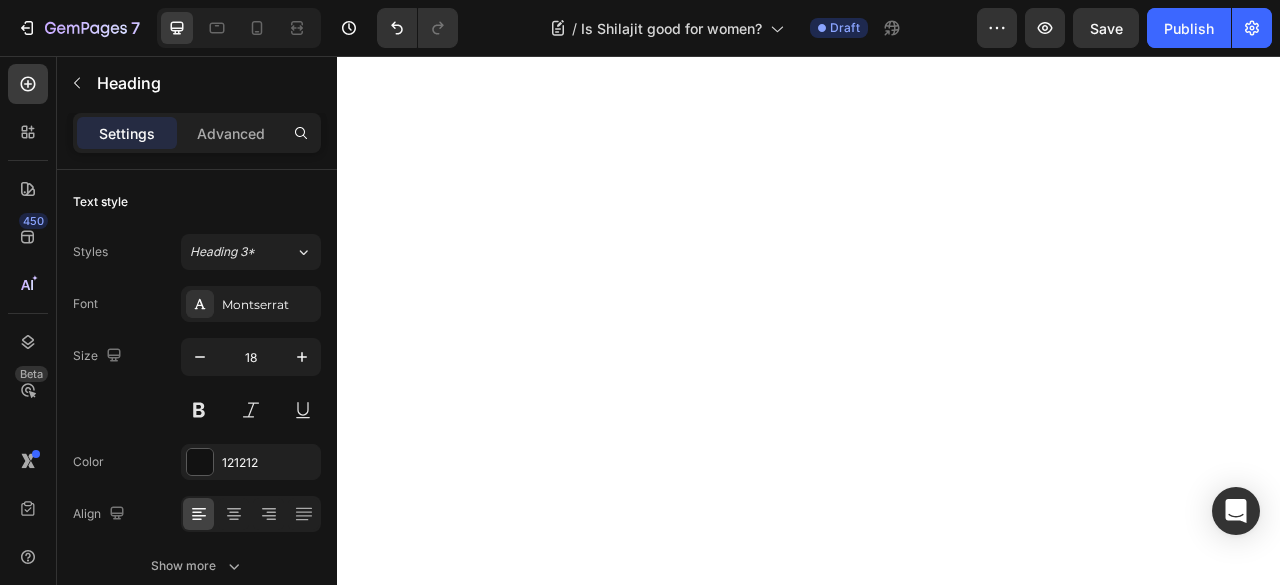 scroll, scrollTop: 0, scrollLeft: 0, axis: both 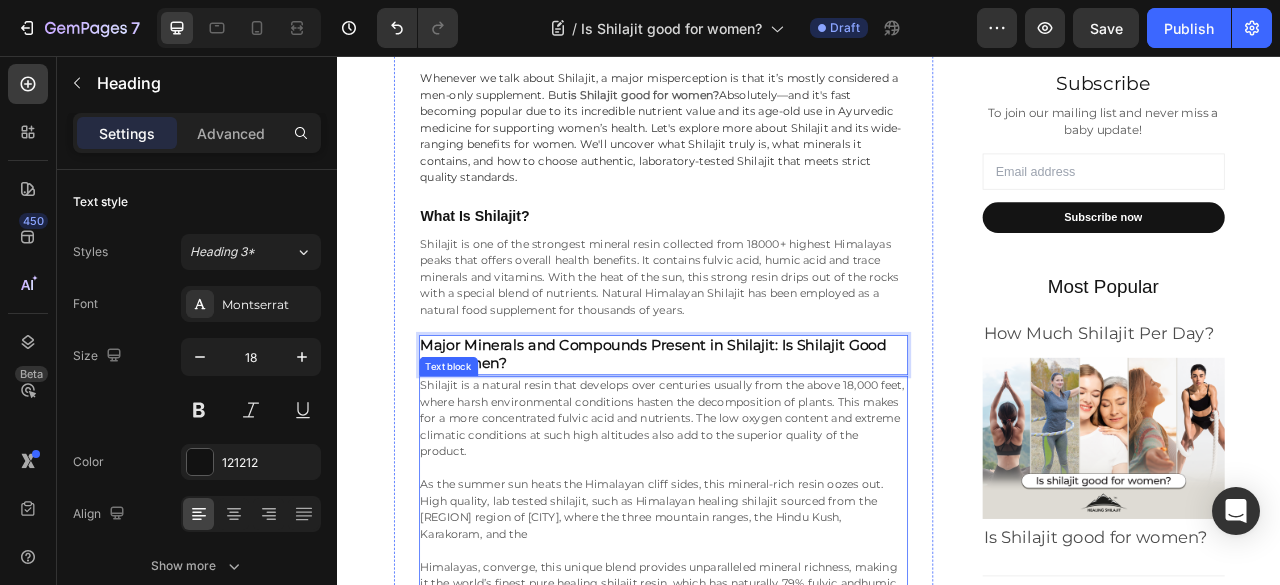click at bounding box center [752, 580] 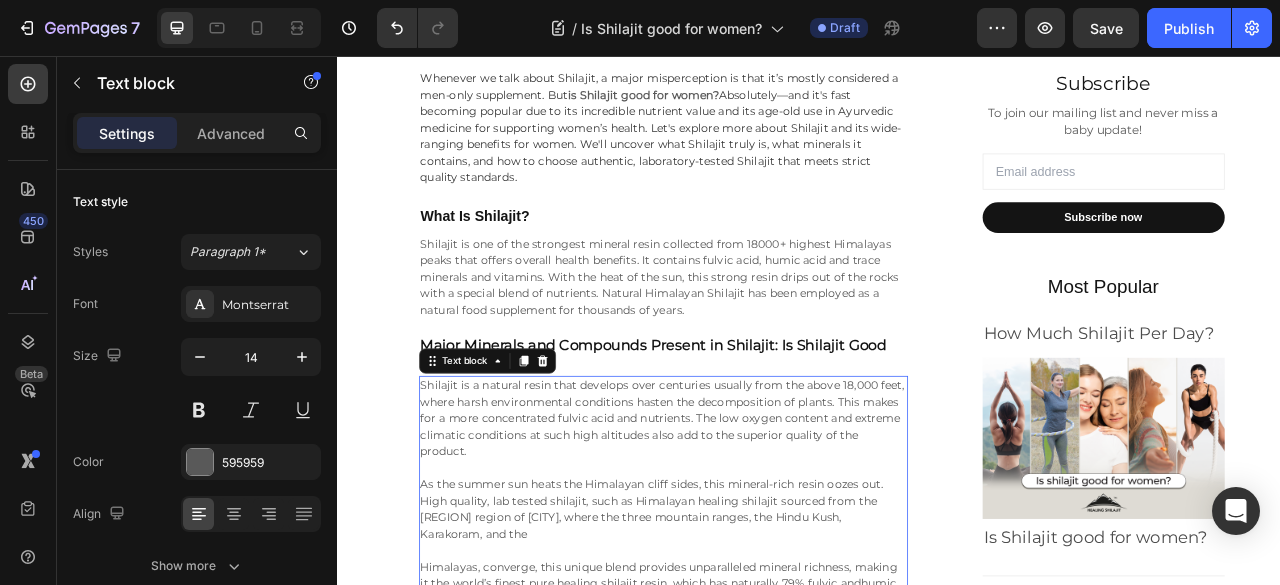 click at bounding box center (752, 580) 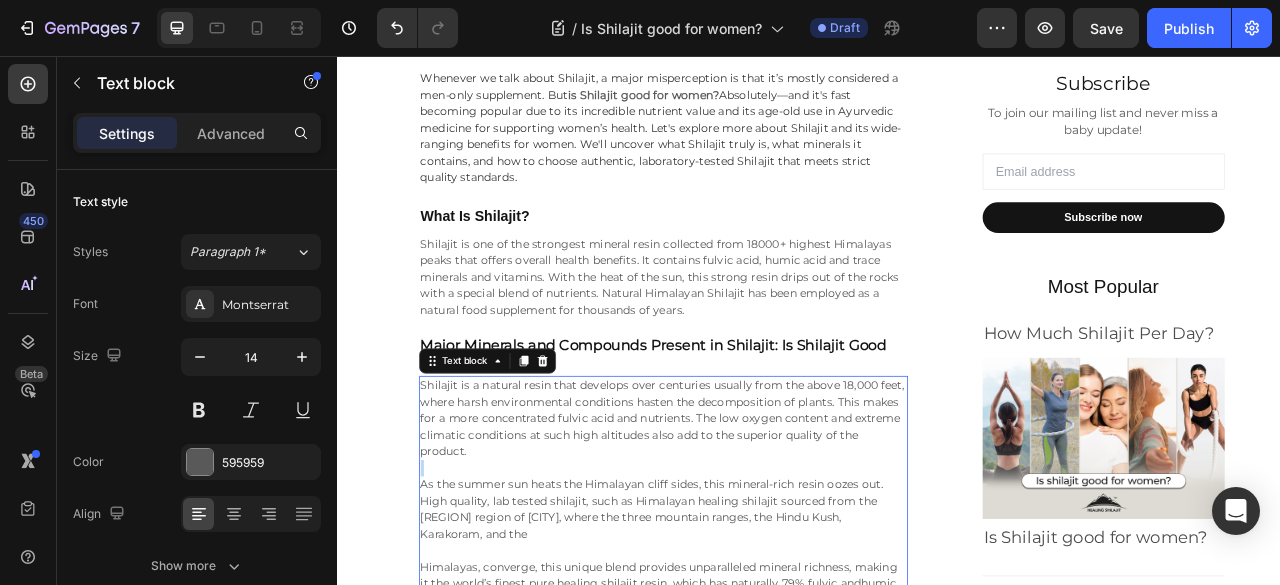 click at bounding box center (752, 580) 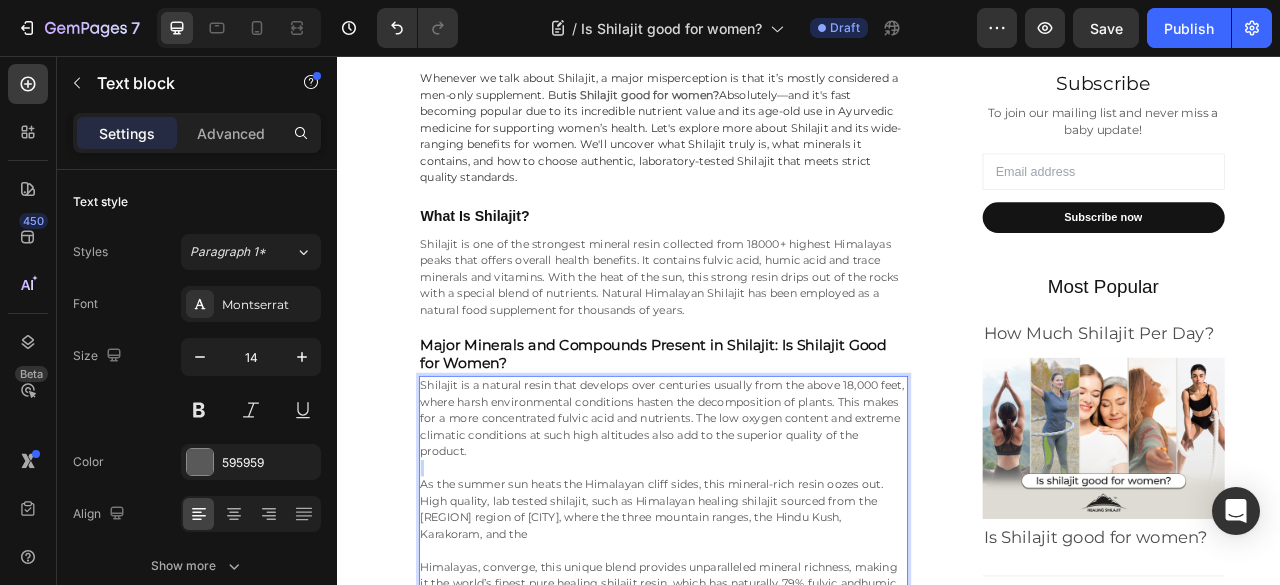 click at bounding box center (752, 580) 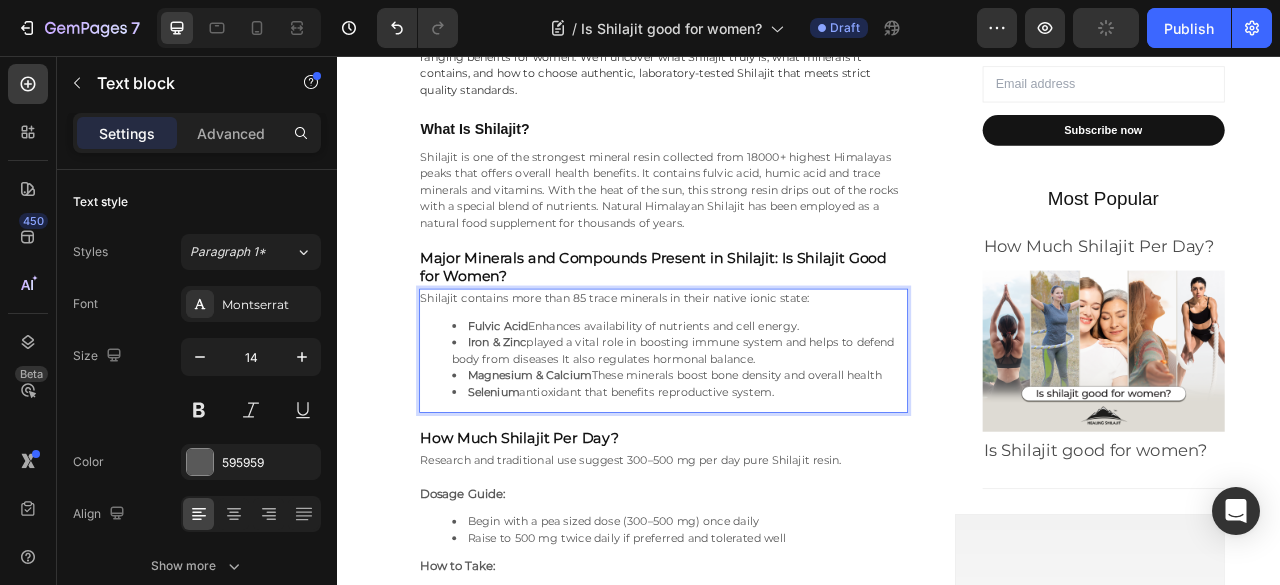 scroll, scrollTop: 1005, scrollLeft: 0, axis: vertical 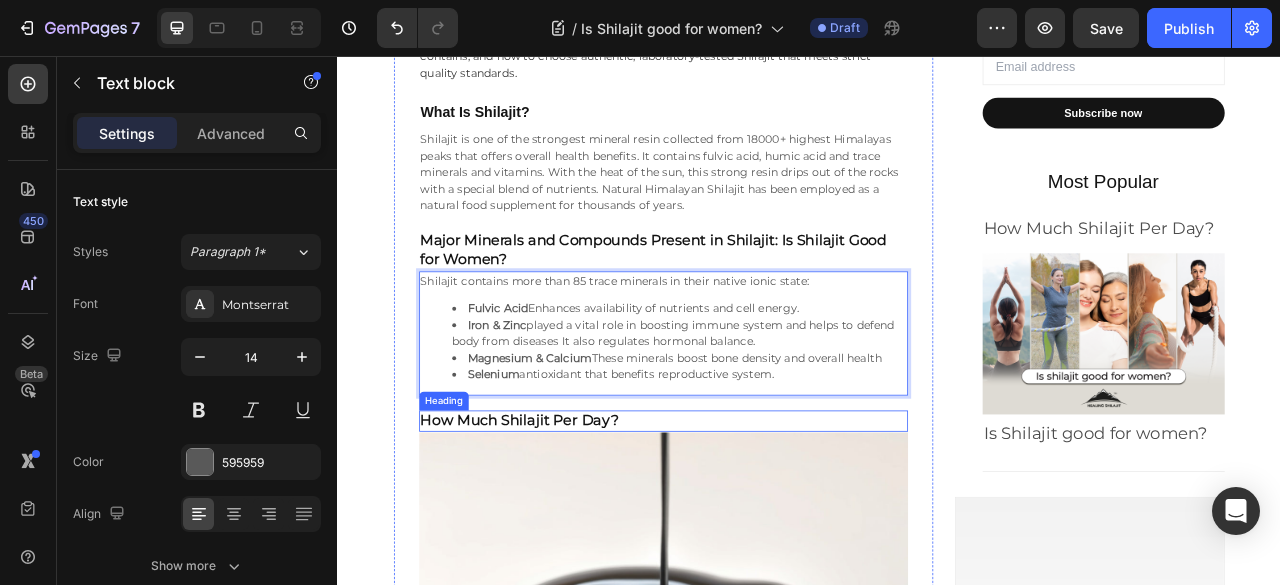 click on "How Much Shilajit Per Day?" at bounding box center (569, 520) 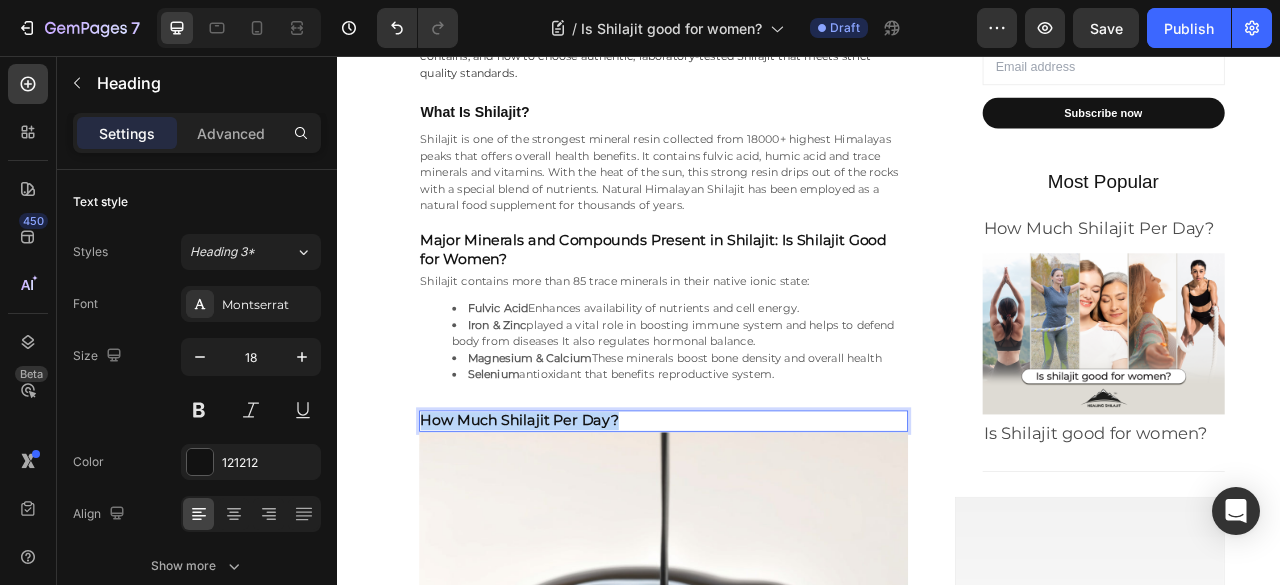 click on "How Much Shilajit Per Day?" at bounding box center [569, 520] 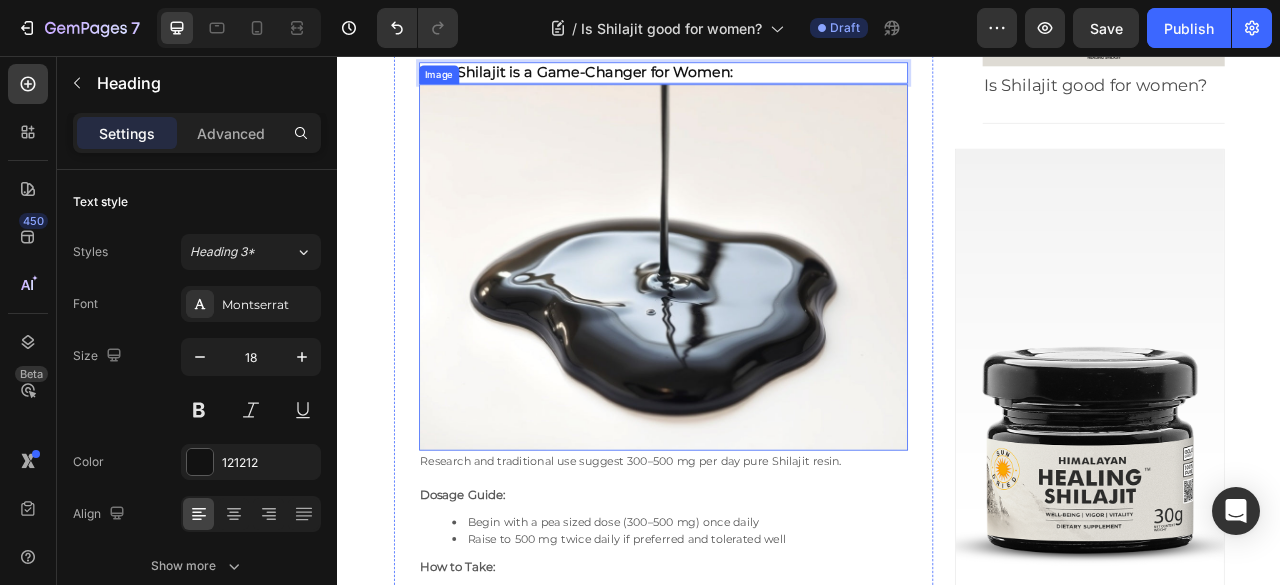 scroll, scrollTop: 1472, scrollLeft: 0, axis: vertical 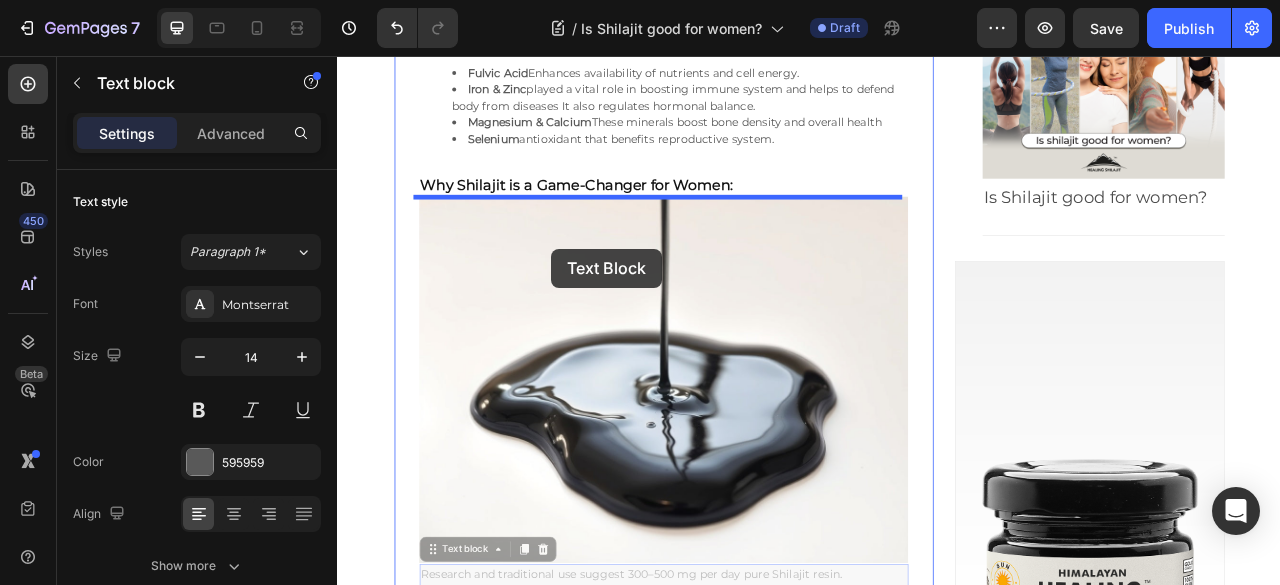 drag, startPoint x: 632, startPoint y: 569, endPoint x: 609, endPoint y: 301, distance: 268.98514 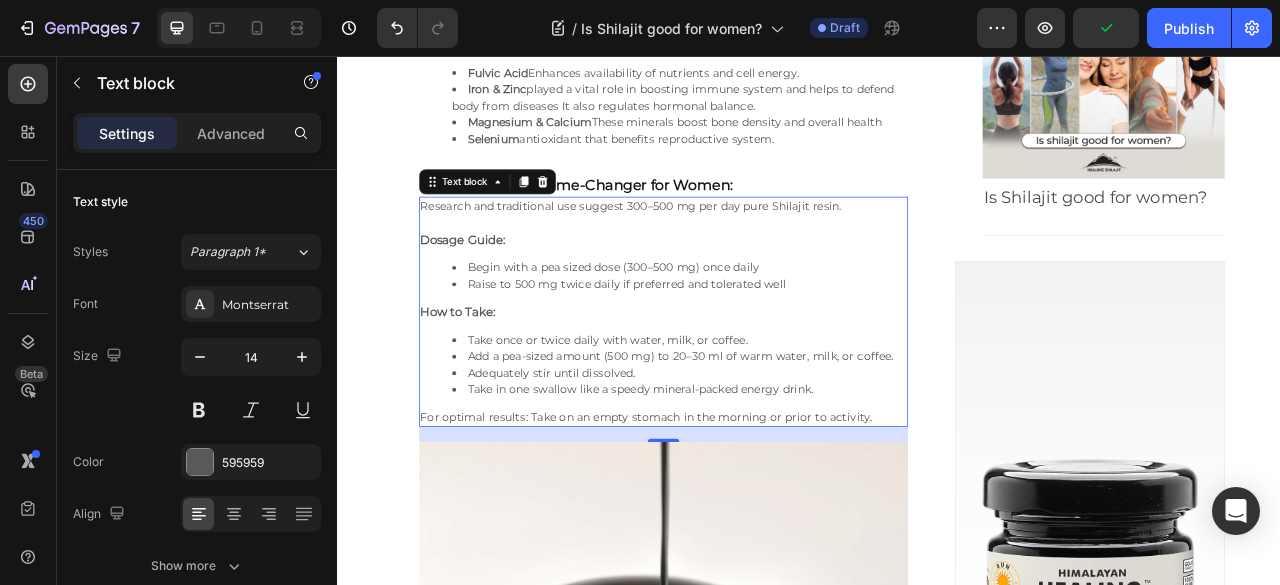 click on "Raise to 500 mg twice daily if preferred and tolerated well" at bounding box center (772, 346) 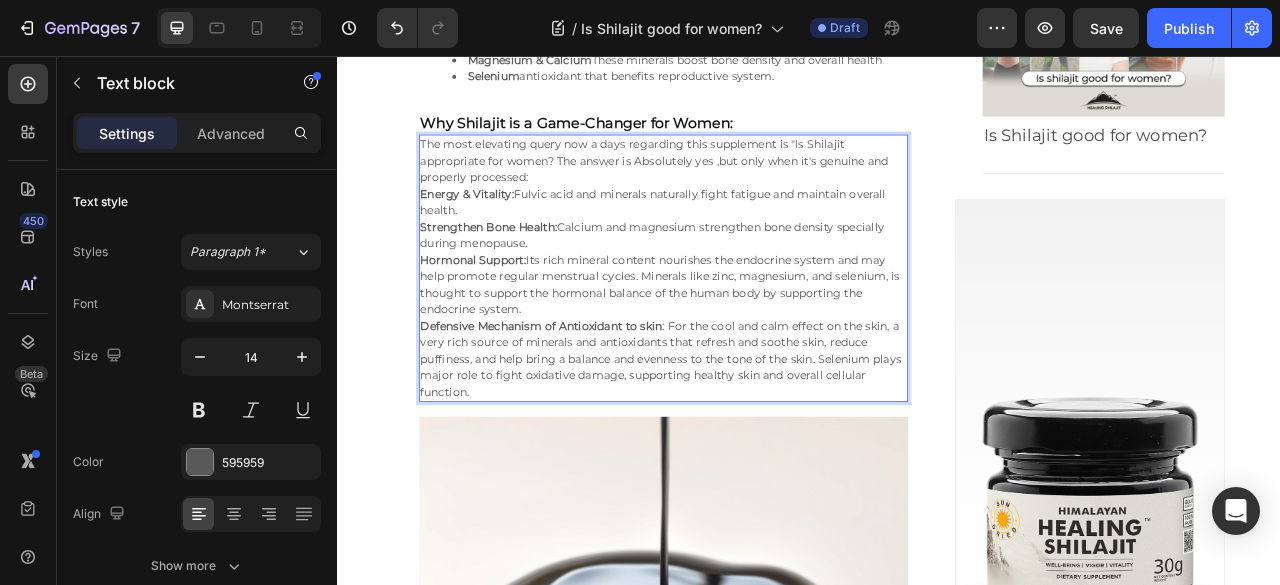 scroll, scrollTop: 1372, scrollLeft: 0, axis: vertical 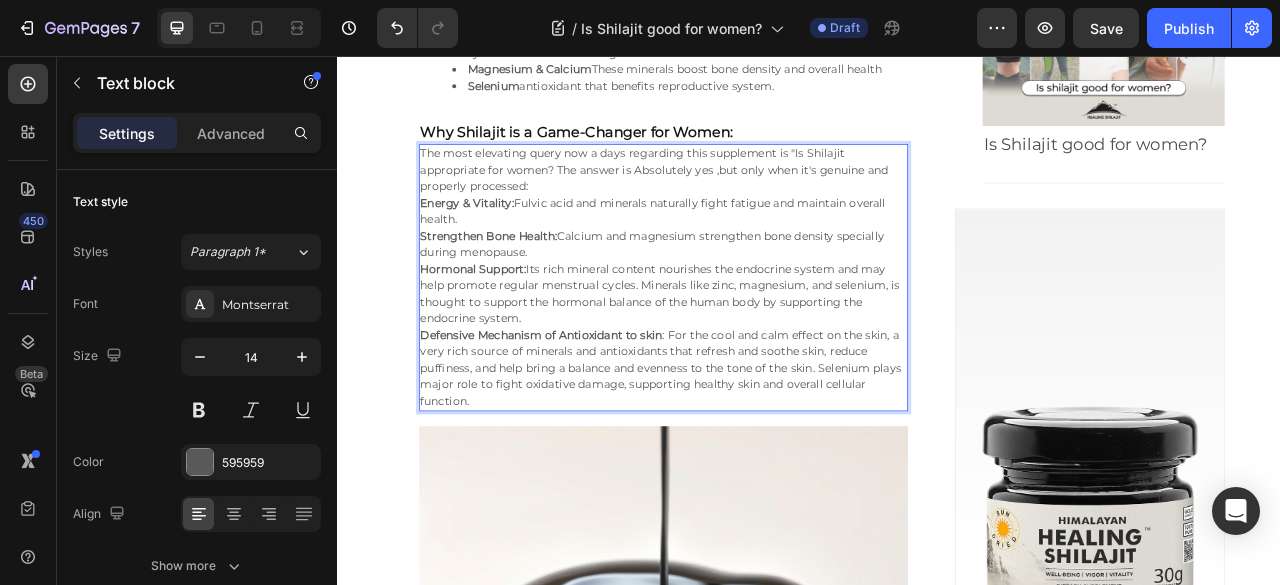 click on "The most elevating query now a days regarding this supplement is "Is Shilajit appropriate for women? The answer is Absolutely yes ,but only when it's genuine and properly processed:" at bounding box center [752, 201] 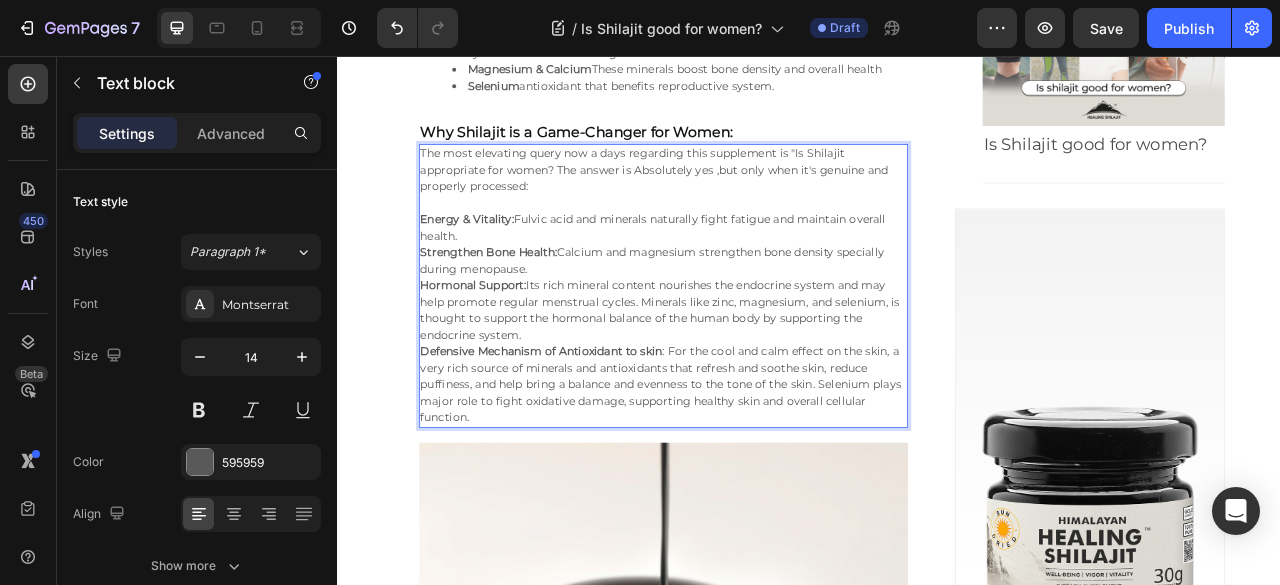 click on "Energy & Vitality:  Fulvic acid and minerals naturally fight fatigue and maintain overall health. Strengthen Bone Health:  Calcium and magnesium strengthen bone density specially during menopause. Hormonal Support:  Its rich mineral content nourishes the endocrine system and may help promote regular menstrual cycles. Minerals like zinc, magnesium, and selenium, is thought to support the hormonal balance of the human body by supporting the endocrine system. Defensive Mechanism of Antioxidant to skin : For the cool and calm effect on the skin, a very rich source of minerals and antioxidants that refresh and soothe skin, reduce puffiness, and help bring a balance and evenness to the tone of the skin. Selenium plays major role to fight oxidative damage, supporting healthy skin and overall cellular function." at bounding box center (752, 390) 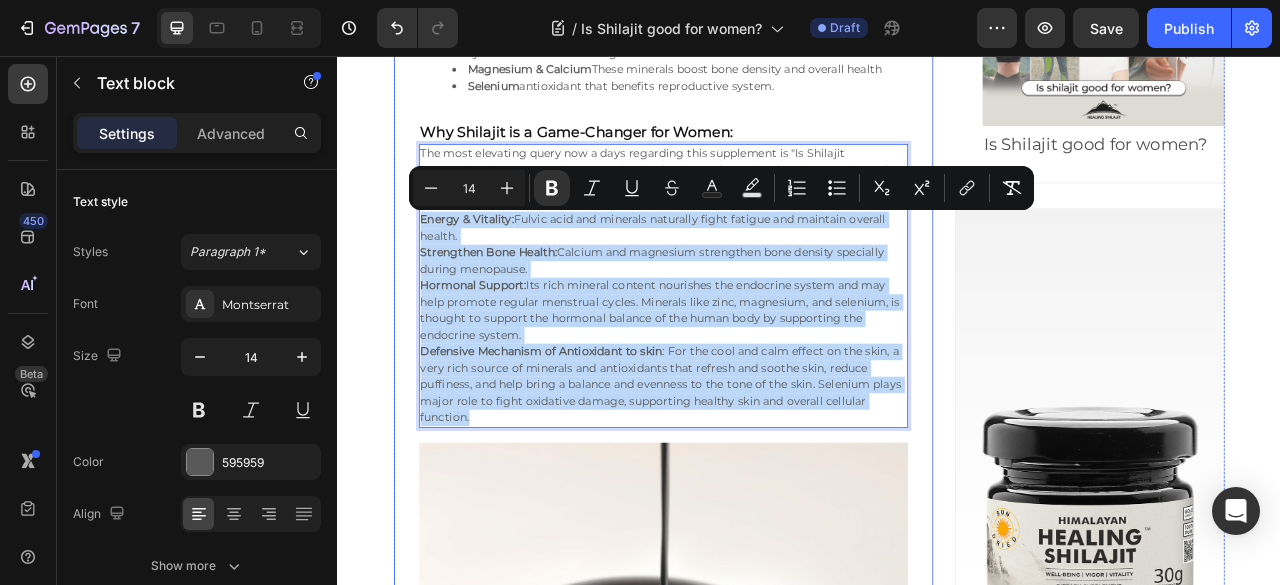 drag, startPoint x: 524, startPoint y: 510, endPoint x: 421, endPoint y: 272, distance: 259.33185 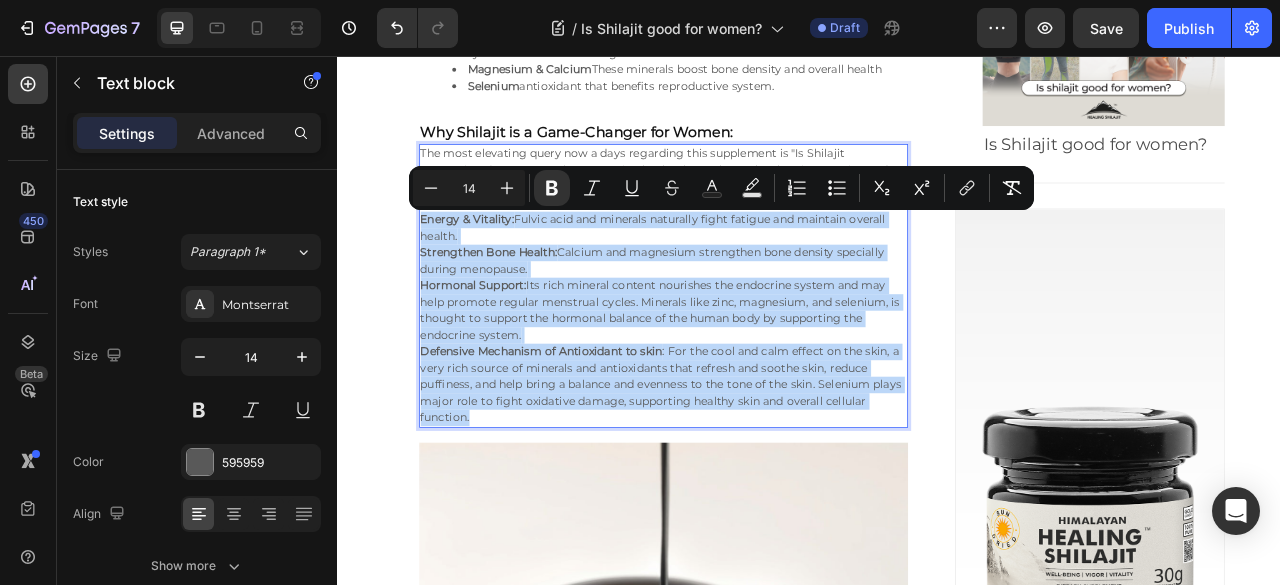 click on "Energy & Vitality:  Fulvic acid and minerals naturally fight fatigue and maintain overall health. Strengthen Bone Health:  Calcium and magnesium strengthen bone density specially during menopause. Hormonal Support:  Its rich mineral content nourishes the endocrine system and may help promote regular menstrual cycles. Minerals like zinc, magnesium, and selenium, is thought to support the hormonal balance of the human body by supporting the endocrine system. Defensive Mechanism of Antioxidant to skin : For the cool and calm effect on the skin, a very rich source of minerals and antioxidants that refresh and soothe skin, reduce puffiness, and help bring a balance and evenness to the tone of the skin. Selenium plays major role to fight oxidative damage, supporting healthy skin and overall cellular function." at bounding box center [752, 390] 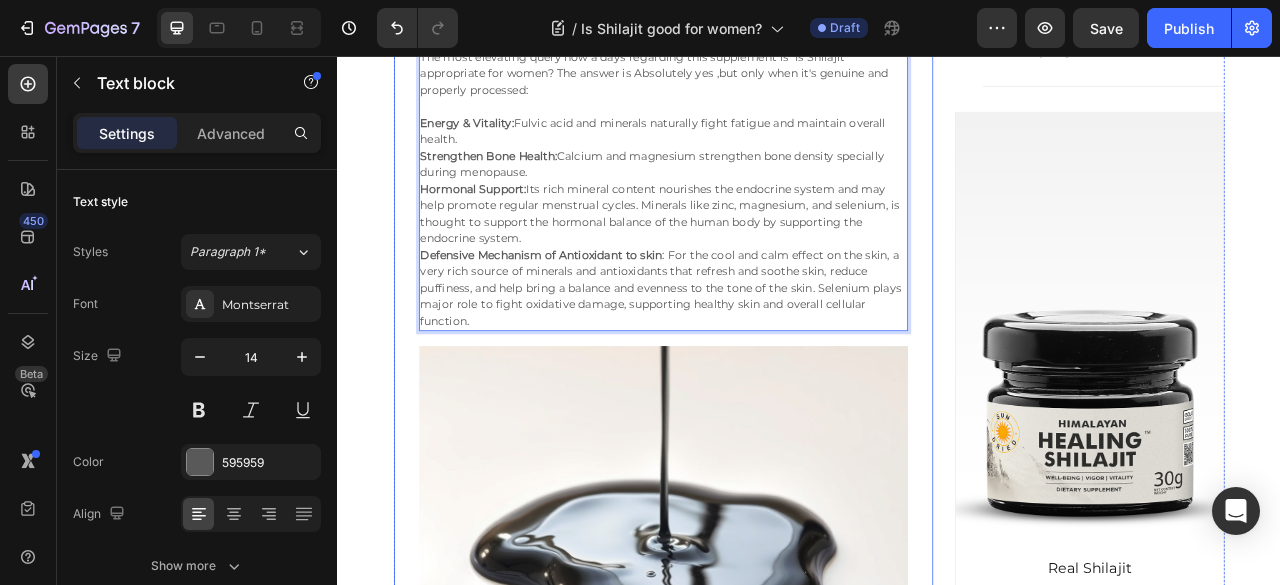 scroll, scrollTop: 1505, scrollLeft: 0, axis: vertical 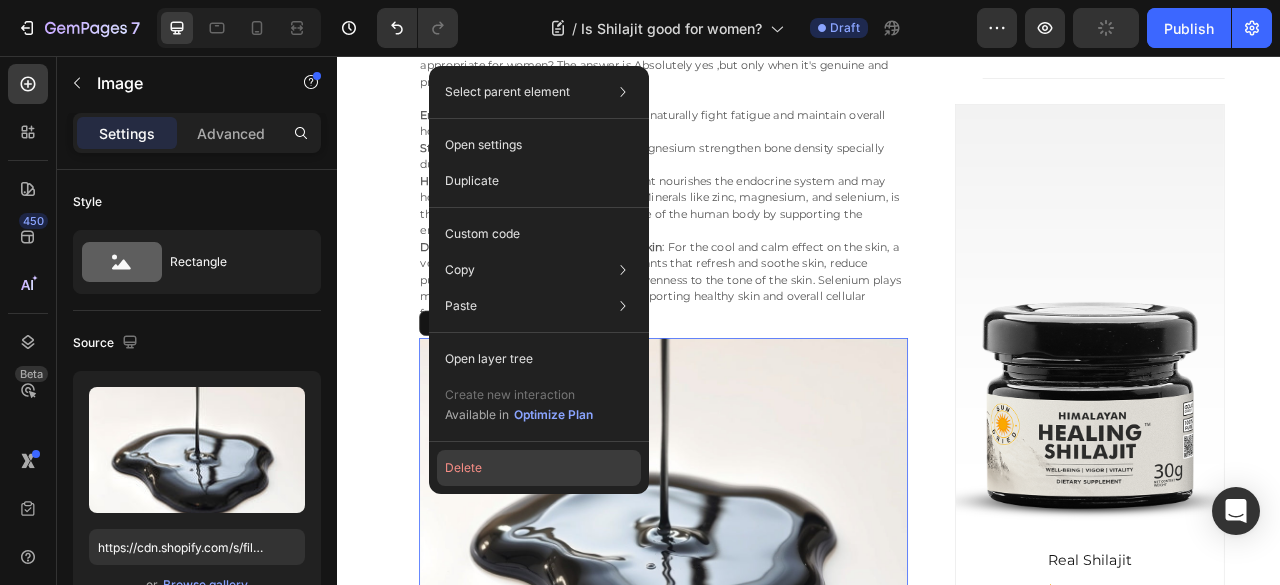 click on "Delete" 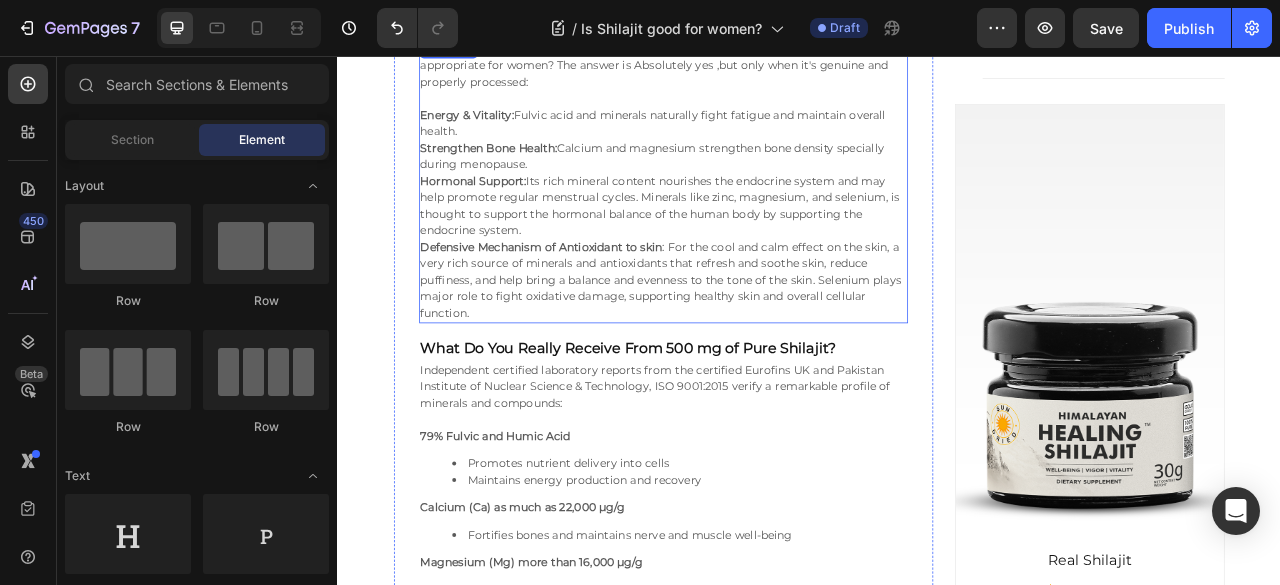 click on "Energy & Vitality:  Fulvic acid and minerals naturally fight fatigue and maintain overall health. Strengthen Bone Health:  Calcium and magnesium strengthen bone density specially during menopause. Hormonal Support:  Its rich mineral content nourishes the endocrine system and may help promote regular menstrual cycles. Minerals like zinc, magnesium, and selenium, is thought to support the hormonal balance of the human body by supporting the endocrine system. Defensive Mechanism of Antioxidant to skin : For the cool and calm effect on the skin, a very rich source of minerals and antioxidants that refresh and soothe skin, reduce puffiness, and help bring a balance and evenness to the tone of the skin. Selenium plays major role to fight oxidative damage, supporting healthy skin and overall cellular function." at bounding box center [752, 257] 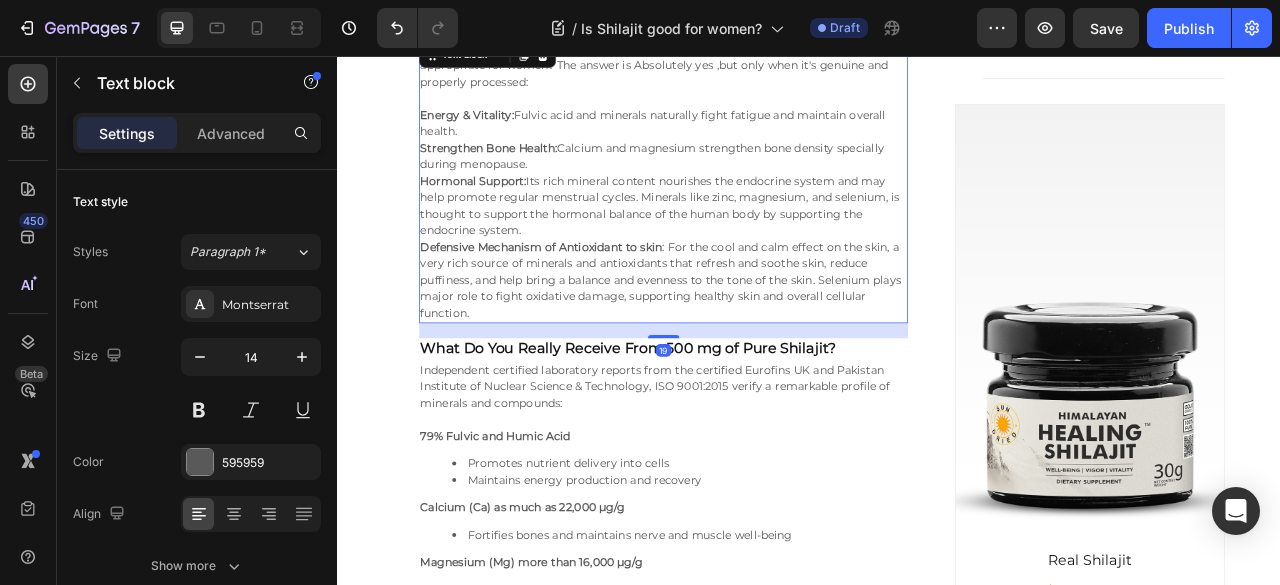 click on "19" at bounding box center (752, 405) 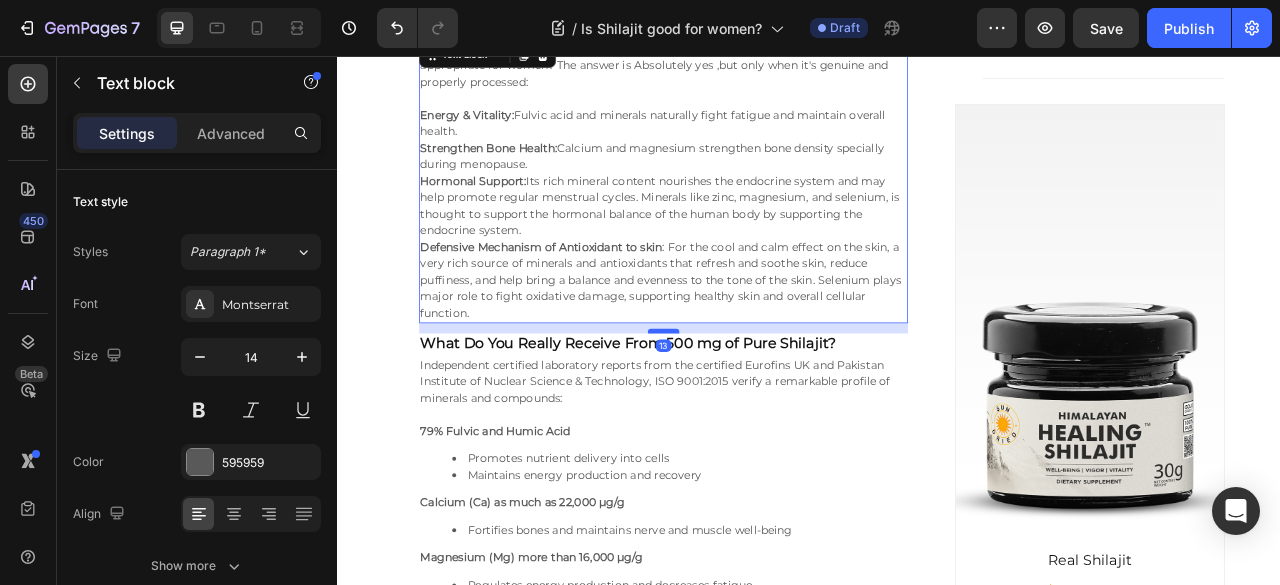 drag, startPoint x: 737, startPoint y: 411, endPoint x: 749, endPoint y: 405, distance: 13.416408 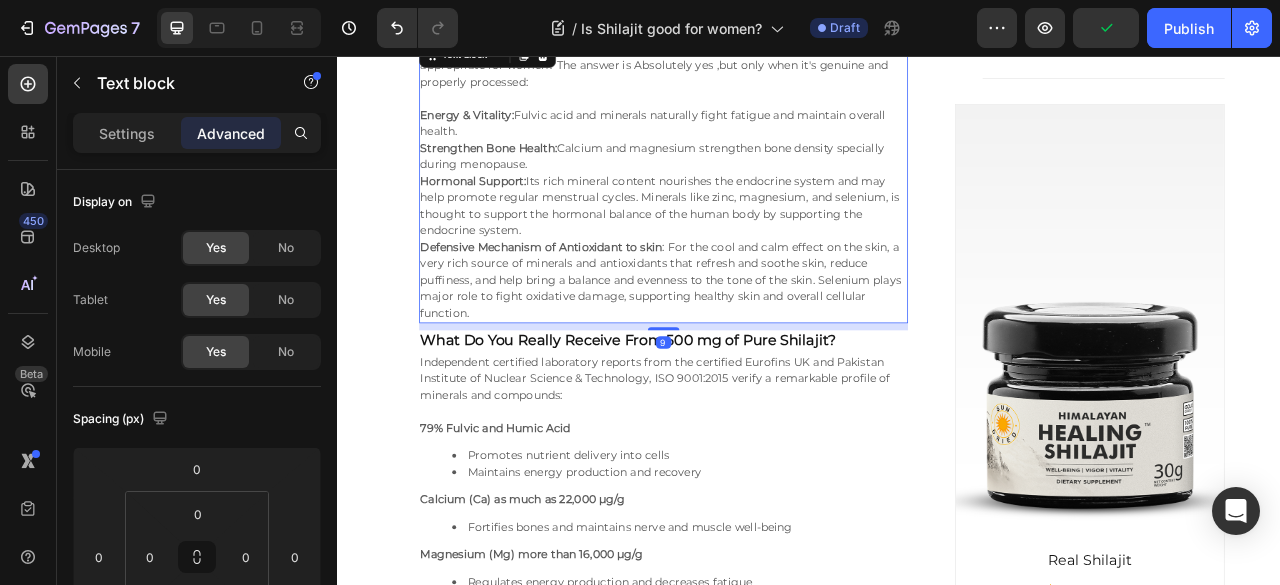 drag, startPoint x: 753, startPoint y: 404, endPoint x: 767, endPoint y: 400, distance: 14.56022 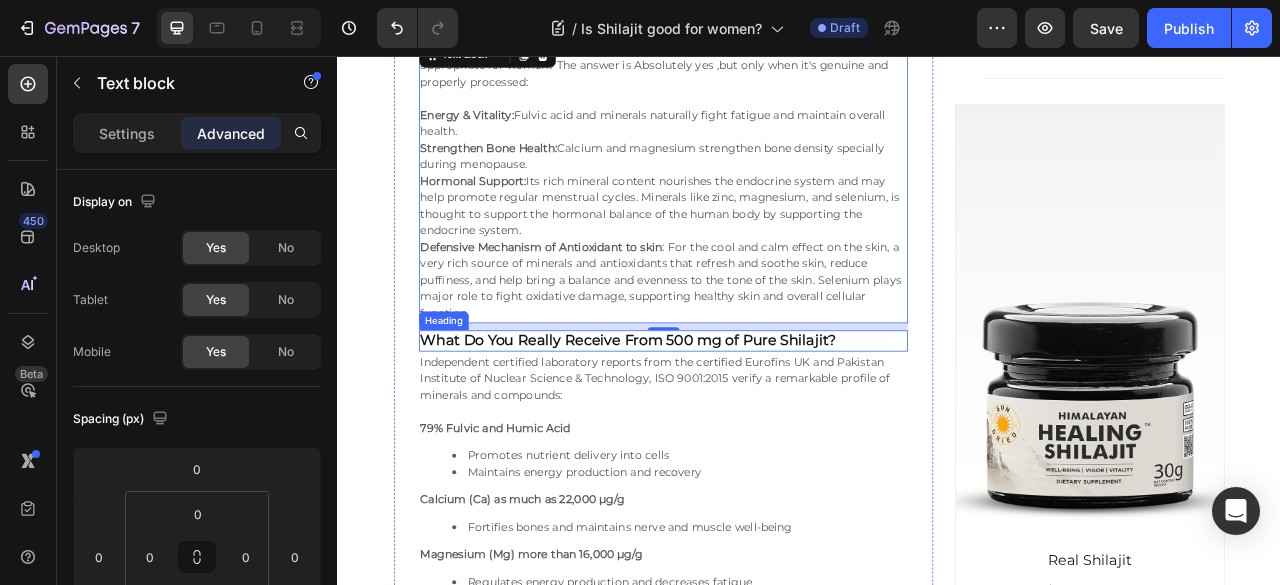 click on "What Do You Really Receive From 500 mg of Pure Shilajit?" at bounding box center (707, 418) 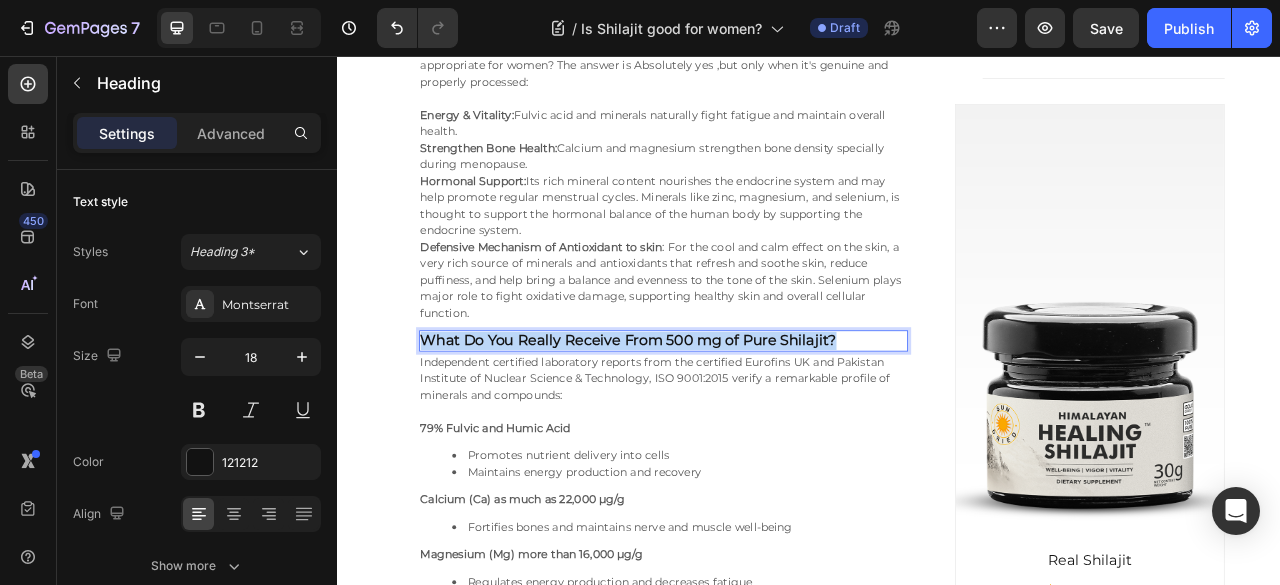 click on "What Do You Really Receive From 500 mg of Pure Shilajit?" at bounding box center (707, 418) 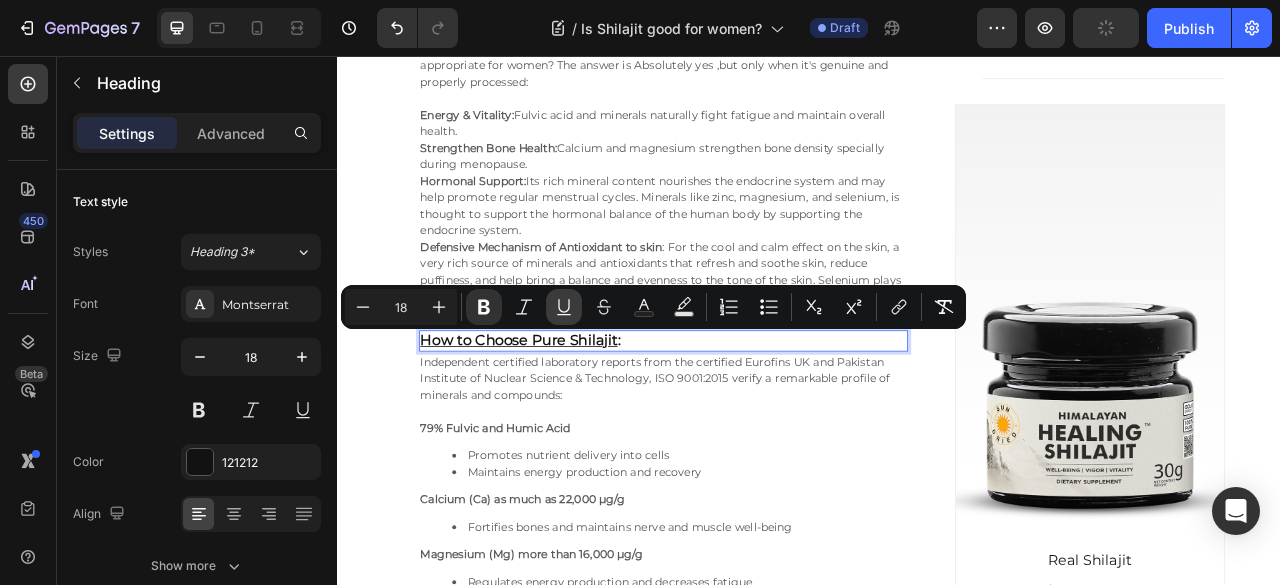 click 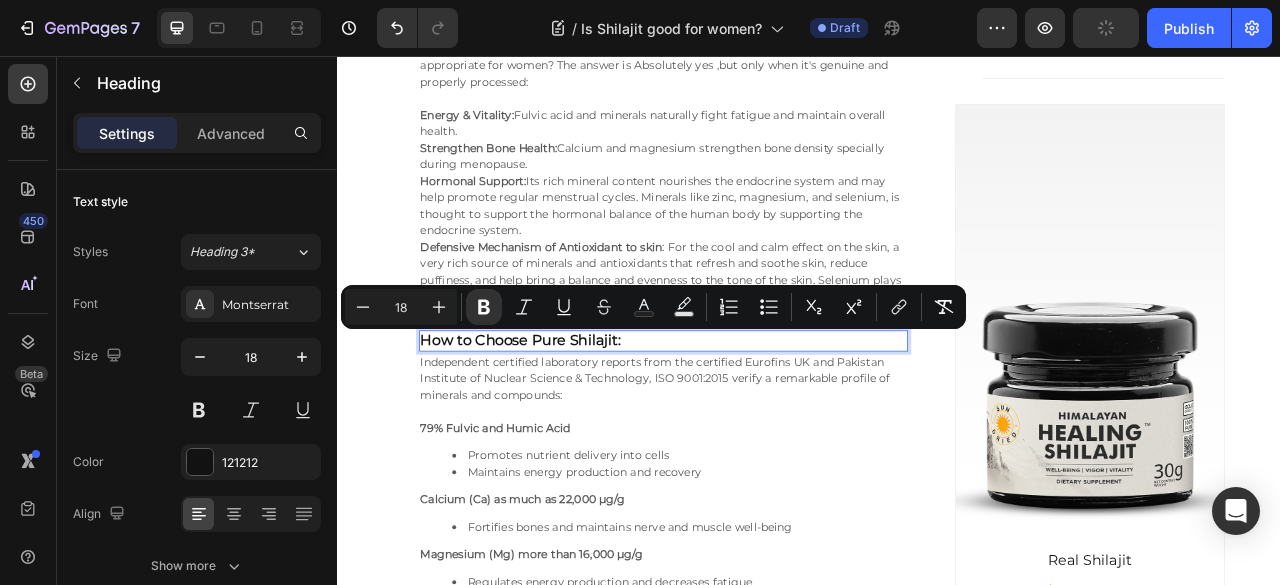 click on "How to Choose Pure Shilajit:" at bounding box center (752, 418) 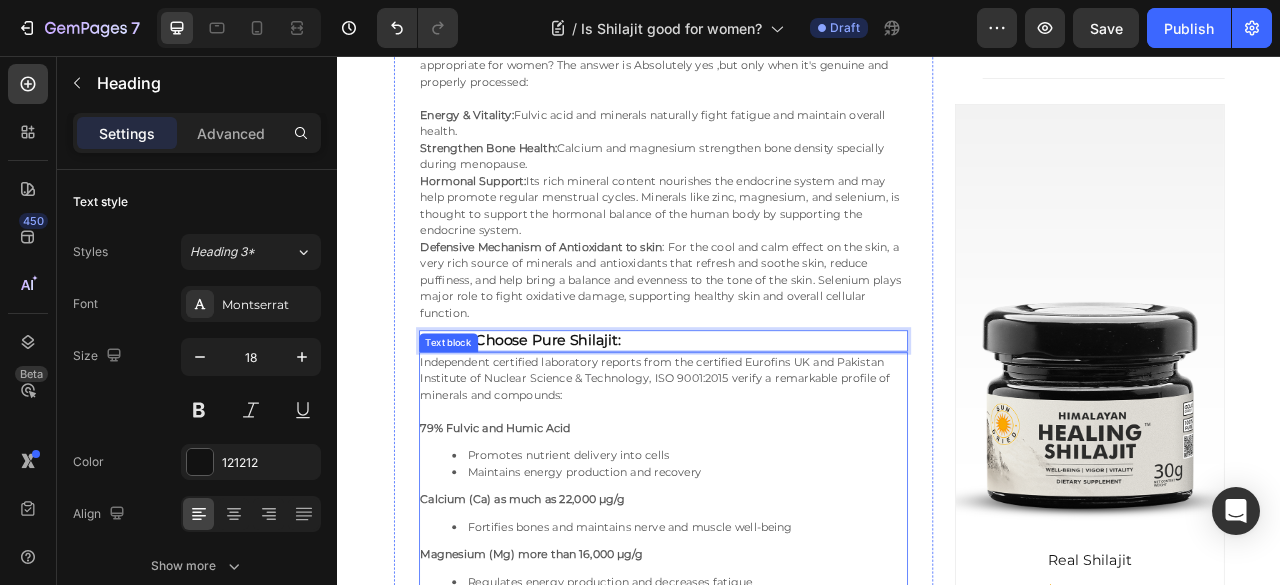 click on "79% Fulvic and Humic Acid" at bounding box center (752, 529) 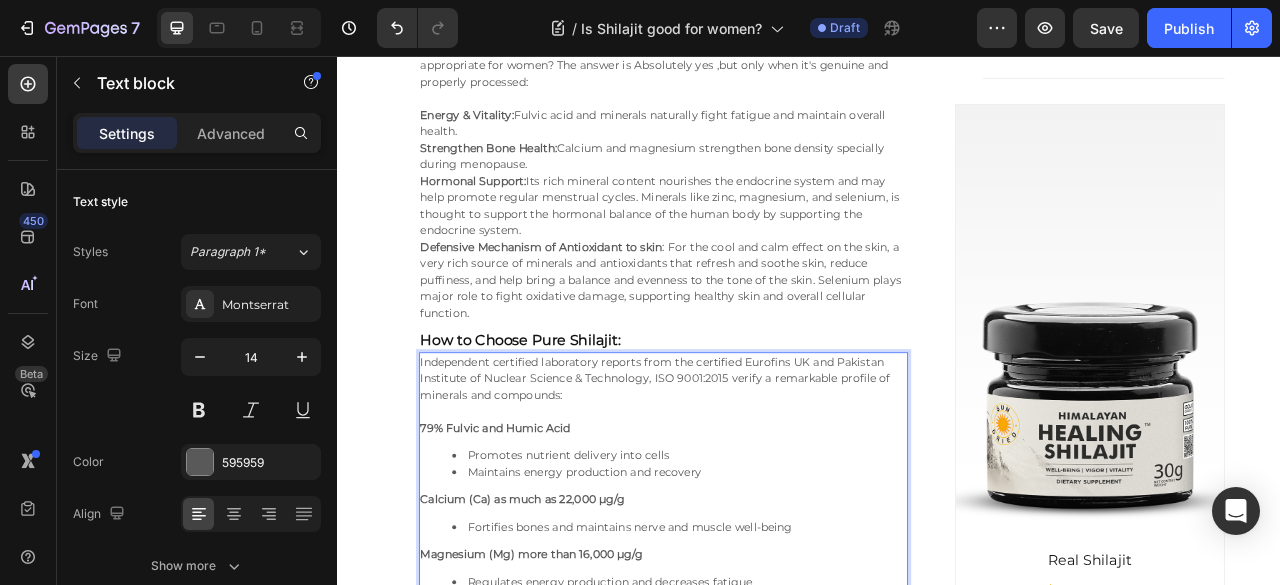 click on "79% Fulvic and Humic Acid" at bounding box center (752, 529) 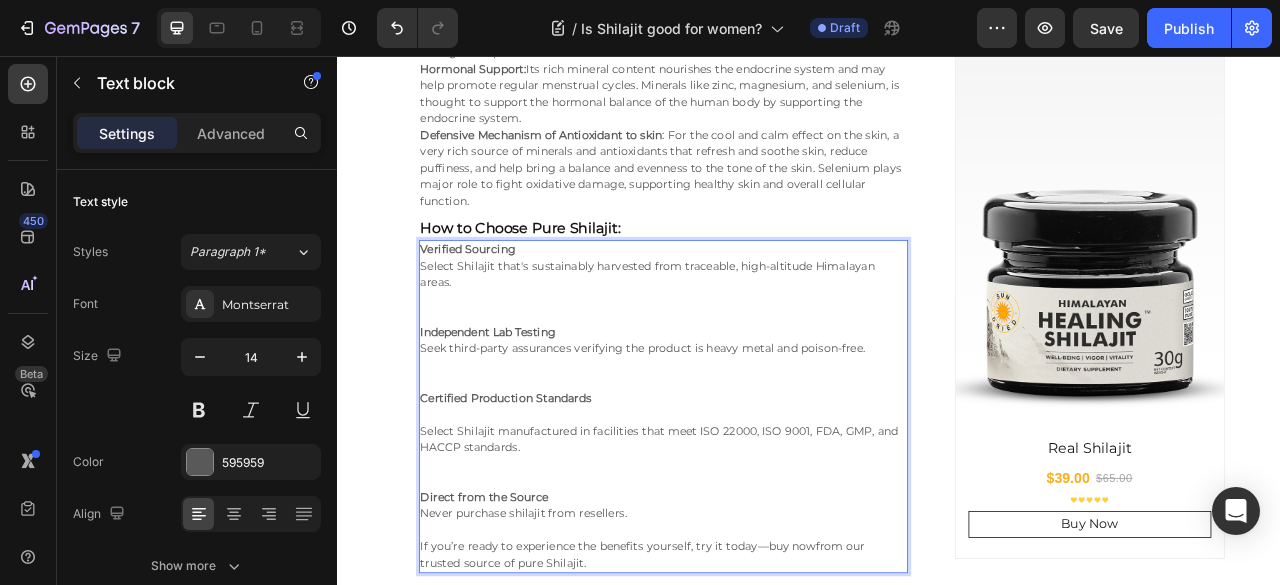 scroll, scrollTop: 1648, scrollLeft: 0, axis: vertical 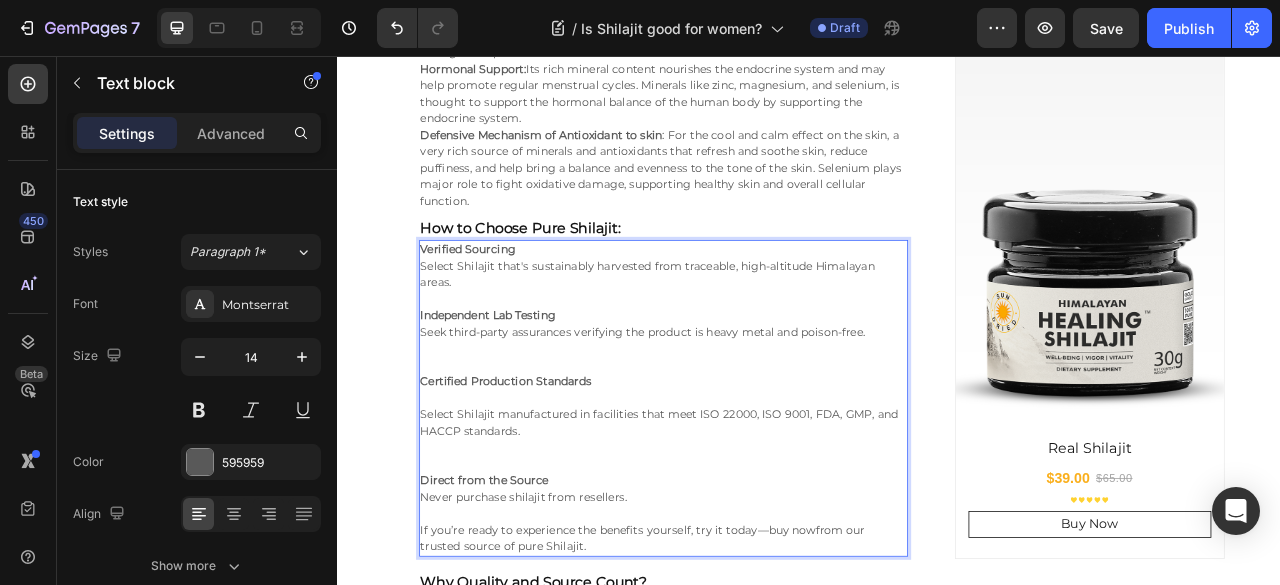 click on "Independent Lab Testing" at bounding box center [752, 376] 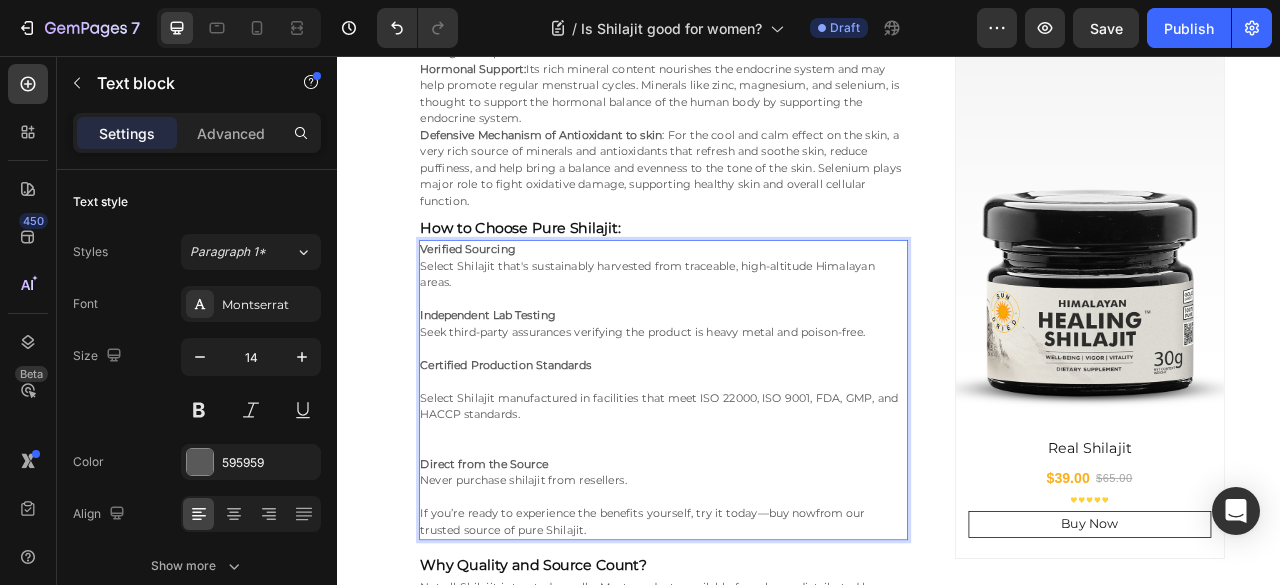 click on "Select Shilajit manufactured in facilities that meet ISO 22000, ISO 9001, FDA, GMP, and HACCP standards." at bounding box center (752, 502) 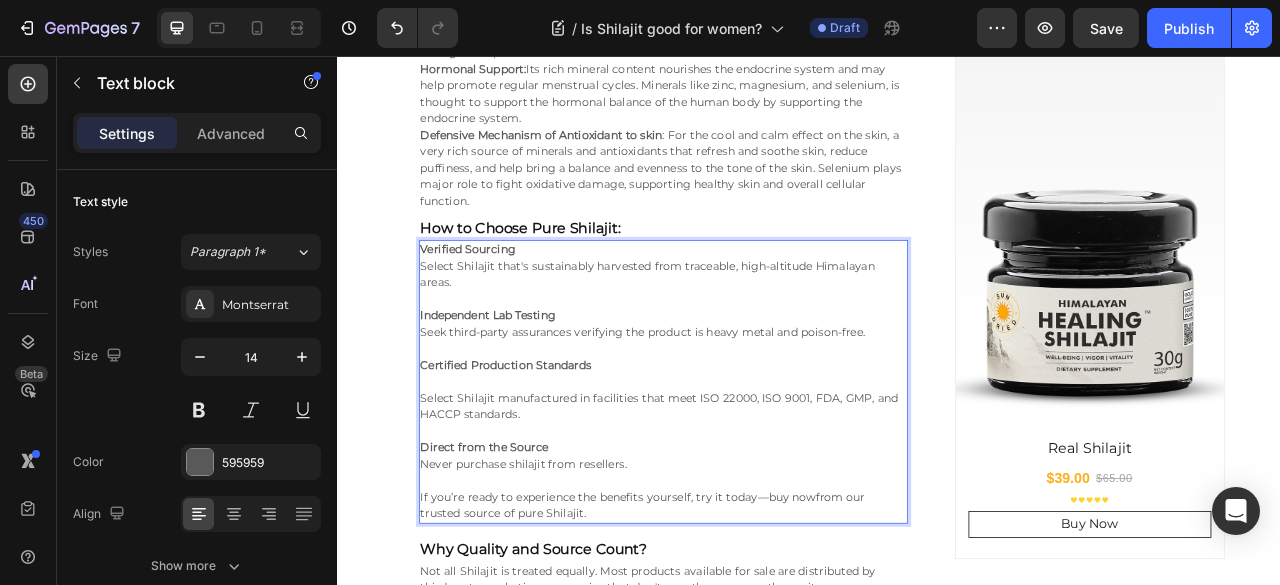 click on "Select Shilajit manufactured in facilities that meet ISO 22000, ISO 9001, FDA, GMP, and HACCP standards." at bounding box center [752, 491] 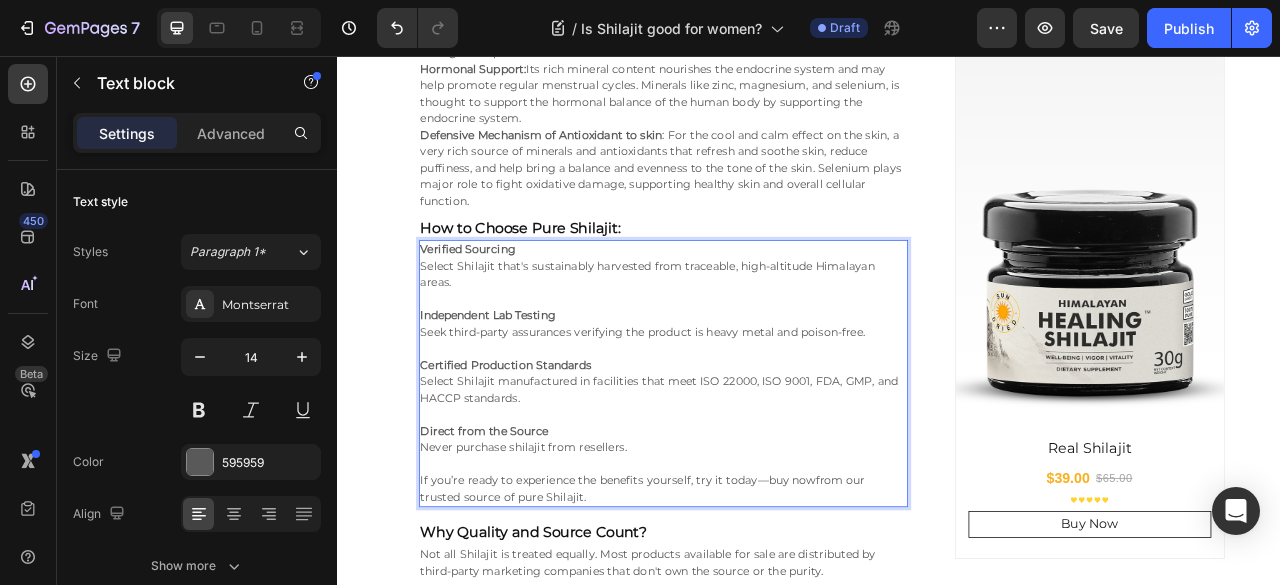 scroll, scrollTop: 1782, scrollLeft: 0, axis: vertical 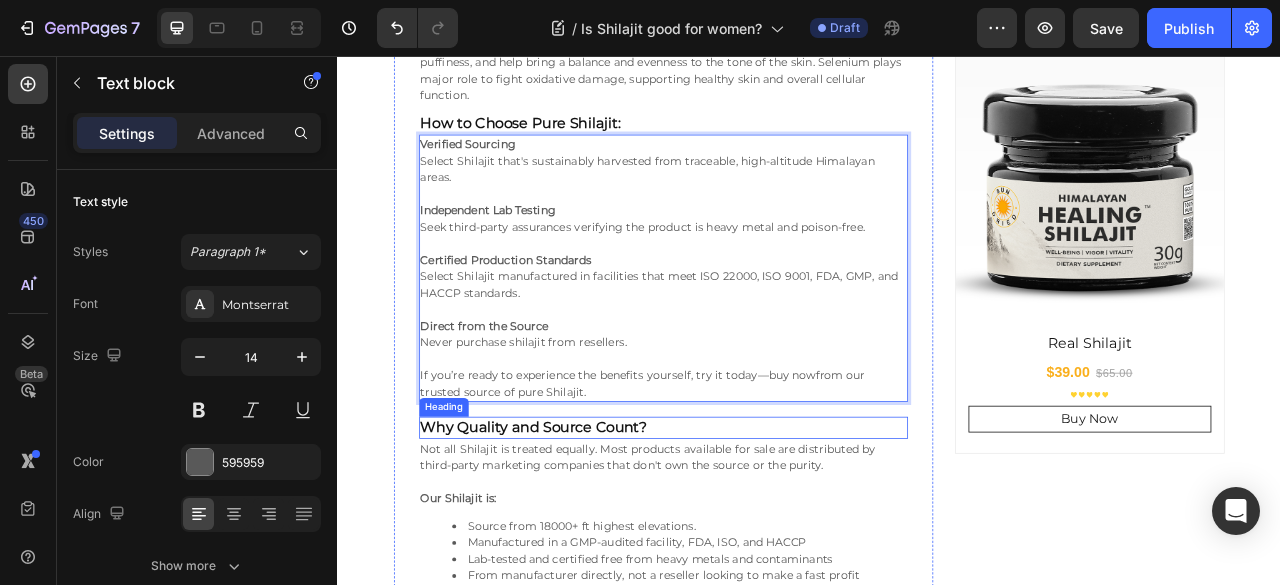 click on "Why Quality and Source Count?" at bounding box center (587, 528) 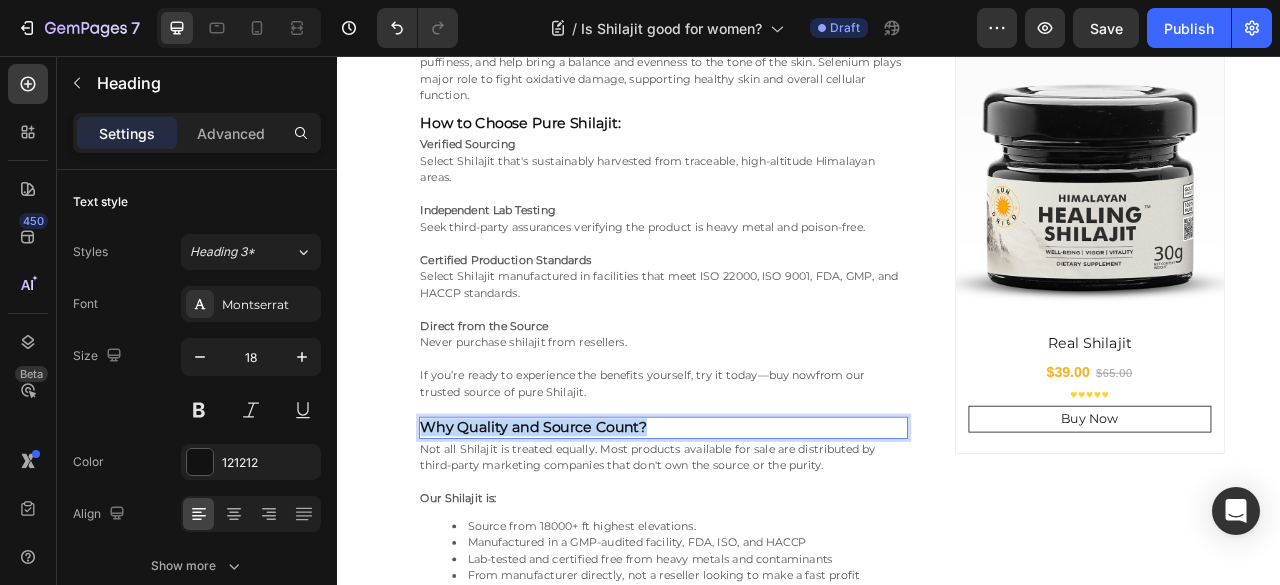 click on "Why Quality and Source Count?" at bounding box center [587, 528] 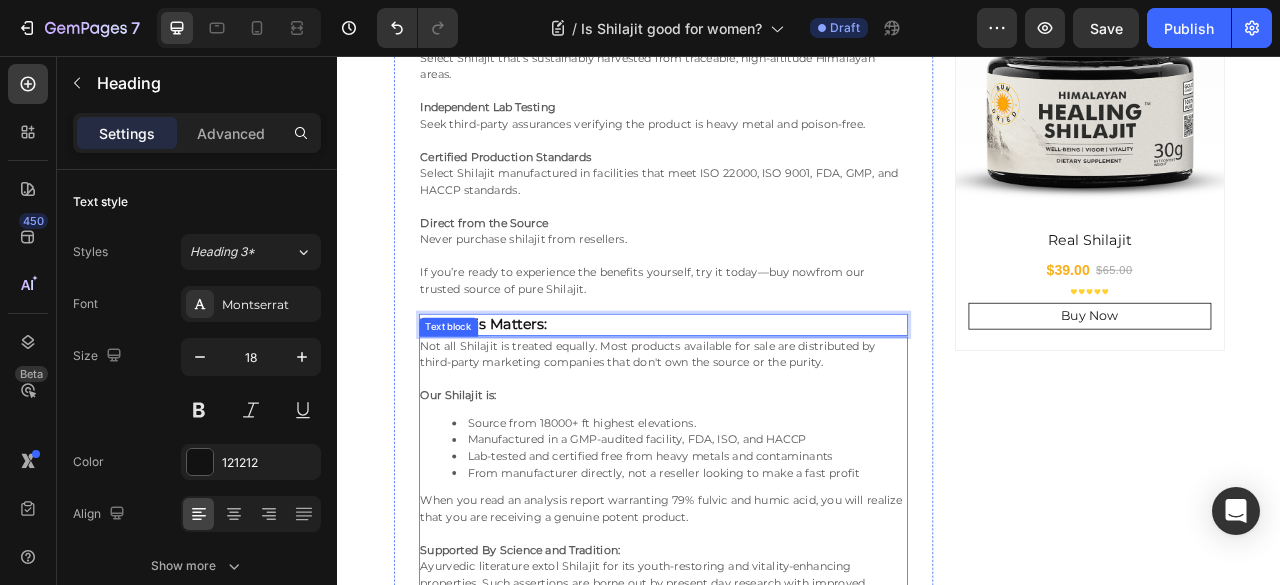 scroll, scrollTop: 1915, scrollLeft: 0, axis: vertical 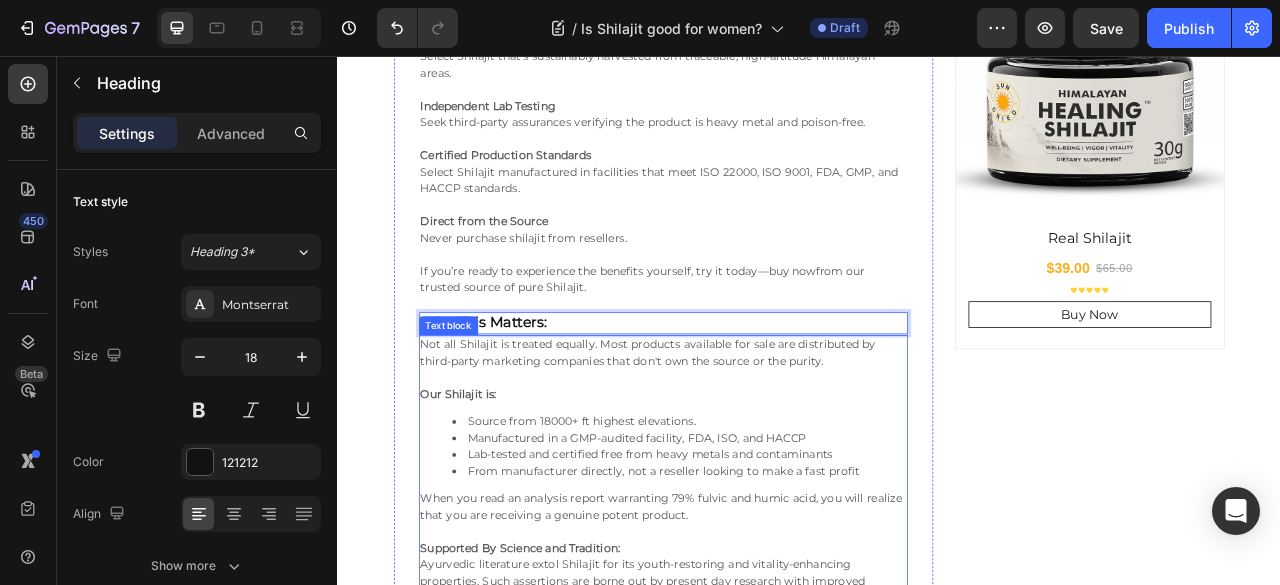 click at bounding box center [752, 465] 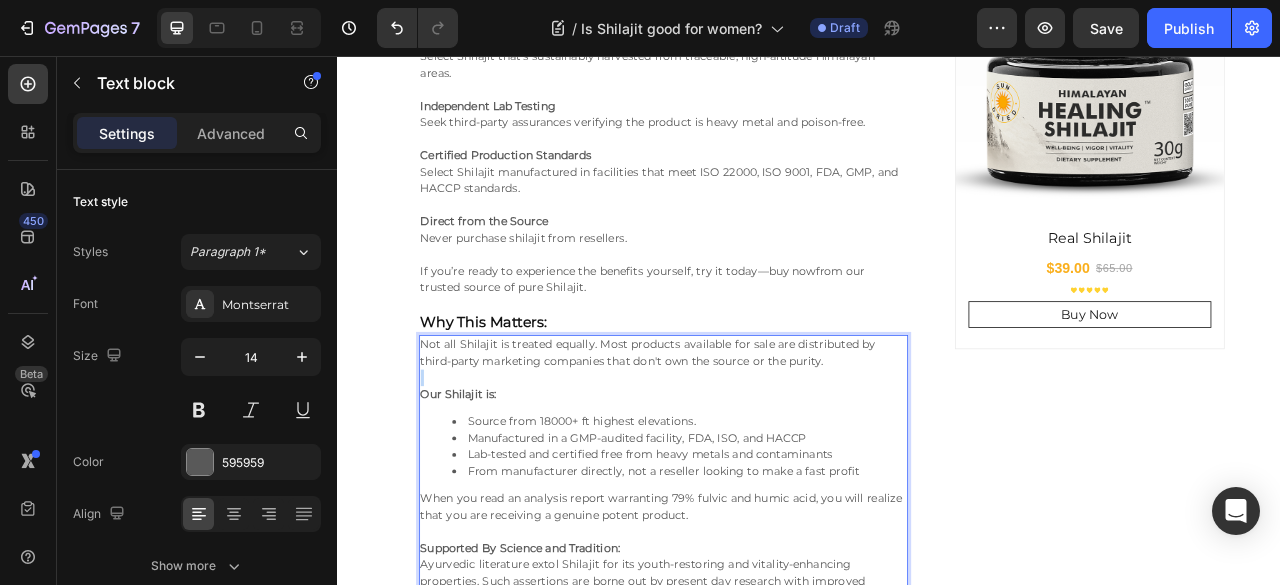click at bounding box center [752, 465] 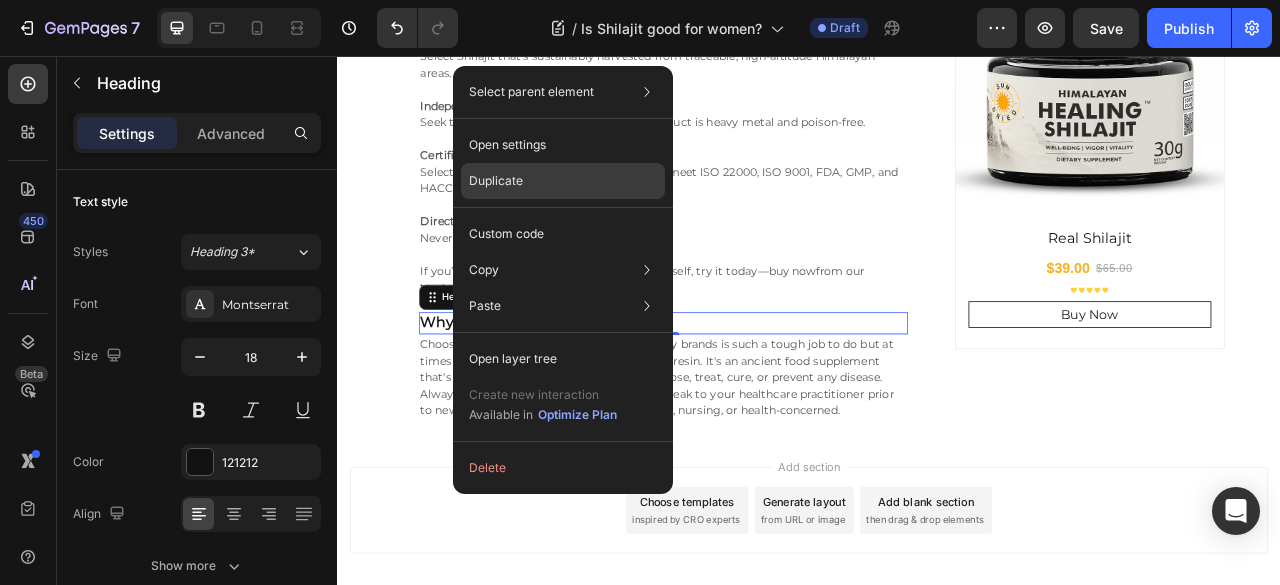 drag, startPoint x: 531, startPoint y: 181, endPoint x: 250, endPoint y: 190, distance: 281.1441 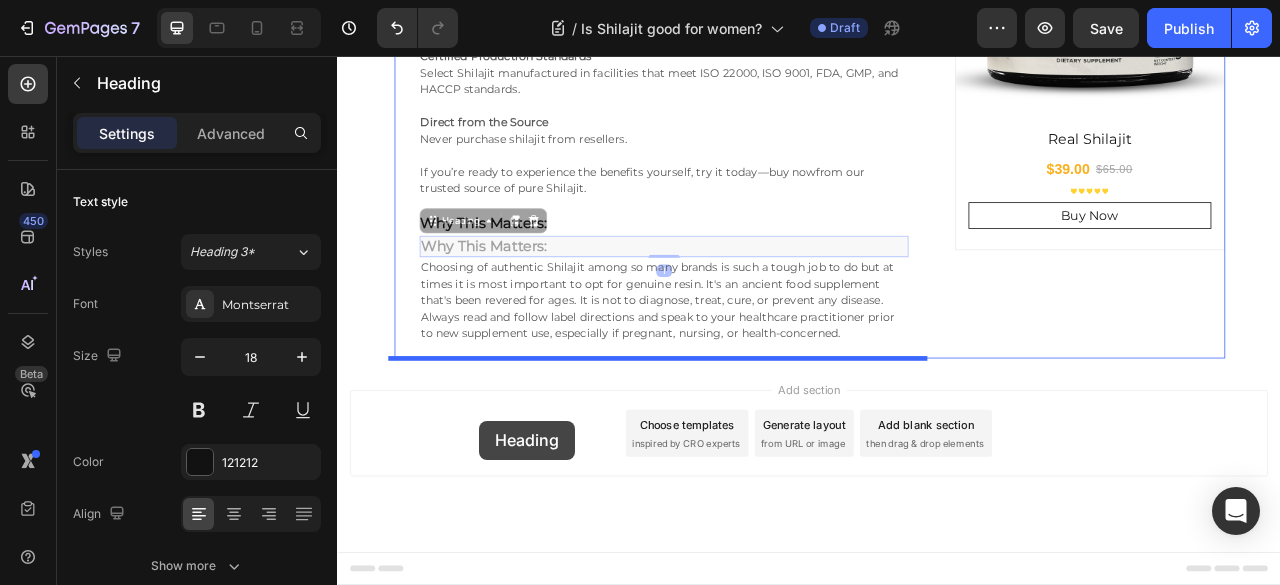 scroll, scrollTop: 2108, scrollLeft: 0, axis: vertical 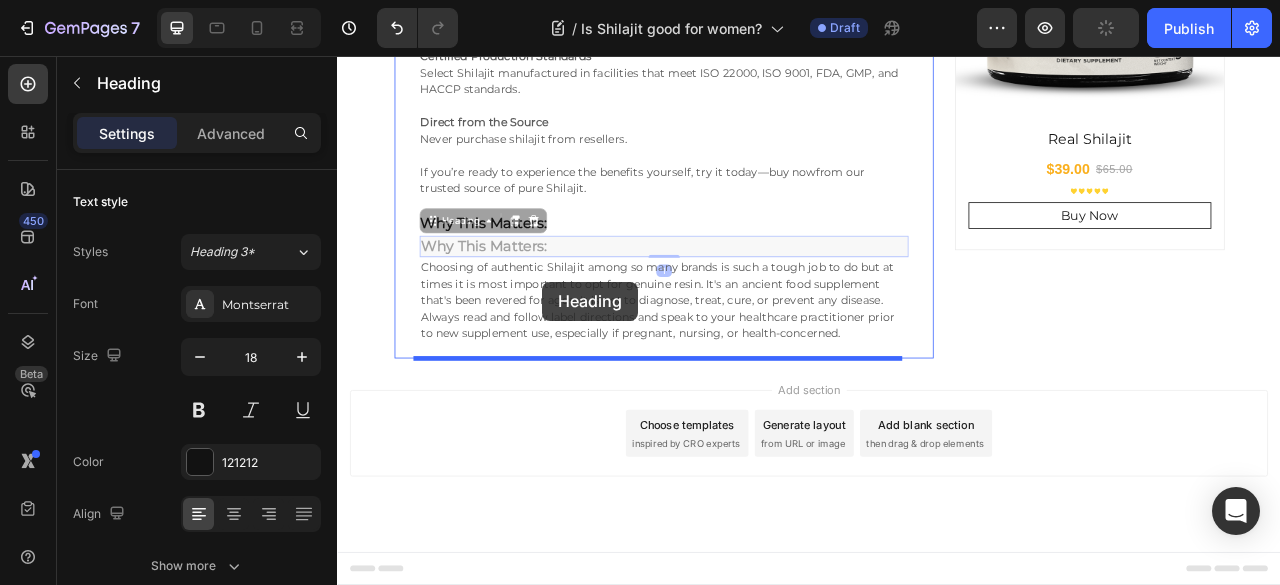 drag, startPoint x: 461, startPoint y: 399, endPoint x: 598, endPoint y: 343, distance: 148.00337 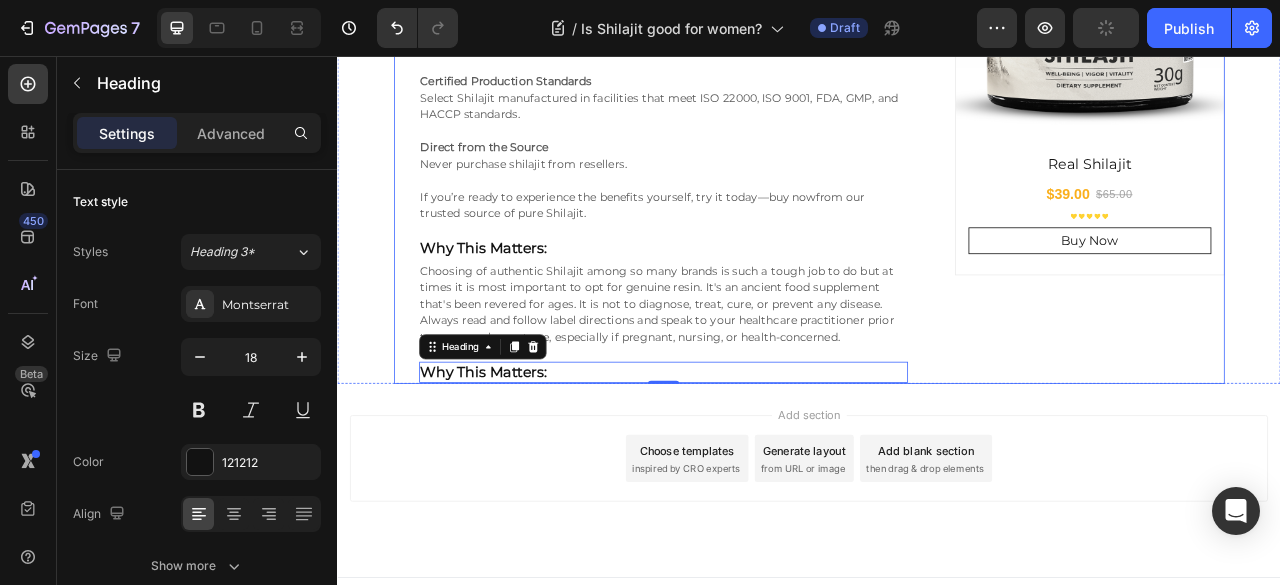 scroll, scrollTop: 1974, scrollLeft: 0, axis: vertical 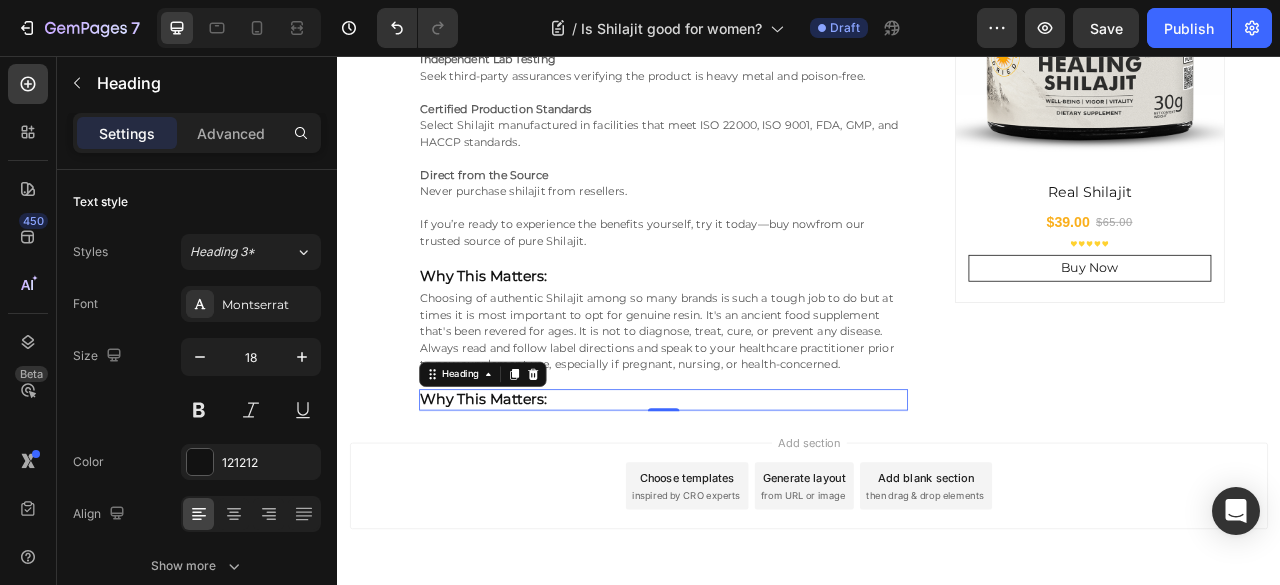 click on "Why This Matters:" at bounding box center (752, 493) 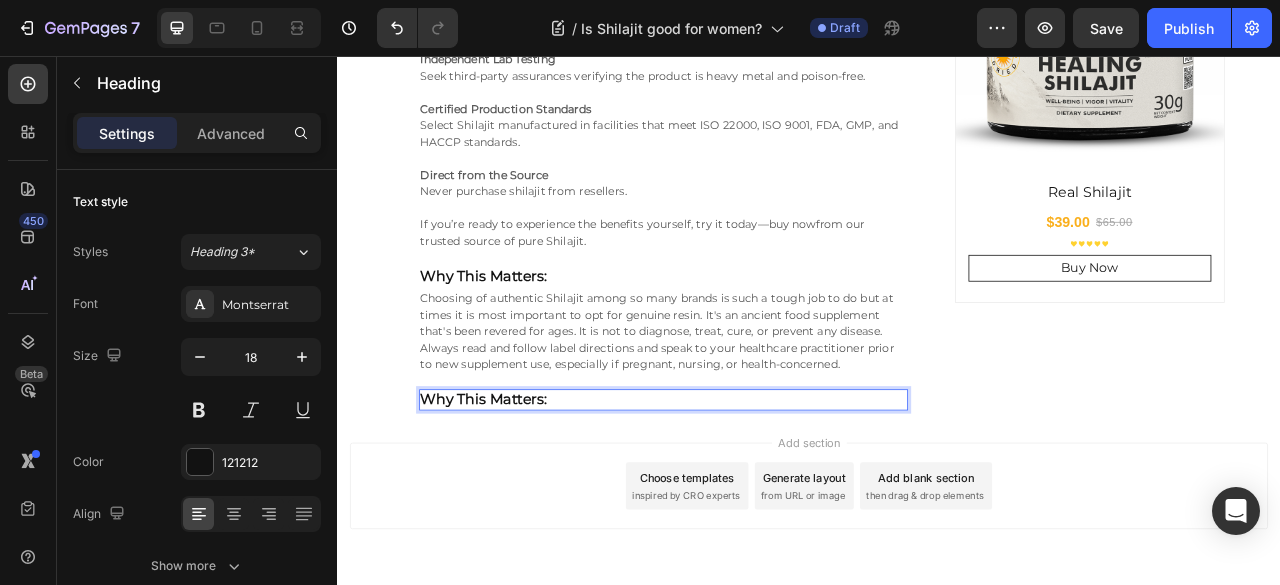 click on "Why This Matters:" at bounding box center (752, 493) 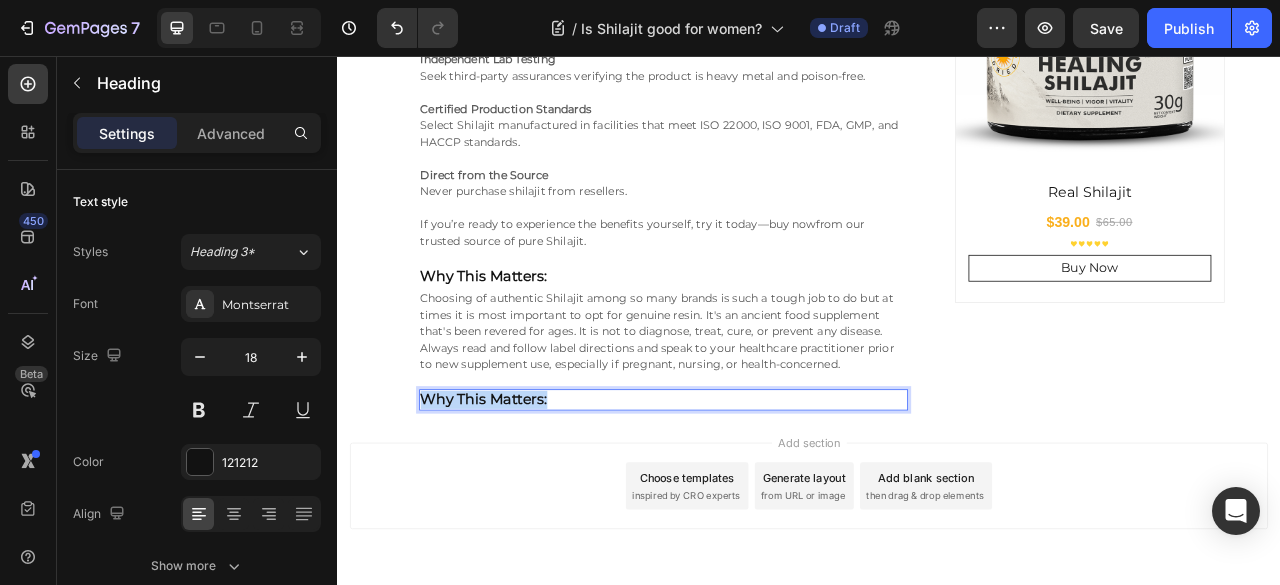 click on "Why This Matters:" at bounding box center (752, 493) 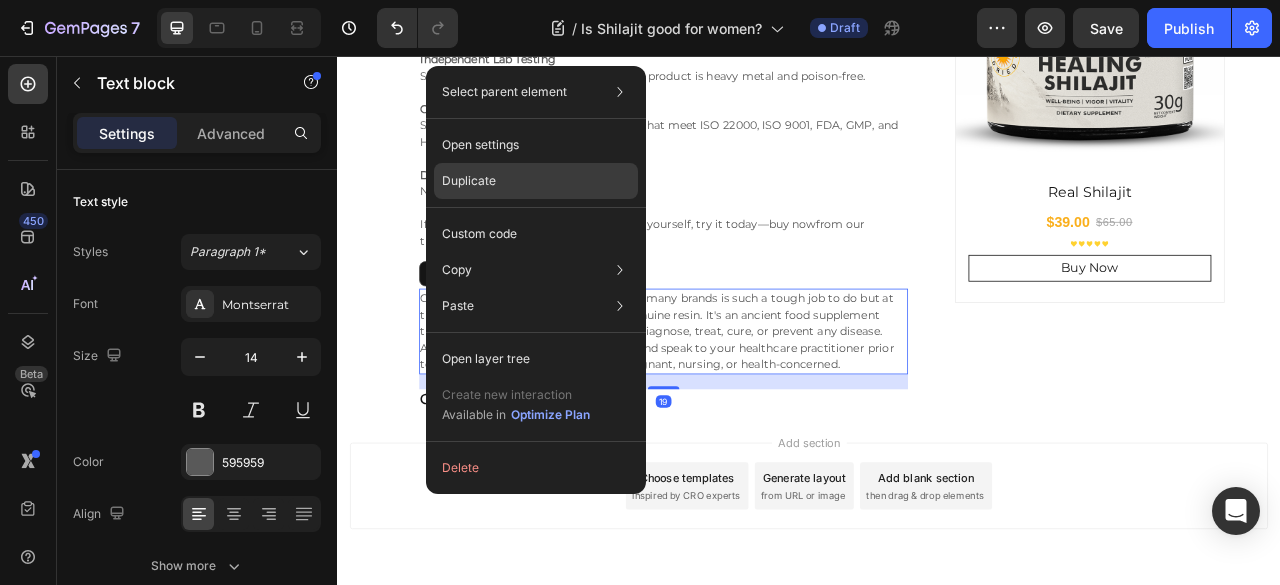 click on "Duplicate" 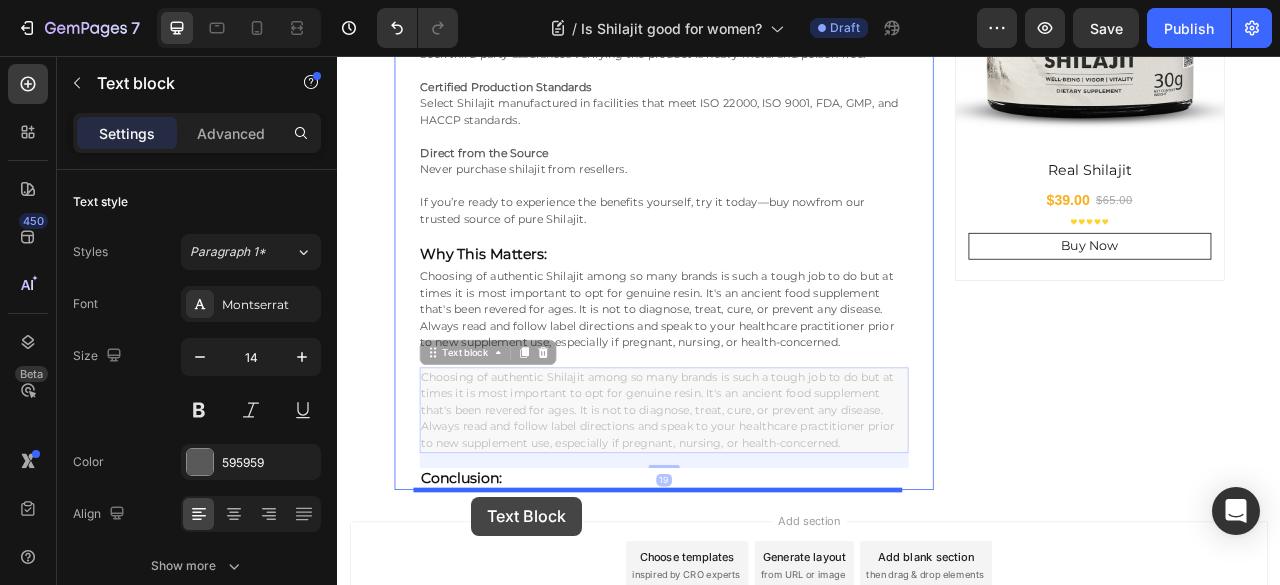 scroll, scrollTop: 2167, scrollLeft: 0, axis: vertical 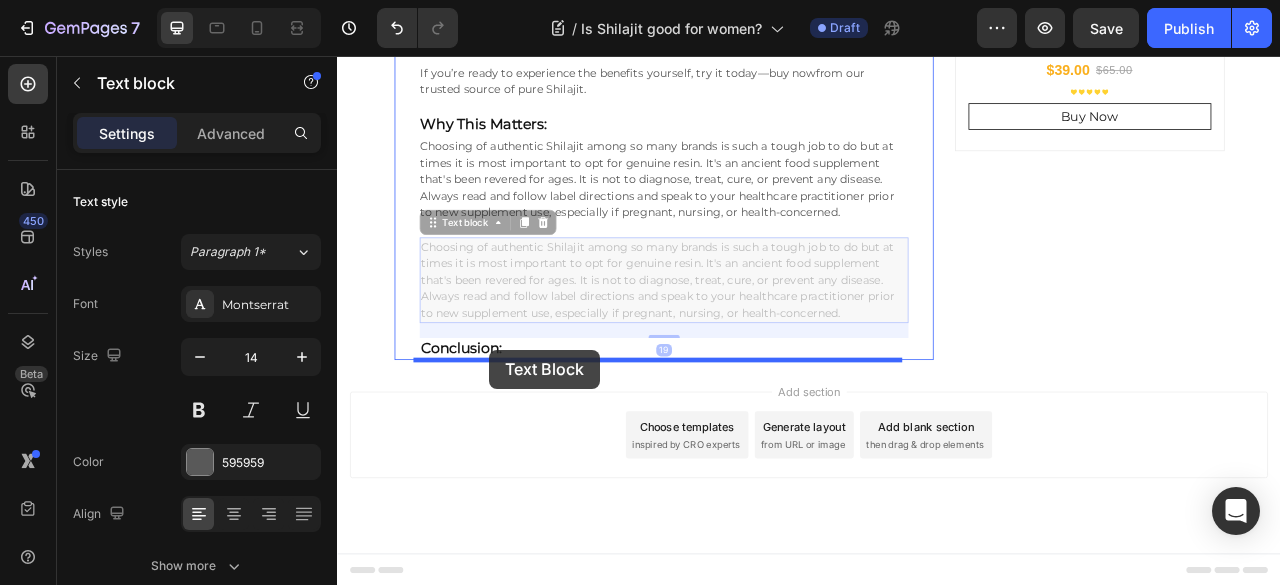 drag, startPoint x: 445, startPoint y: 455, endPoint x: 530, endPoint y: 430, distance: 88.60023 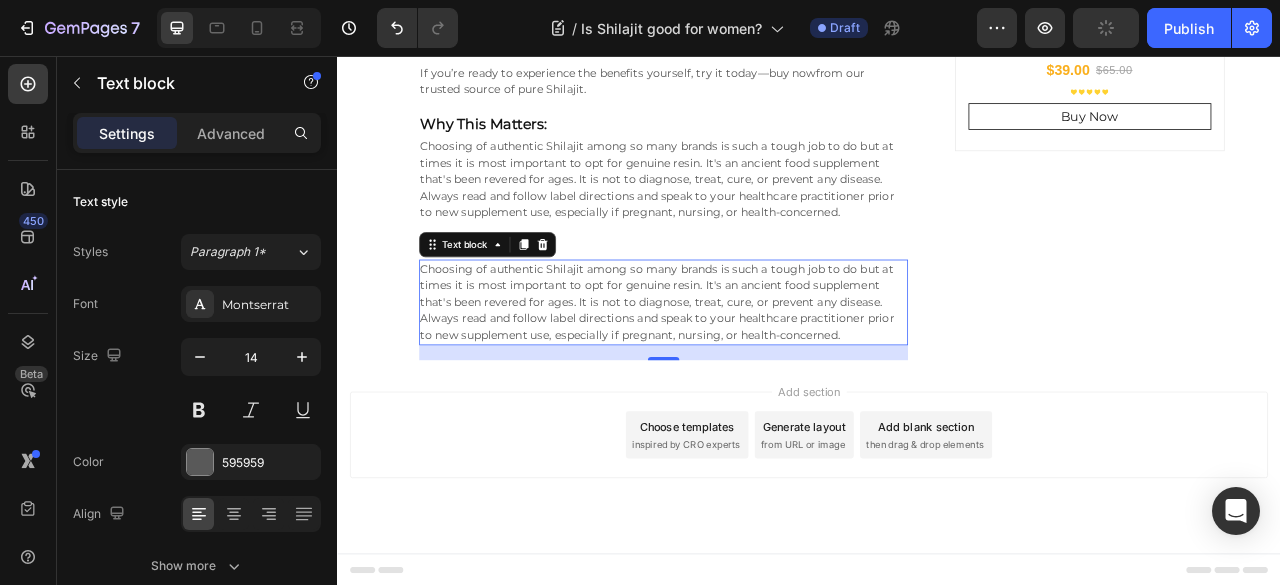 click on "Choosing of authentic Shilajit among so many brands is such a tough job to do but at times it is most important to opt for genuine resin. It's an ancient food supplement that's been revered for ages. It is not to diagnose, treat, cure, or prevent any disease. Always read and follow label directions and speak to your healthcare practitioner prior to new supplement use, especially if pregnant, nursing, or health-concerned." at bounding box center [752, 369] 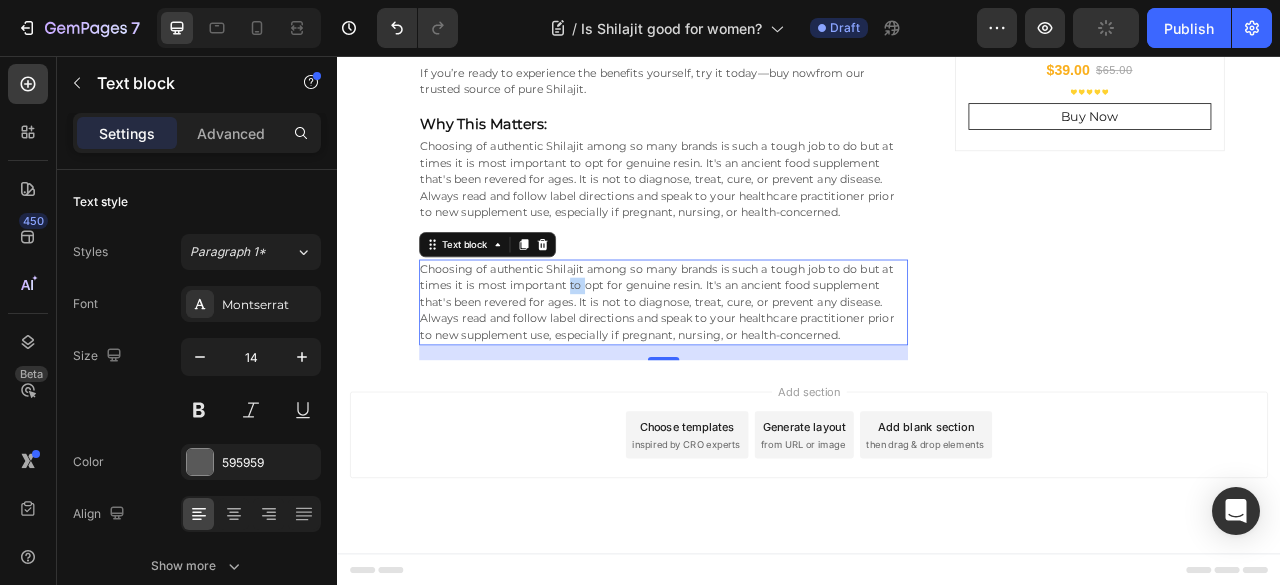 click on "Choosing of authentic Shilajit among so many brands is such a tough job to do but at times it is most important to opt for genuine resin. It's an ancient food supplement that's been revered for ages. It is not to diagnose, treat, cure, or prevent any disease. Always read and follow label directions and speak to your healthcare practitioner prior to new supplement use, especially if pregnant, nursing, or health-concerned." at bounding box center [752, 369] 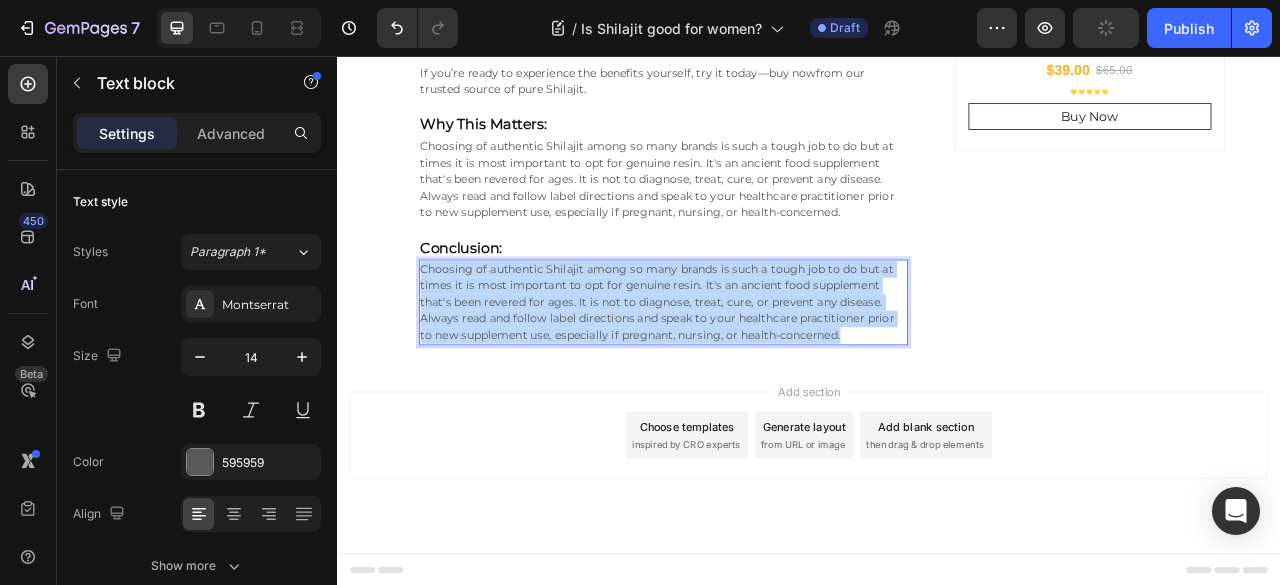 click on "Choosing of authentic Shilajit among so many brands is such a tough job to do but at times it is most important to opt for genuine resin. It's an ancient food supplement that's been revered for ages. It is not to diagnose, treat, cure, or prevent any disease. Always read and follow label directions and speak to your healthcare practitioner prior to new supplement use, especially if pregnant, nursing, or health-concerned." at bounding box center [752, 369] 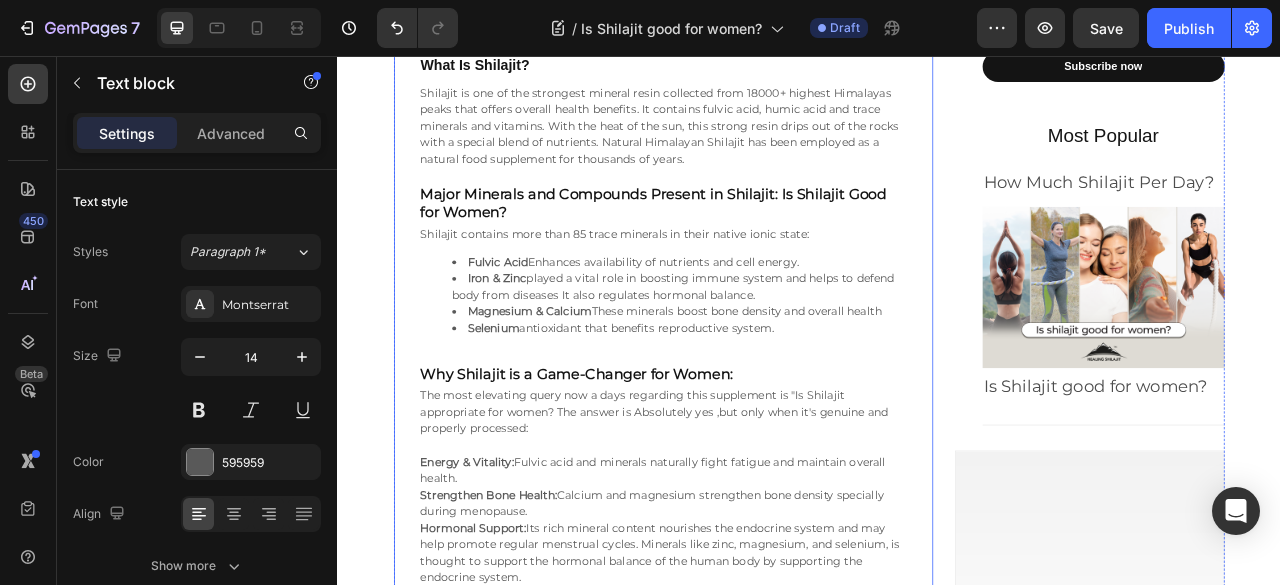 scroll, scrollTop: 1067, scrollLeft: 0, axis: vertical 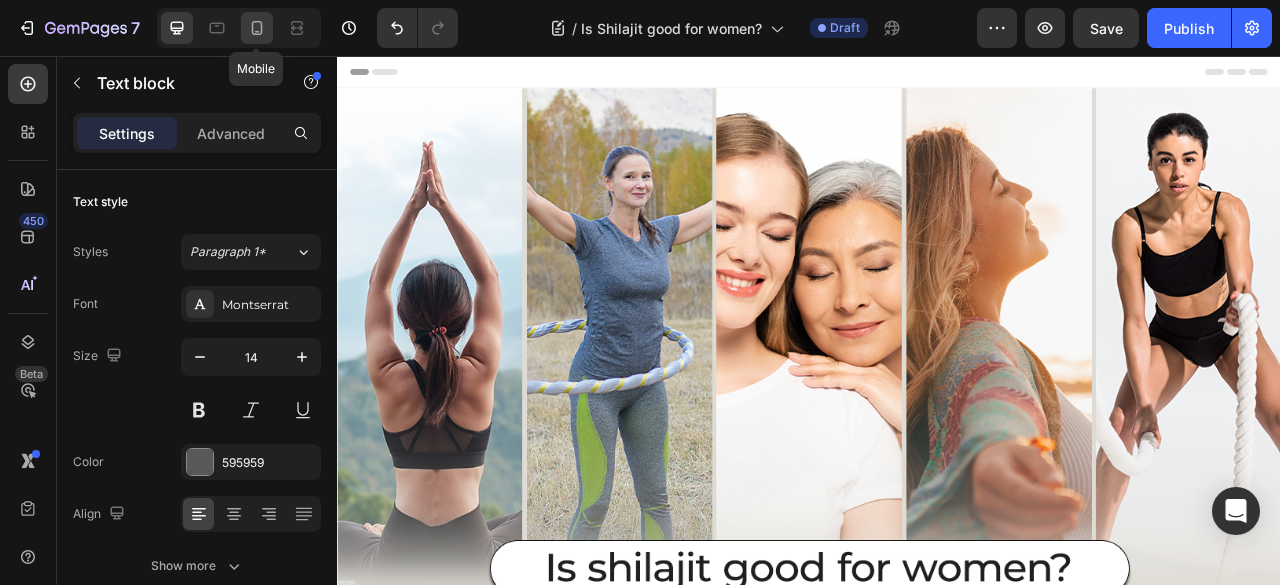 click 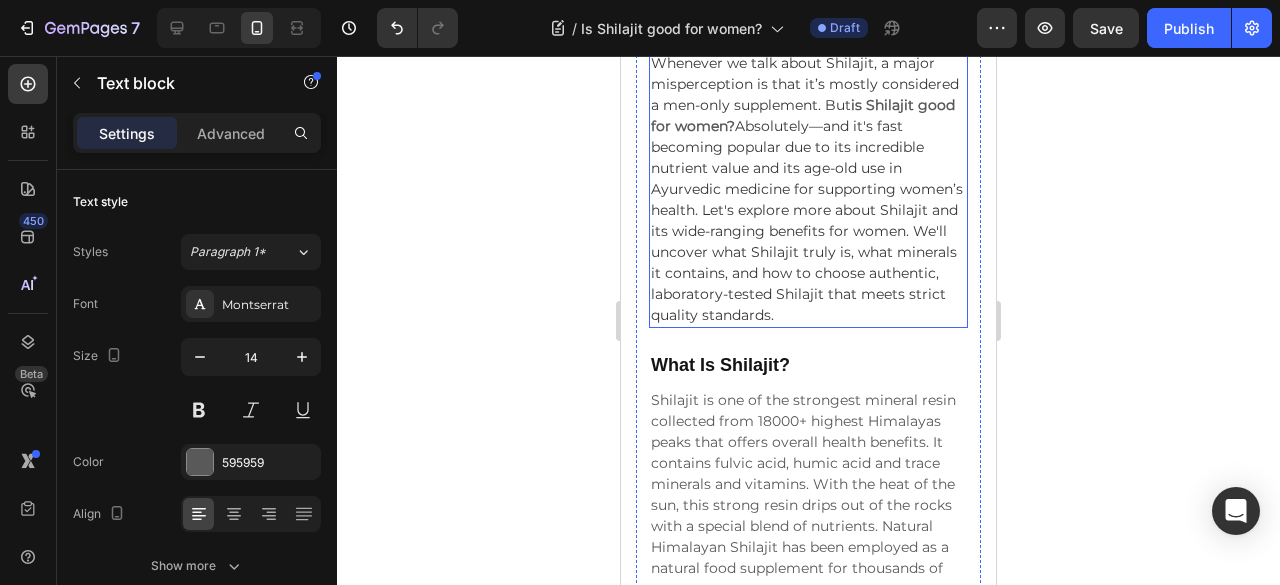scroll, scrollTop: 433, scrollLeft: 0, axis: vertical 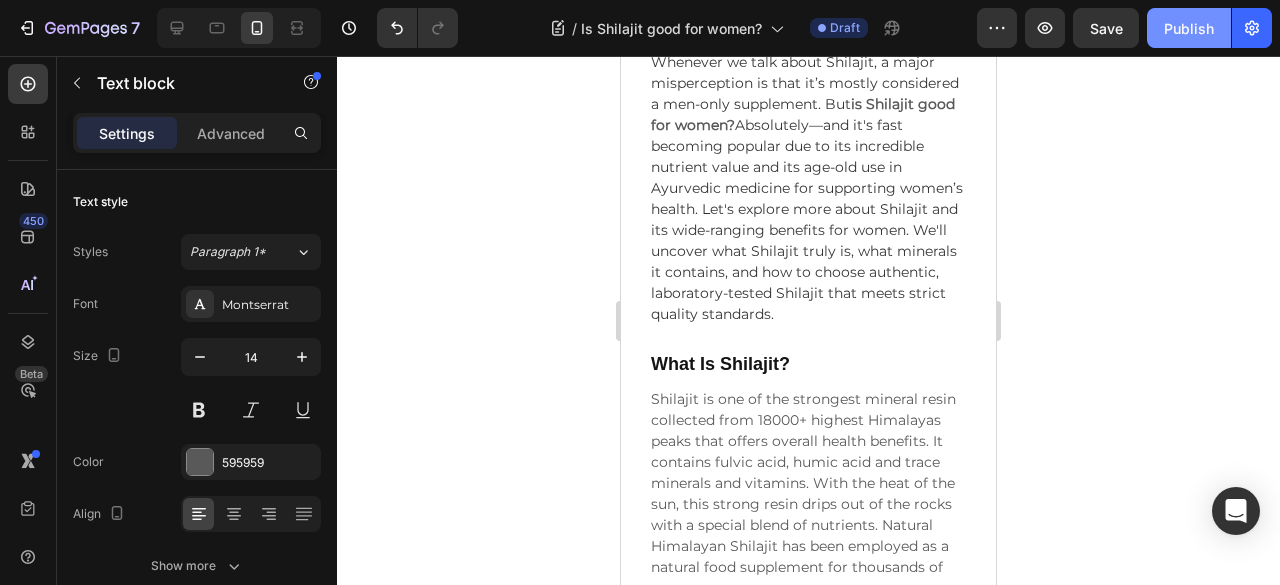 click on "Publish" at bounding box center (1189, 28) 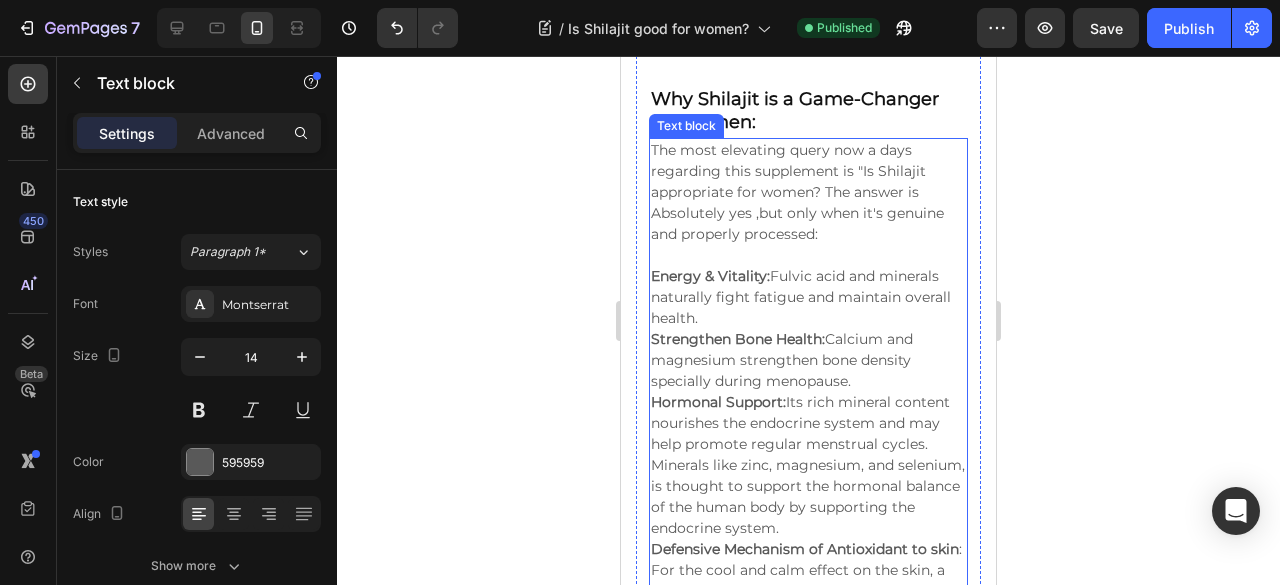 scroll, scrollTop: 1366, scrollLeft: 0, axis: vertical 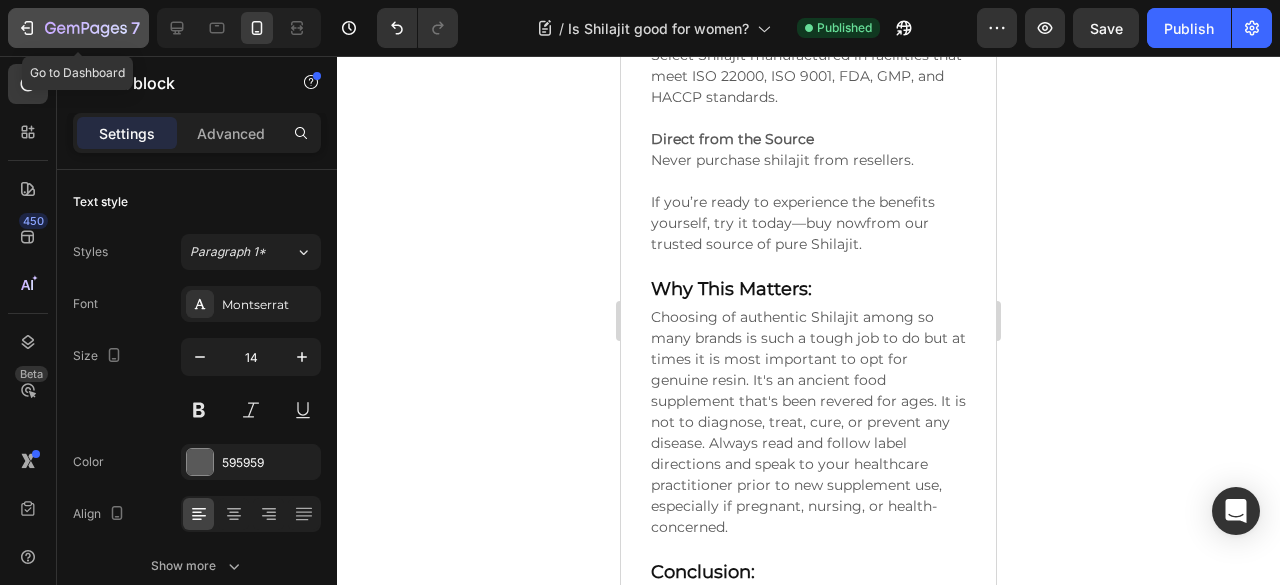 click 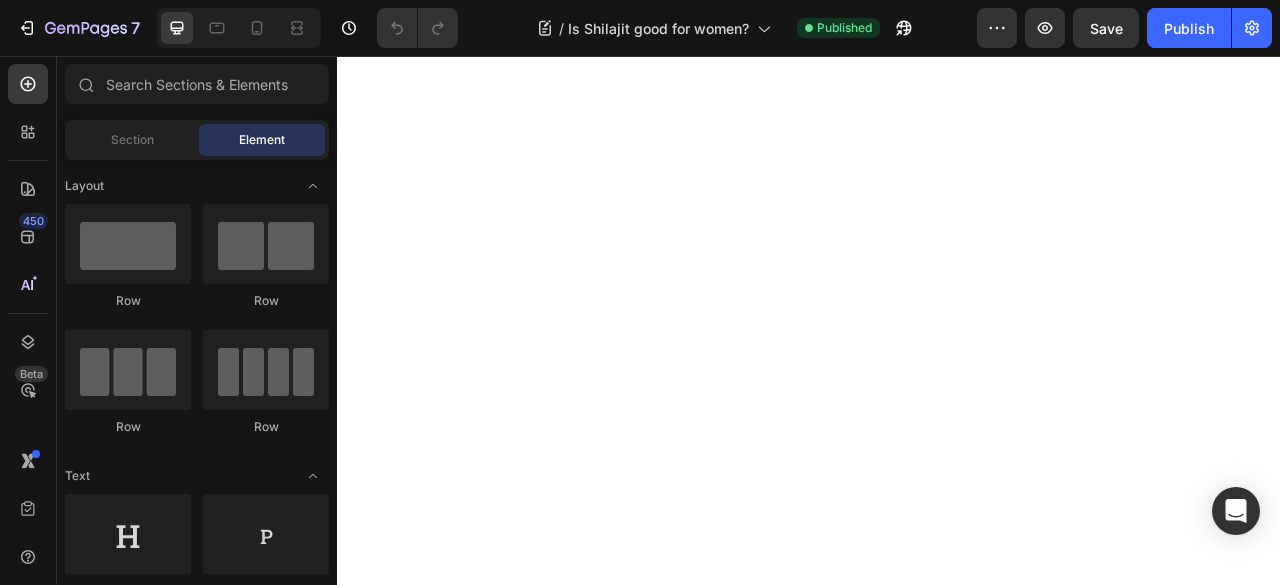 scroll, scrollTop: 0, scrollLeft: 0, axis: both 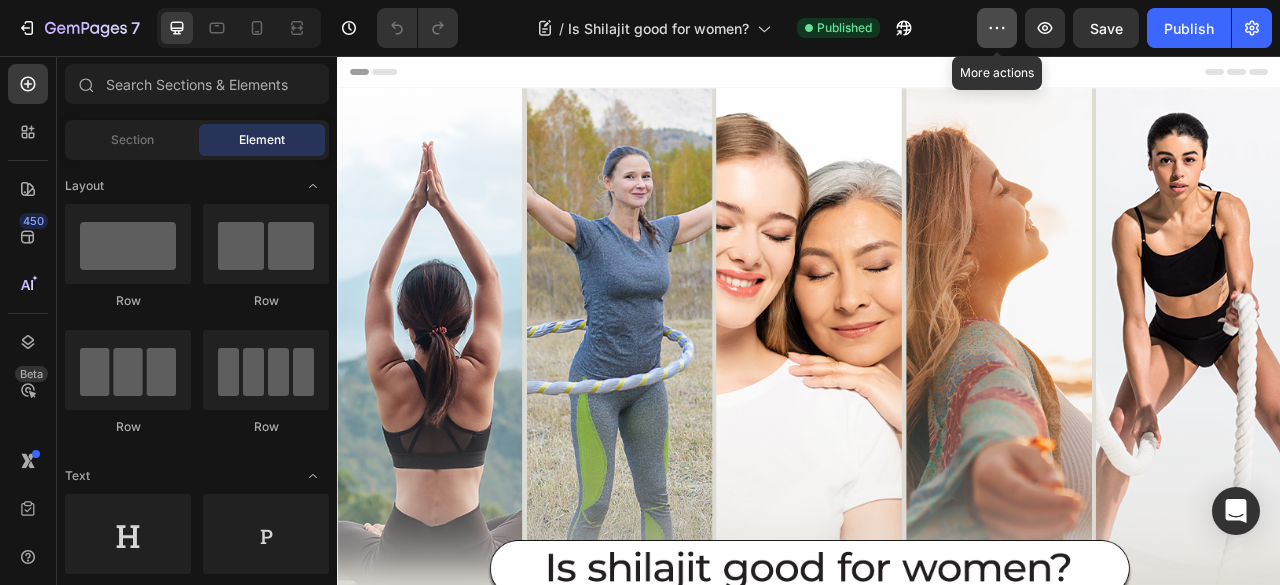 click 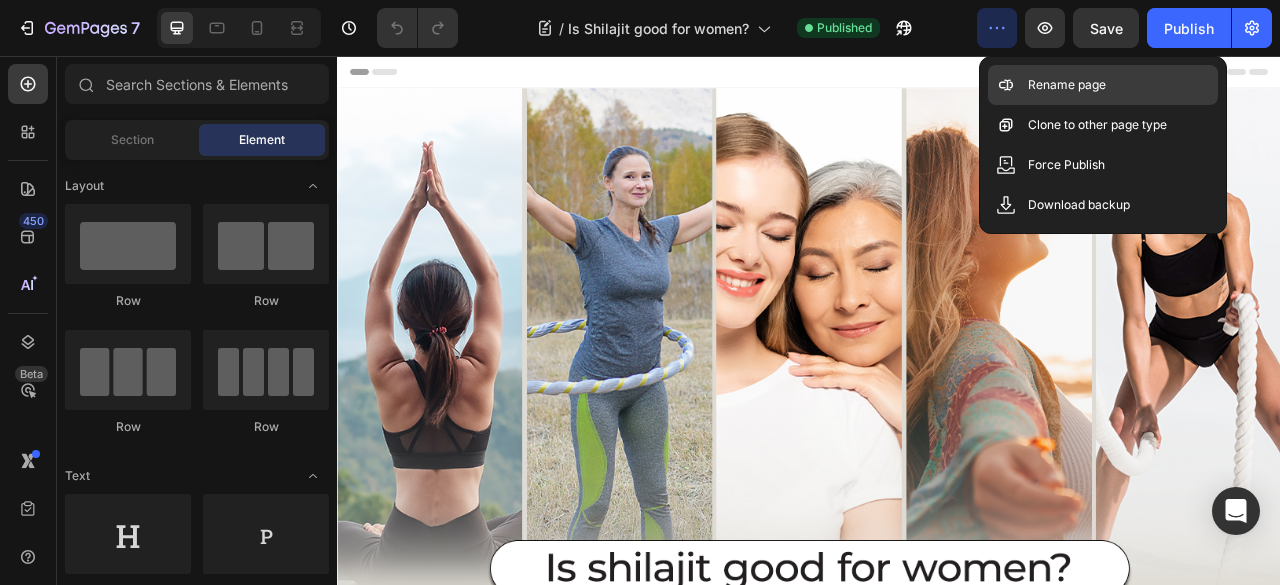 click on "Rename page" 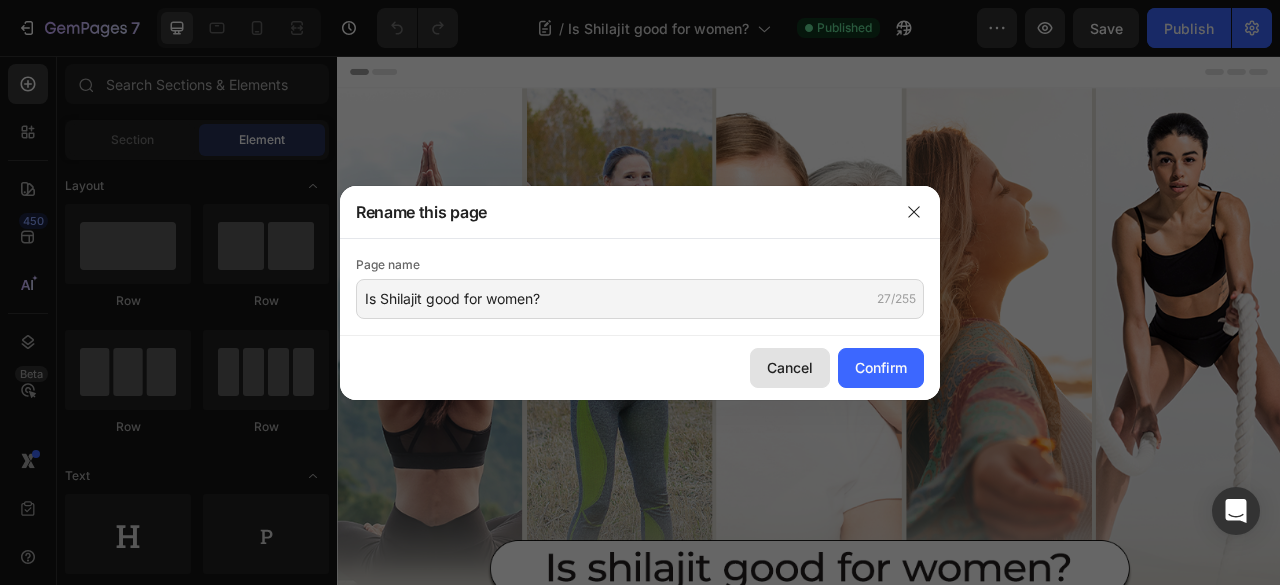 click on "Cancel" at bounding box center (790, 367) 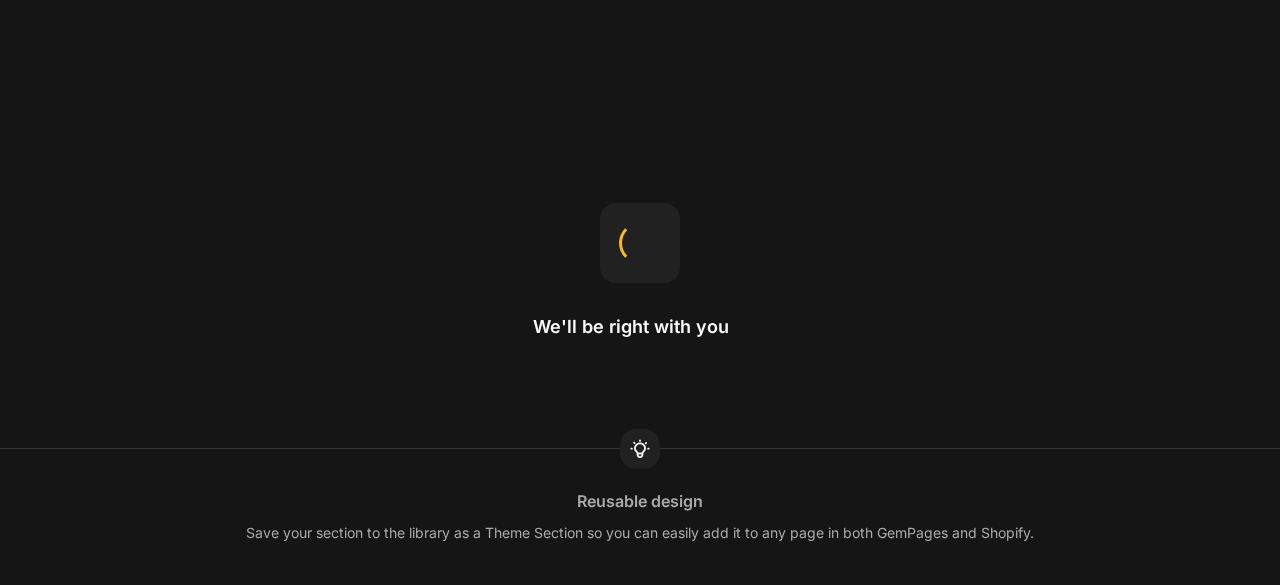 scroll, scrollTop: 0, scrollLeft: 0, axis: both 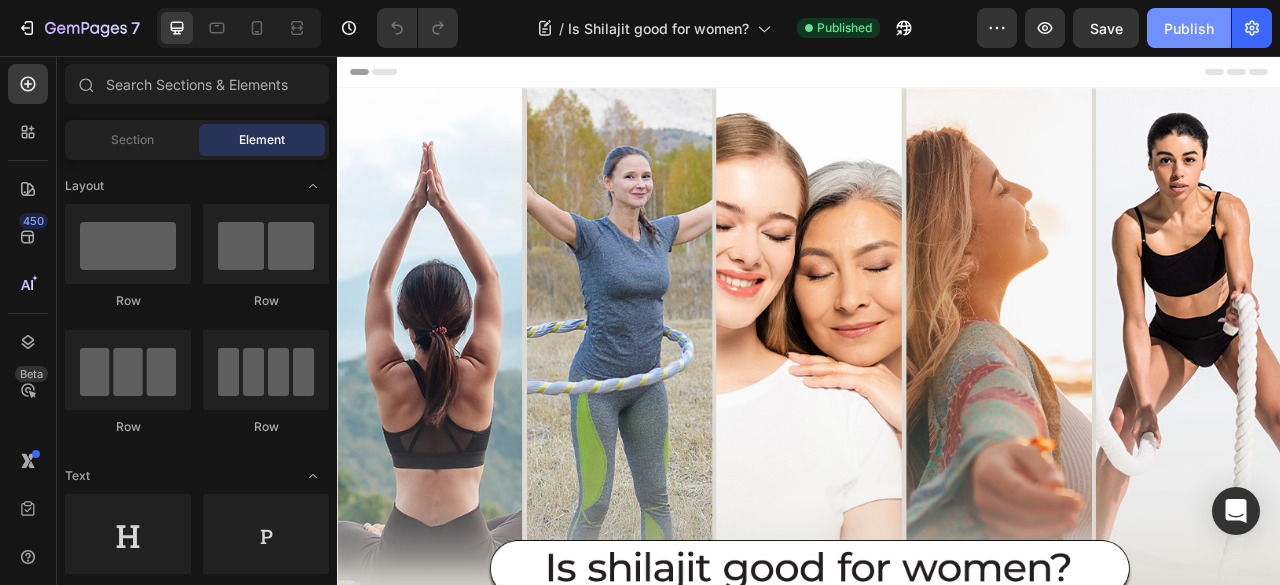 click on "Publish" 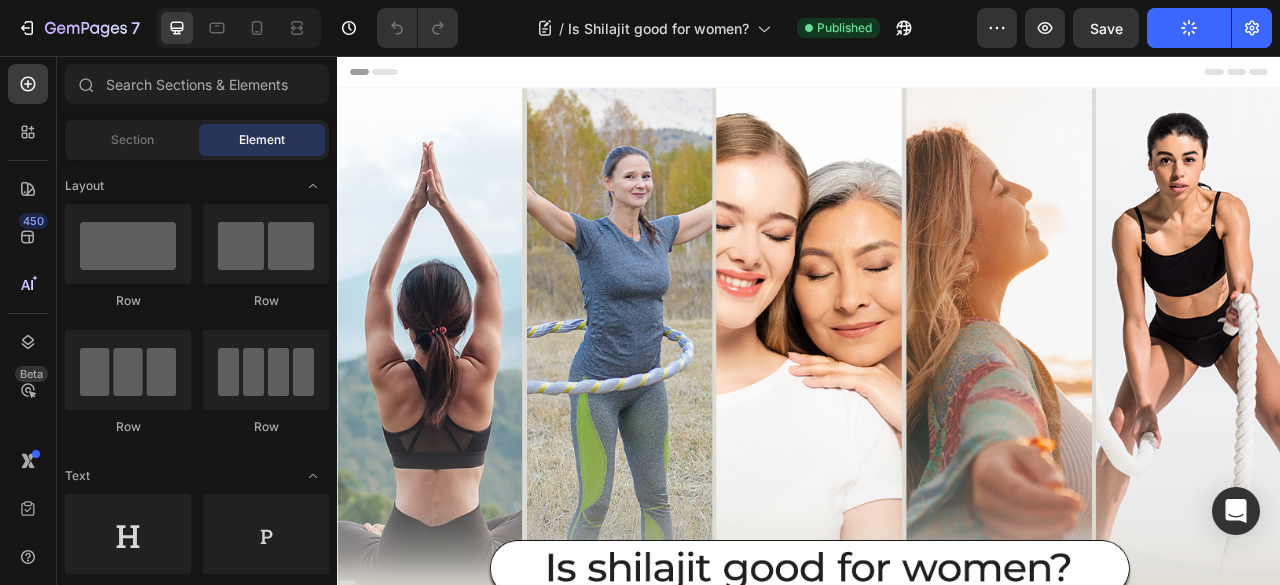 scroll, scrollTop: 0, scrollLeft: 0, axis: both 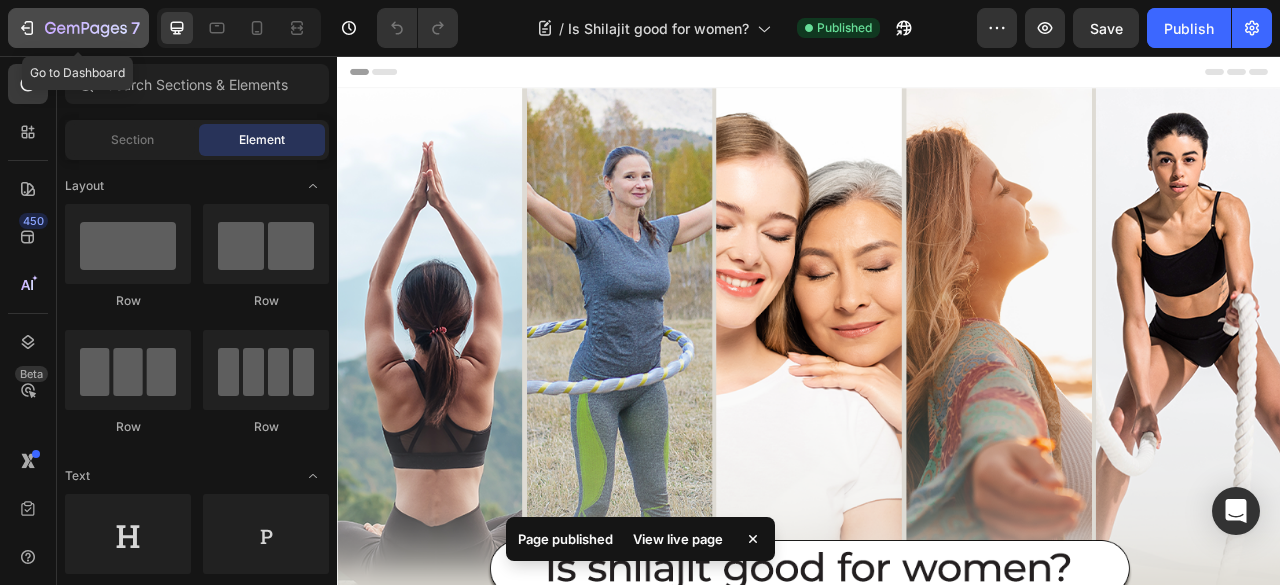 click on "7" 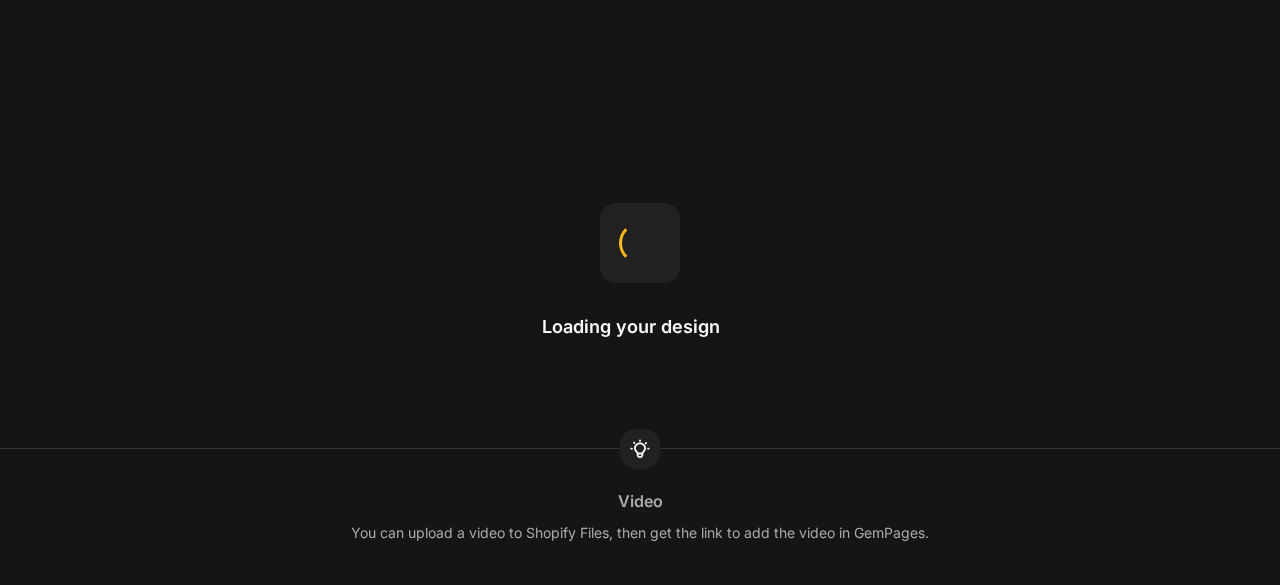 scroll, scrollTop: 0, scrollLeft: 0, axis: both 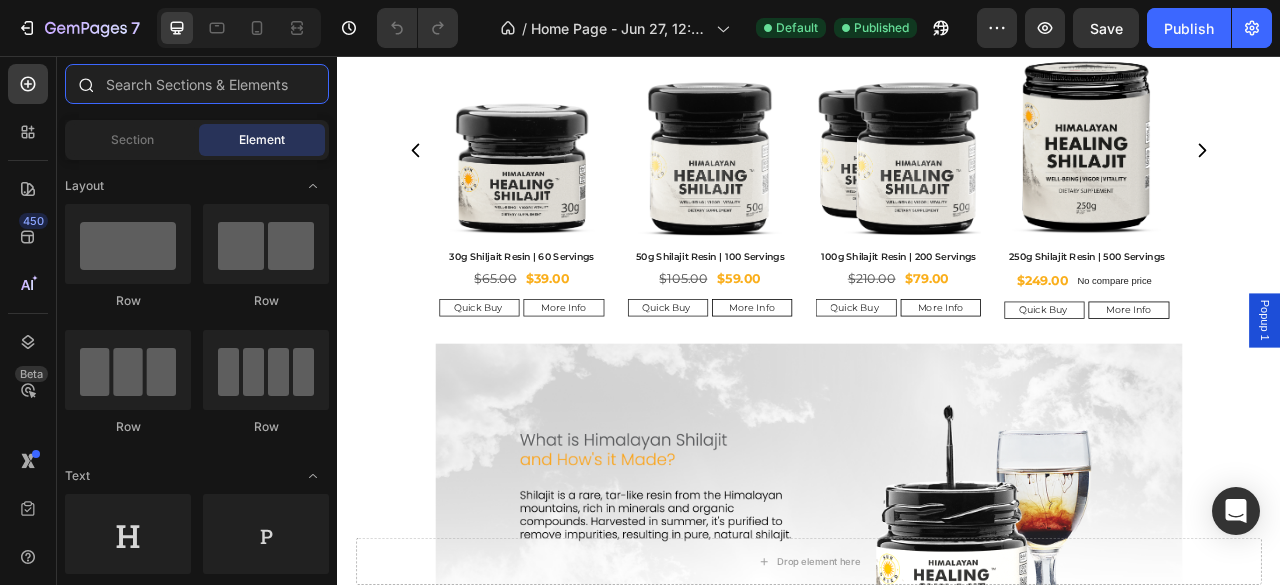 click at bounding box center [197, 84] 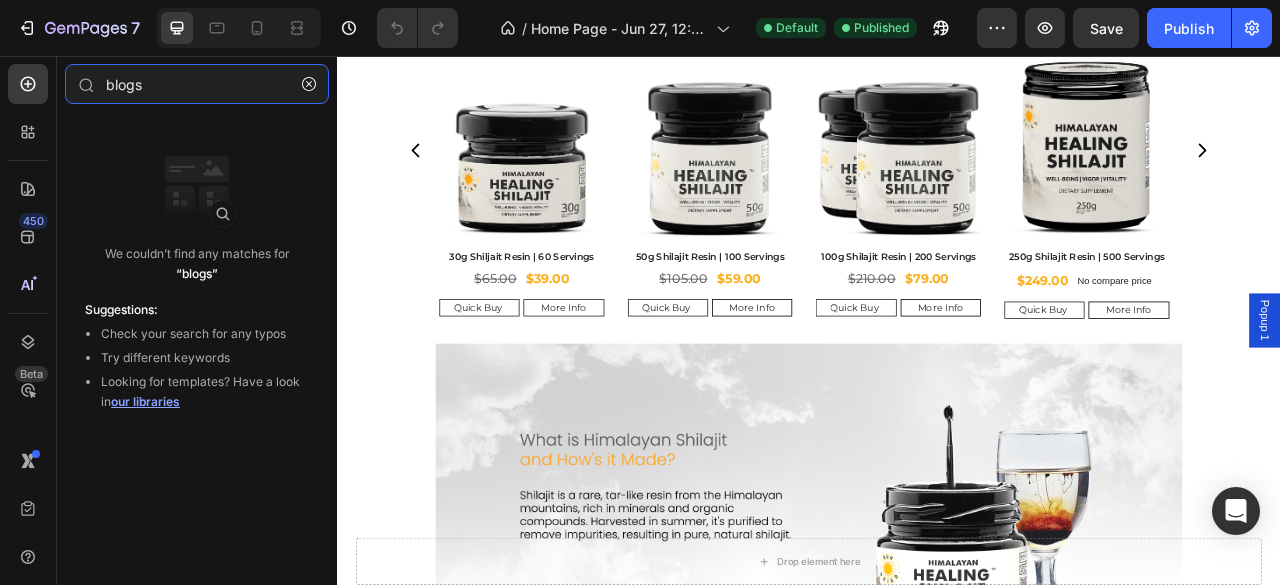 type on "blogs" 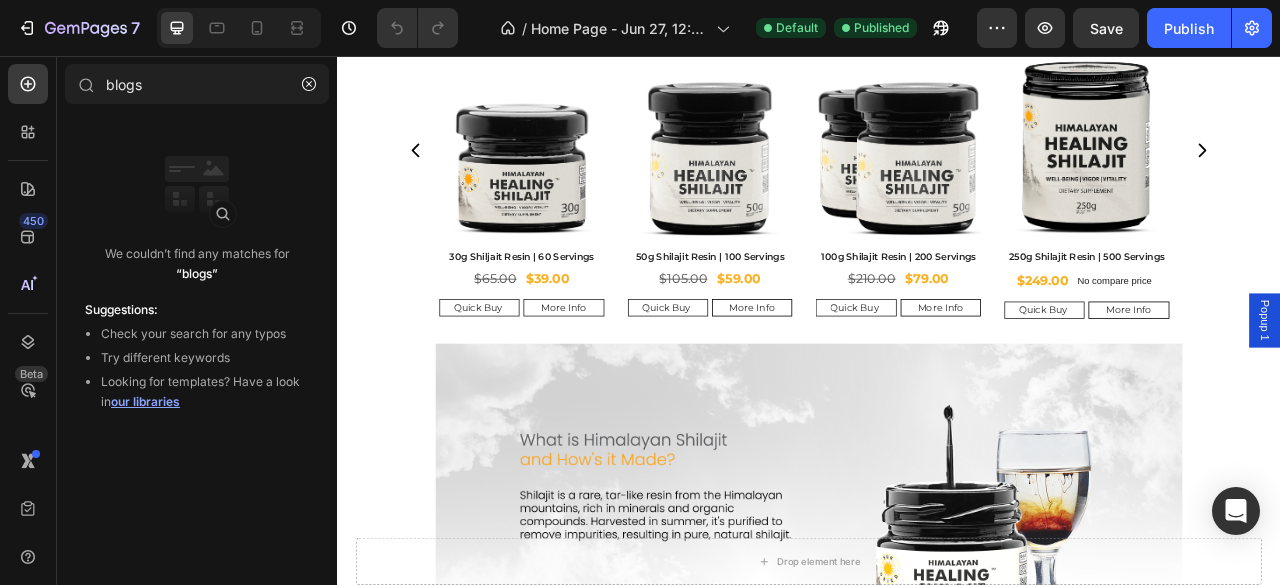 click at bounding box center (197, 126) 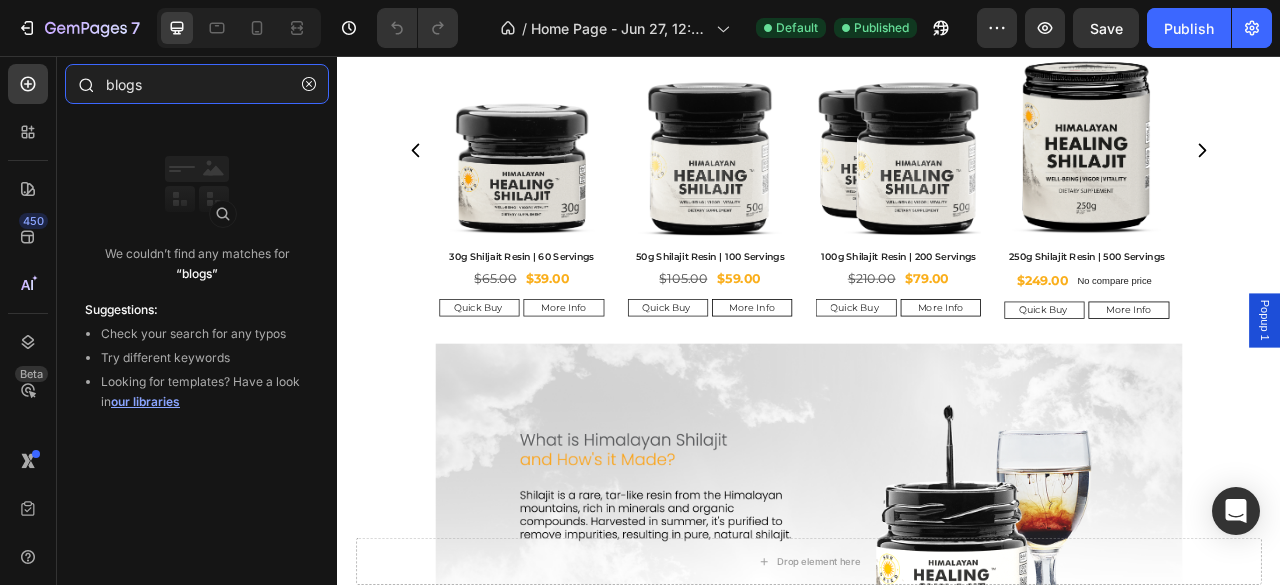 click on "blogs" at bounding box center [197, 84] 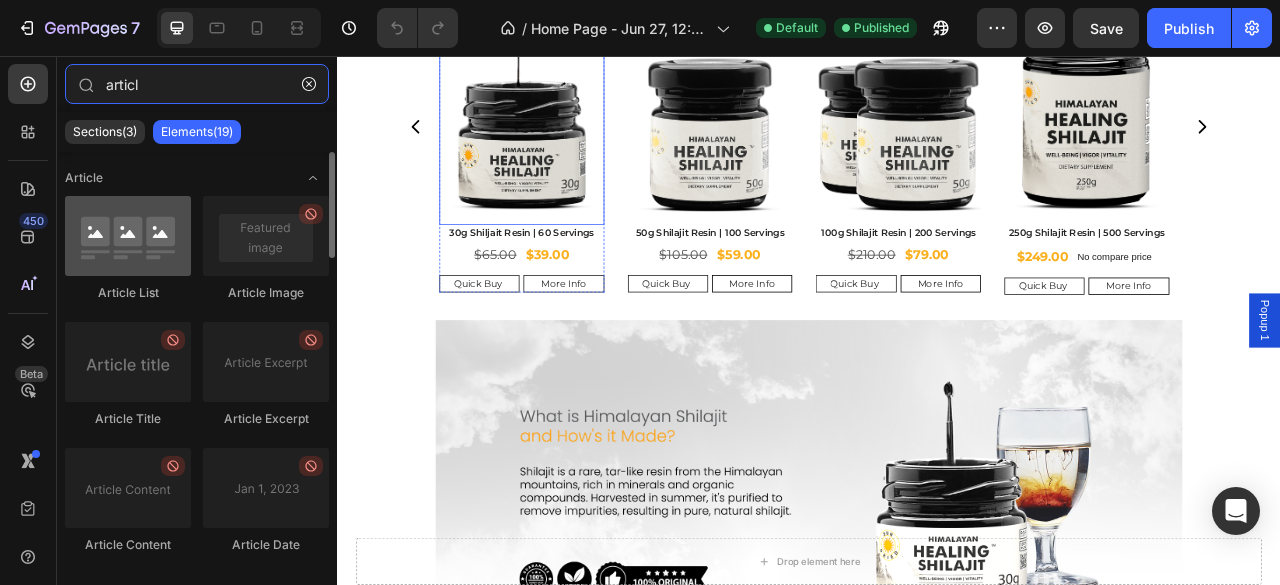 scroll, scrollTop: 700, scrollLeft: 0, axis: vertical 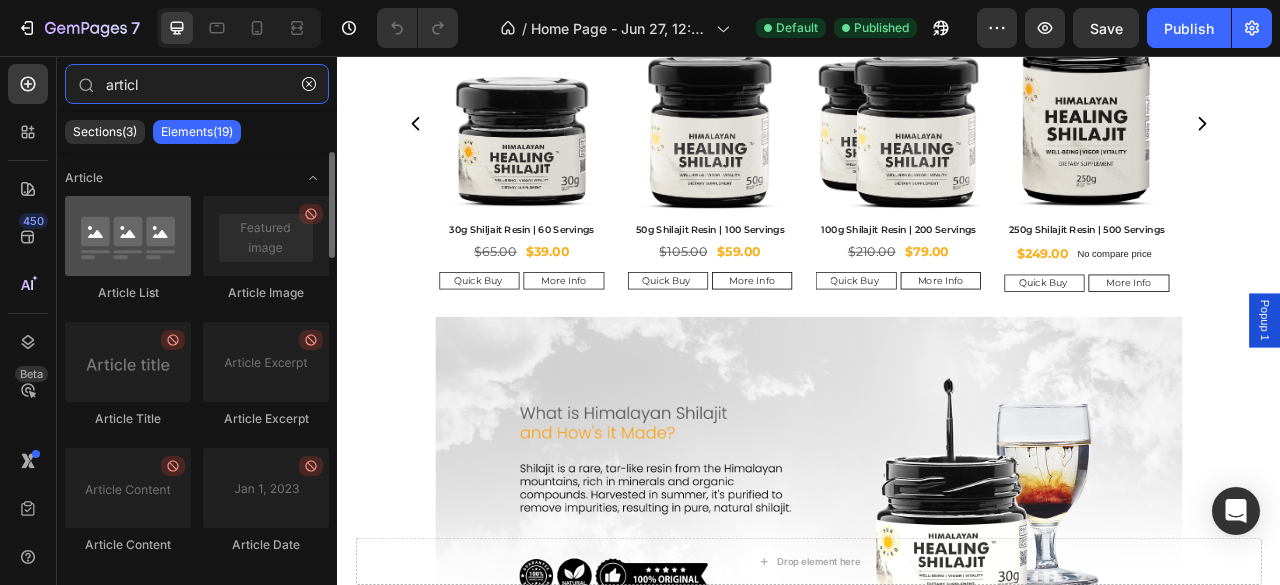 type on "articl" 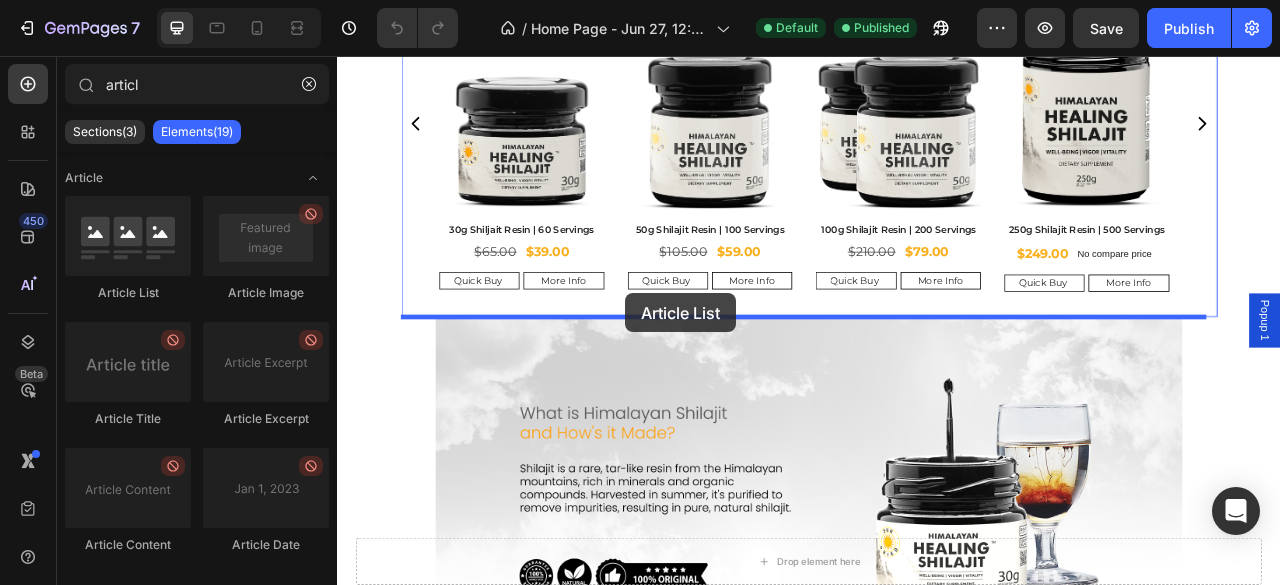 drag, startPoint x: 455, startPoint y: 296, endPoint x: 703, endPoint y: 358, distance: 255.63255 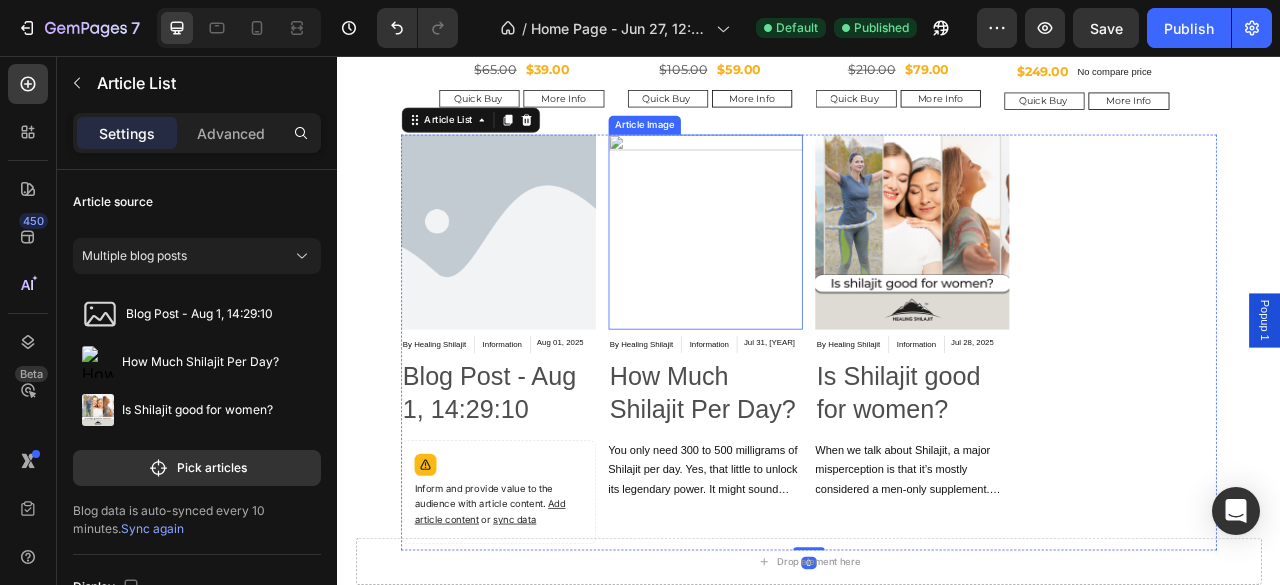 scroll, scrollTop: 933, scrollLeft: 0, axis: vertical 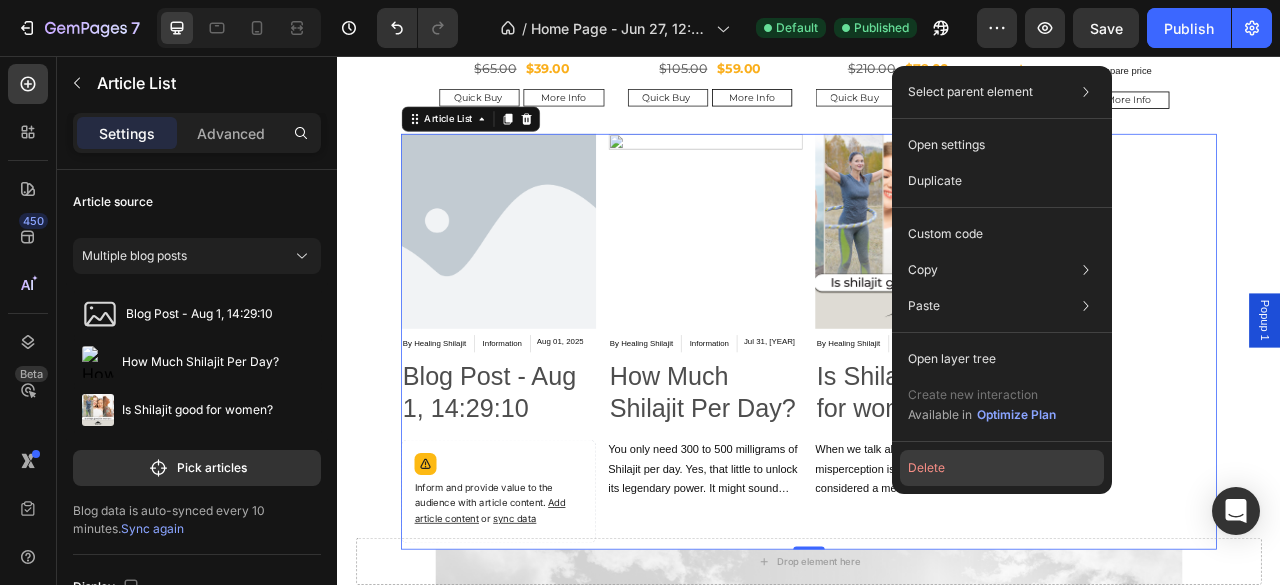 click on "Delete" 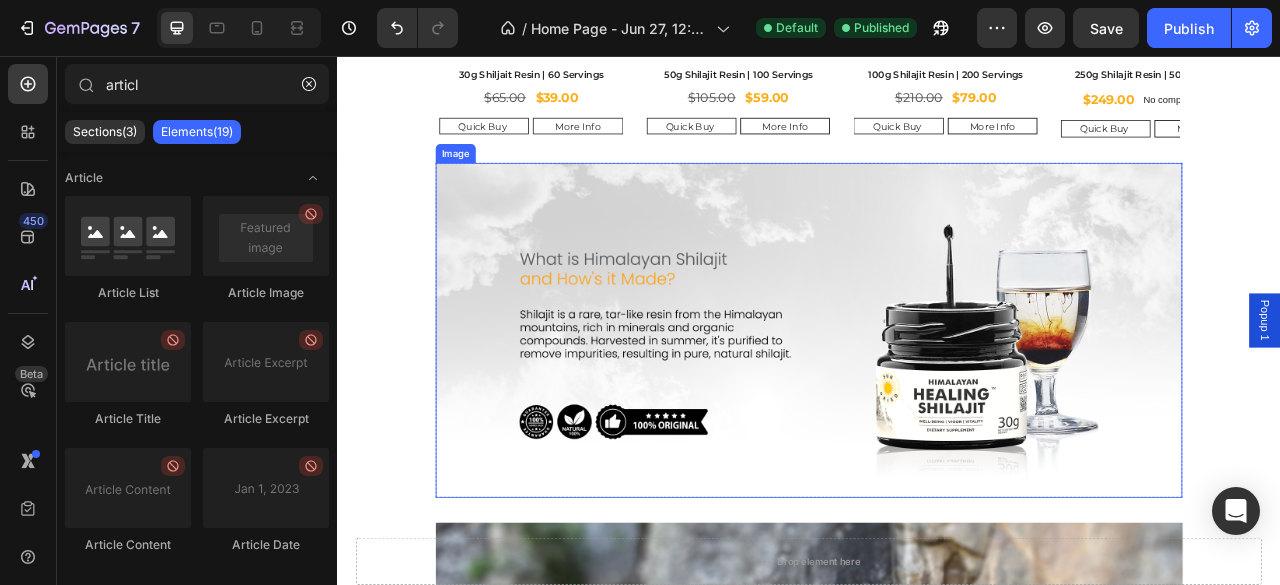 scroll, scrollTop: 642, scrollLeft: 0, axis: vertical 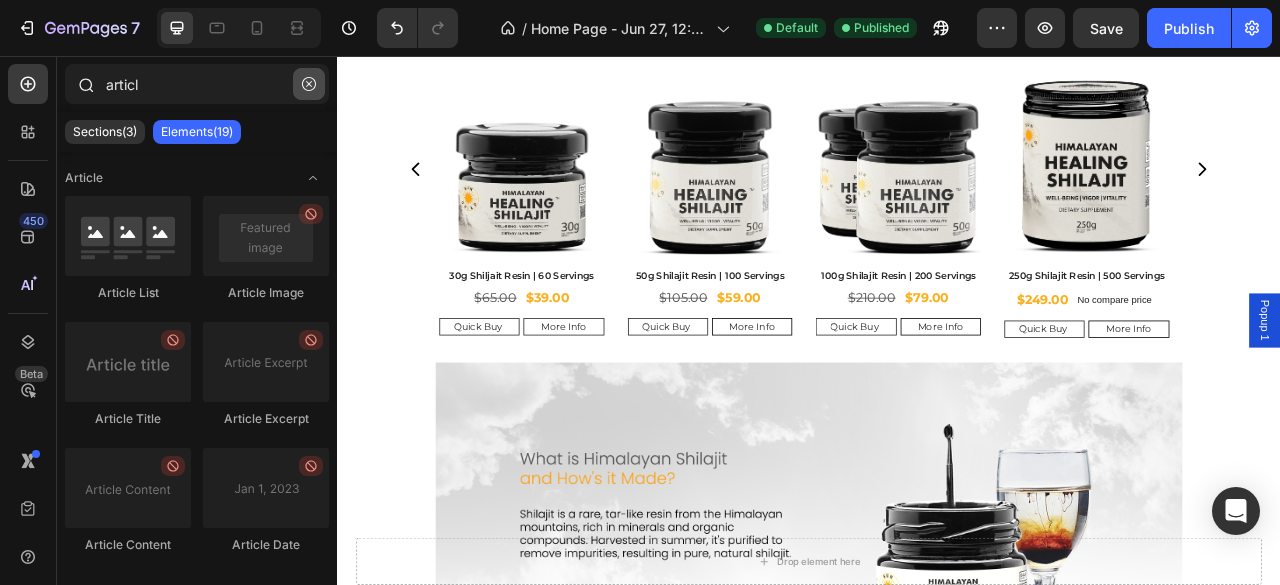 click at bounding box center [309, 84] 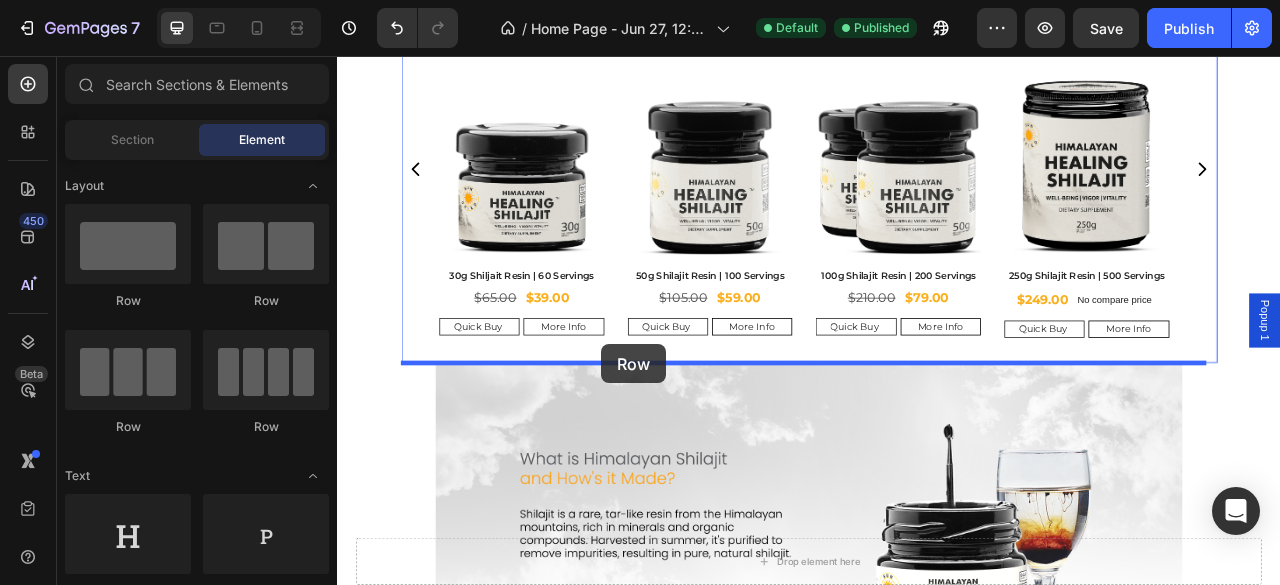 drag, startPoint x: 468, startPoint y: 333, endPoint x: 673, endPoint y: 423, distance: 223.88614 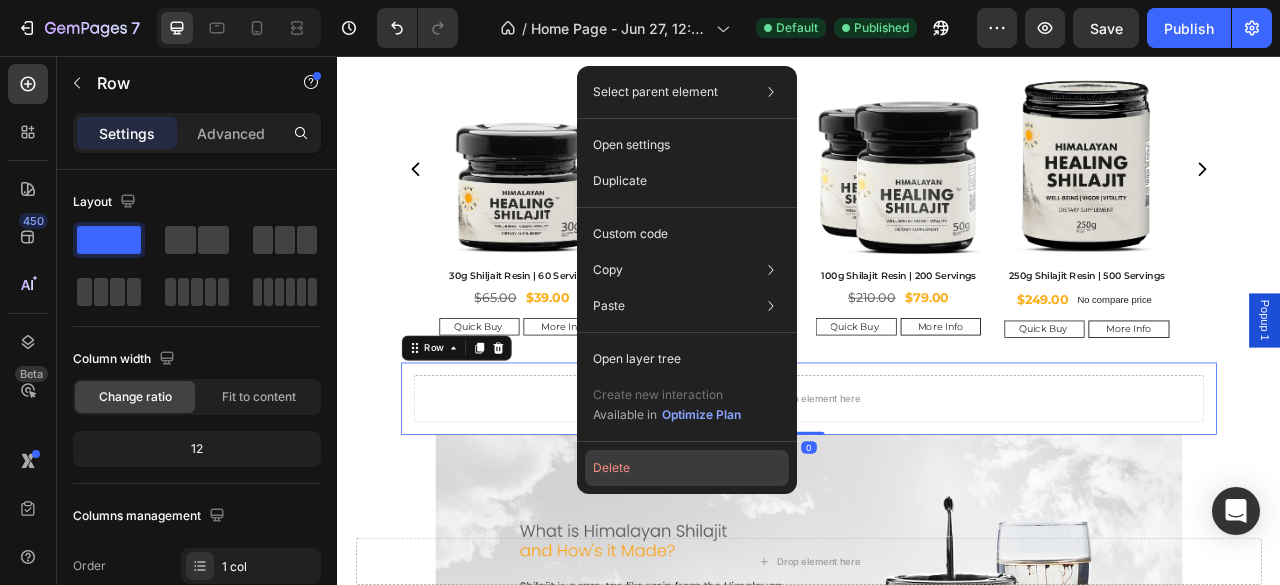 click on "Delete" 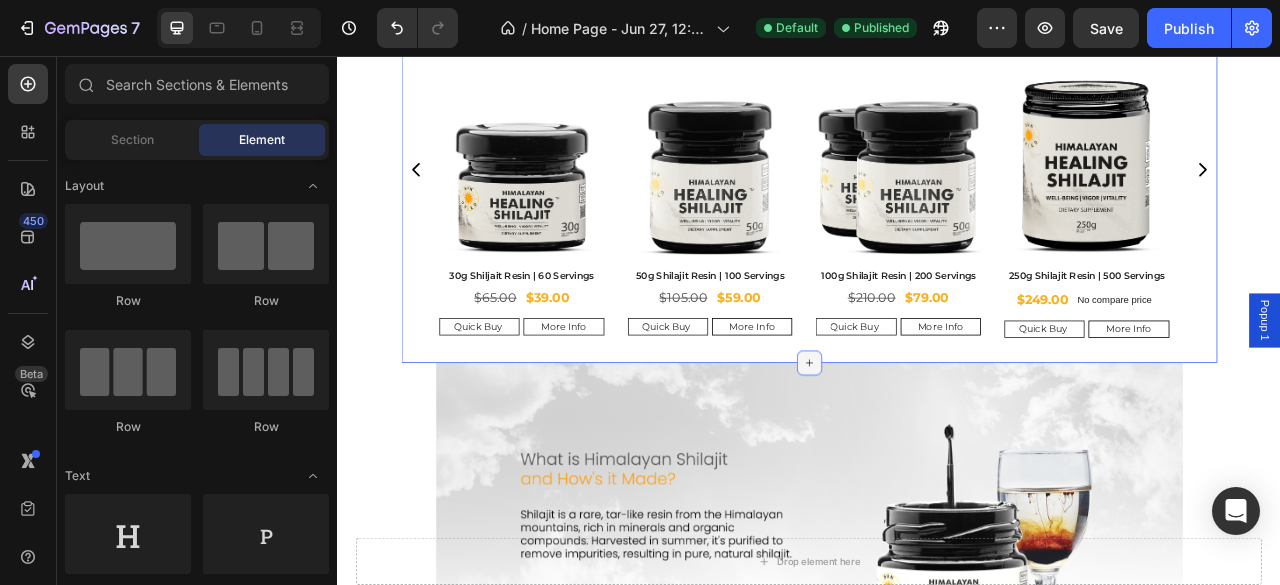 click 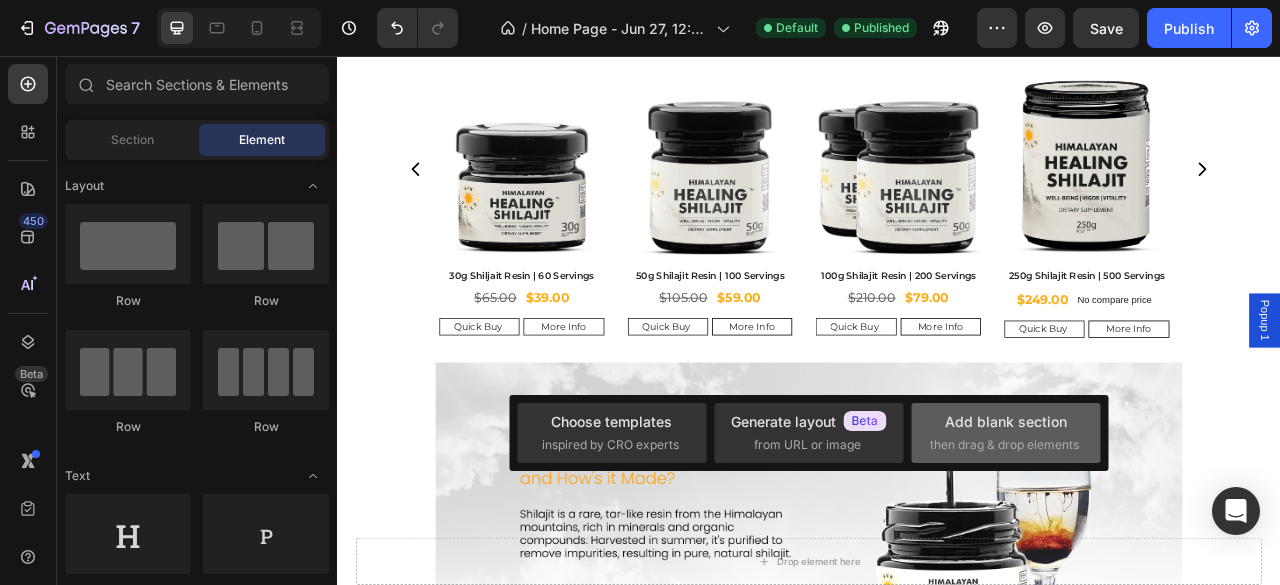 click on "Add blank section  then drag & drop elements" 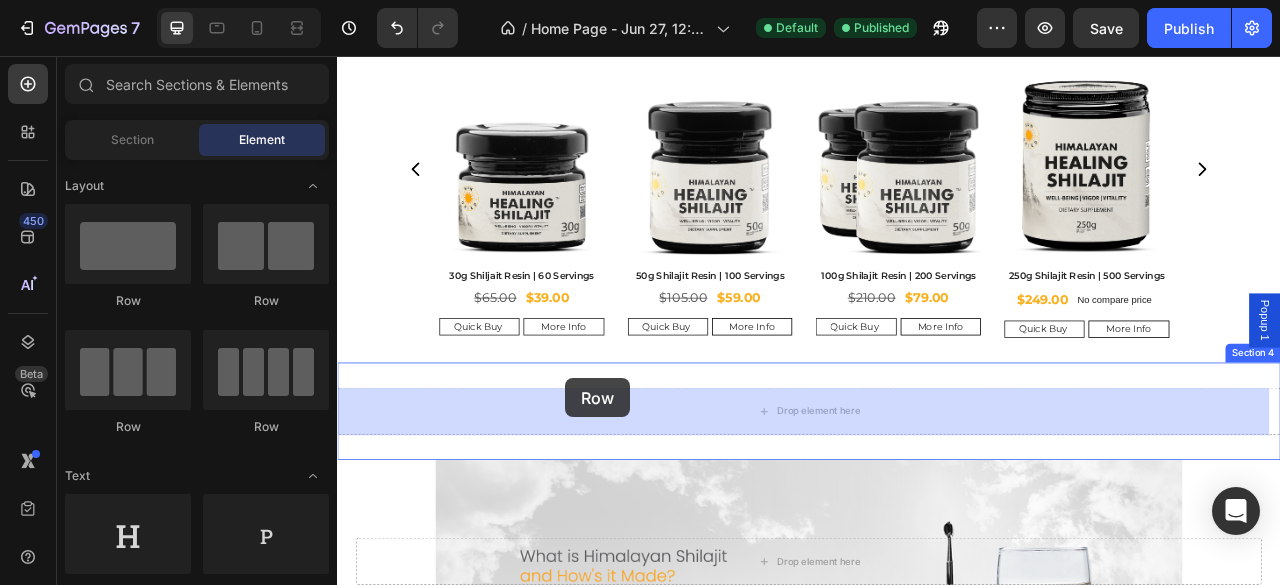 drag, startPoint x: 489, startPoint y: 305, endPoint x: 627, endPoint y: 466, distance: 212.04953 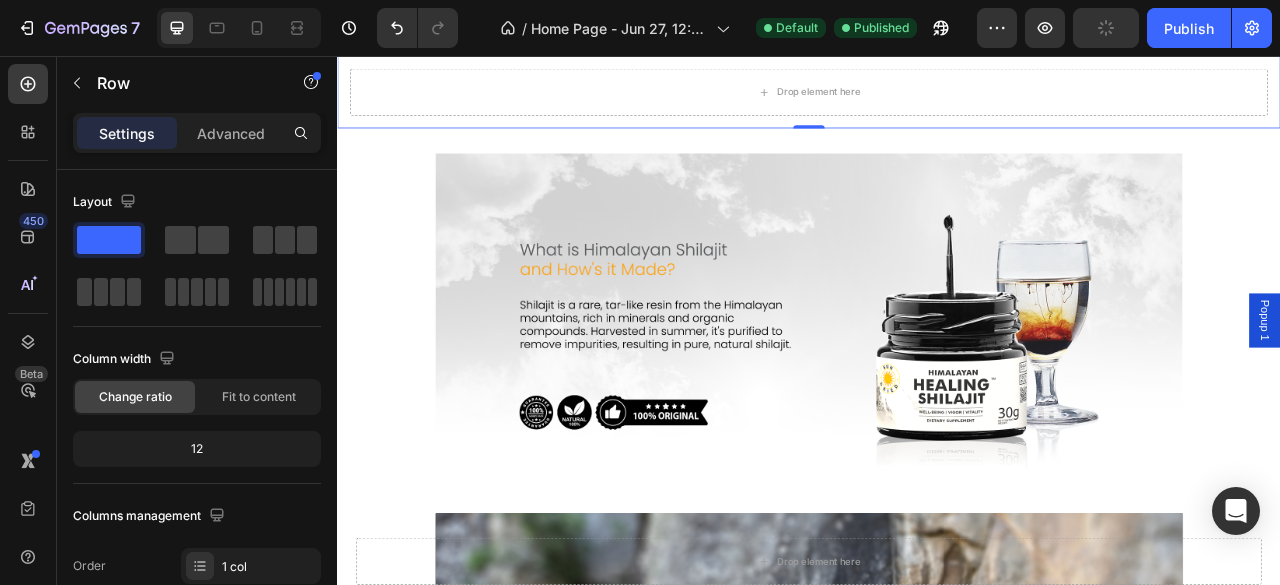 scroll, scrollTop: 936, scrollLeft: 0, axis: vertical 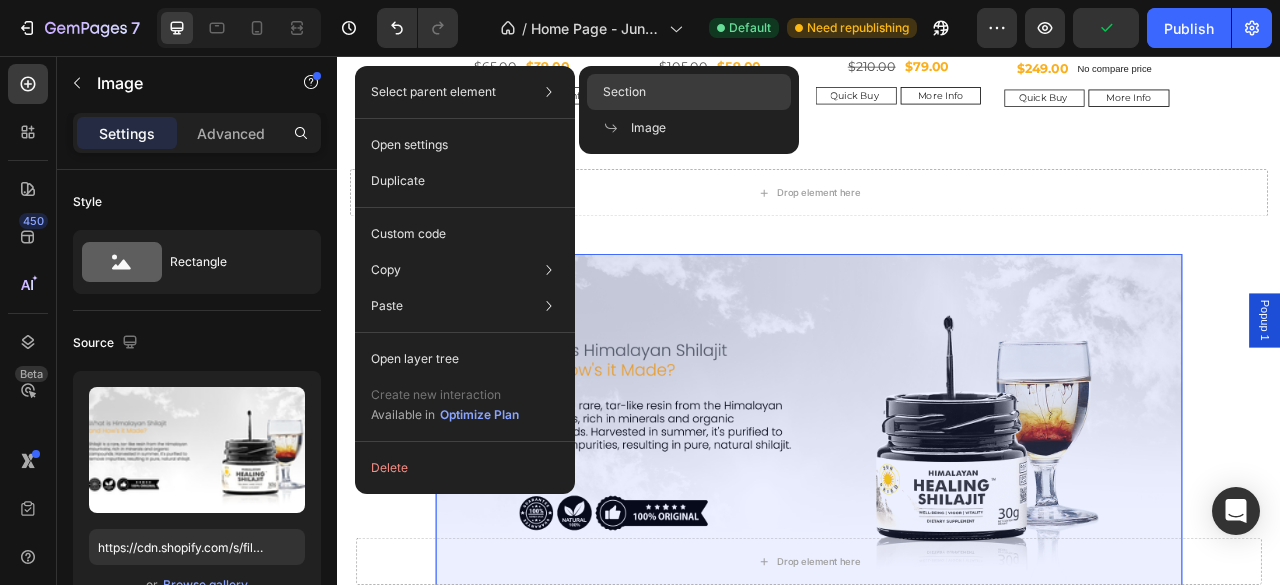 click on "Section" 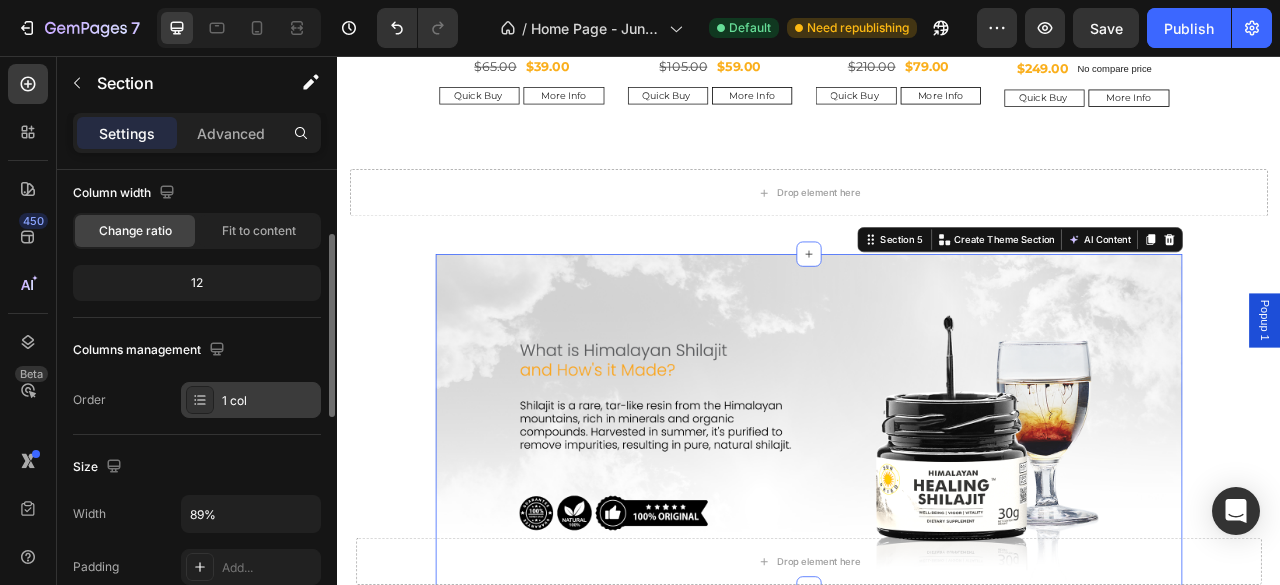 scroll, scrollTop: 233, scrollLeft: 0, axis: vertical 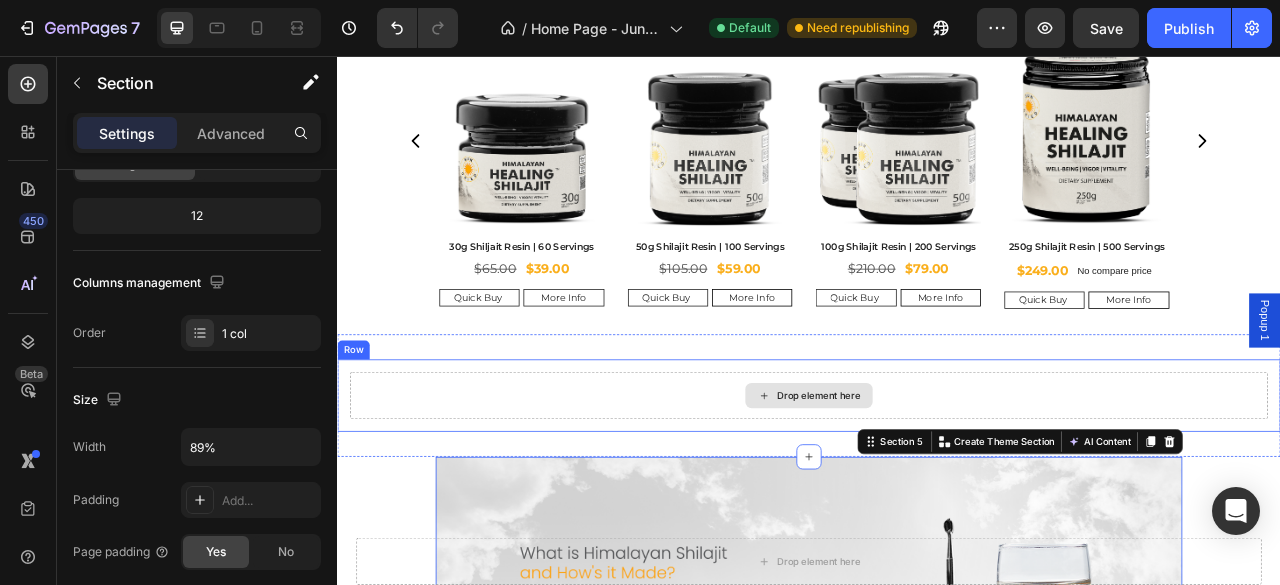 click on "Drop element here" at bounding box center (937, 488) 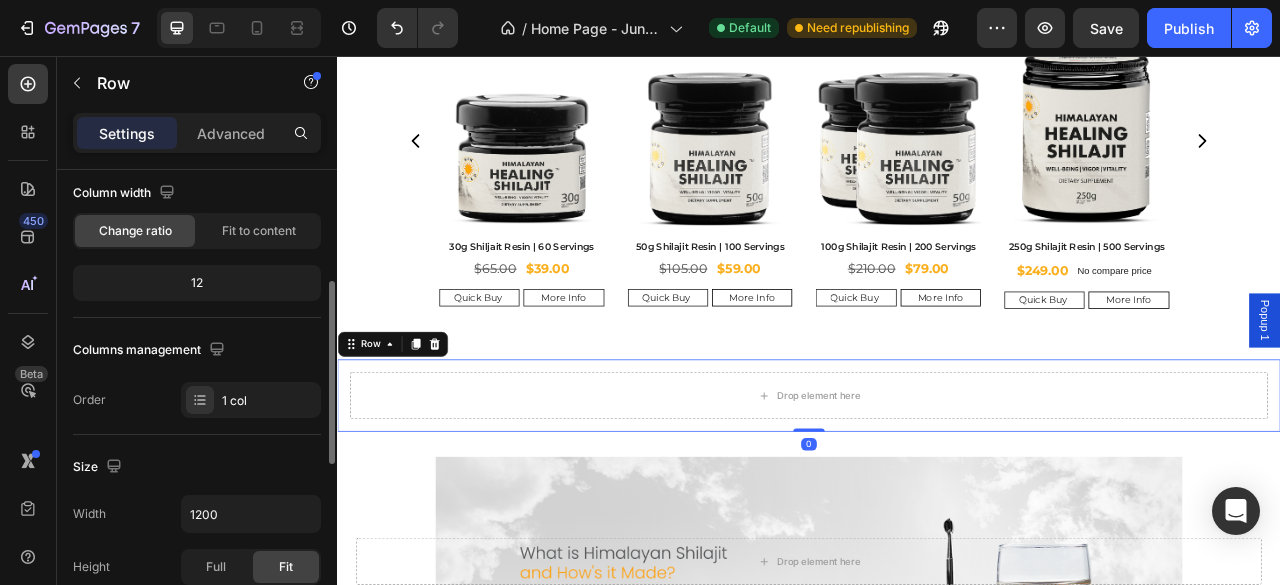 scroll, scrollTop: 300, scrollLeft: 0, axis: vertical 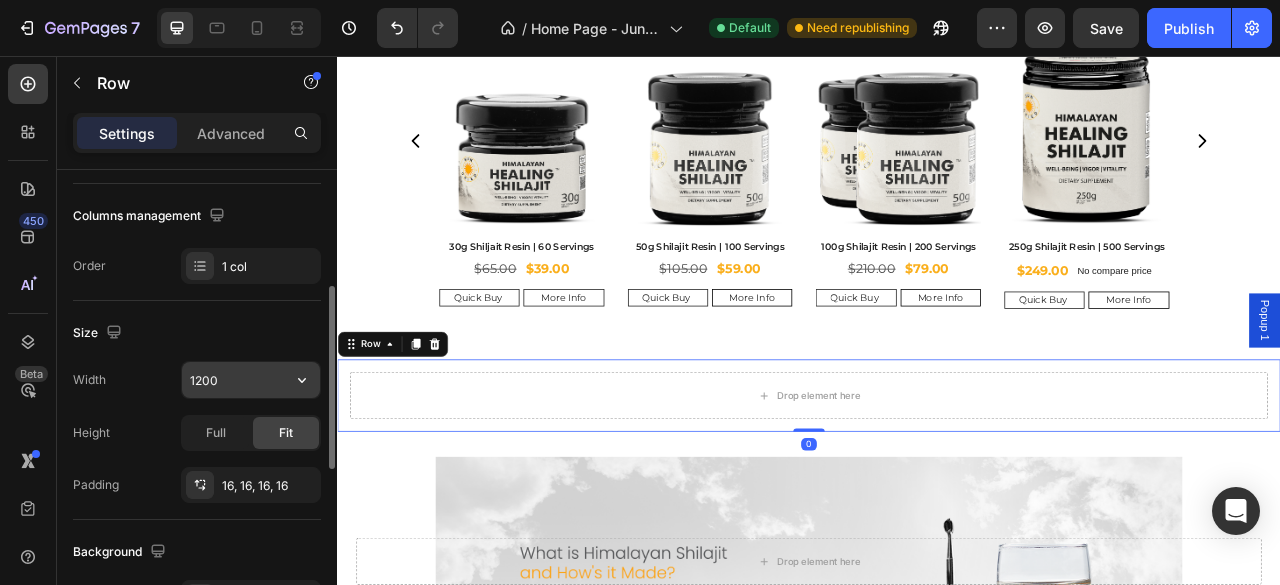 click on "1200" at bounding box center (251, 380) 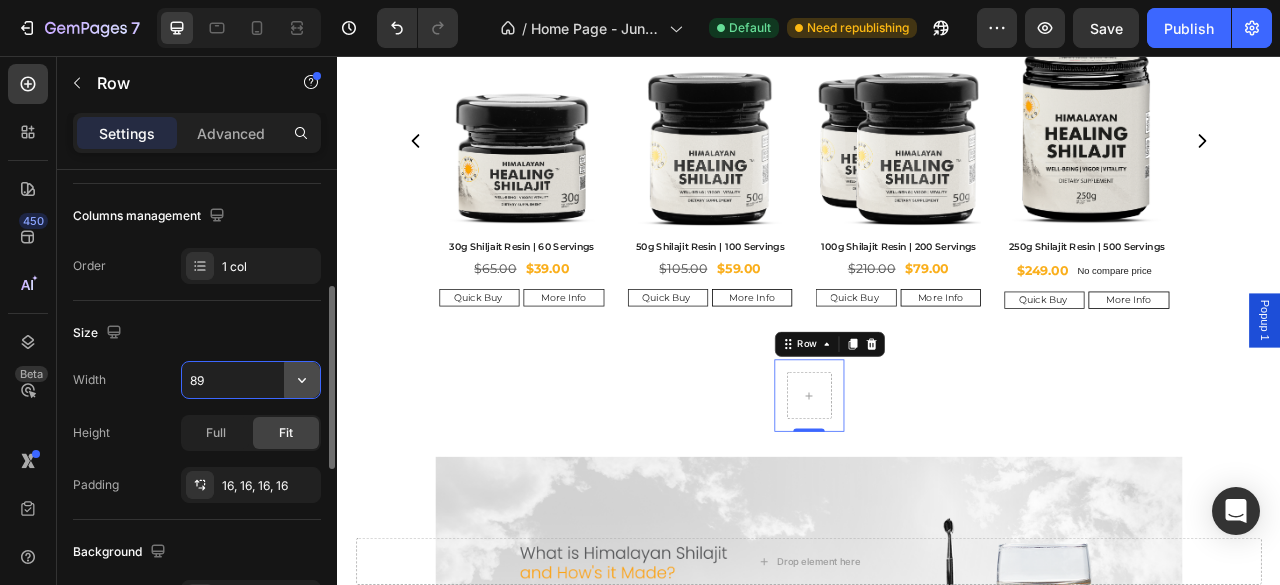 click 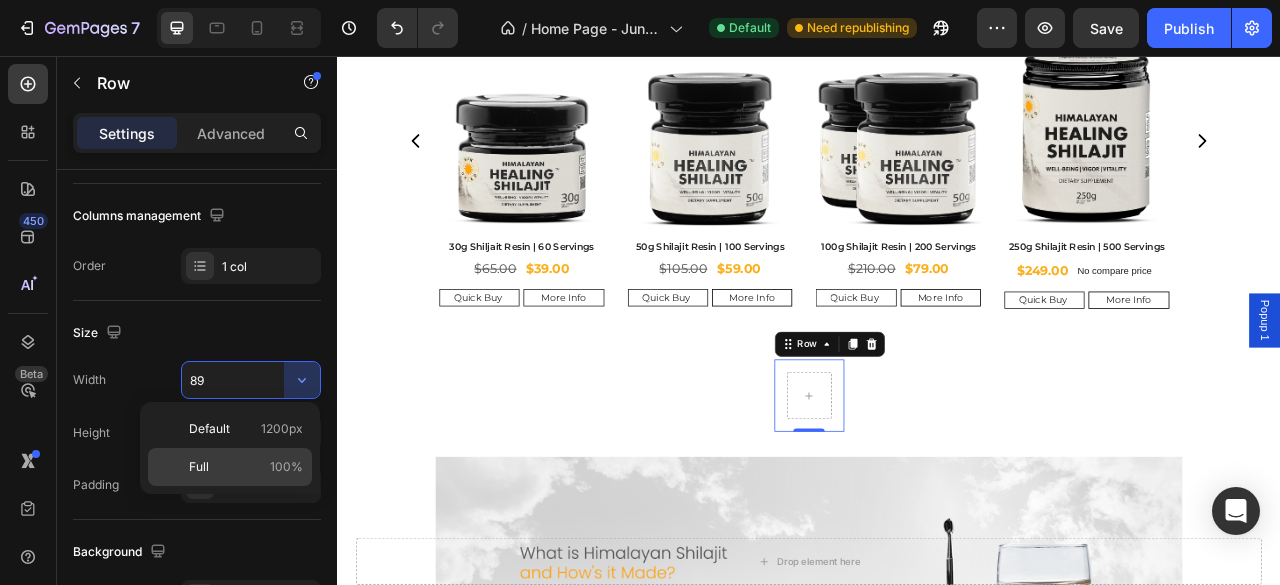 click on "Full 100%" 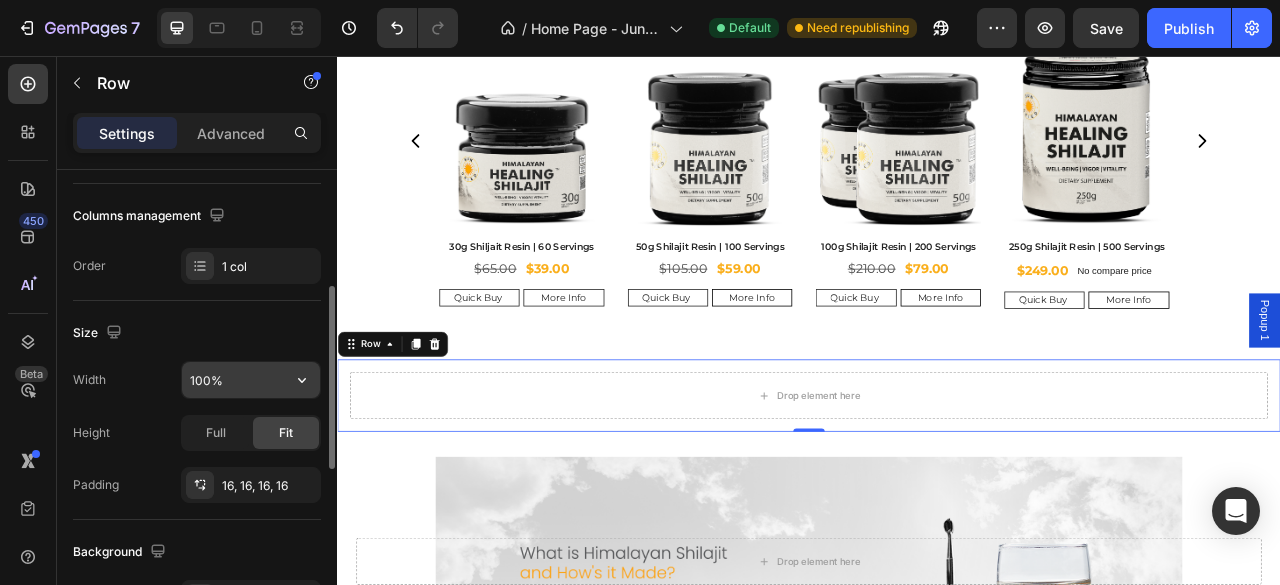 click on "100%" at bounding box center (251, 380) 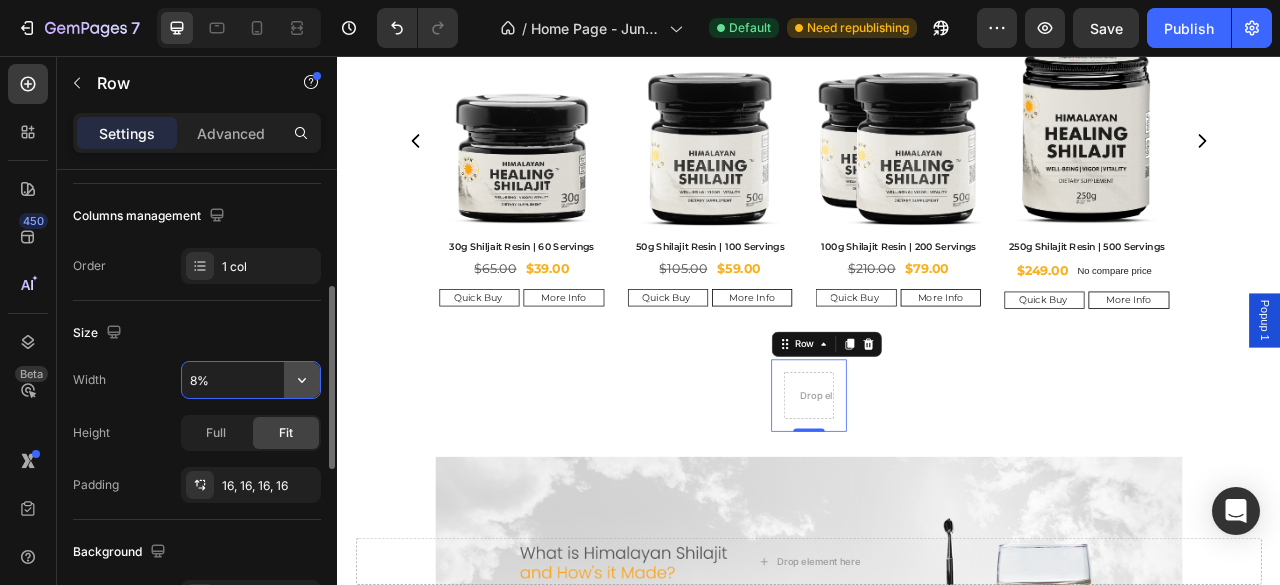 type on "89%" 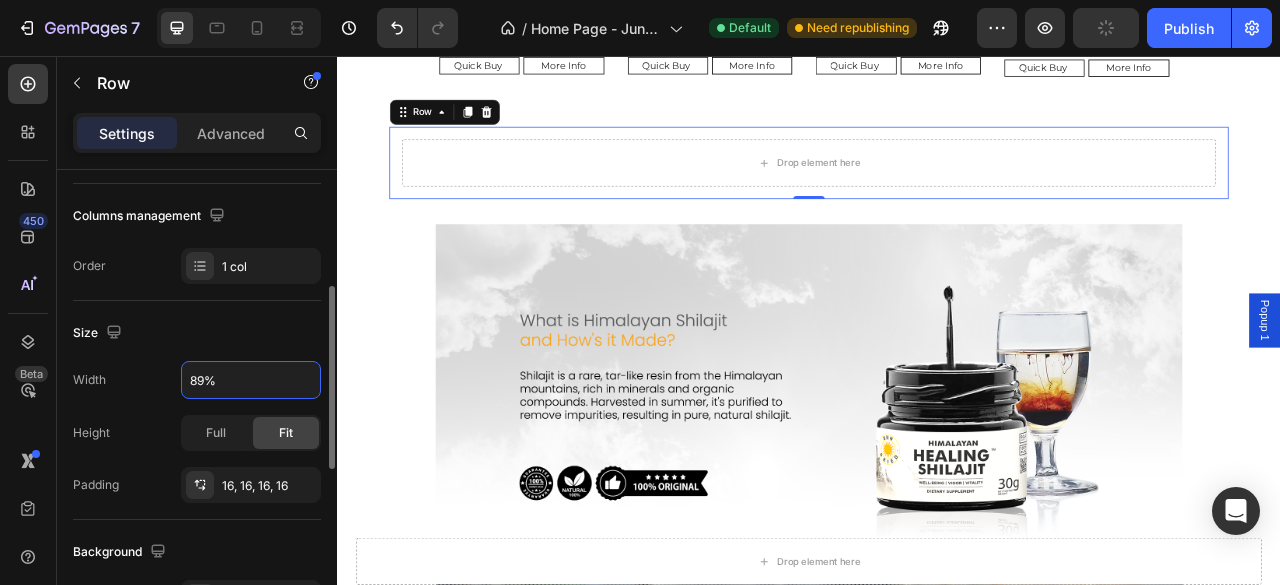 scroll, scrollTop: 978, scrollLeft: 0, axis: vertical 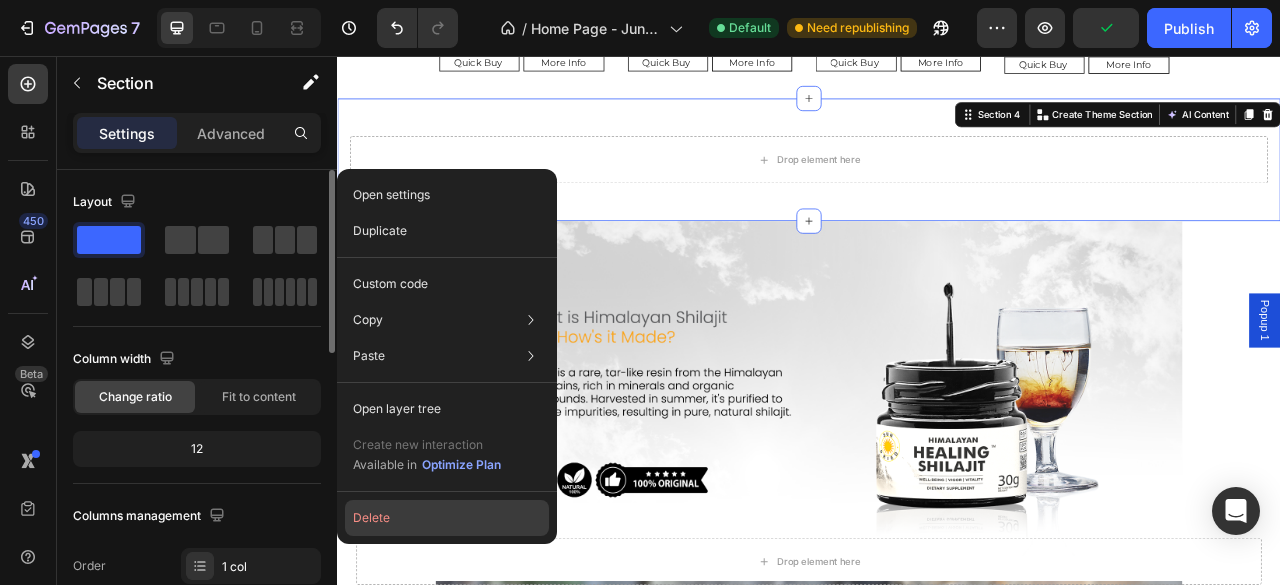 click on "Delete" 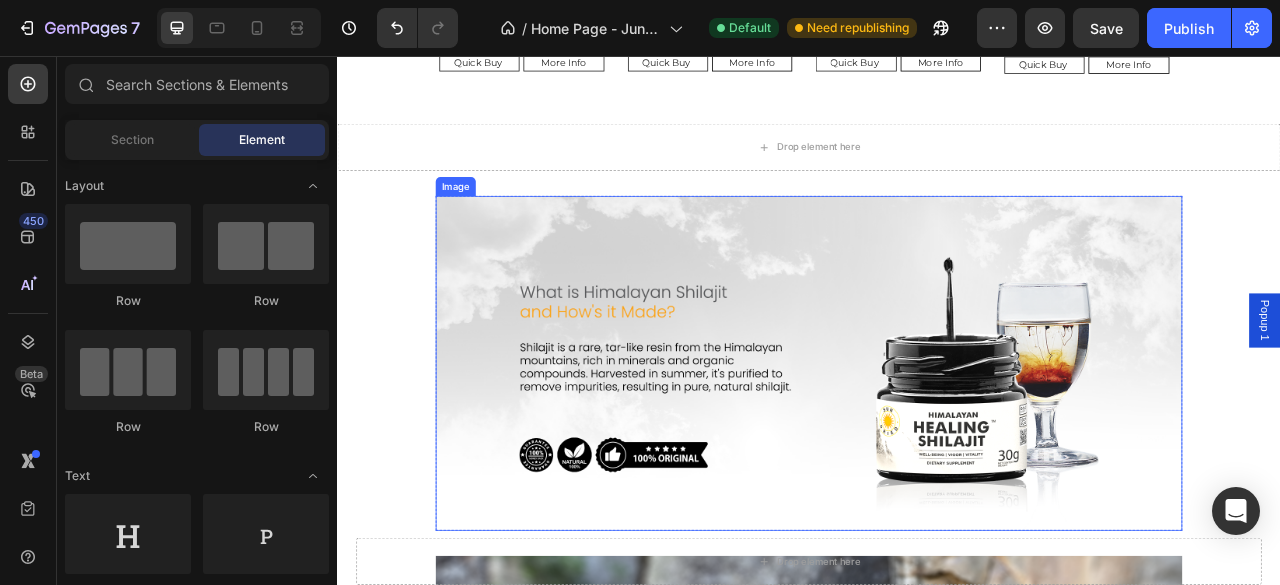 click at bounding box center [937, 447] 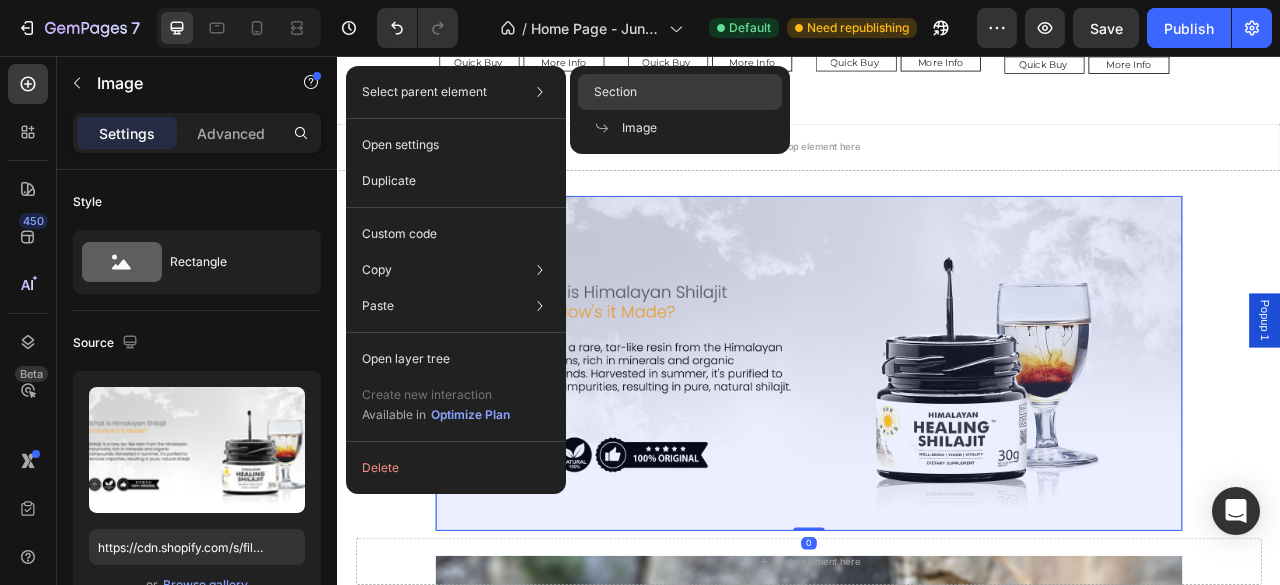 click on "Section" 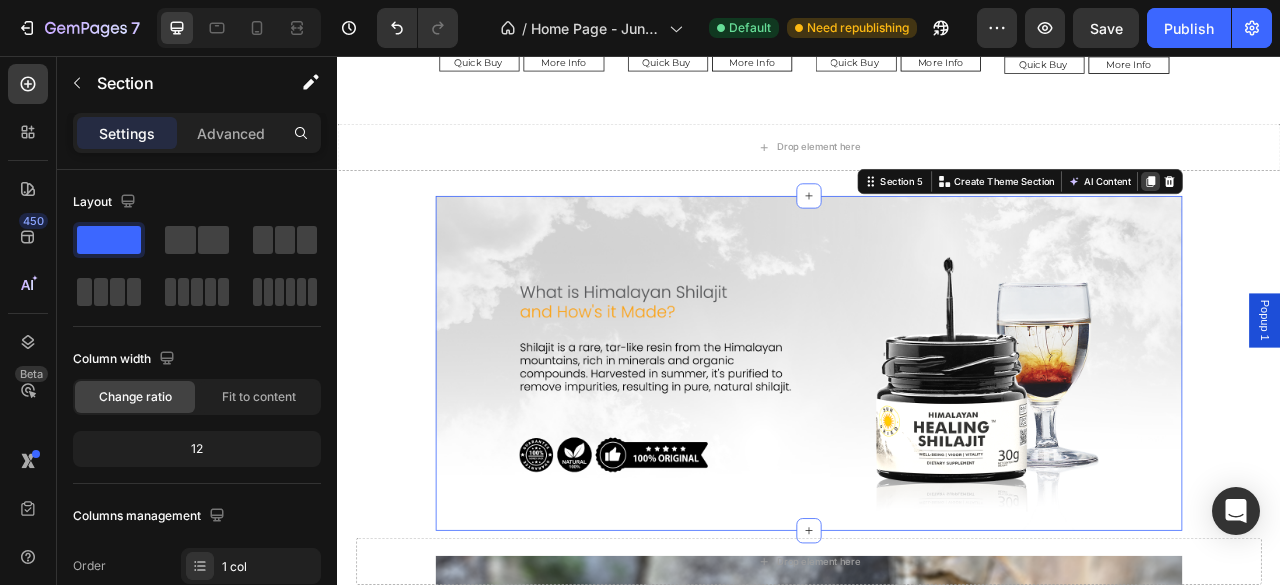 click 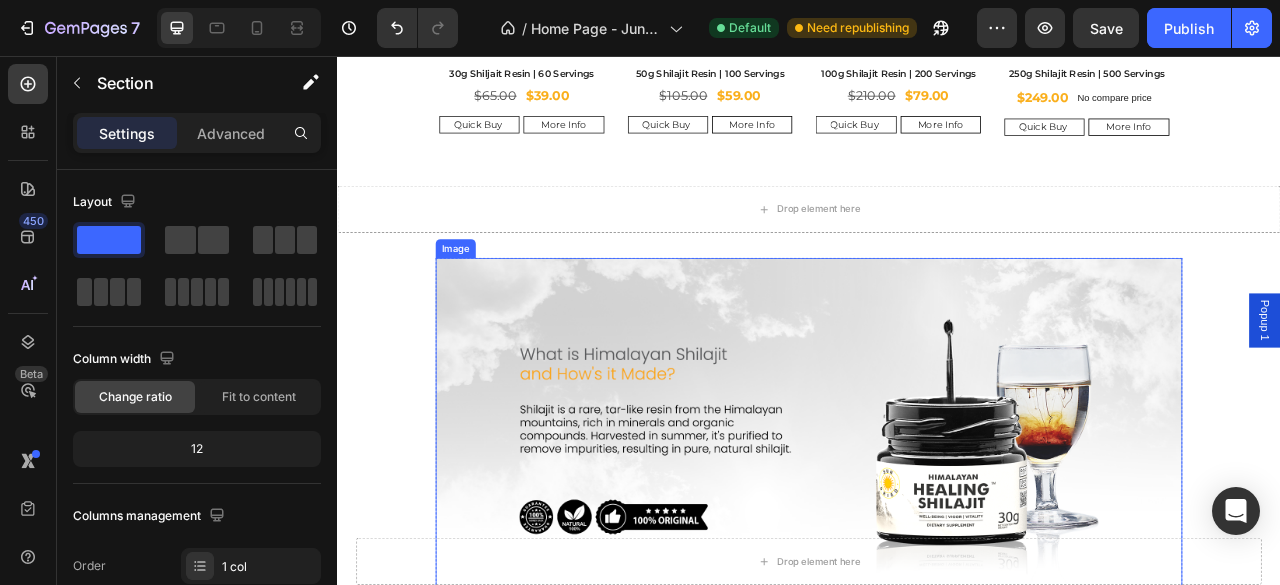 scroll, scrollTop: 873, scrollLeft: 0, axis: vertical 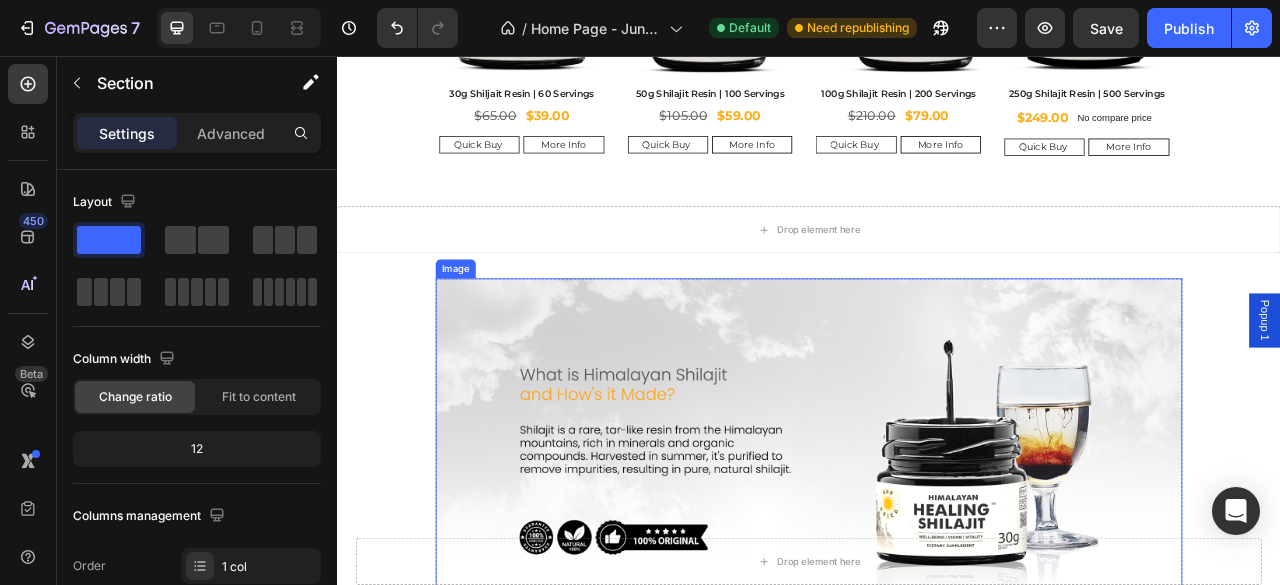 click at bounding box center [937, 552] 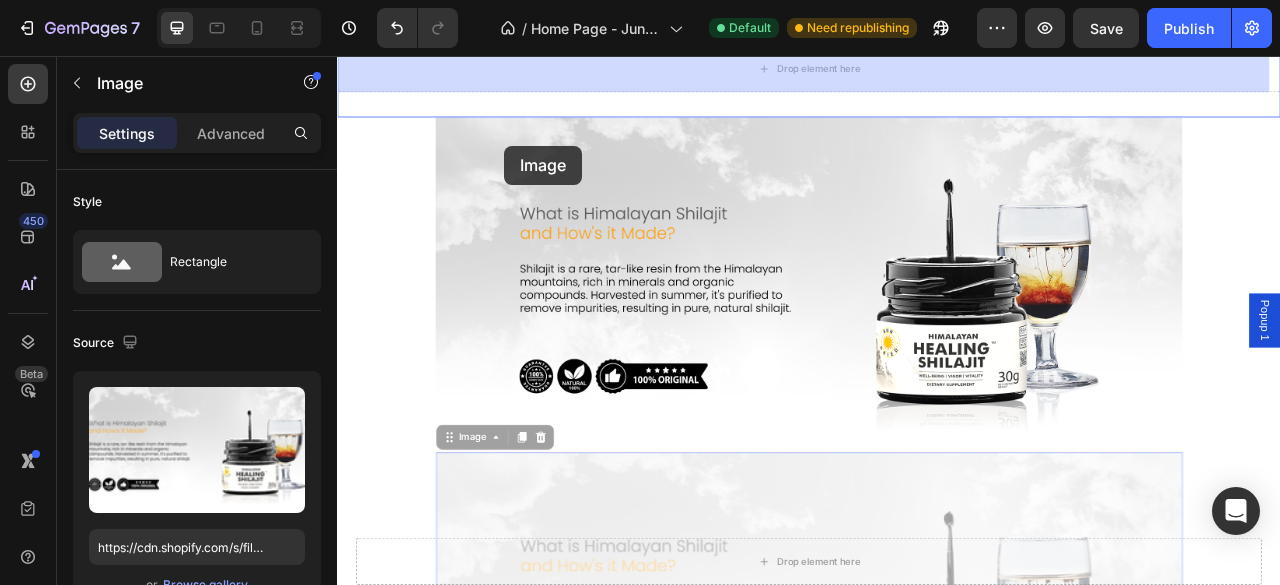 scroll, scrollTop: 934, scrollLeft: 0, axis: vertical 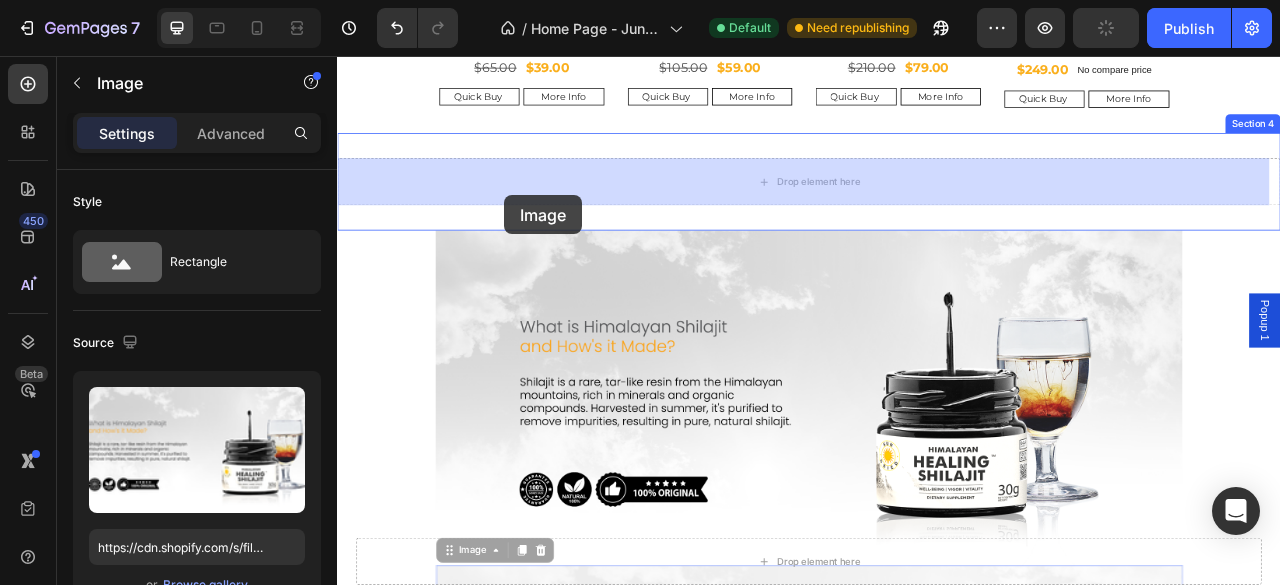 drag, startPoint x: 489, startPoint y: 554, endPoint x: 549, endPoint y: 233, distance: 326.55933 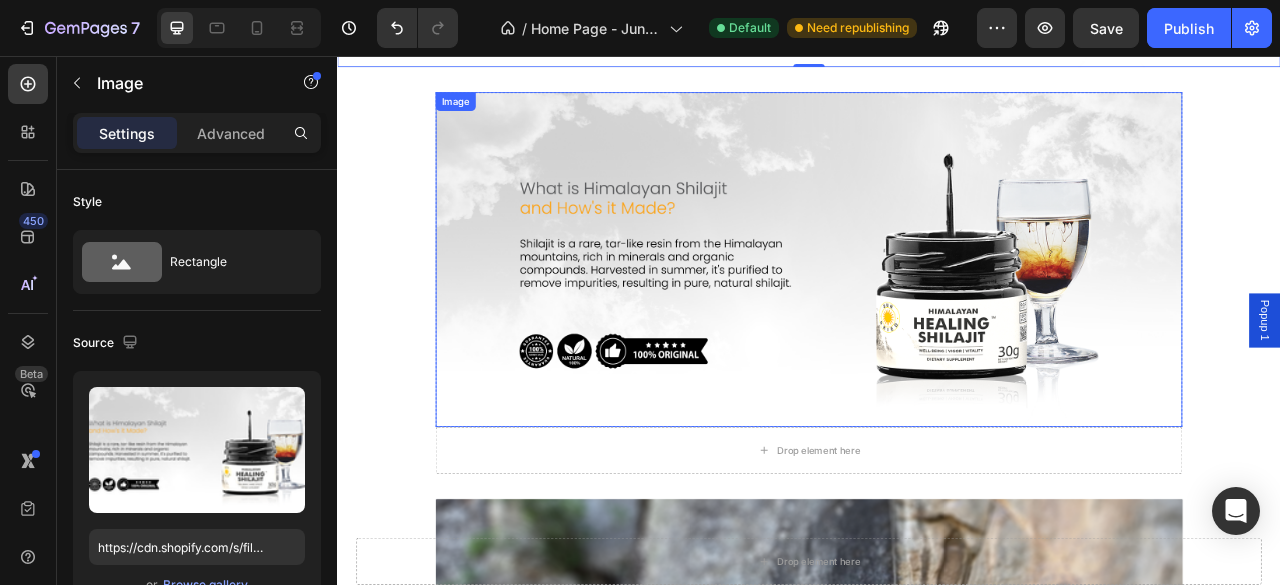 scroll, scrollTop: 1601, scrollLeft: 0, axis: vertical 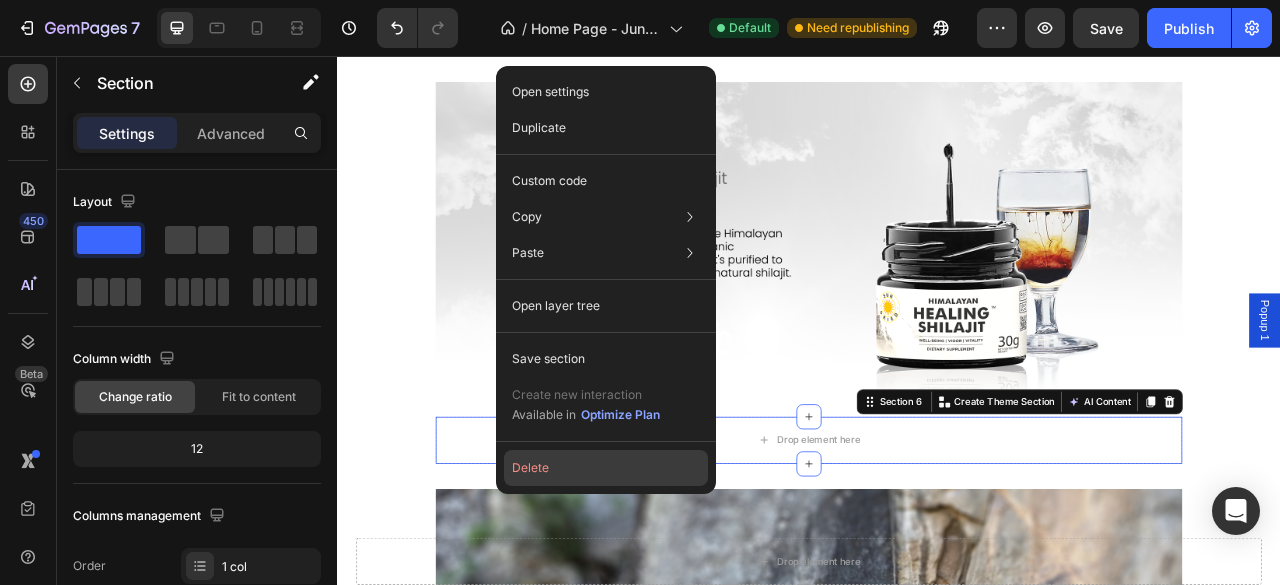 click on "Delete" 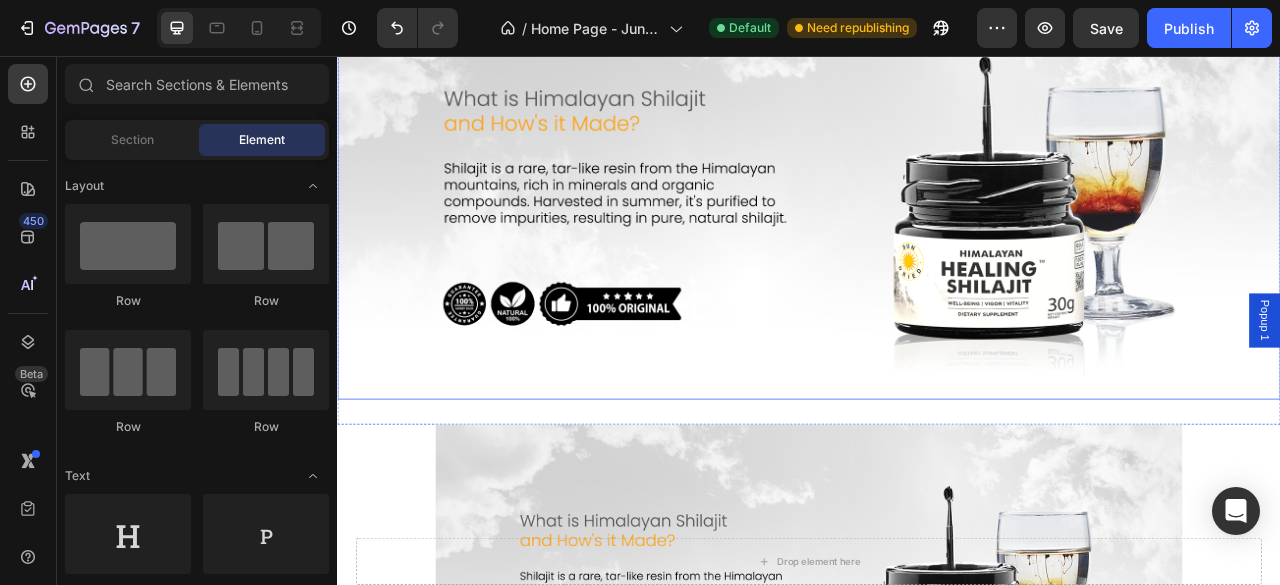 scroll, scrollTop: 1068, scrollLeft: 0, axis: vertical 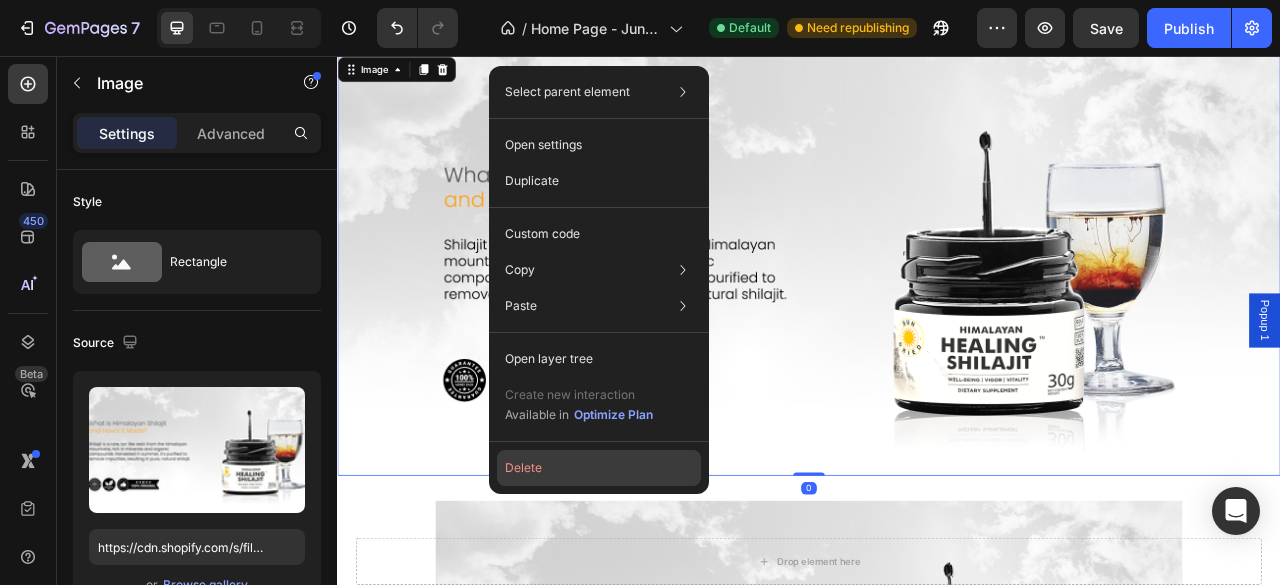 click on "Delete" 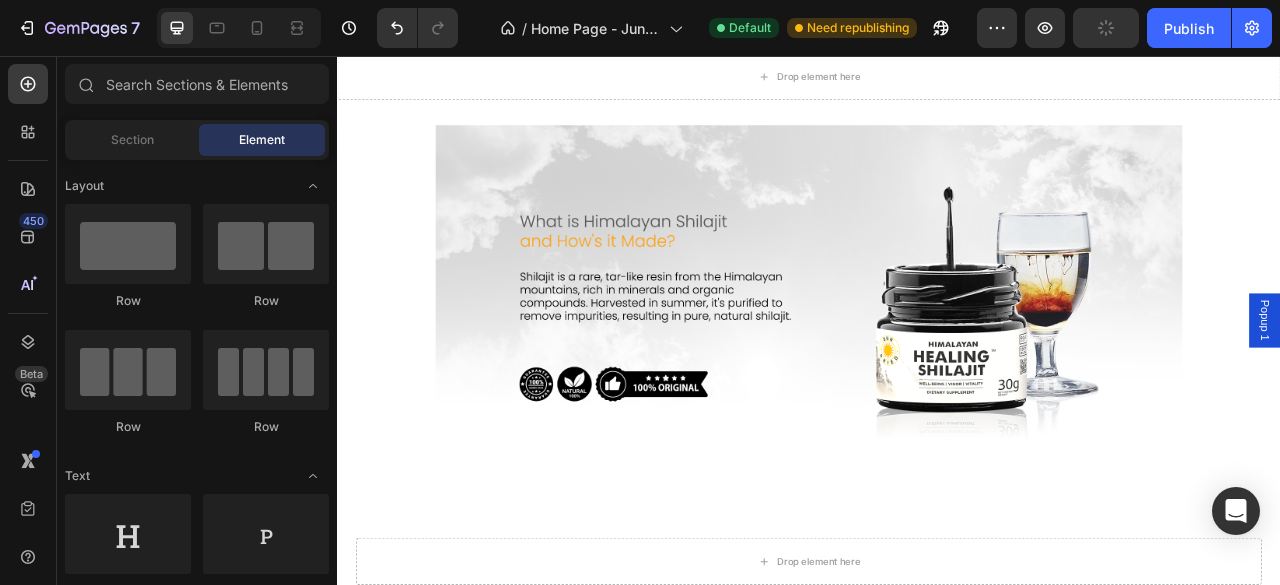 scroll, scrollTop: 868, scrollLeft: 0, axis: vertical 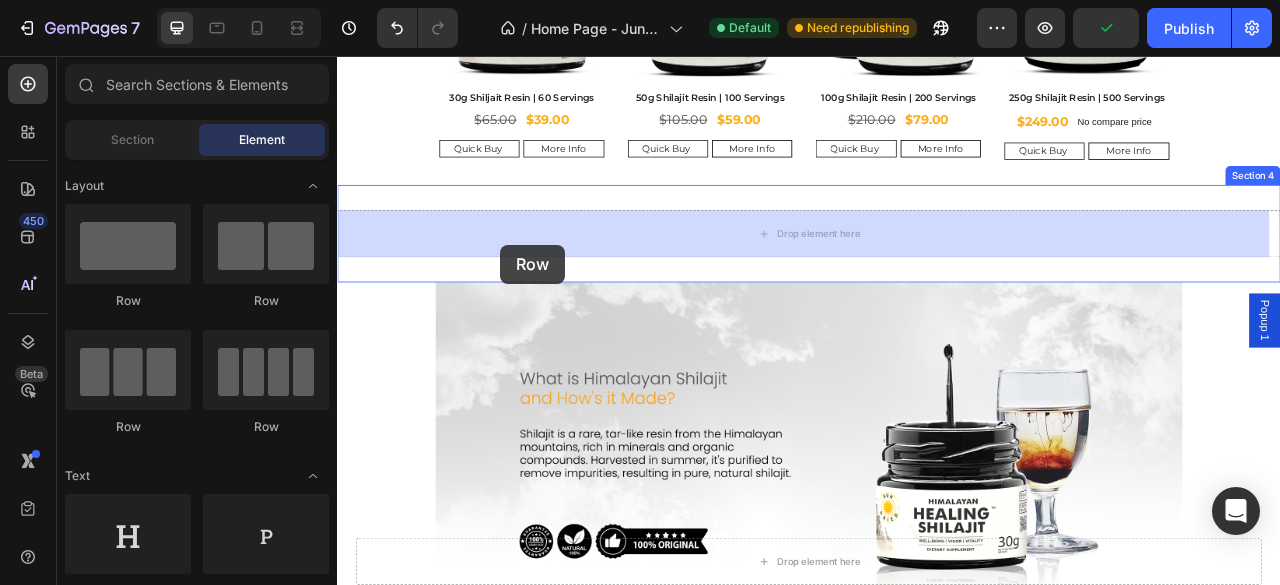drag, startPoint x: 471, startPoint y: 313, endPoint x: 545, endPoint y: 296, distance: 75.9276 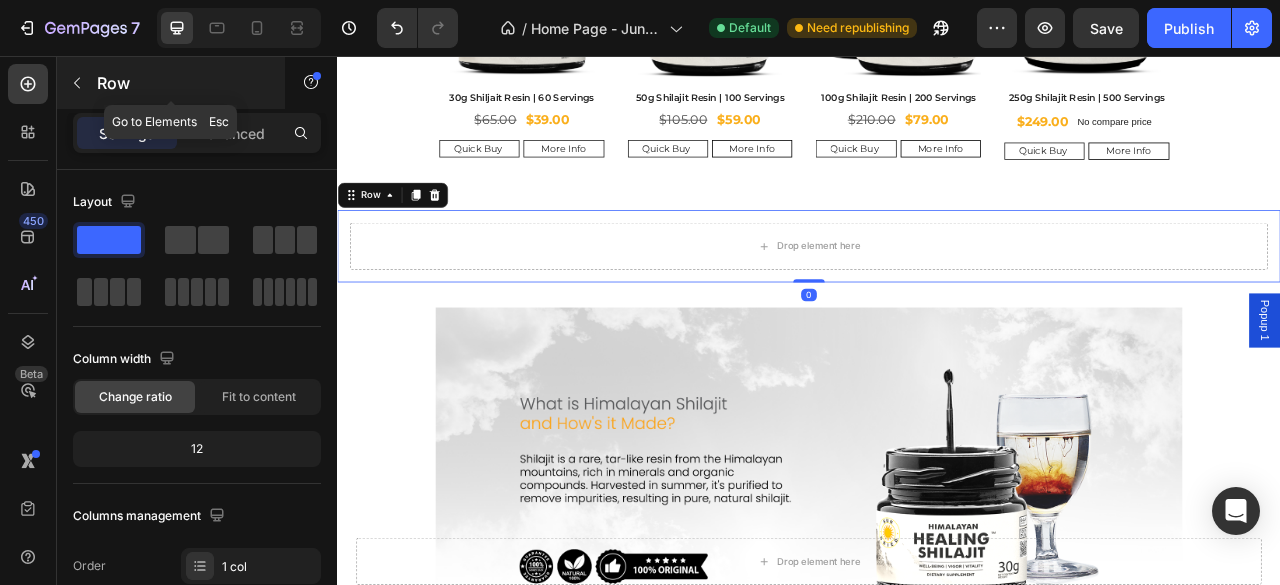 click 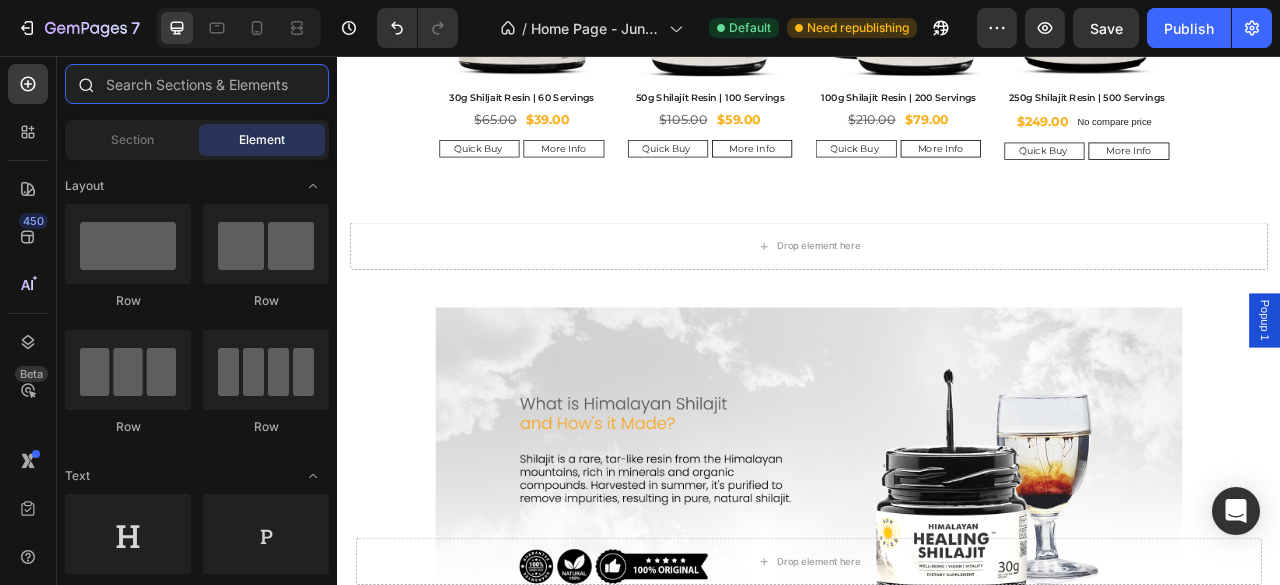 click at bounding box center (197, 84) 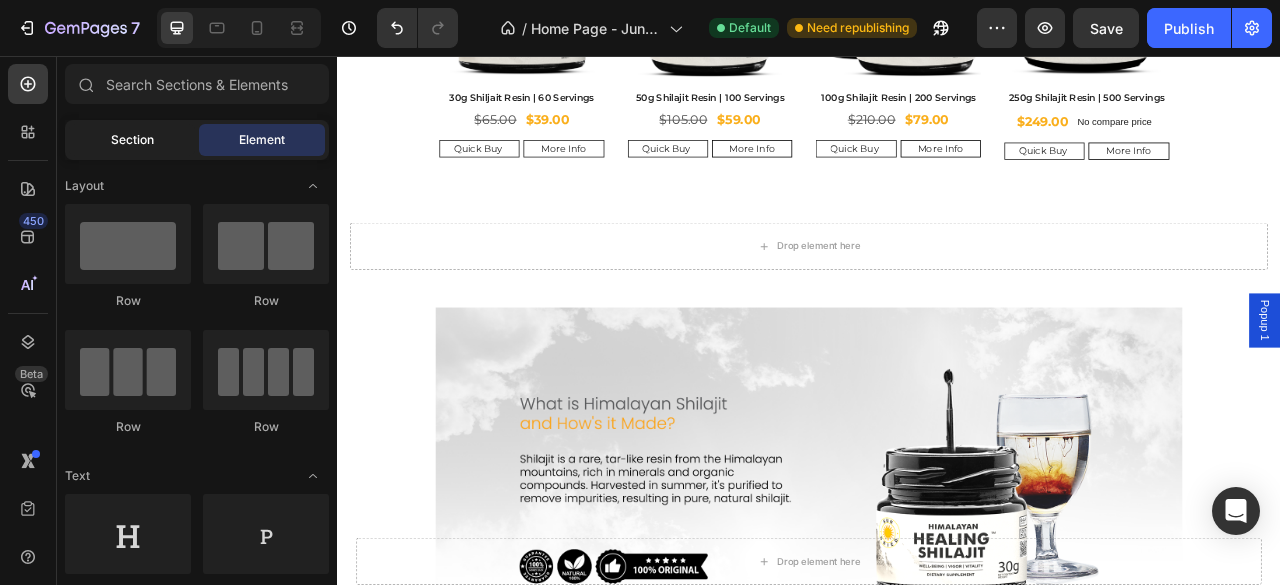 click on "Section" 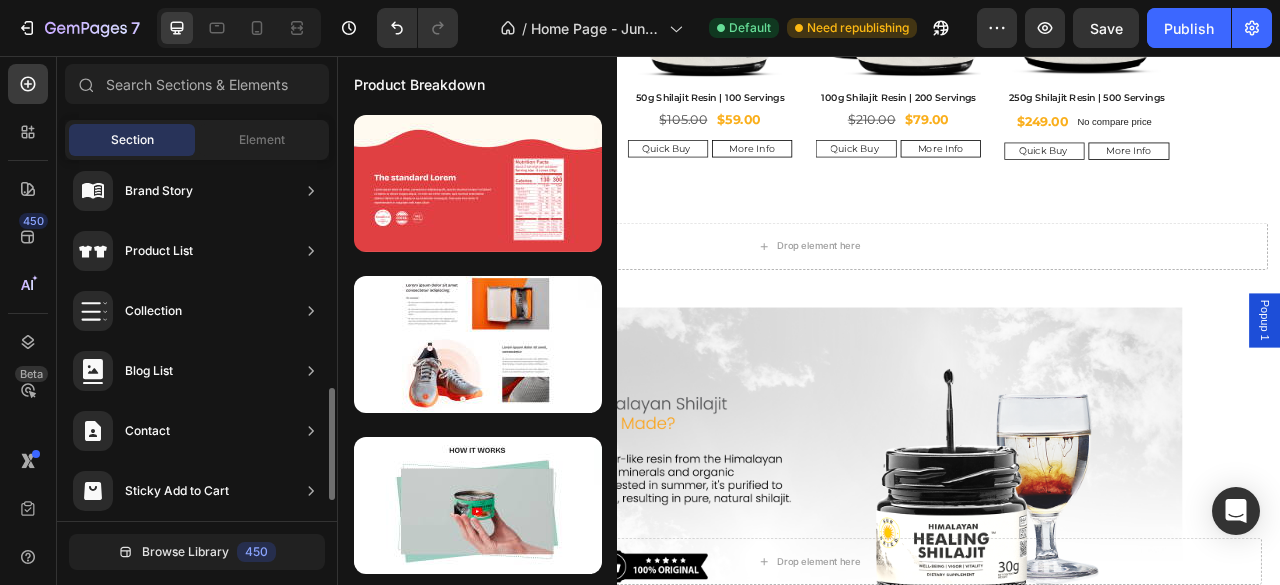 scroll, scrollTop: 798, scrollLeft: 0, axis: vertical 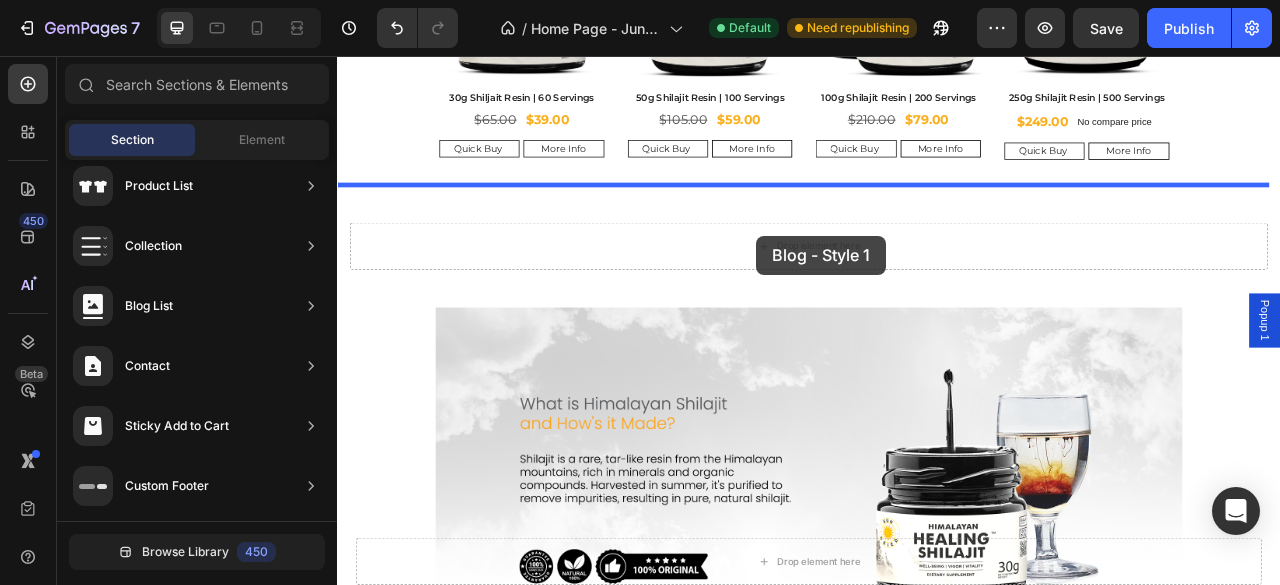drag, startPoint x: 773, startPoint y: 245, endPoint x: 870, endPoint y: 285, distance: 104.92378 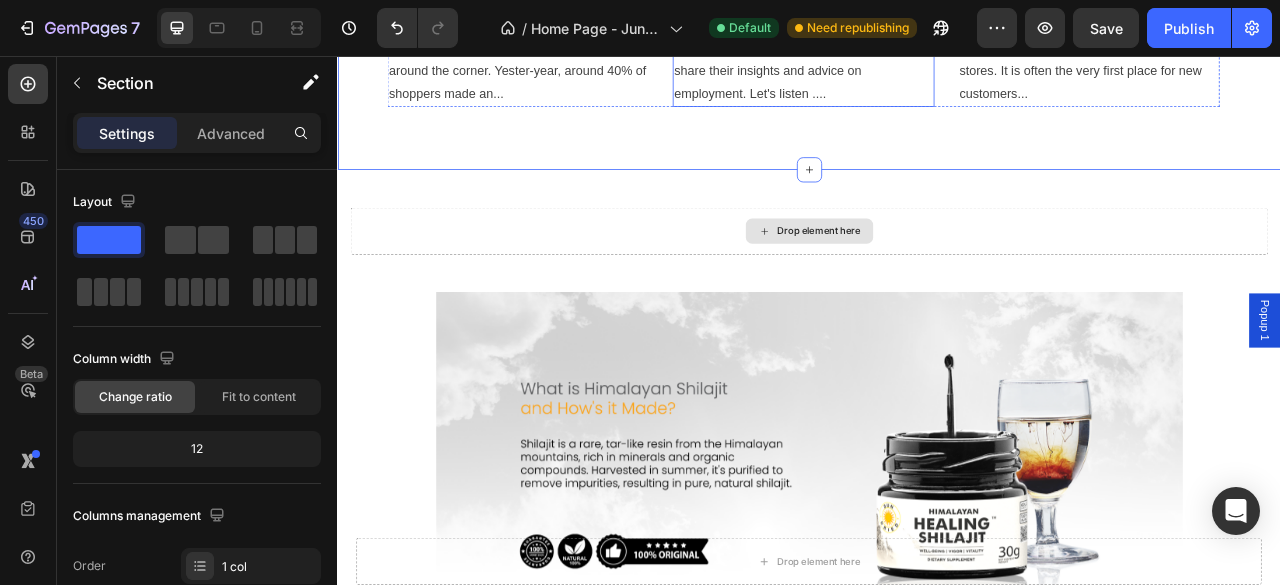 scroll, scrollTop: 1234, scrollLeft: 0, axis: vertical 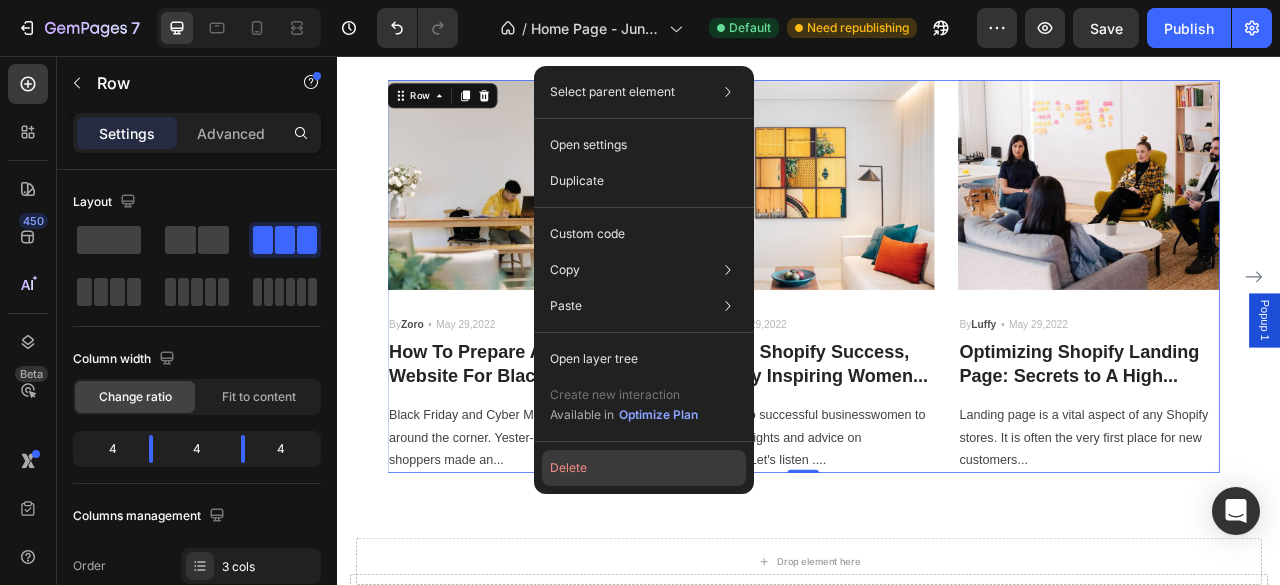 click on "Delete" 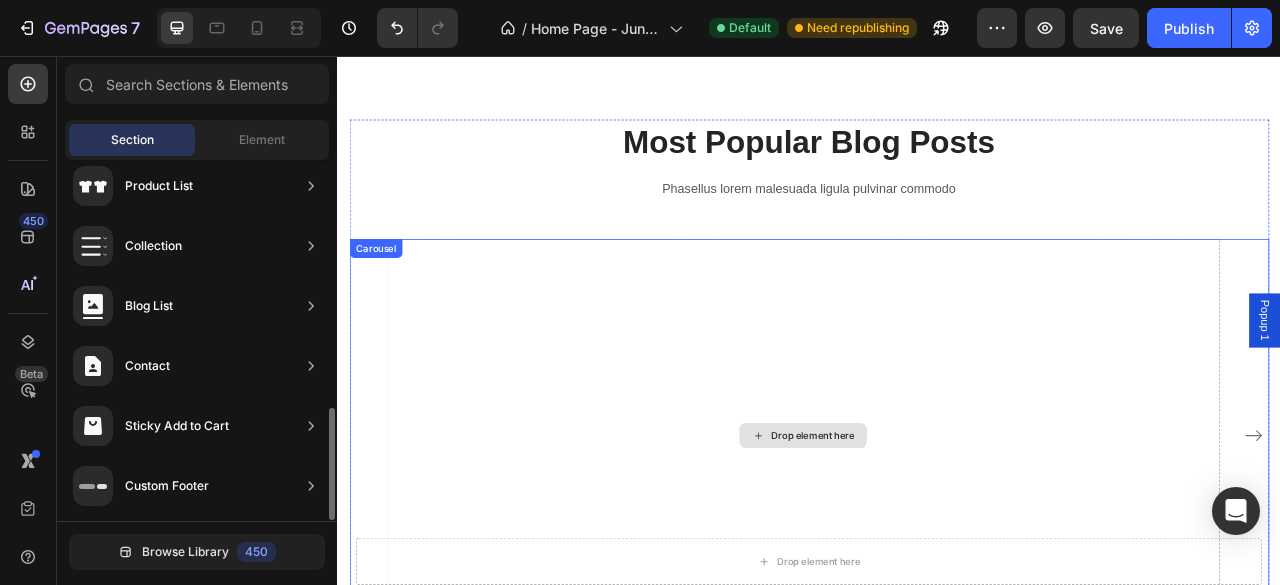 scroll, scrollTop: 1096, scrollLeft: 0, axis: vertical 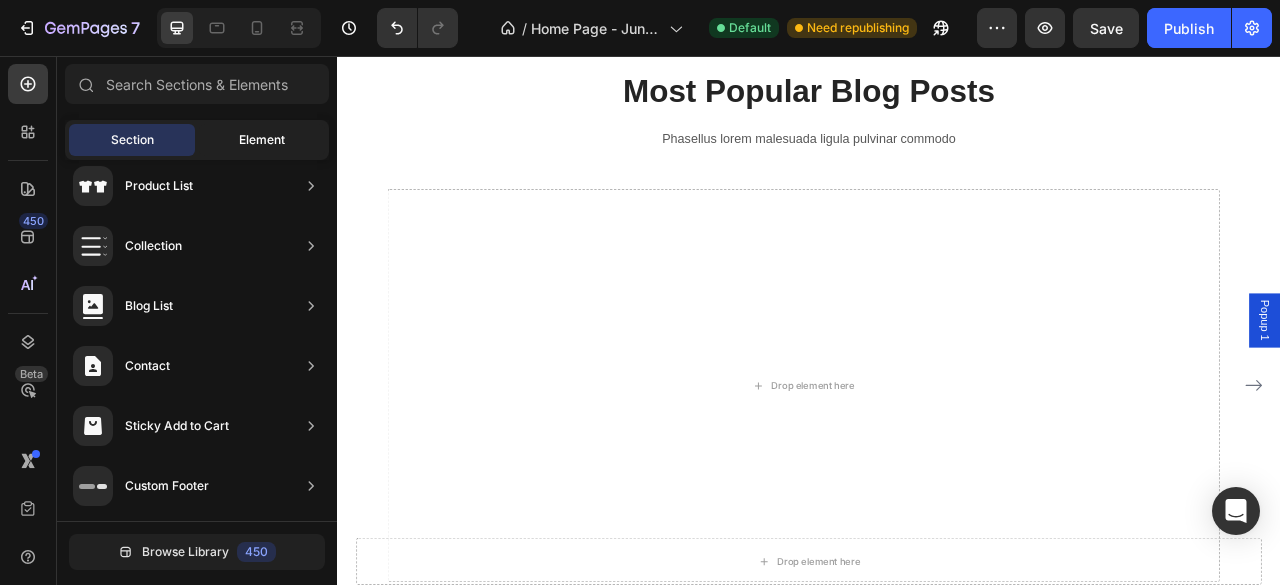 click on "Element" at bounding box center (262, 140) 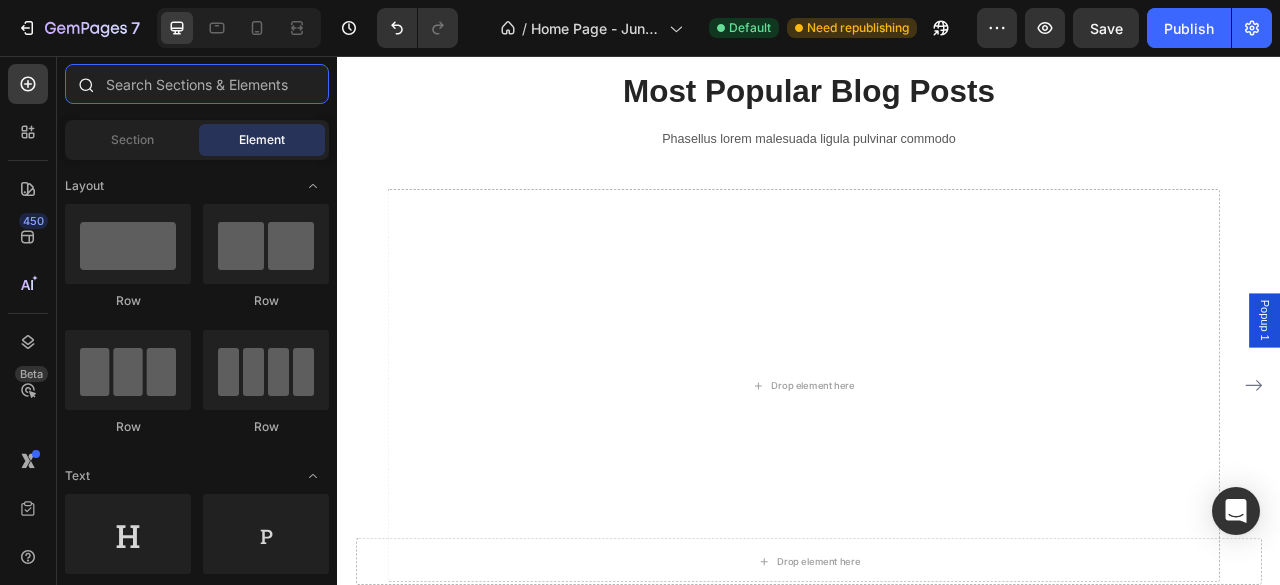 click at bounding box center (197, 84) 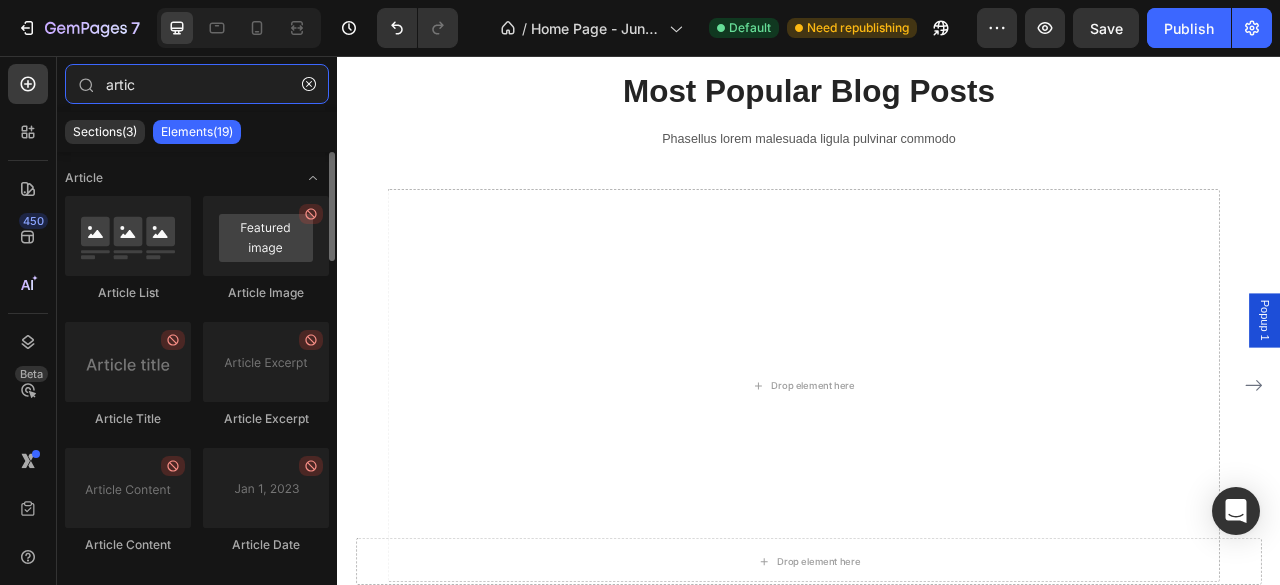 type on "artic" 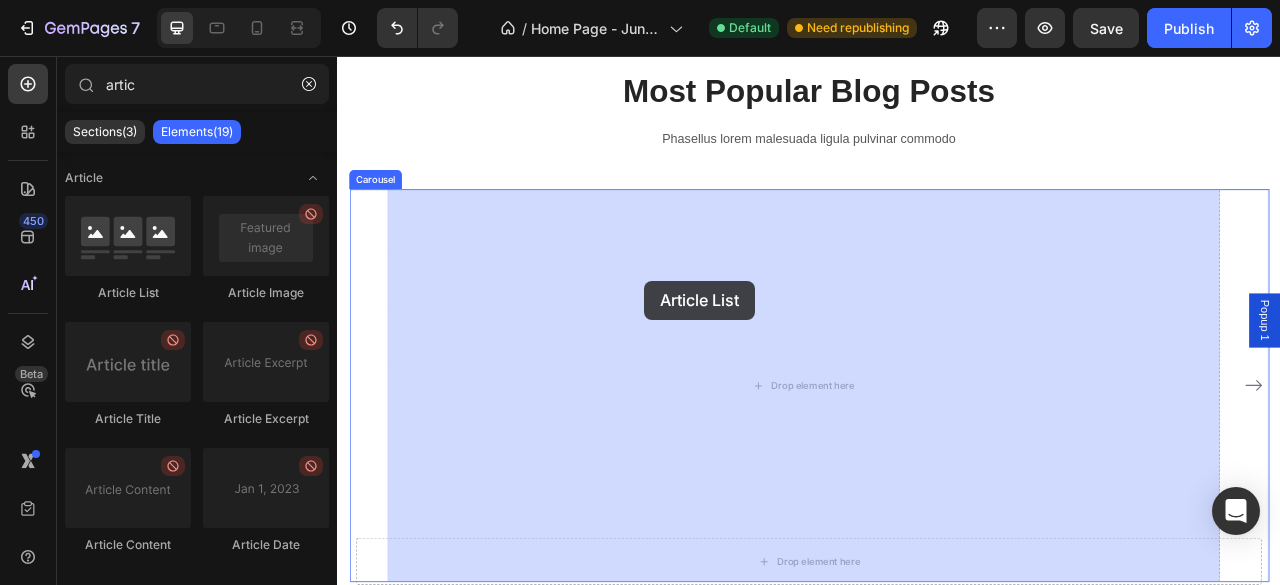 drag, startPoint x: 553, startPoint y: 299, endPoint x: 728, endPoint y: 342, distance: 180.20544 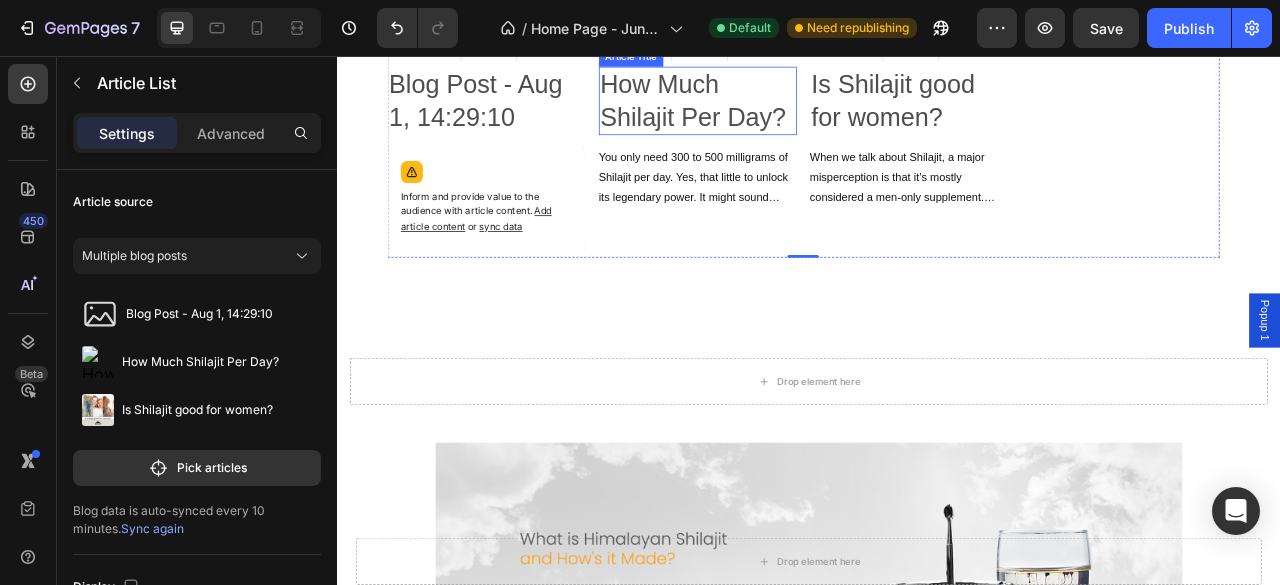 scroll, scrollTop: 1545, scrollLeft: 0, axis: vertical 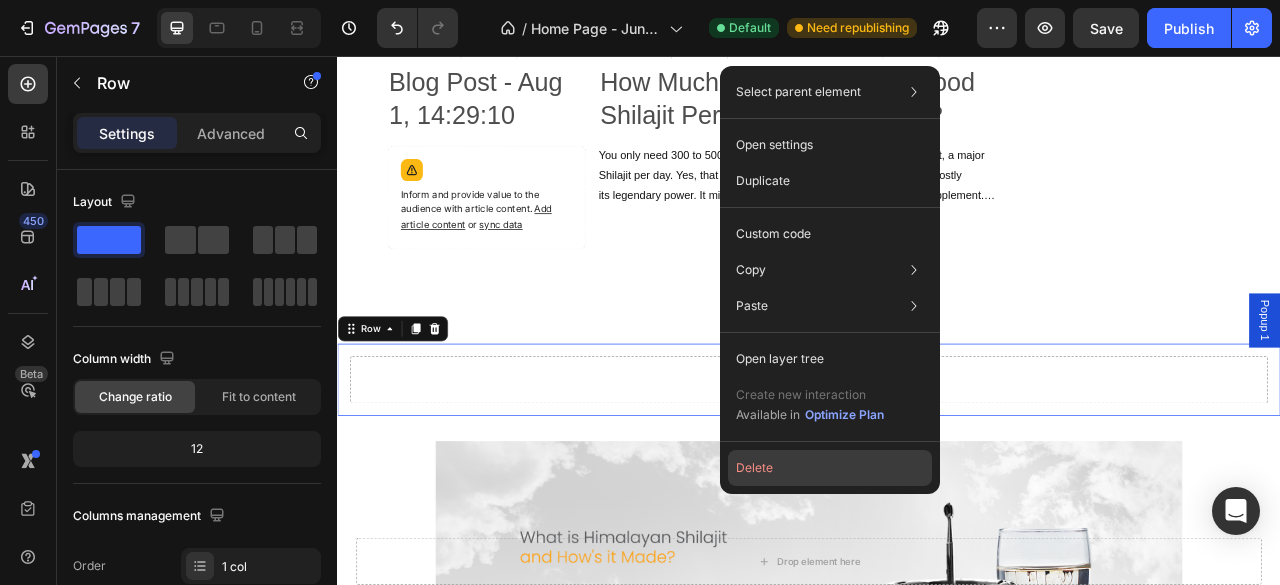 drag, startPoint x: 557, startPoint y: 541, endPoint x: 775, endPoint y: 481, distance: 226.10617 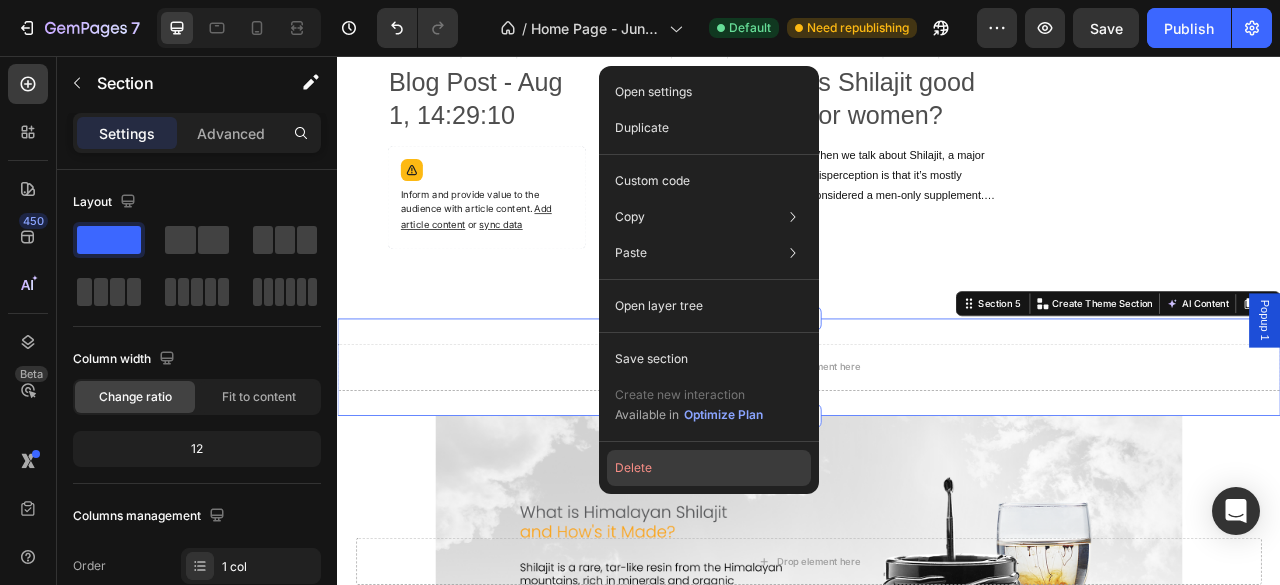 click on "Delete" 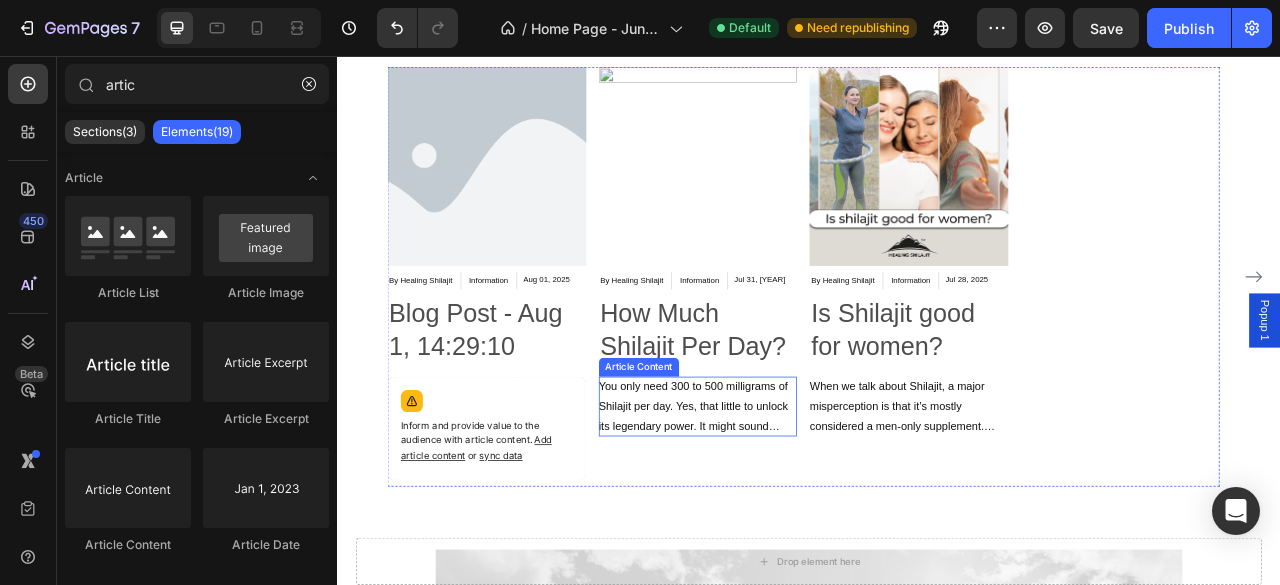 scroll, scrollTop: 1245, scrollLeft: 0, axis: vertical 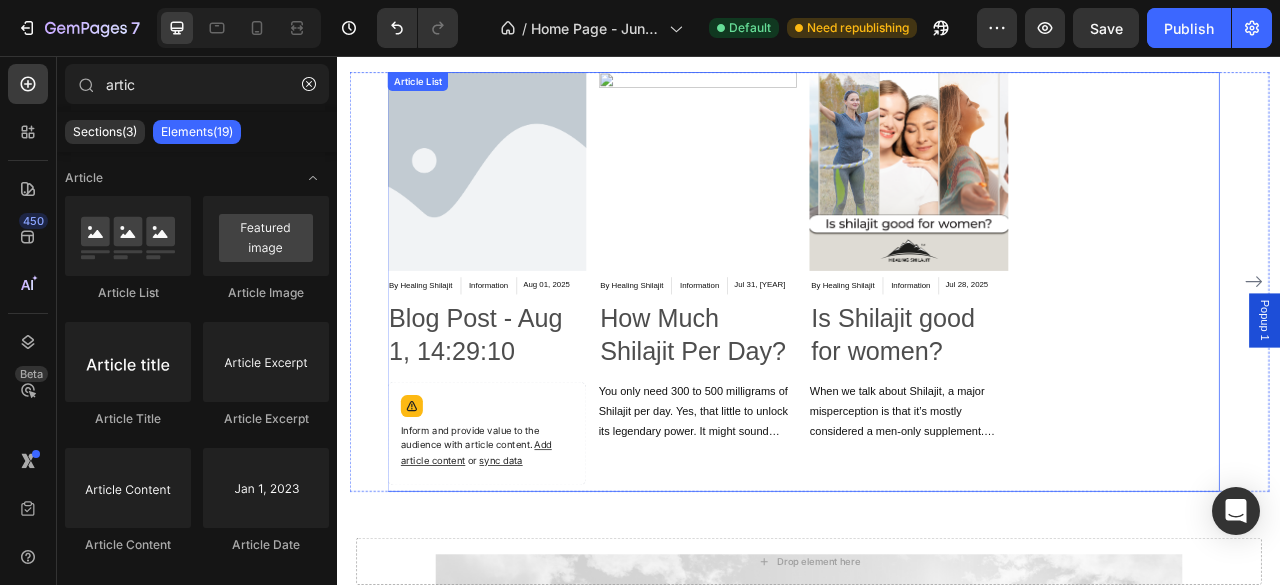 click on "Article Image By Healing Shilajit Article Author Information Article Category Aug 01, 2025 Article Date Row Blog Post - Aug 1, 14:29:10 Article Title Inform and provide value to the audience with article content.       Add article content   or   sync data Article Content Article List Article Image By Healing Shilajit Article Author Information Article Category Jul 31, 2025 Article Date Row How Much Shilajit Per Day? Article Title
You only need 300 to 500 milligrams of Shilajit per day. Yes, that little to unlock its legendary power. It might sound surprising that such a small amount can deliver such profound effects, but Shilajit is no ordinary supplement. This ancient resin, formed over centuries in the cracks of Himalayan rocks, has long been revered as the “conqueror of mountains and destroyer of weakness.” And for good reason.
Curious how Shilajit works specifically for women? Explore its unique benefits and usage guidelines.  Click Here
humic acid" at bounding box center [929, 343] 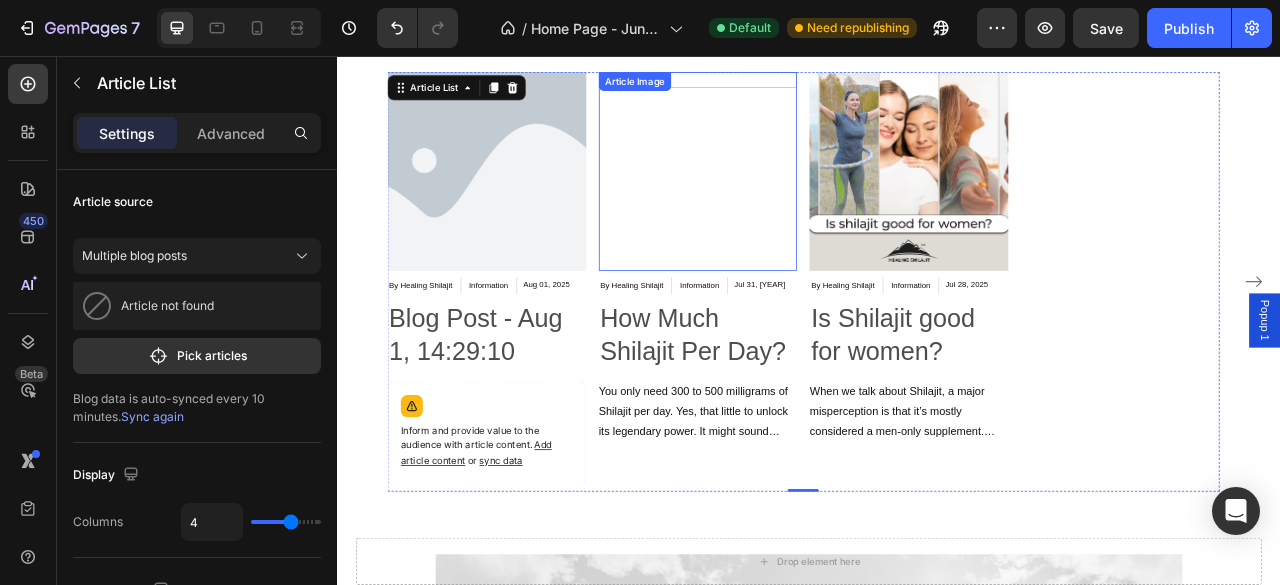 click at bounding box center (795, 202) 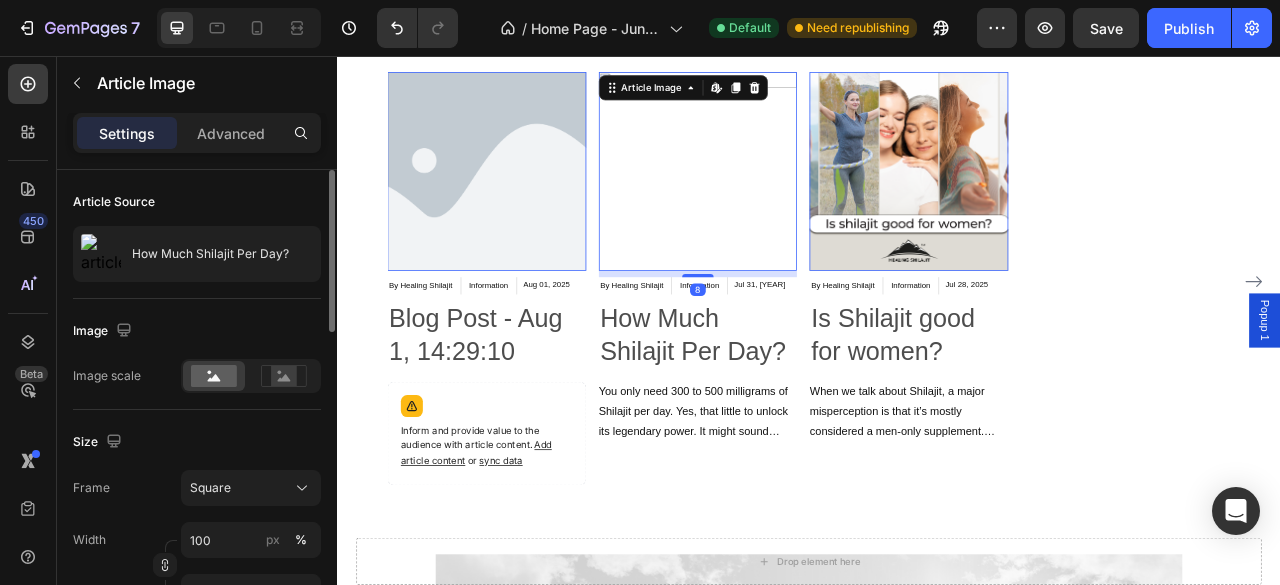 scroll, scrollTop: 133, scrollLeft: 0, axis: vertical 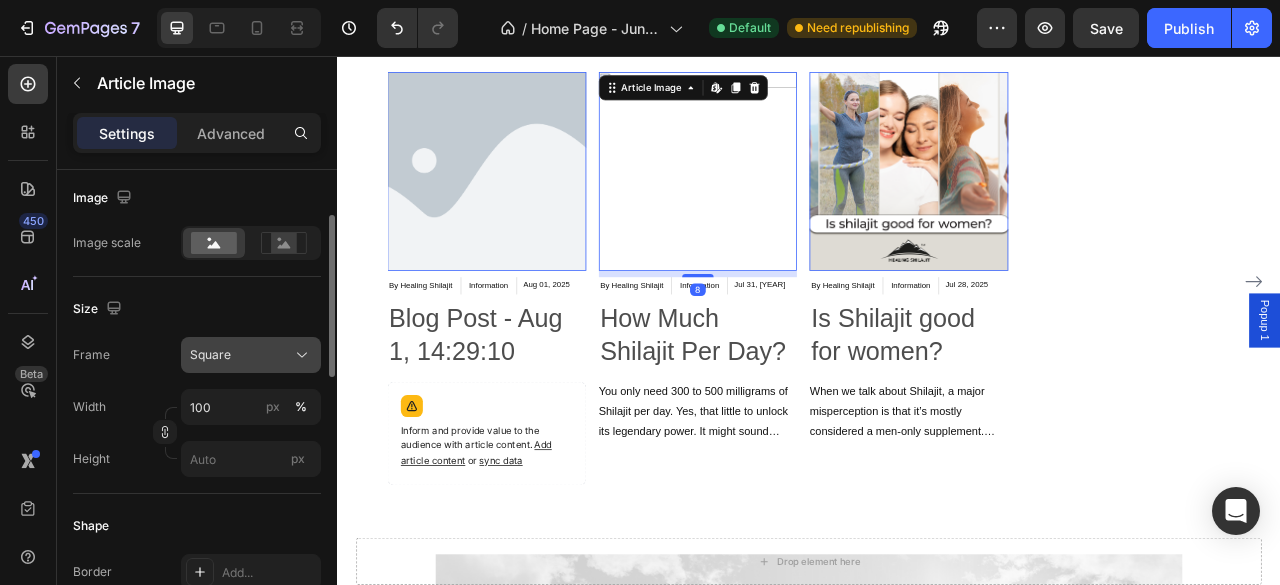 click on "Square" 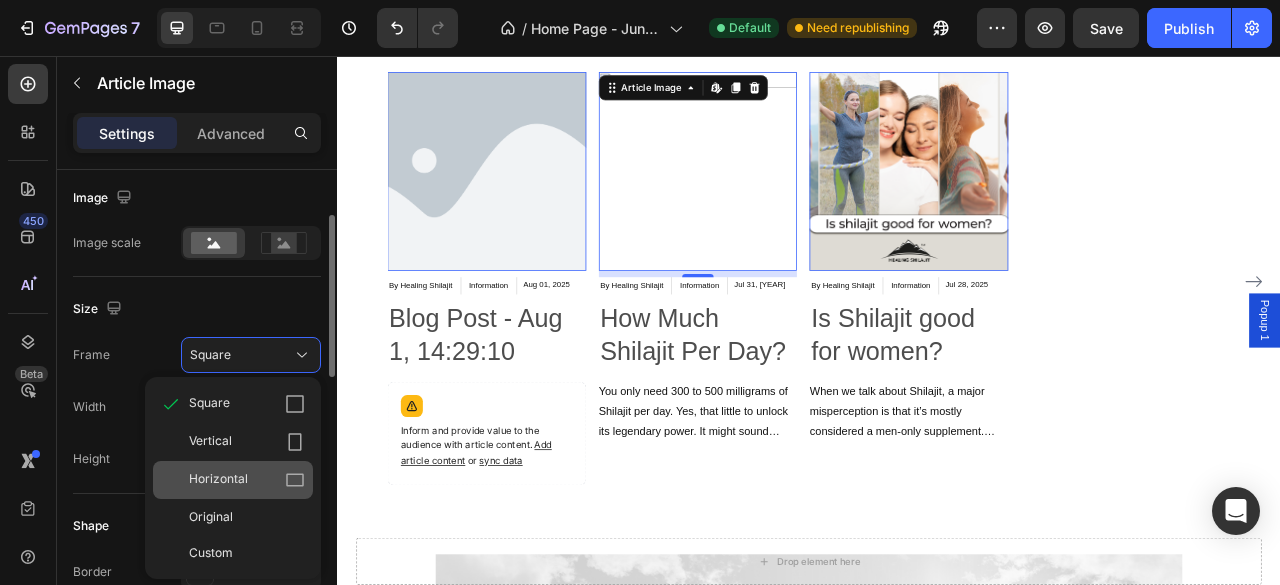 click on "Horizontal" at bounding box center (218, 480) 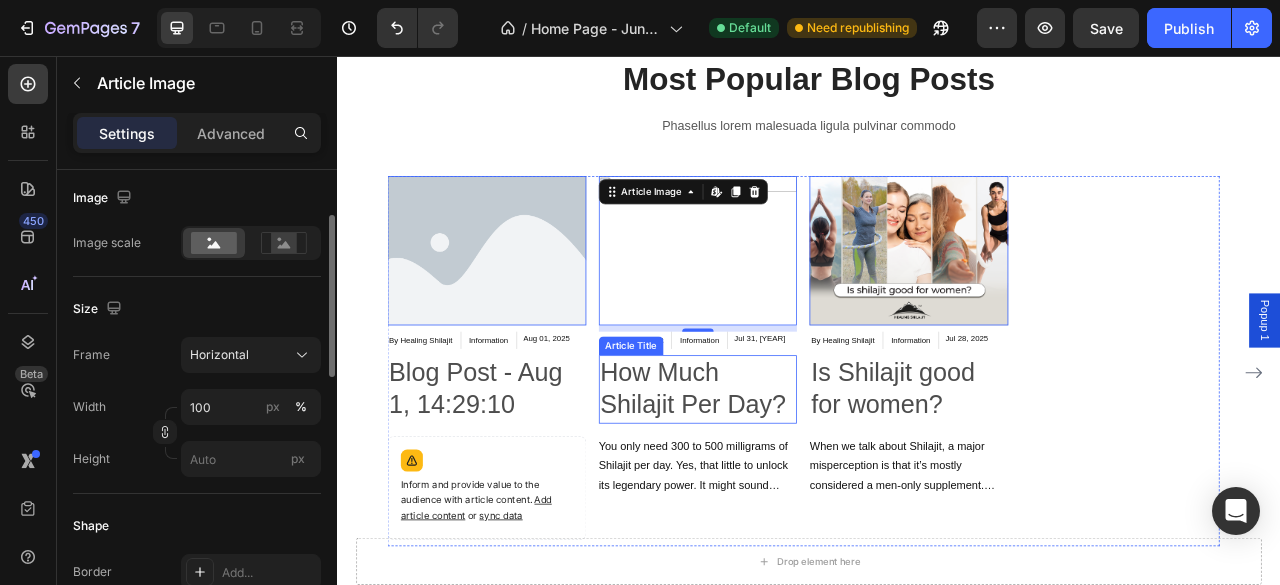 scroll, scrollTop: 1112, scrollLeft: 0, axis: vertical 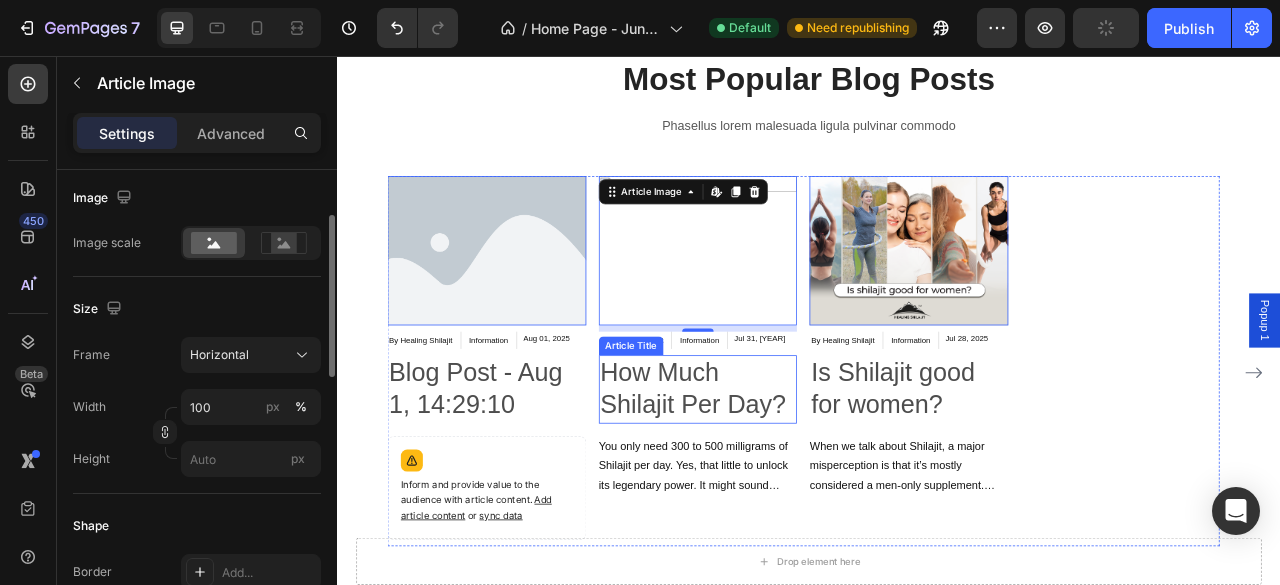click on "How Much Shilajit Per Day?" at bounding box center (795, 480) 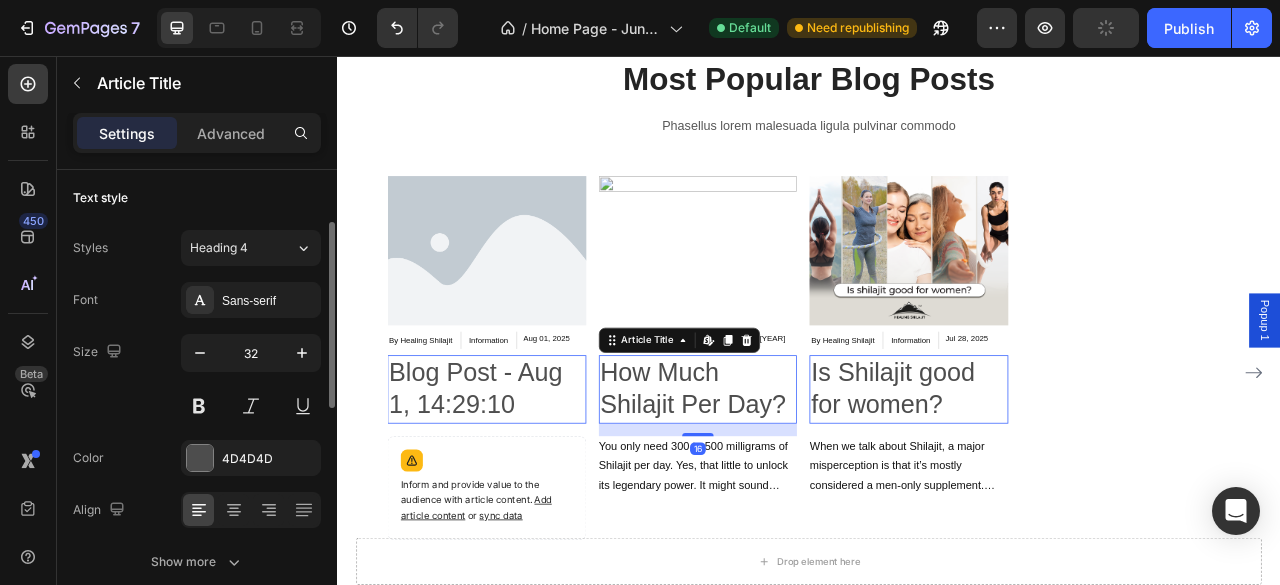 scroll, scrollTop: 0, scrollLeft: 0, axis: both 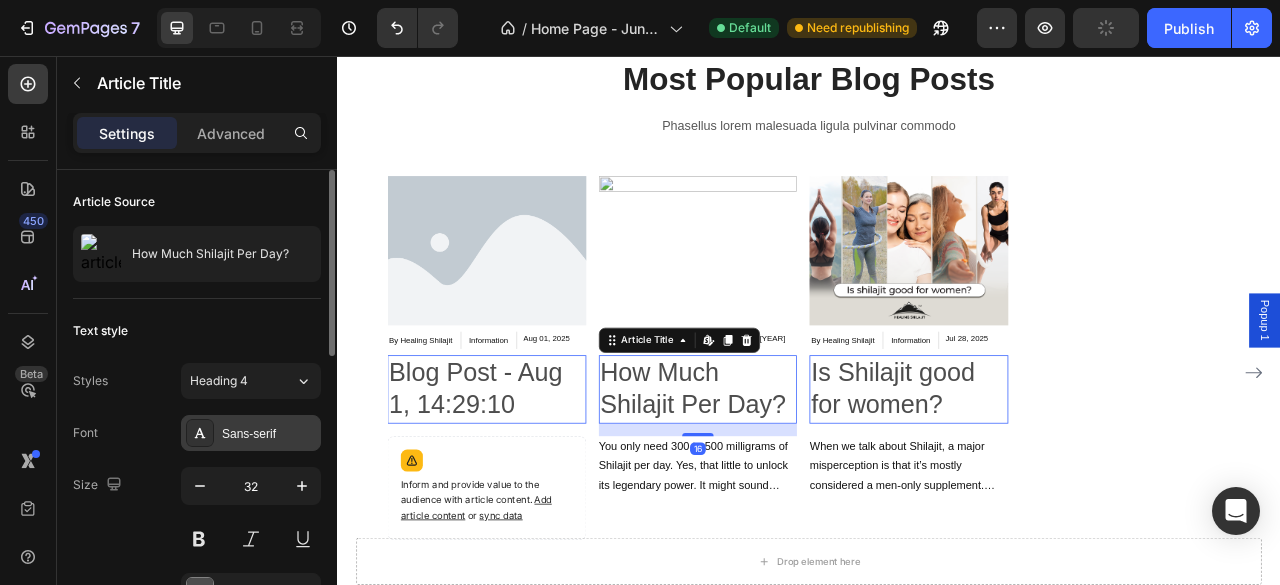click on "Sans-serif" at bounding box center (251, 433) 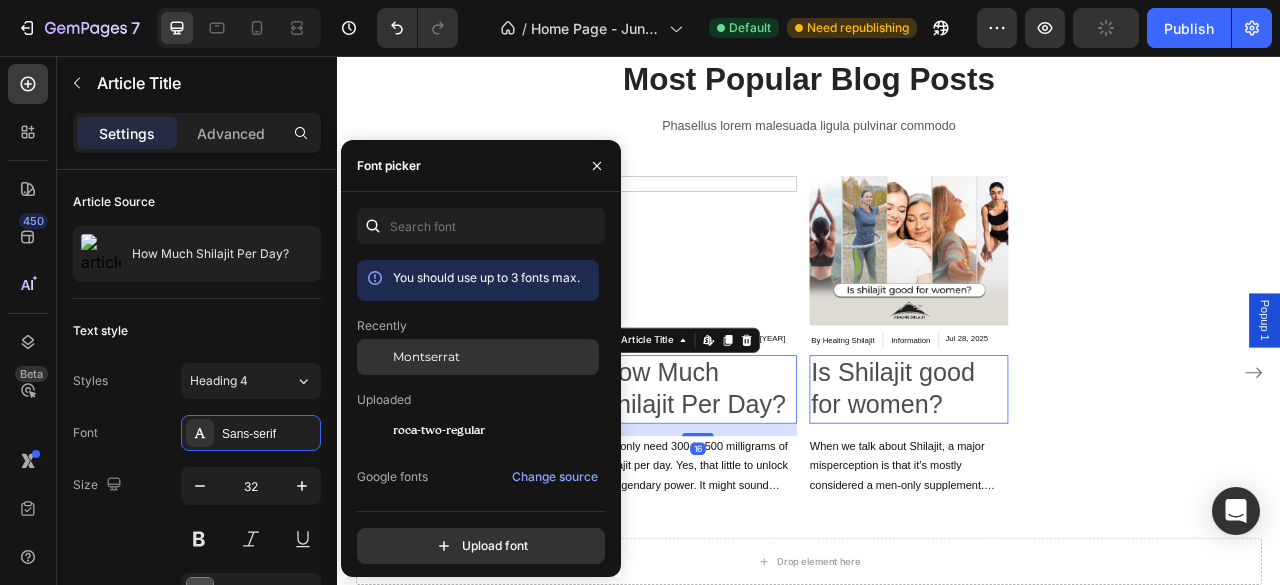 click on "Montserrat" at bounding box center (426, 357) 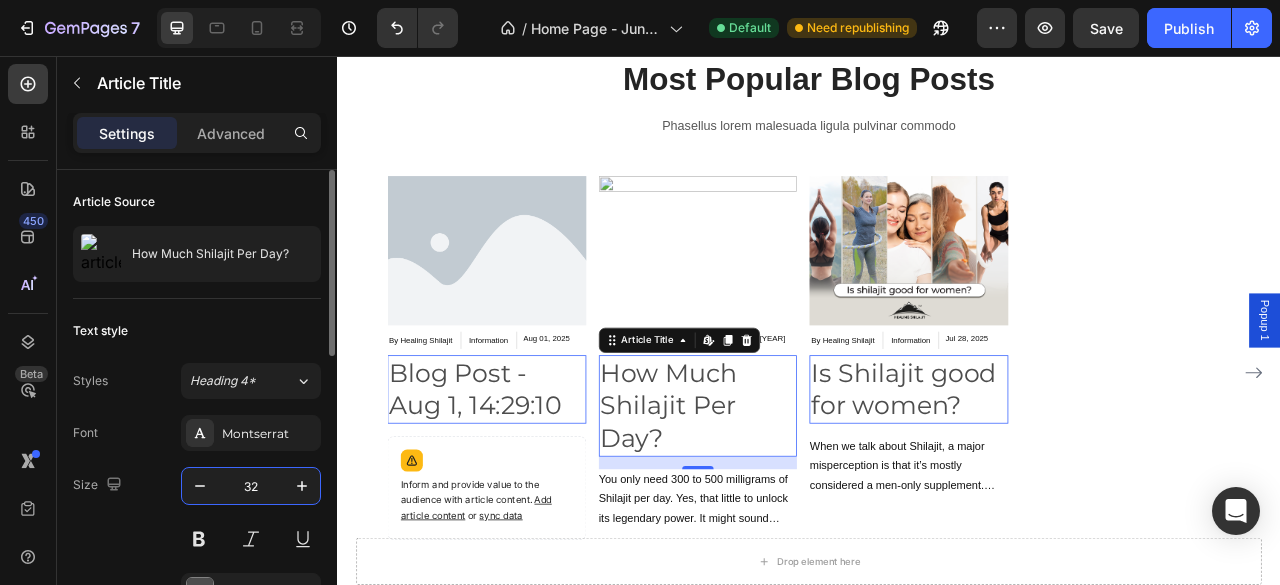 click on "32" at bounding box center [251, 486] 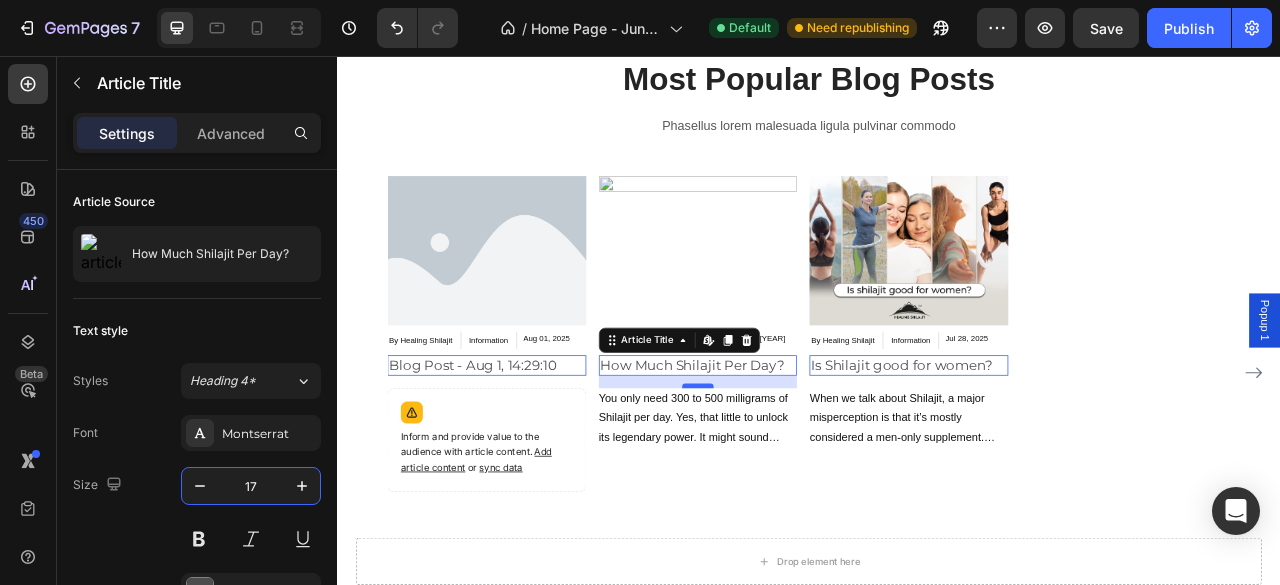 type on "17" 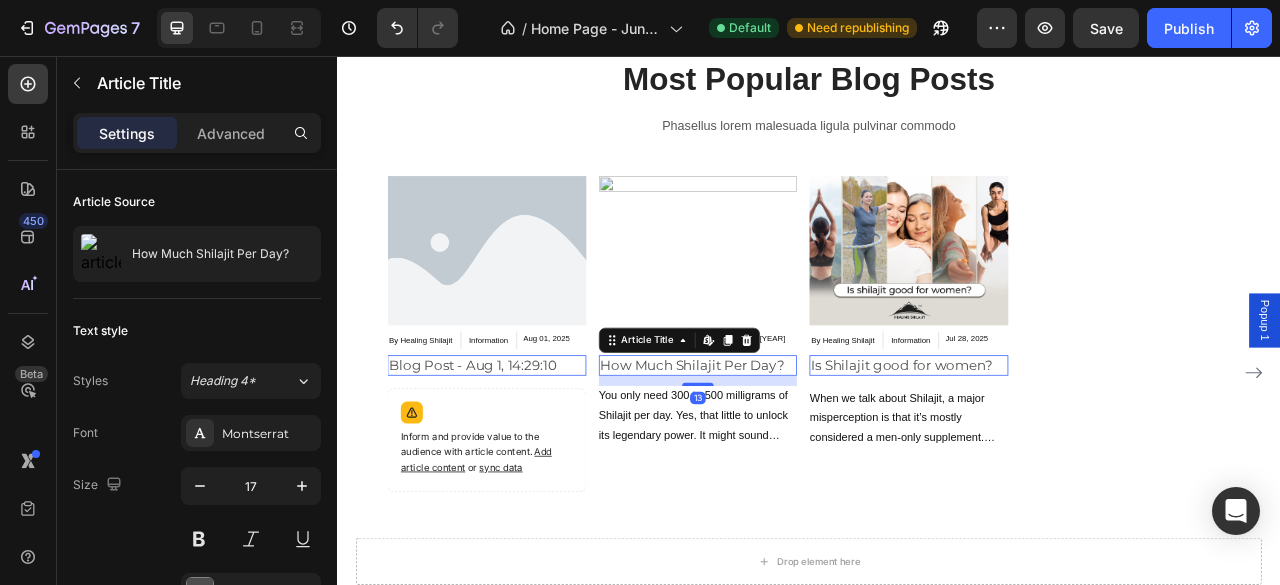 drag, startPoint x: 805, startPoint y: 477, endPoint x: 820, endPoint y: 474, distance: 15.297058 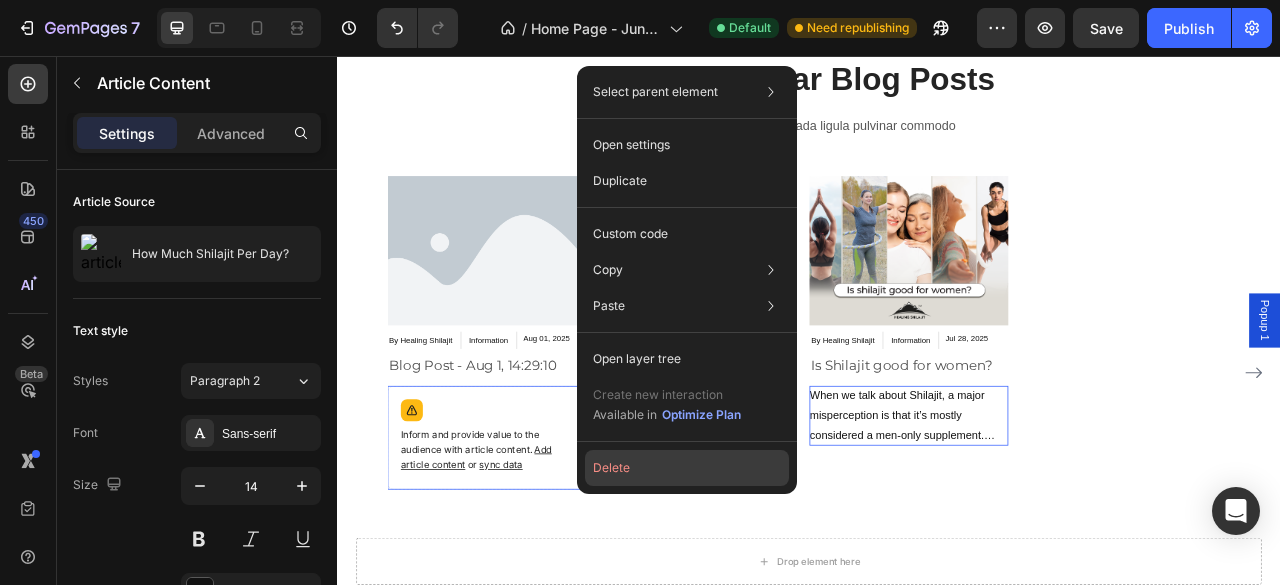 click on "Delete" 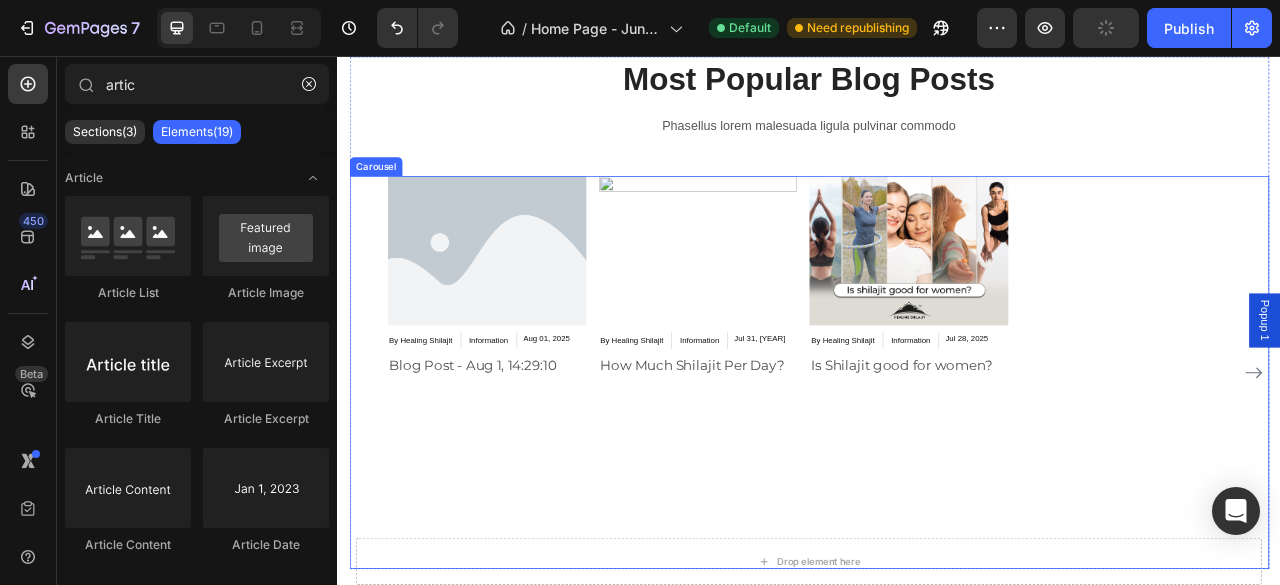 click on "Article Image By Healing Shilajit Article Author Information Article Category Aug 01, 2025 Article Date Row Blog Post - Aug 1, 14:29:10 Article Title Article List Article Image By Healing Shilajit Article Author Information Article Category Jul 31, 2025 Article Date Row How Much Shilajit Per Day? Article Title Article List Article Image By Healing Shilajit Article Author Information Article Category Jul 28, 2025 Article Date Row Is Shilajit good for women? Article Title Article List Article List" at bounding box center (929, 459) 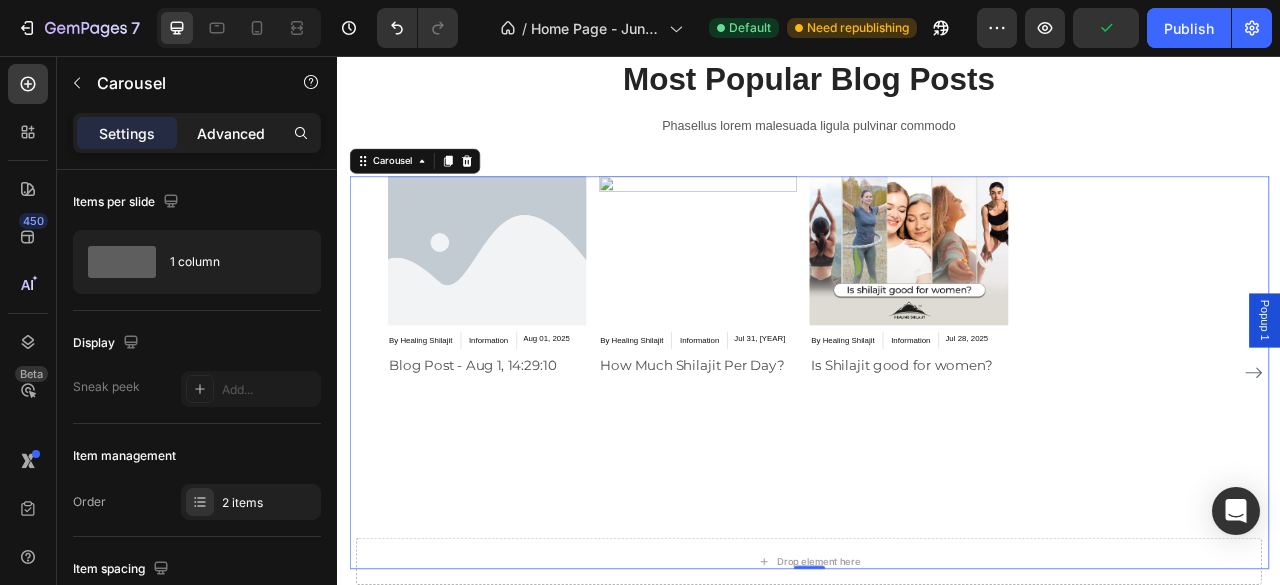 click on "Advanced" at bounding box center (231, 133) 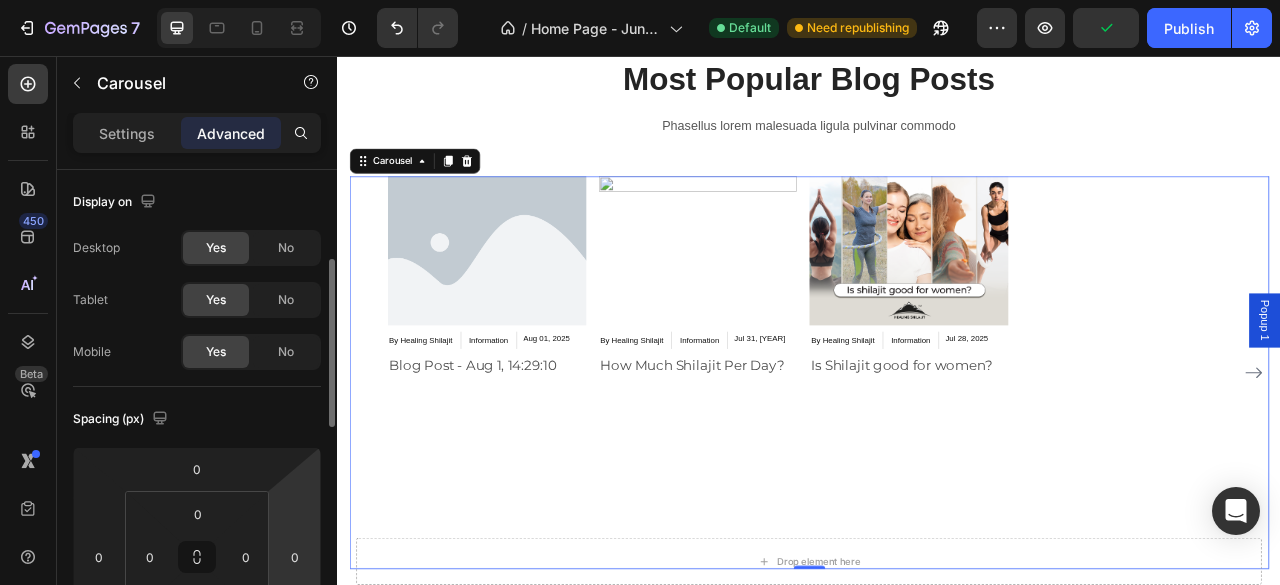 scroll, scrollTop: 100, scrollLeft: 0, axis: vertical 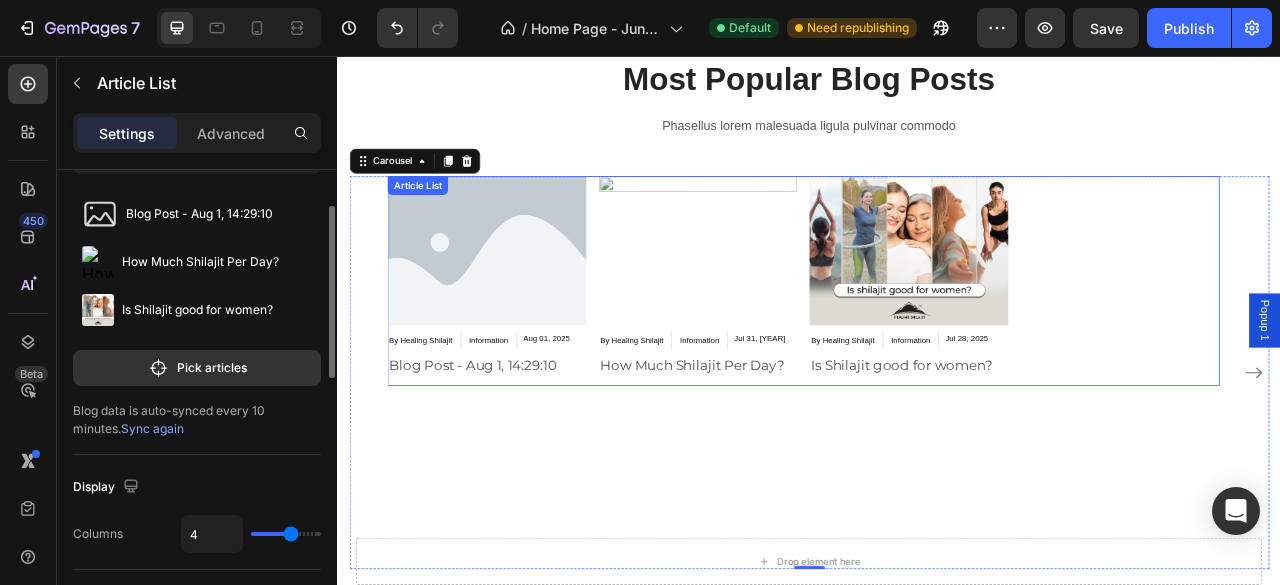 click on "Article Image By Healing Shilajit Article Author Information Article Category Aug 01, 2025 Article Date Row Blog Post - Aug 1, 14:29:10 Article Title Article List Article Image By Healing Shilajit Article Author Information Article Category Jul 31, 2025 Article Date Row How Much Shilajit Per Day? Article Title Article List Article Image By Healing Shilajit Article Author Information Article Category Jul 28, 2025 Article Date Row Is Shilajit good for women? Article Title Article List" at bounding box center [929, 342] 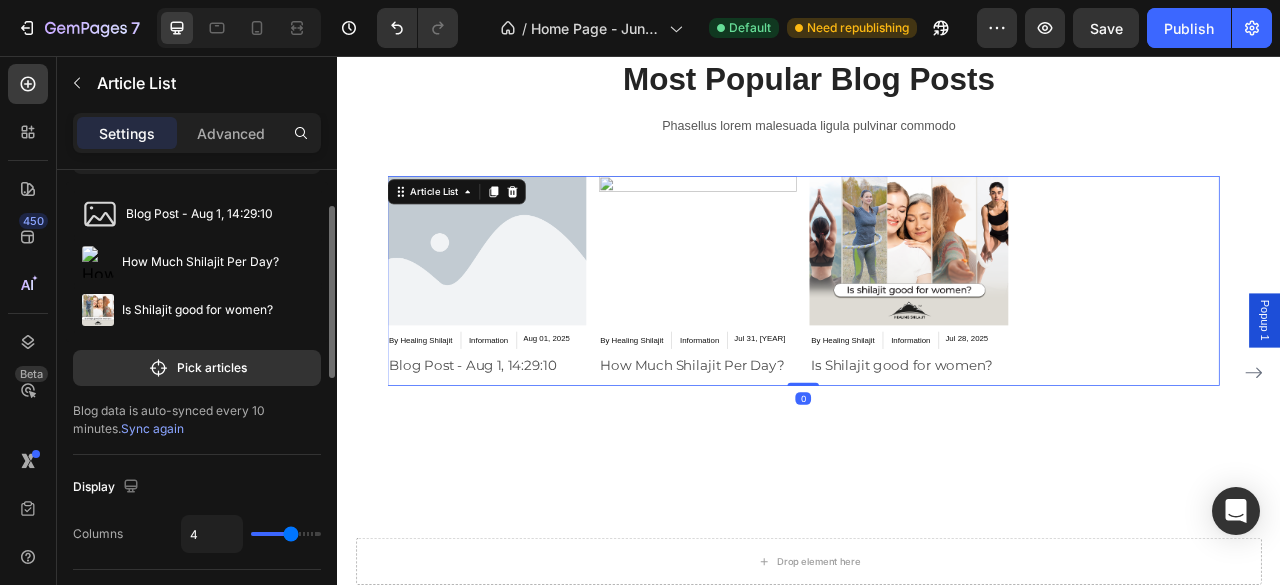 scroll, scrollTop: 0, scrollLeft: 0, axis: both 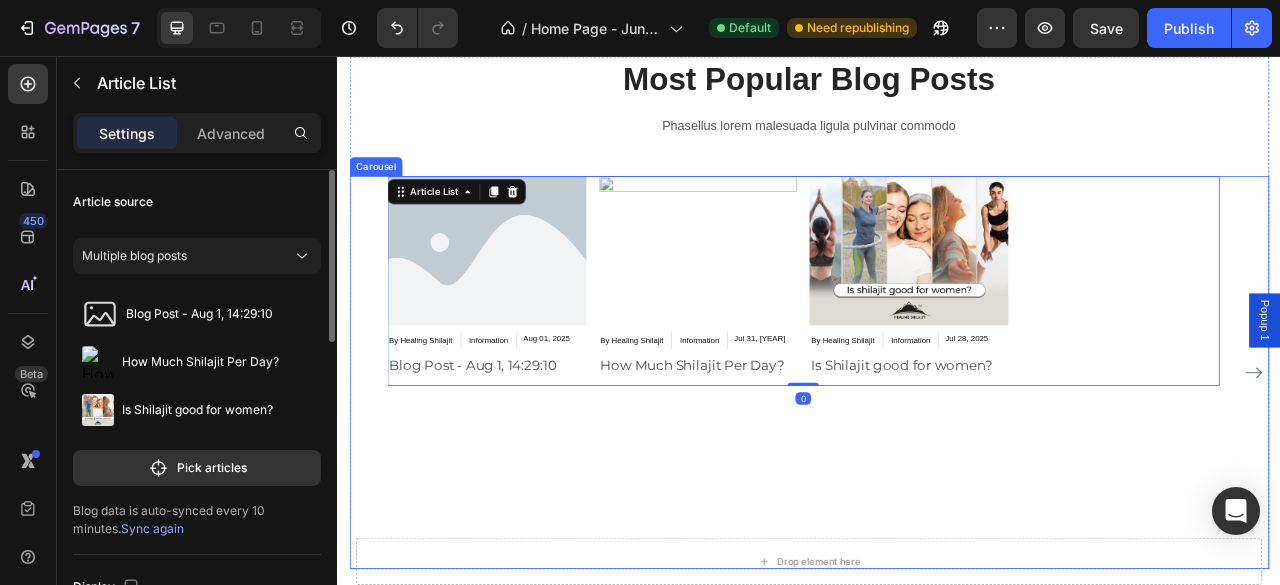 click on "Article Image By Healing Shilajit Article Author Information Article Category Aug 01, 2025 Article Date Row Blog Post - Aug 1, 14:29:10 Article Title Article List   0 Article Image By Healing Shilajit Article Author Information Article Category Jul 31, 2025 Article Date Row How Much Shilajit Per Day? Article Title Article List   0 Article Image By Healing Shilajit Article Author Information Article Category Jul 28, 2025 Article Date Row Is Shilajit good for women? Article Title Article List   0 Article List   0" at bounding box center [929, 459] 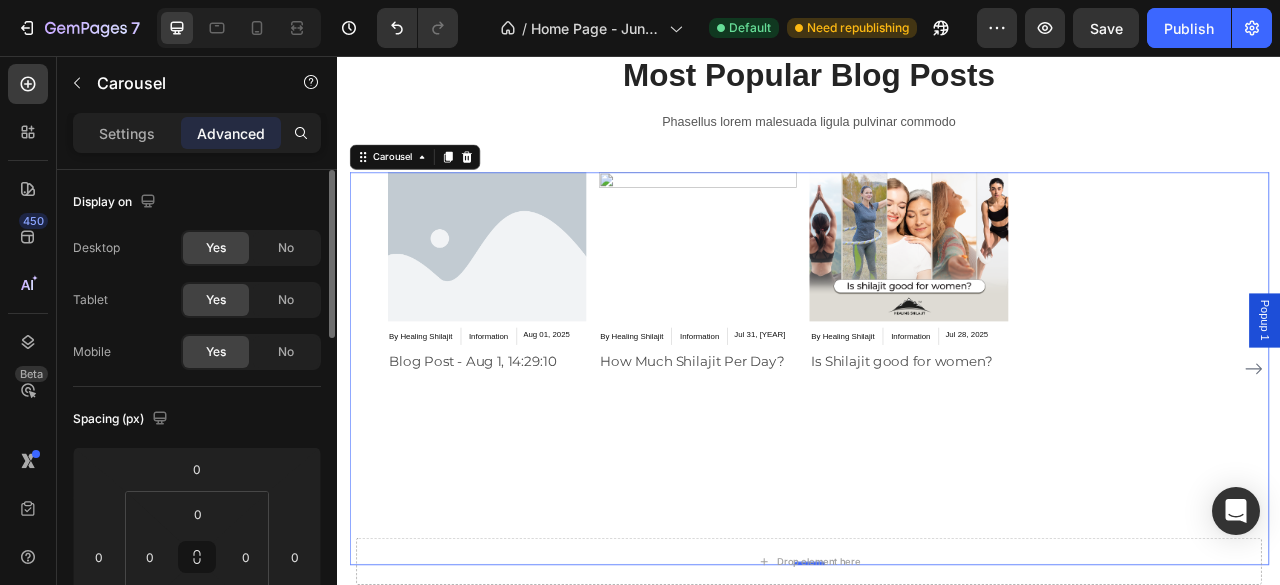 scroll, scrollTop: 1112, scrollLeft: 0, axis: vertical 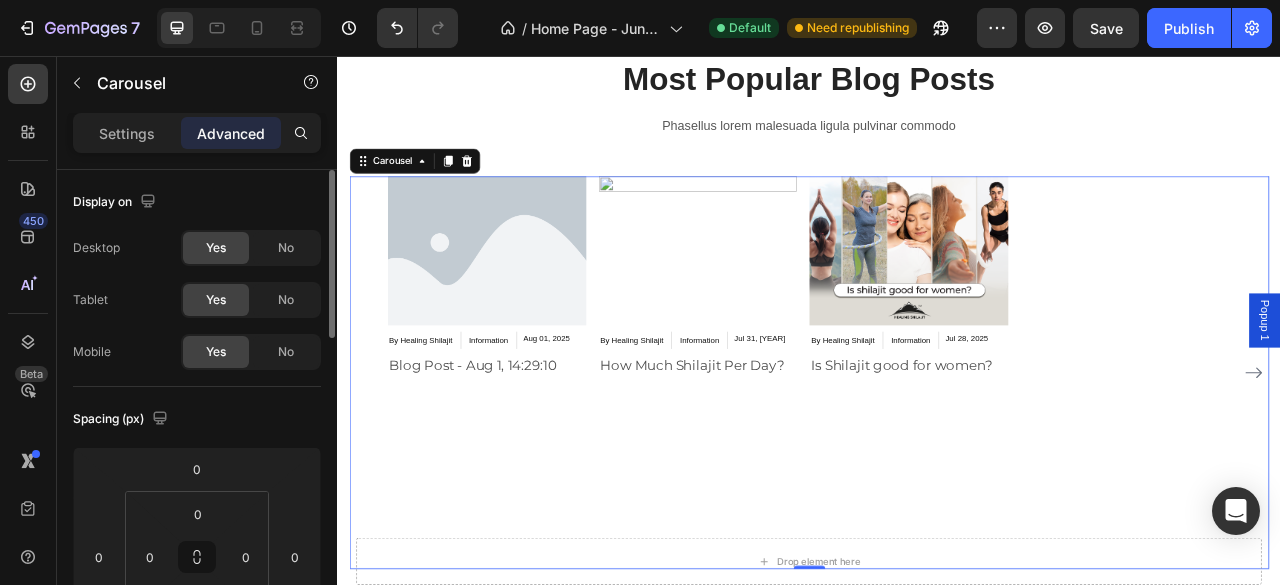 click 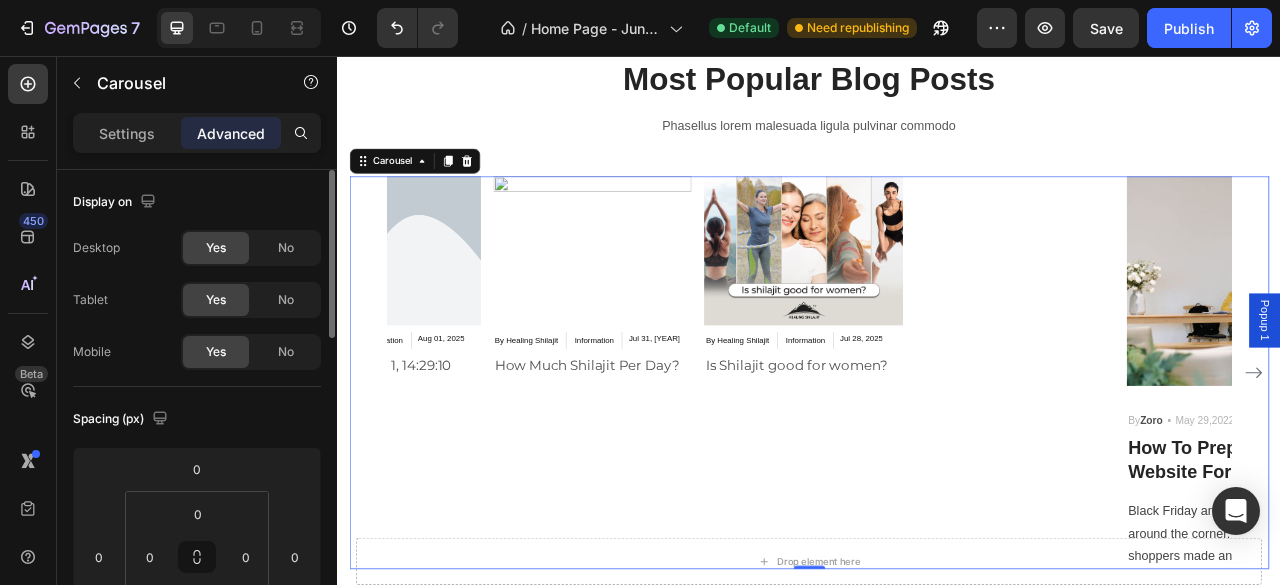 click on "Article Image By Healing Shilajit Article Author Information Article Category Aug 01, 2025 Article Date Row Blog Post - Aug 1, 14:29:10 Article Title Article List Article Image By Healing Shilajit Article Author Information Article Category Jul 31, 2025 Article Date Row How Much Shilajit Per Day? Article Title Article List Article Image By Healing Shilajit Article Author Information Article Category Jul 28, 2025 Article Date Row Is Shilajit good for women? Article Title Article List Article List Image By  Zoro Text block
Icon May 29,2022 Text block Row How To Prepare A Successful Website For Black Friday Heading Black Friday and Cyber Monday are just around the corner. Yester-year, around 40% of shoppers made an... Text block Image By  Robin Text block
Icon May 29,2022 Text block Row 7 Keys to Shopify Success, Shared by Inspiring Women... Heading We invited two successful businesswomen to share their insights and advice on employment. Let's listen .... Image By" at bounding box center (937, 459) 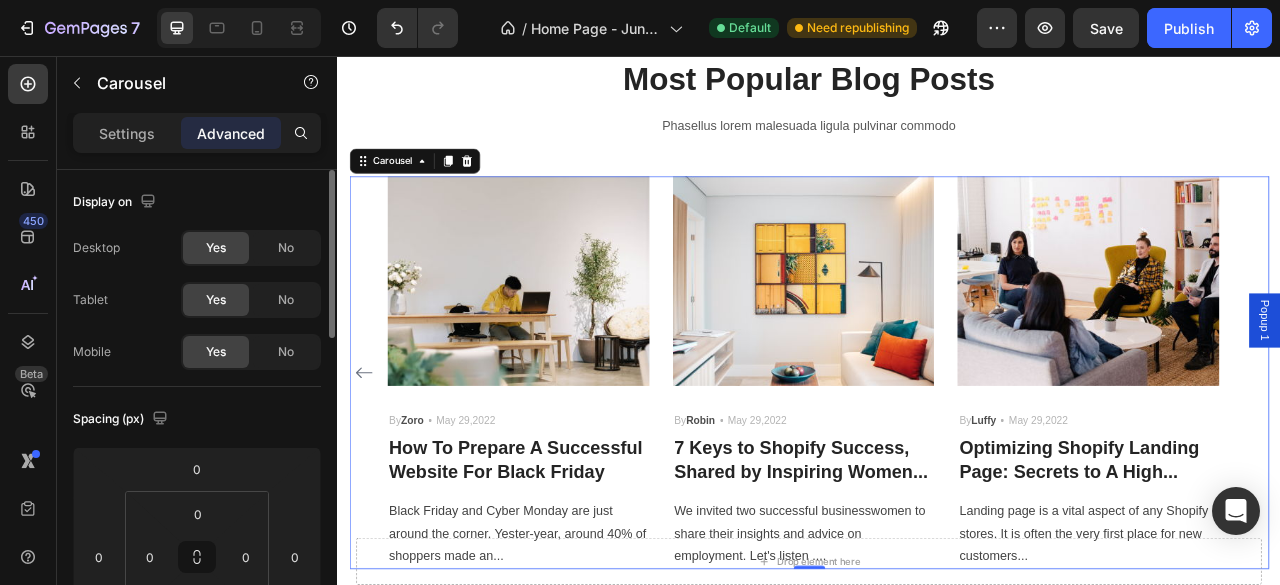 click 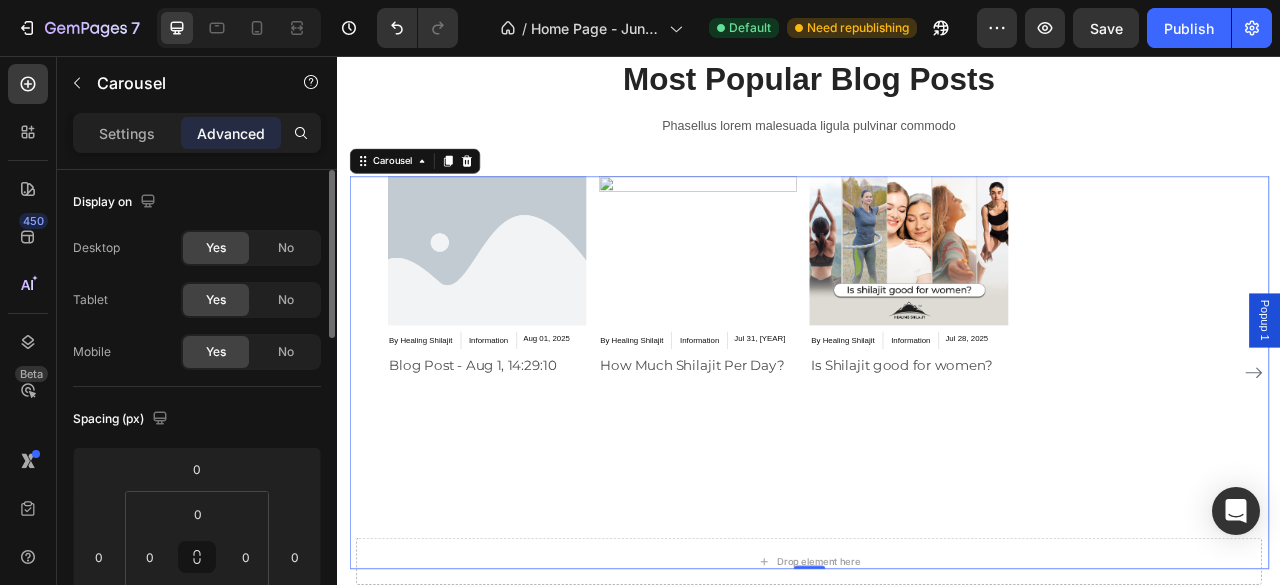 click 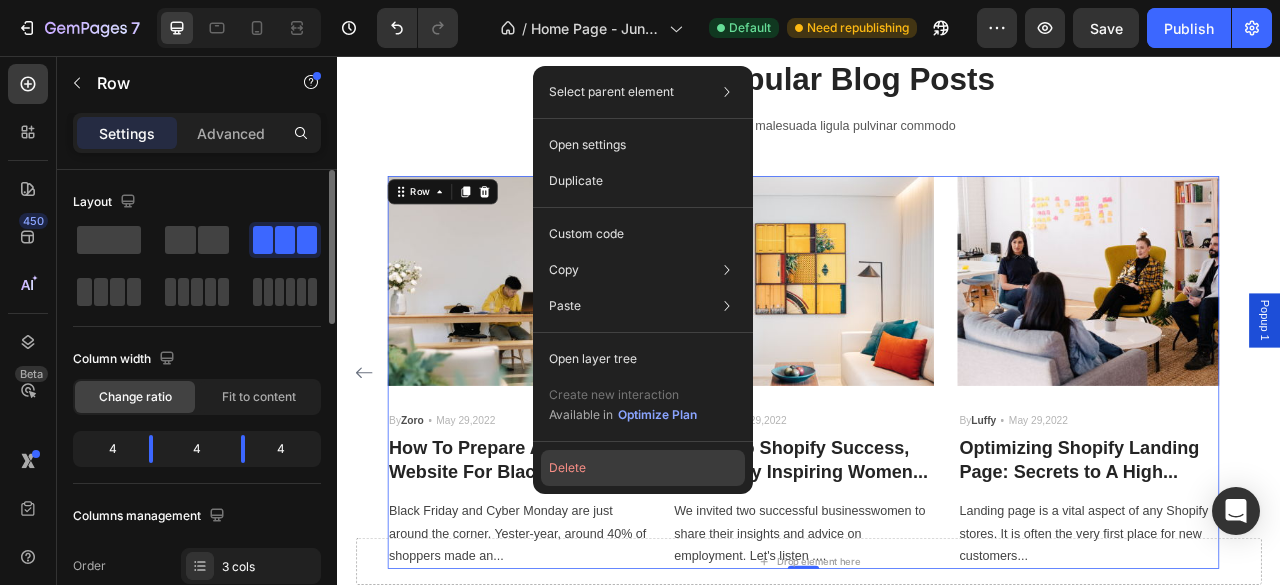 click on "Delete" 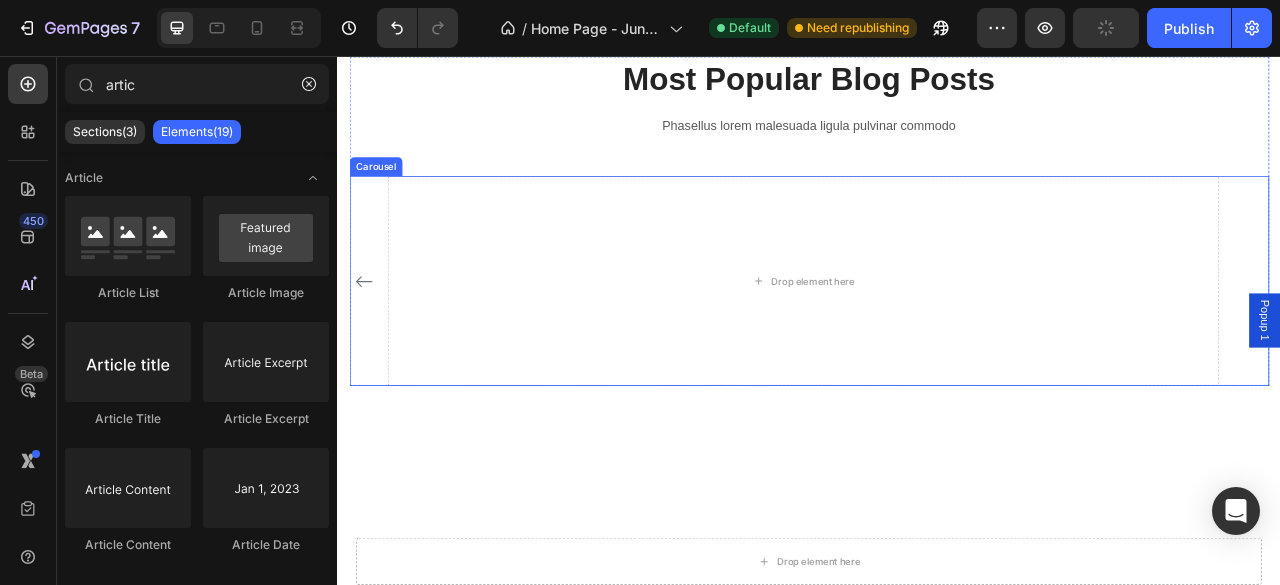 click 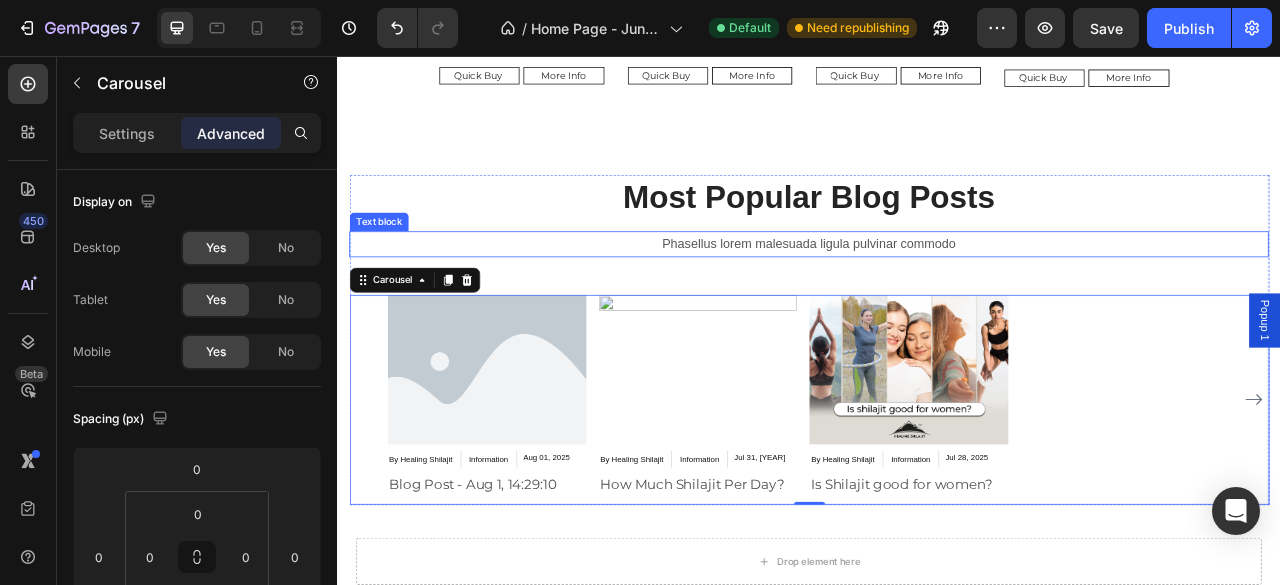scroll, scrollTop: 906, scrollLeft: 0, axis: vertical 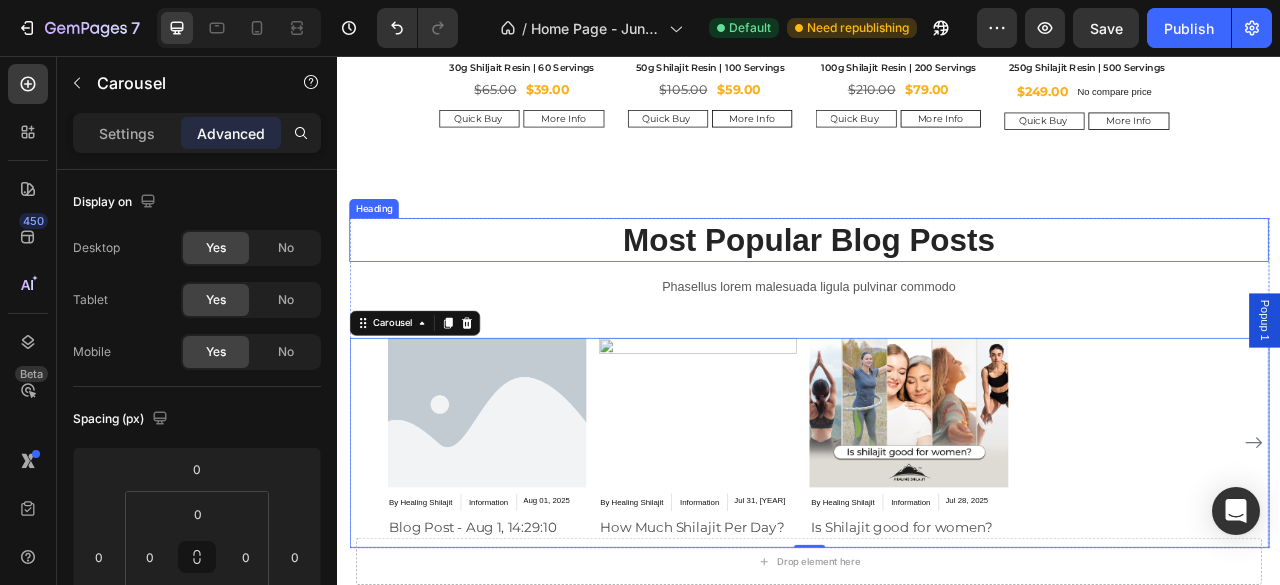 click on "Most Popular Blog Posts" at bounding box center [937, 290] 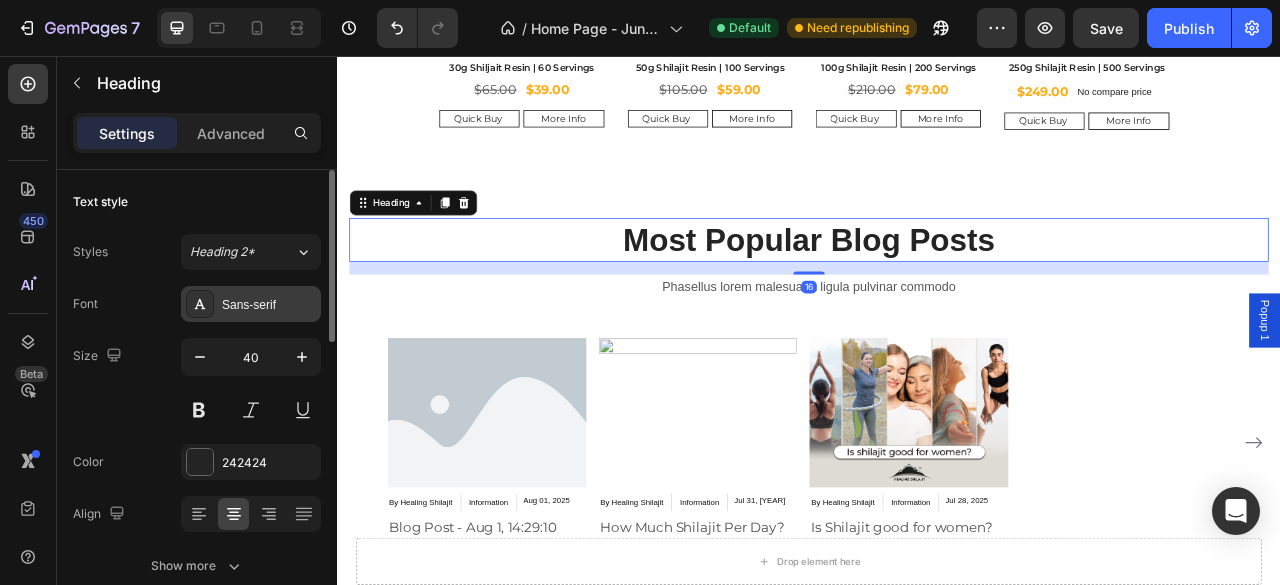 click on "Sans-serif" at bounding box center (251, 304) 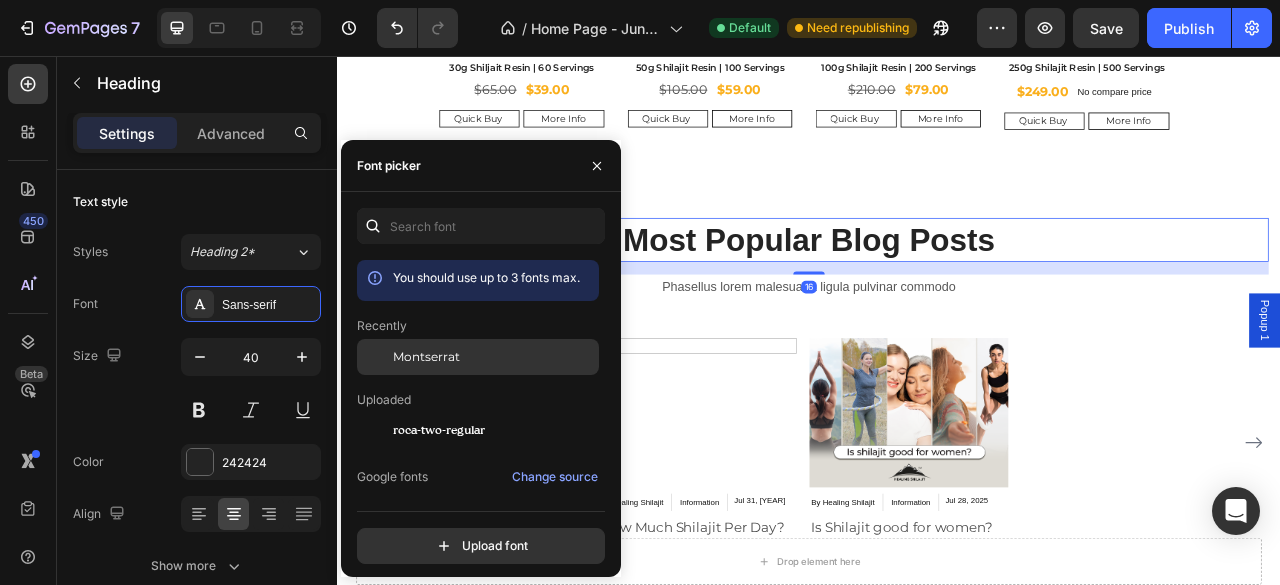 click at bounding box center [375, 357] 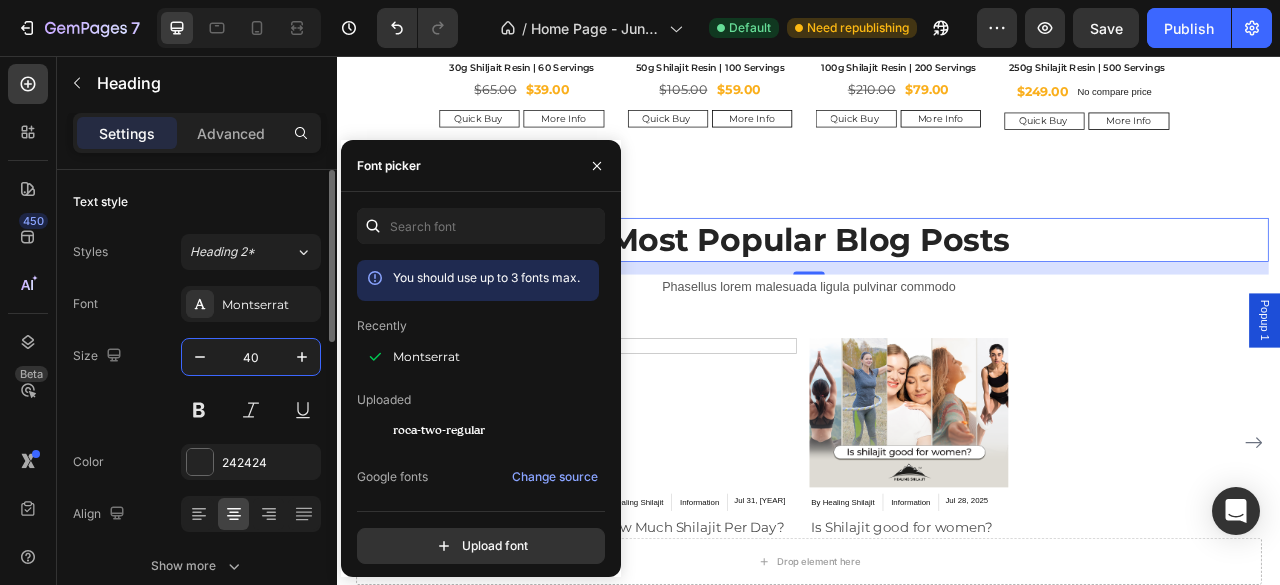 click on "40" at bounding box center (251, 357) 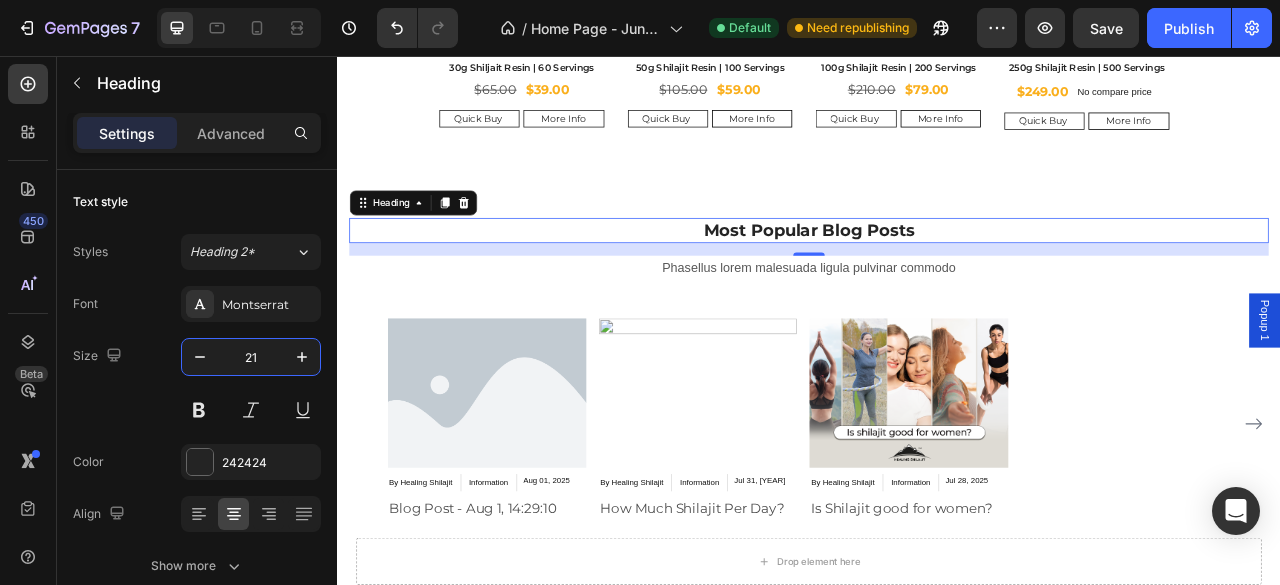 type on "21" 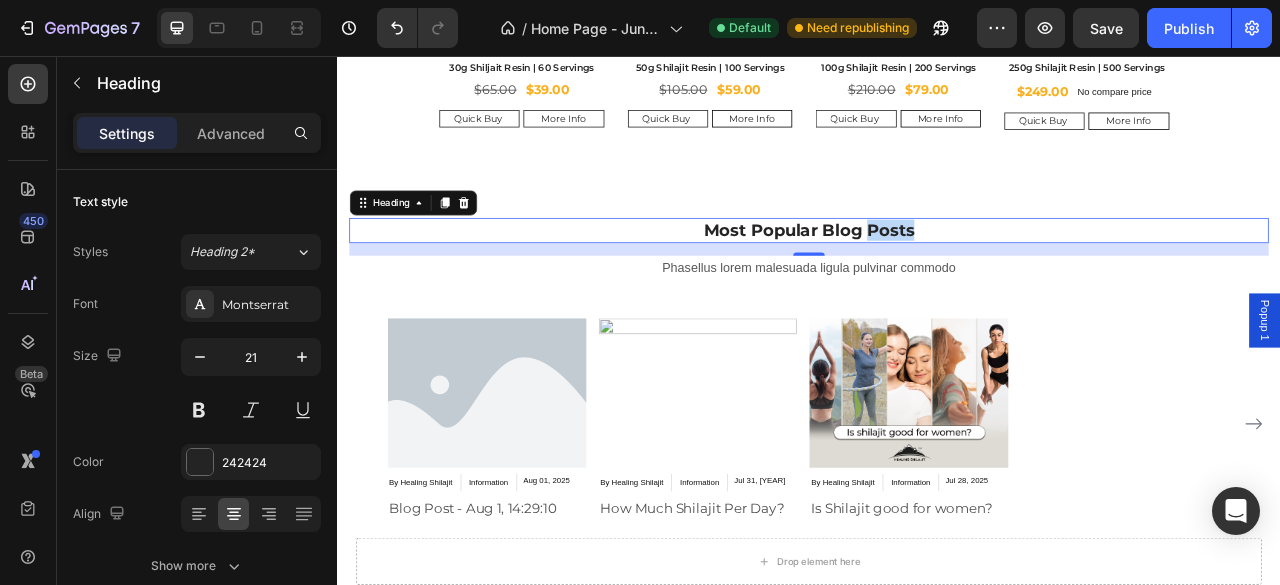 click on "Most Popular Blog Posts" at bounding box center (937, 277) 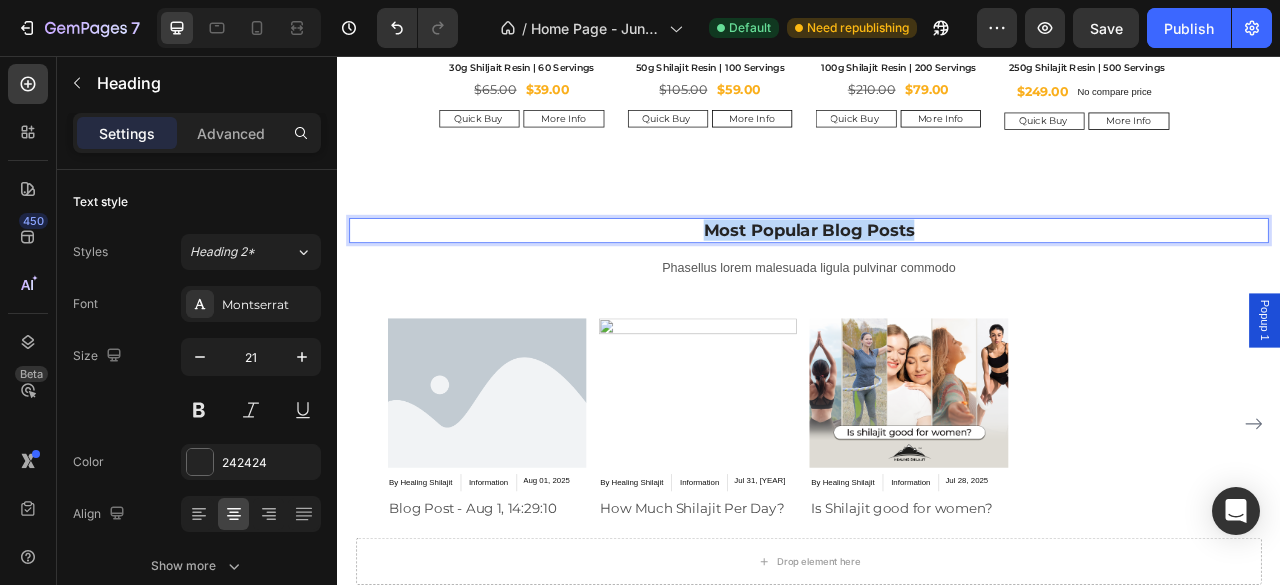 click on "Most Popular Blog Posts" at bounding box center (937, 277) 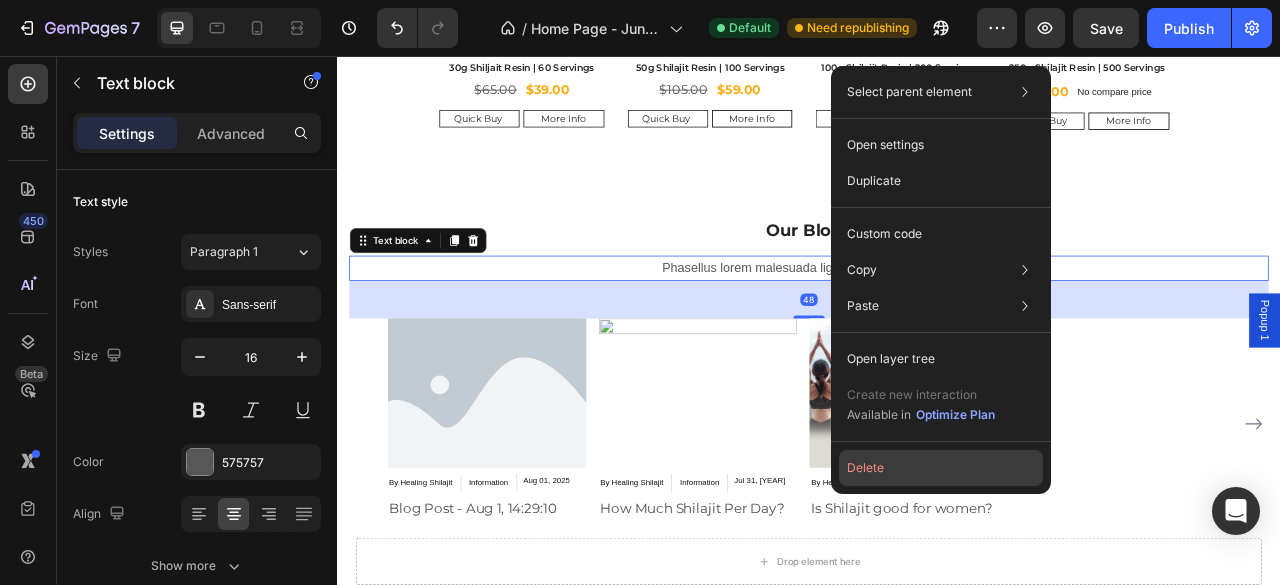 click on "Delete" 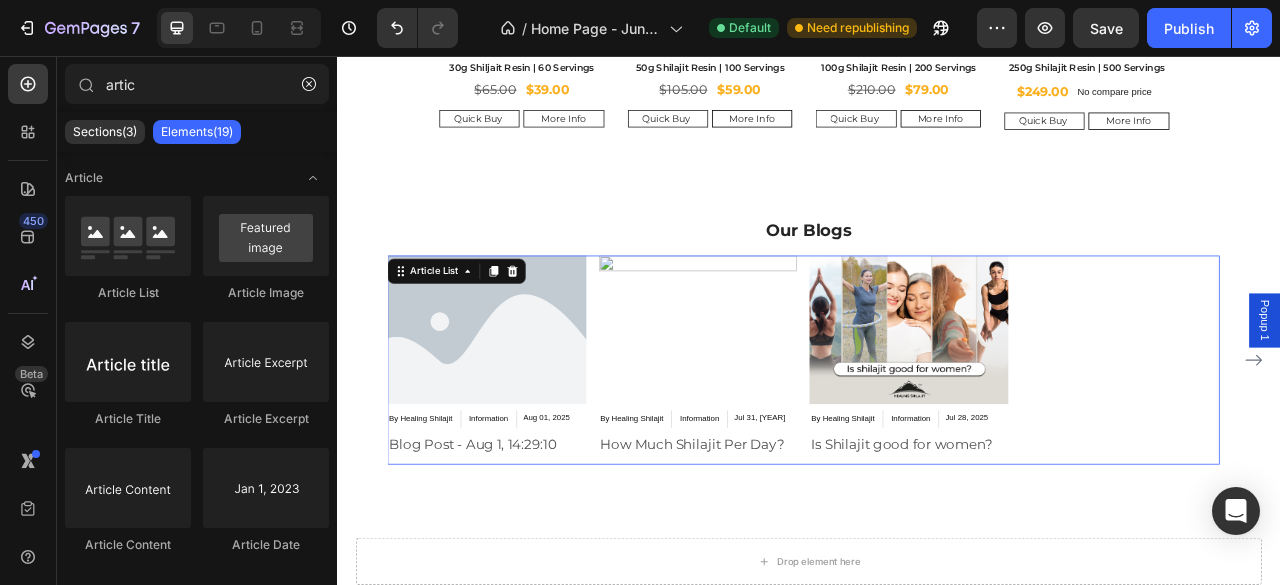 click on "Article Image By Healing Shilajit Article Author Information Article Category Aug 01, 2025 Article Date Row Blog Post - Aug 1, 14:29:10 Article Title Article List   0 Article Image By Healing Shilajit Article Author Information Article Category Jul 31, 2025 Article Date Row How Much Shilajit Per Day? Article Title Article List   0 Article Image By Healing Shilajit Article Author Information Article Category Jul 28, 2025 Article Date Row Is Shilajit good for women? Article Title Article List   0" at bounding box center (929, 443) 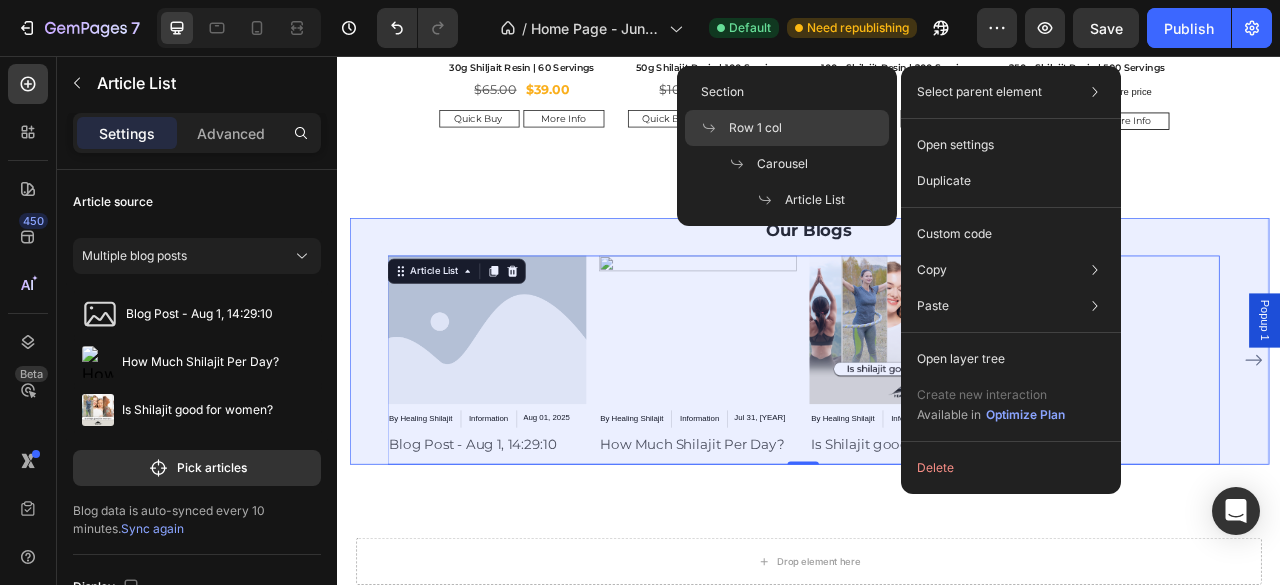 click on "Row 1 col" 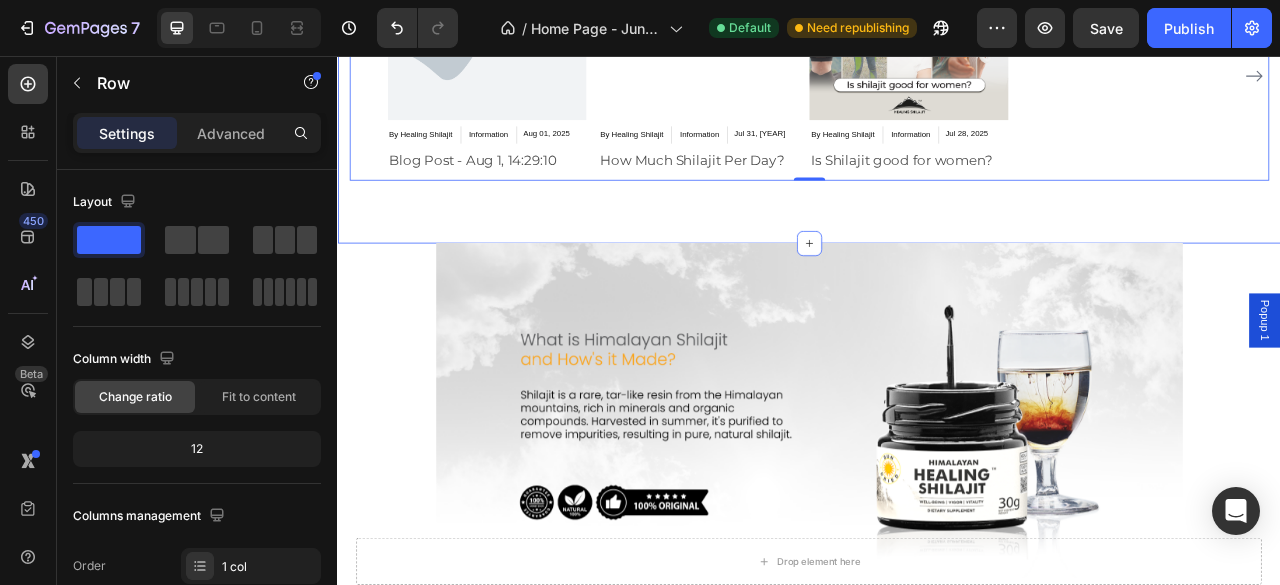 scroll, scrollTop: 1273, scrollLeft: 0, axis: vertical 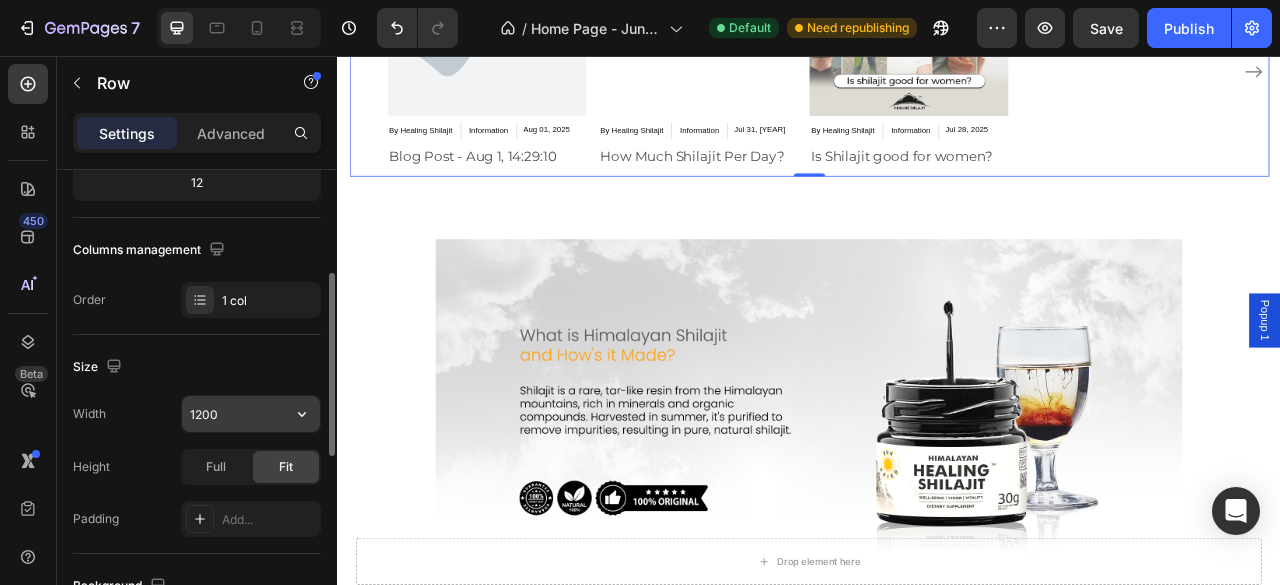 click on "1200" at bounding box center [251, 414] 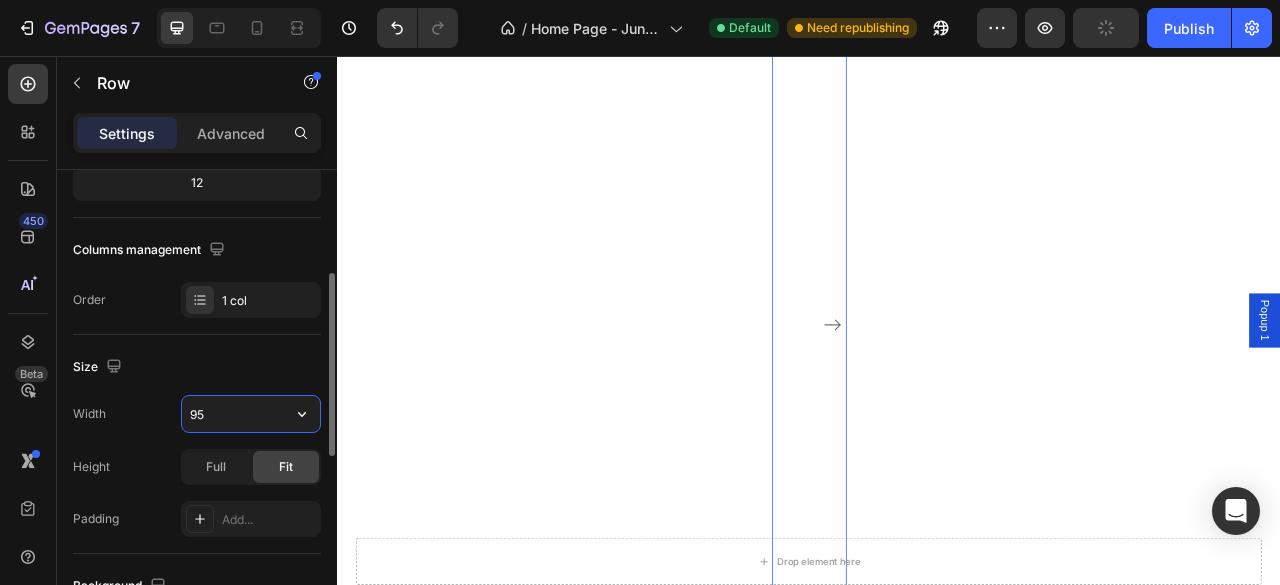 type on "950" 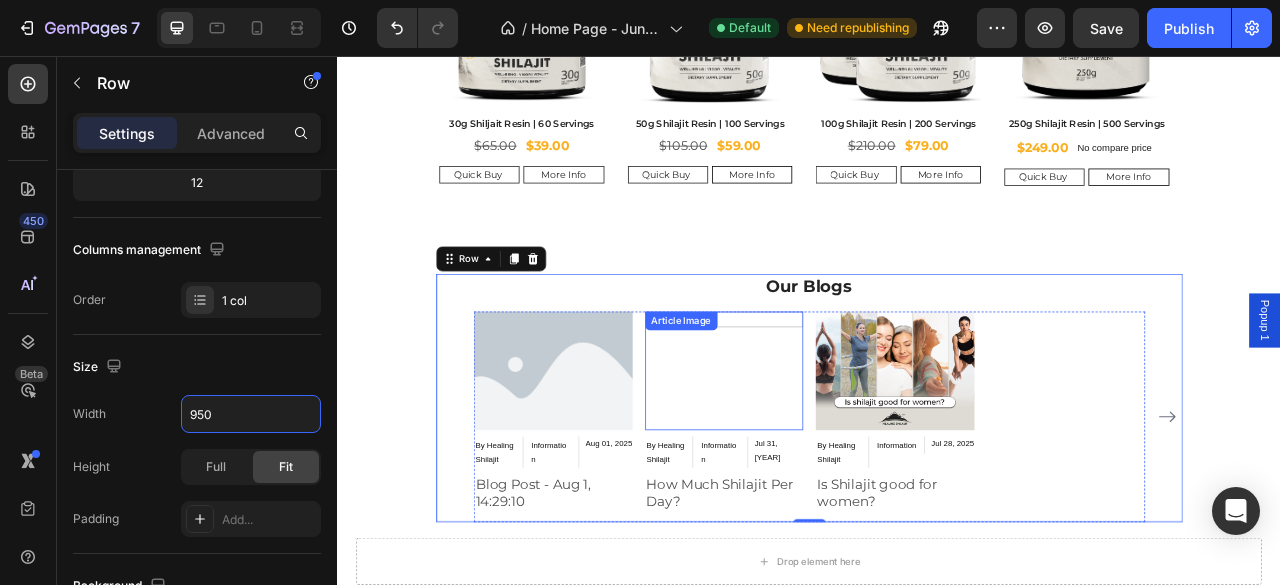 scroll, scrollTop: 834, scrollLeft: 0, axis: vertical 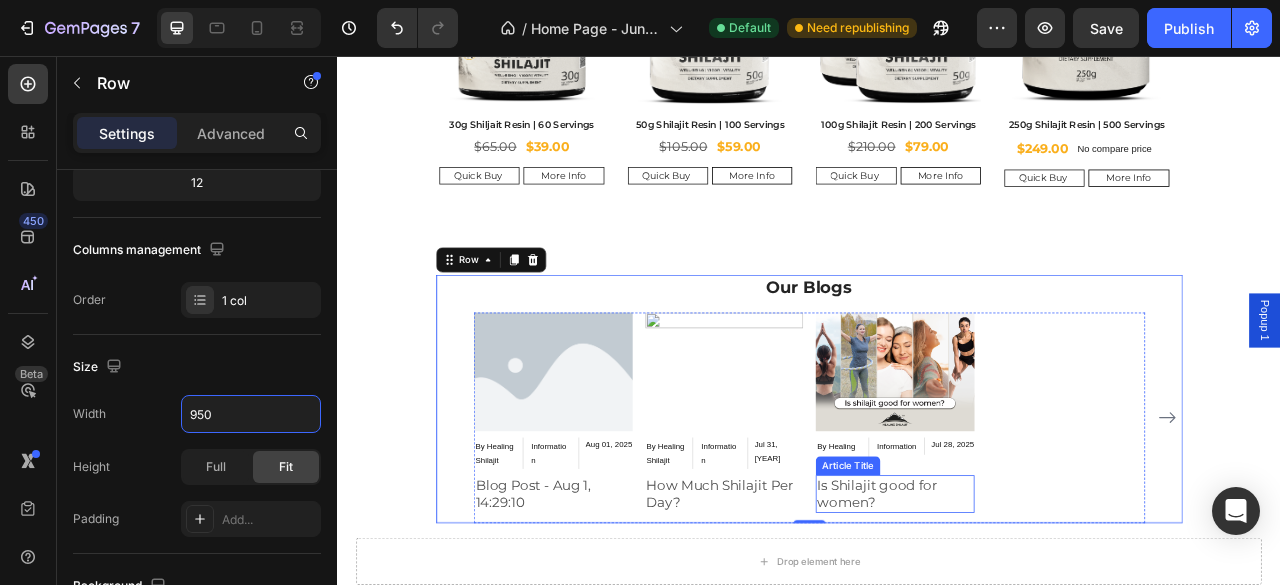 click on "Is Shilajit good for women?" at bounding box center [1046, 613] 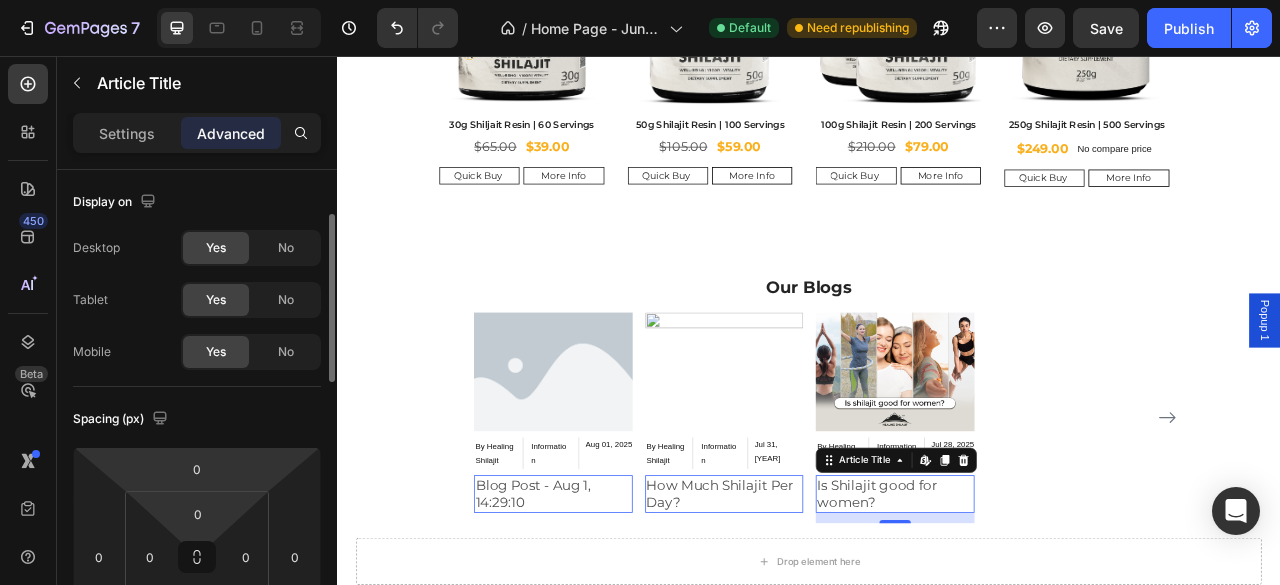 scroll, scrollTop: 33, scrollLeft: 0, axis: vertical 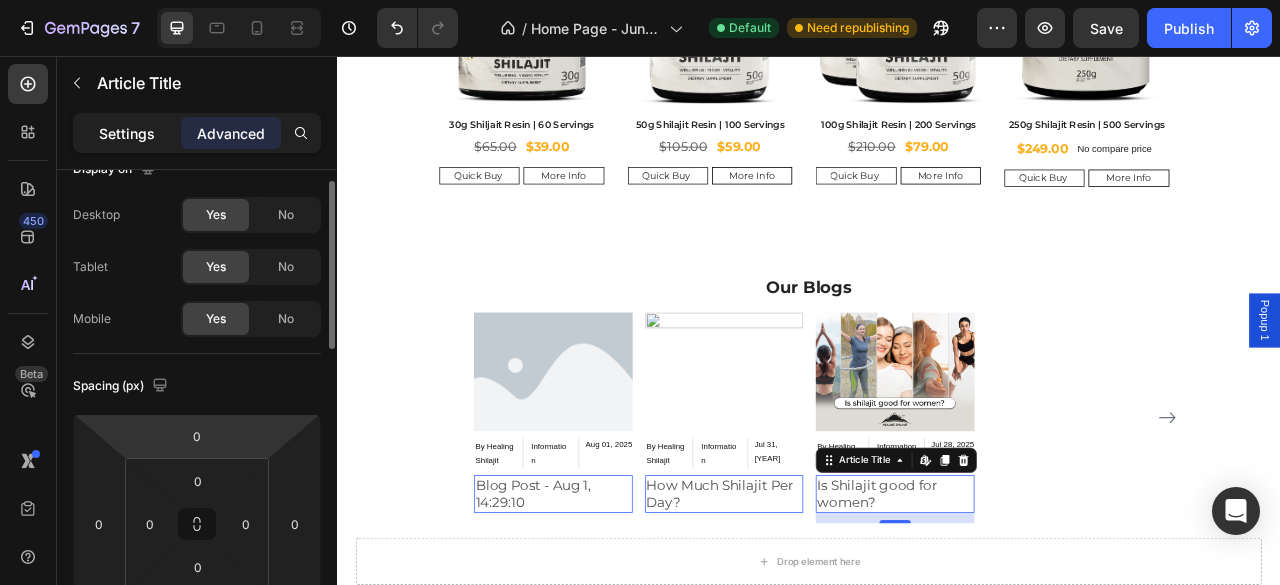 click on "Settings" at bounding box center (127, 133) 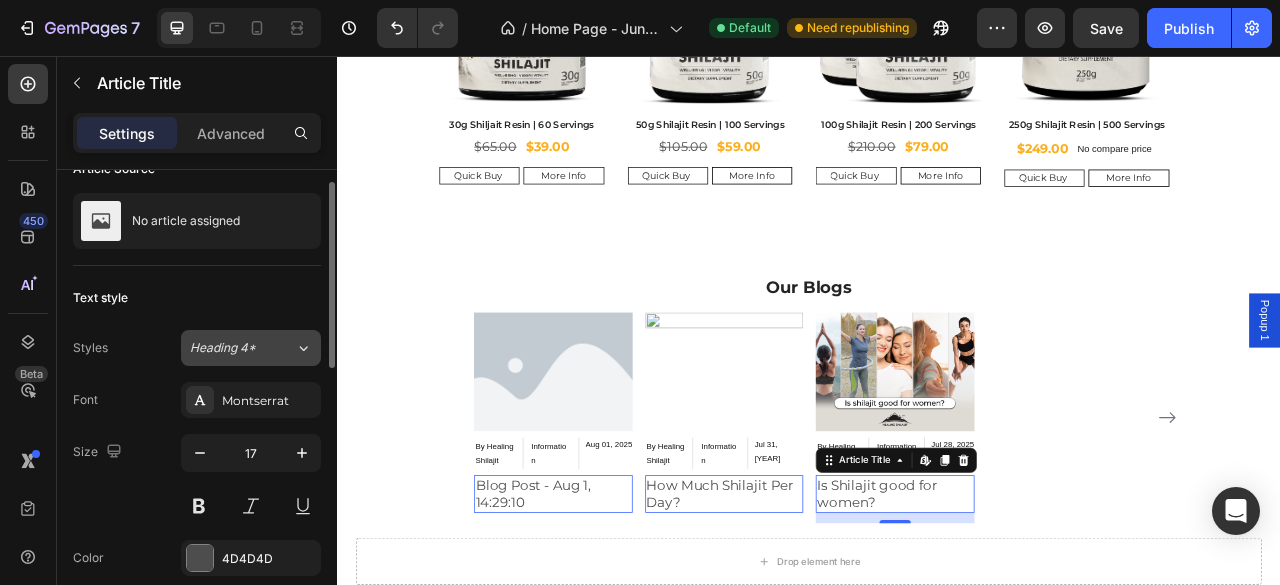 scroll, scrollTop: 133, scrollLeft: 0, axis: vertical 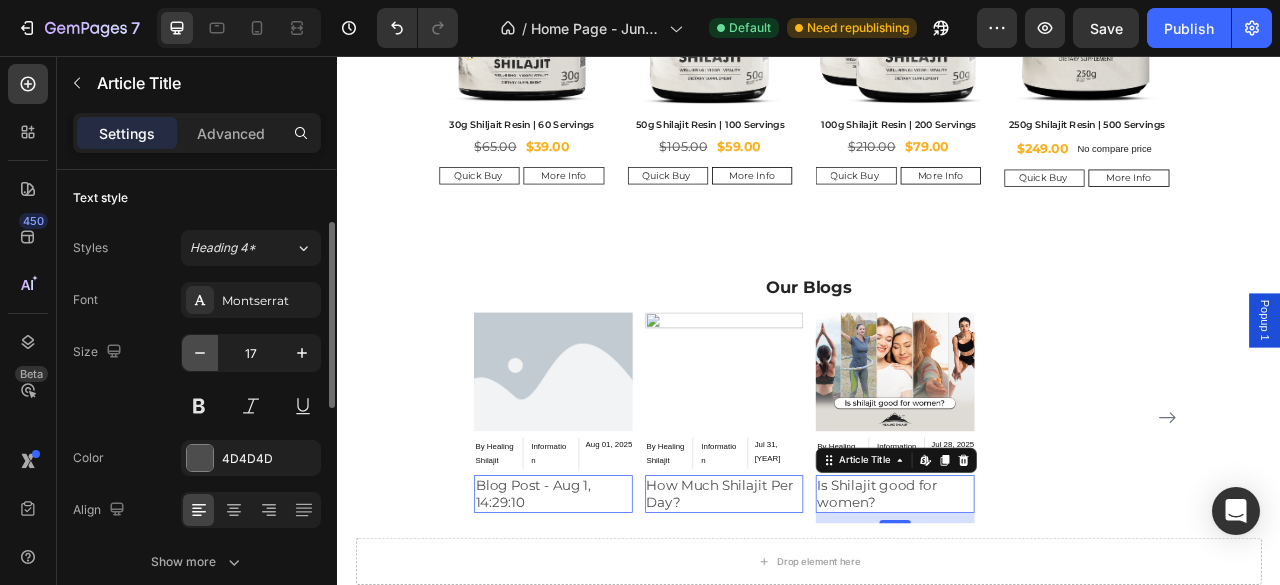 click 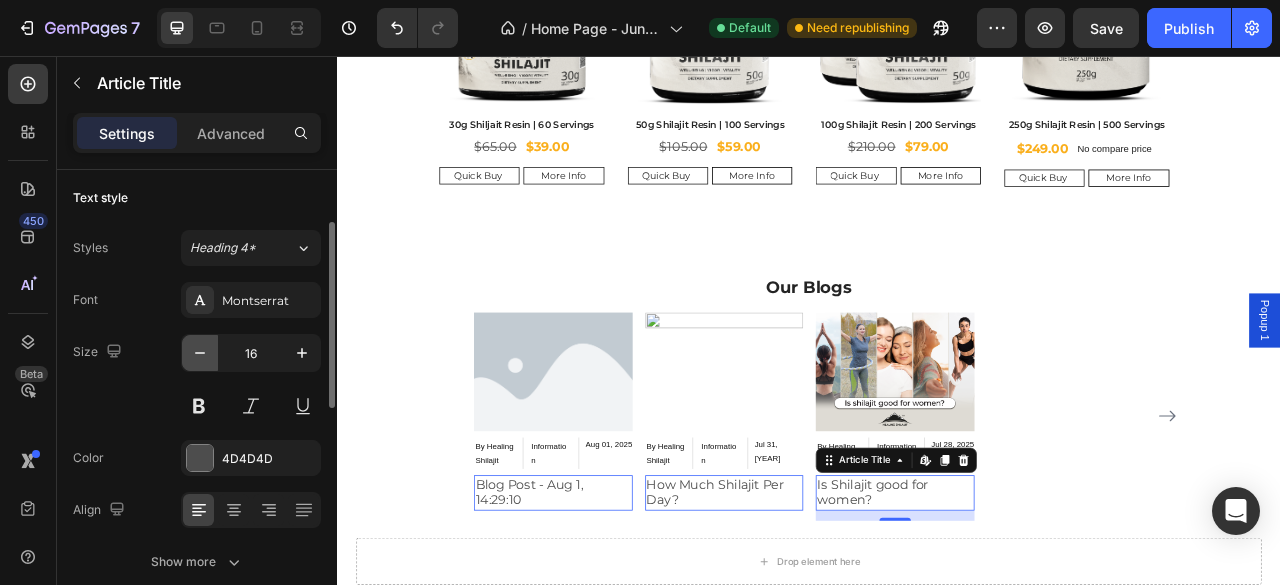 click 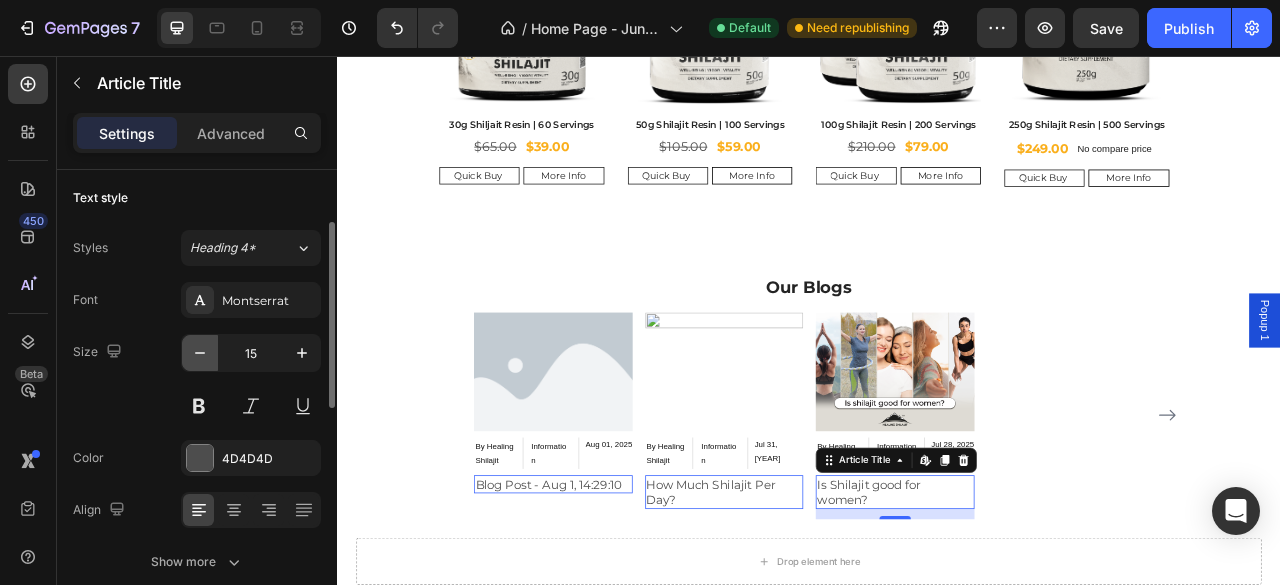 click 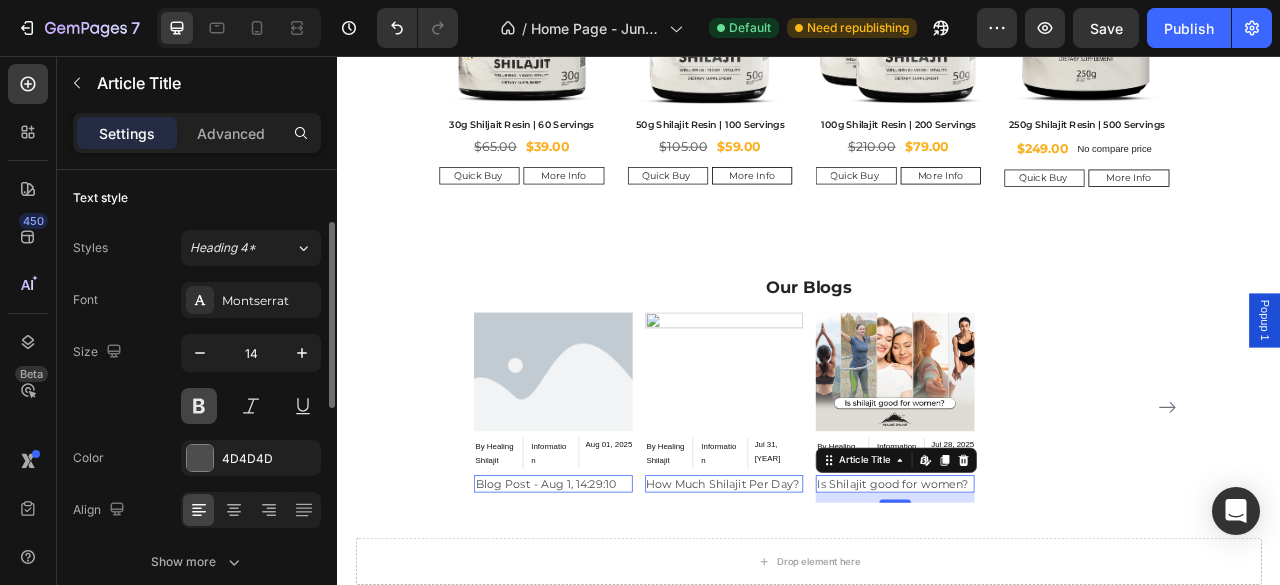 click at bounding box center (199, 406) 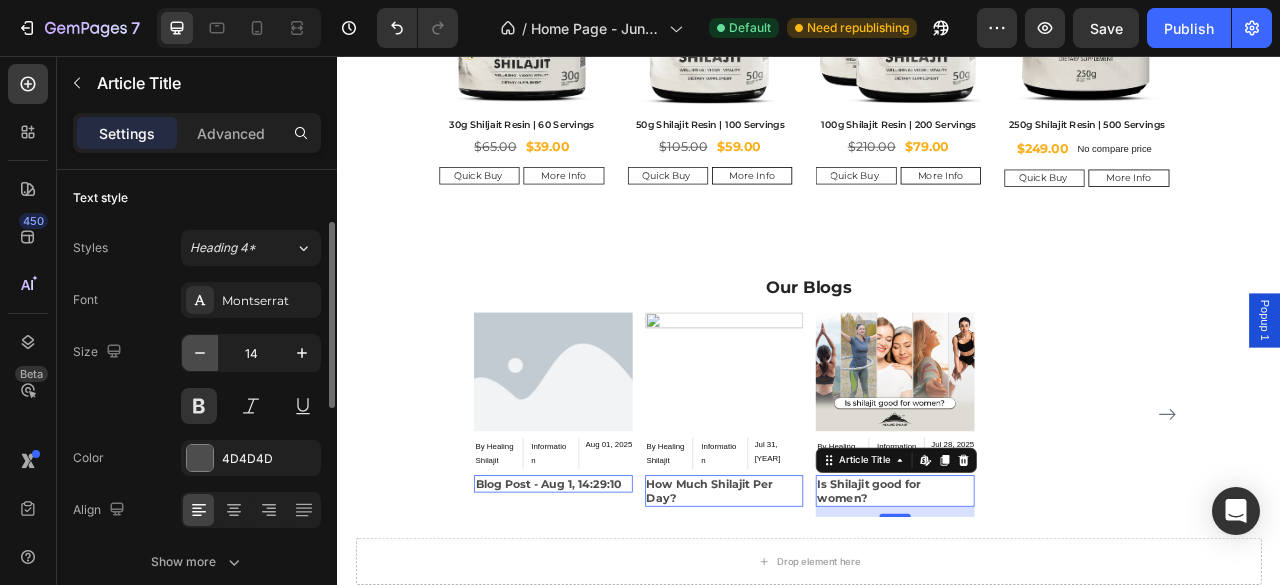 click 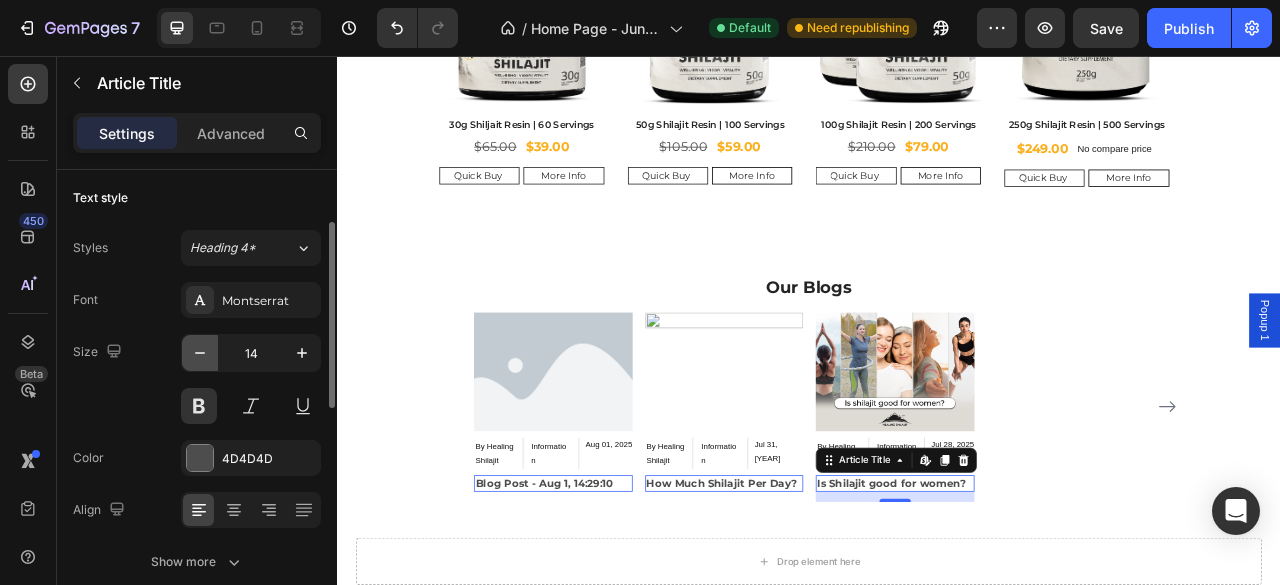 type on "13" 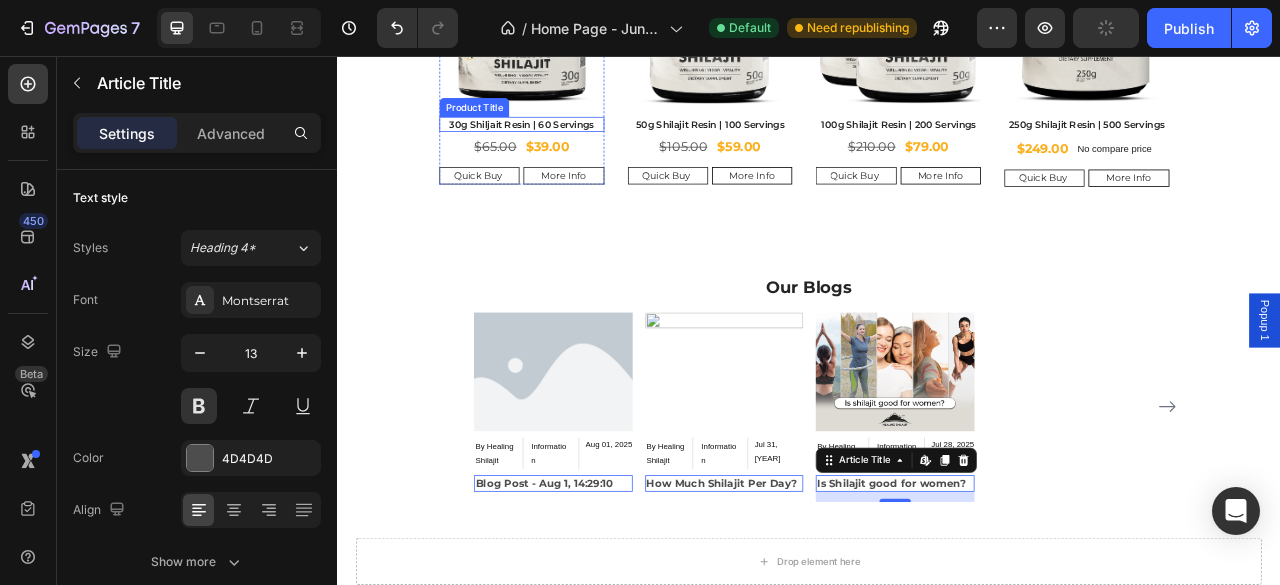 click on "30g Shiljait Resin | 60 Servings" at bounding box center [571, 143] 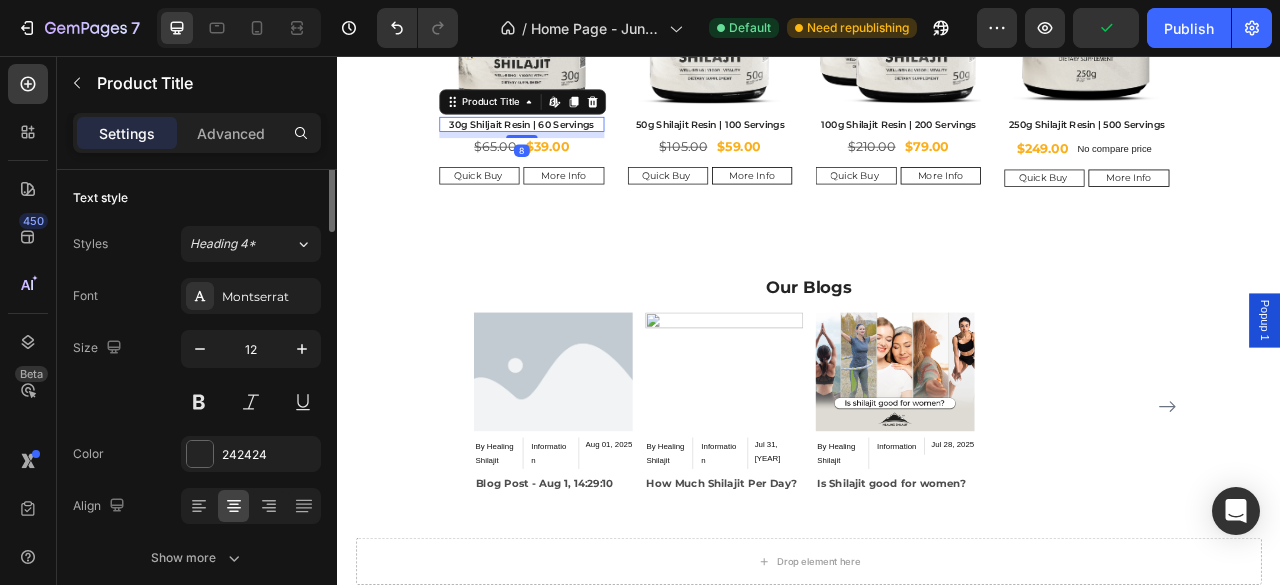 scroll, scrollTop: 0, scrollLeft: 0, axis: both 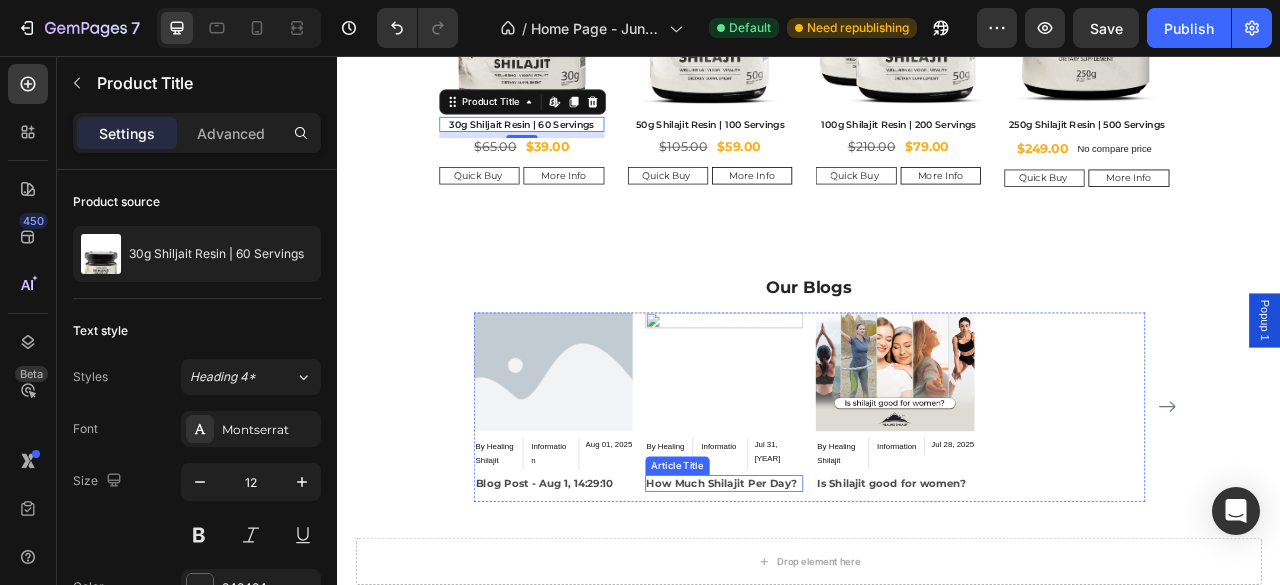 click on "How Much Shilajit Per Day?" at bounding box center [829, 599] 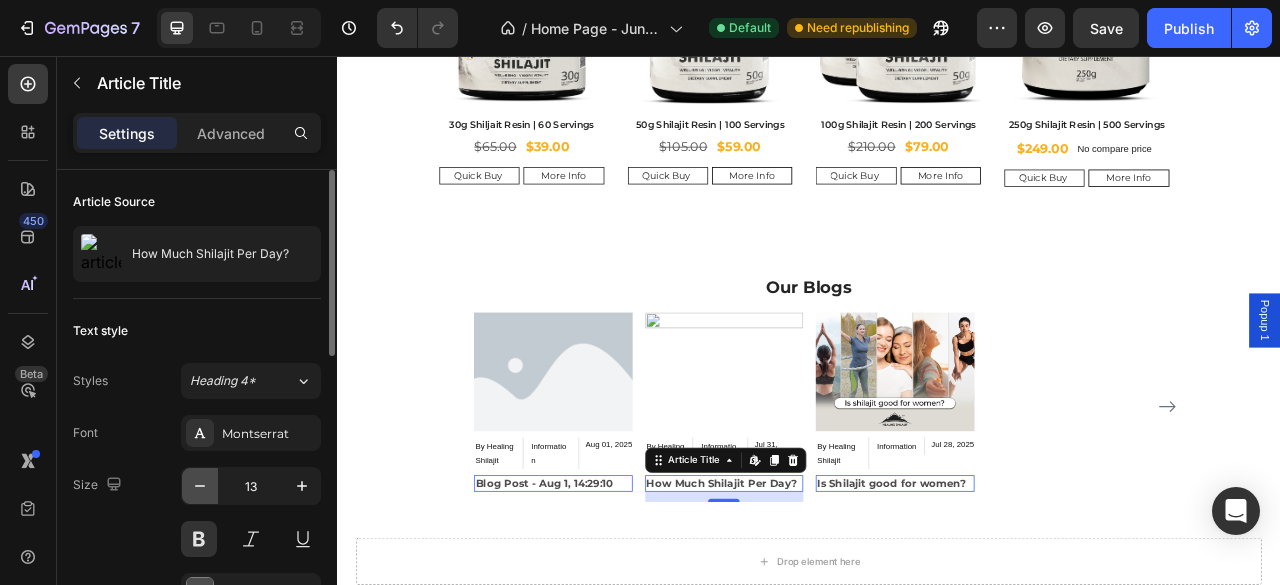 click 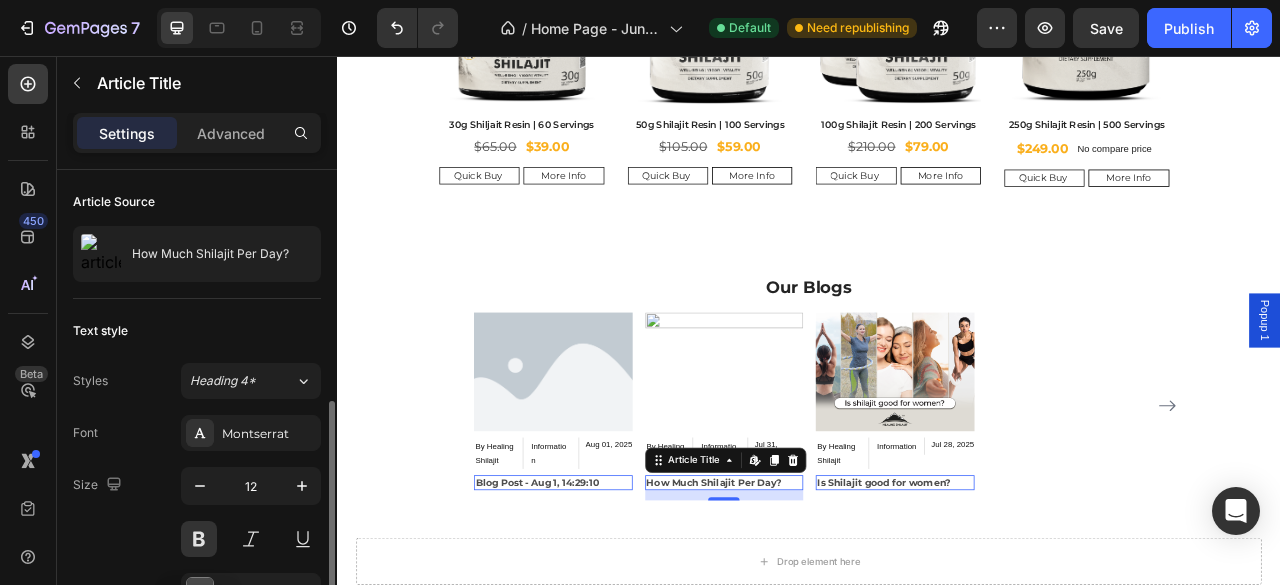 scroll, scrollTop: 200, scrollLeft: 0, axis: vertical 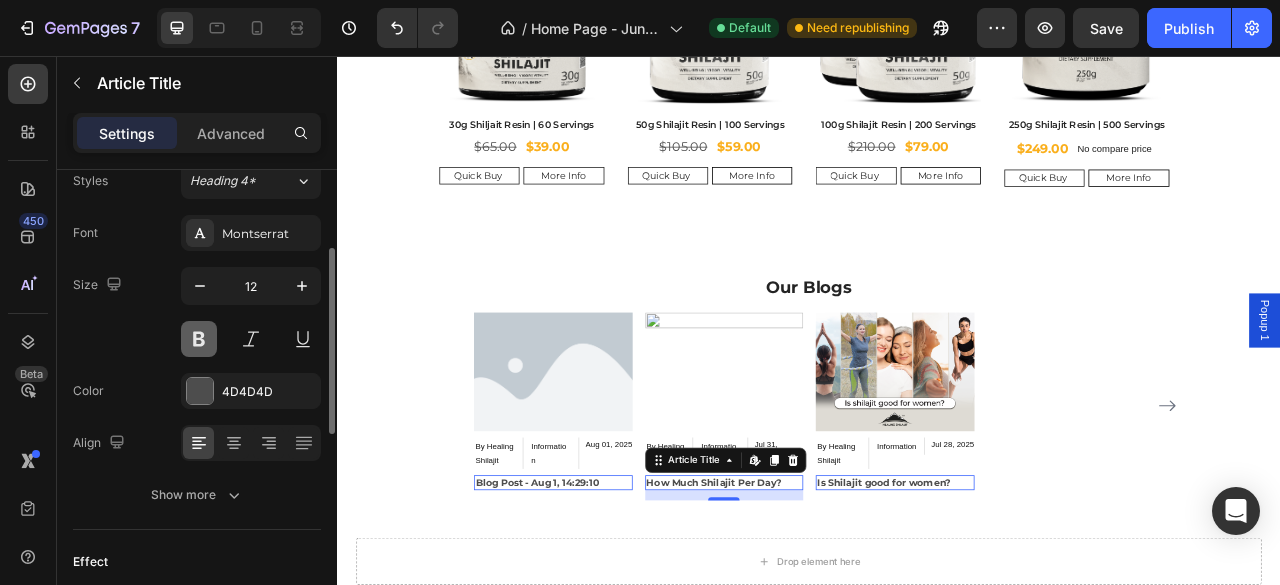 click at bounding box center [199, 339] 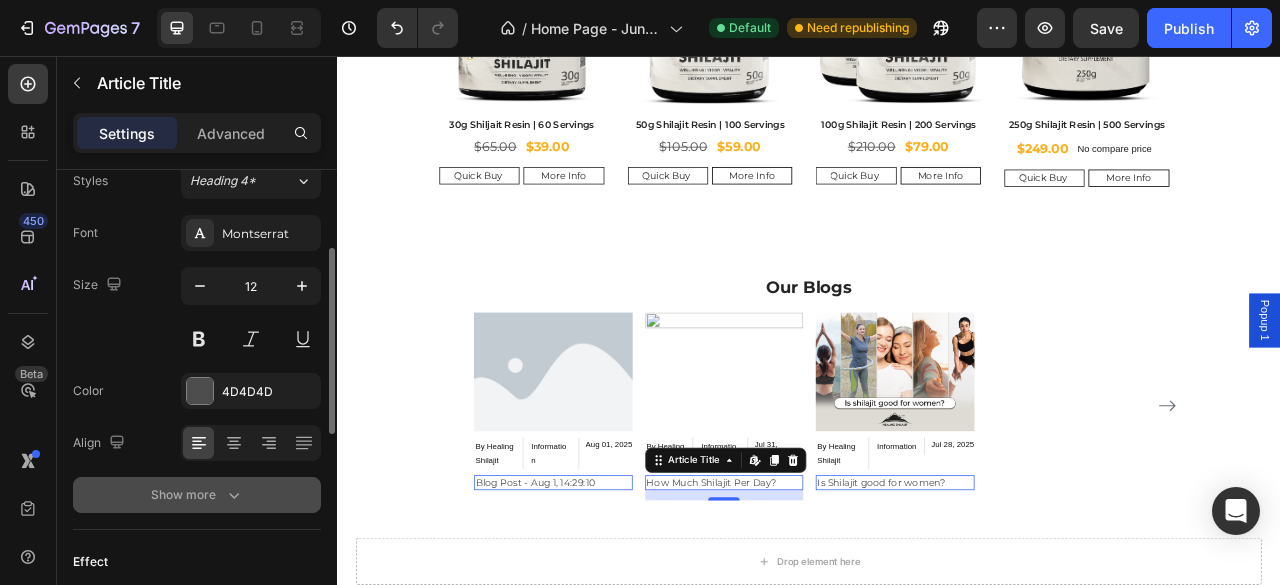 click on "Show more" at bounding box center [197, 495] 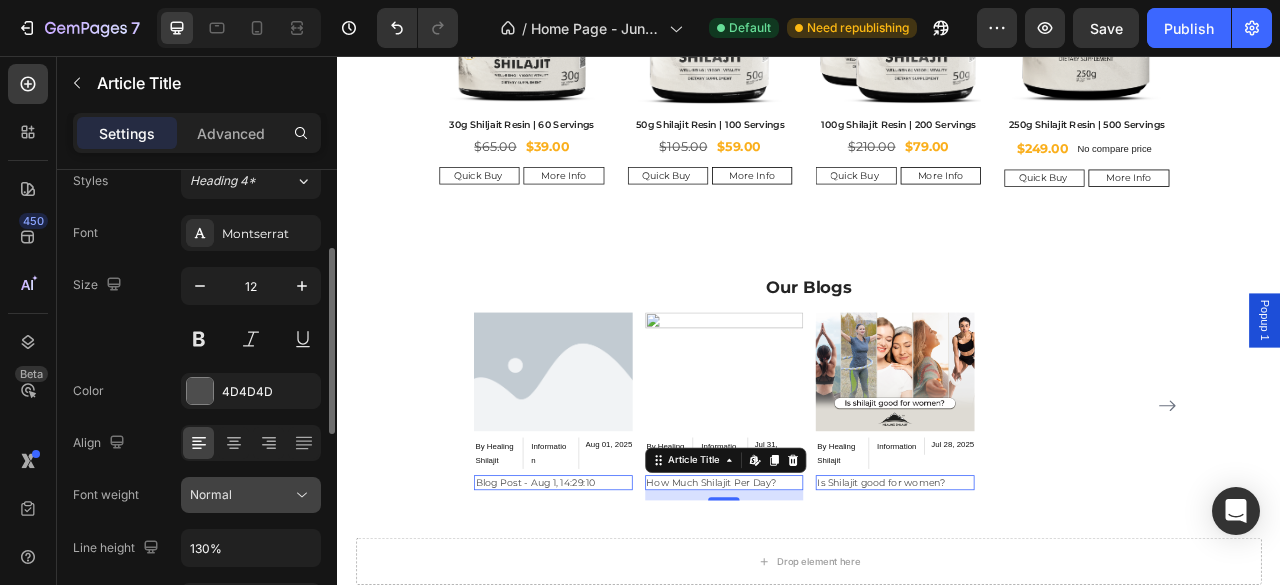 scroll, scrollTop: 233, scrollLeft: 0, axis: vertical 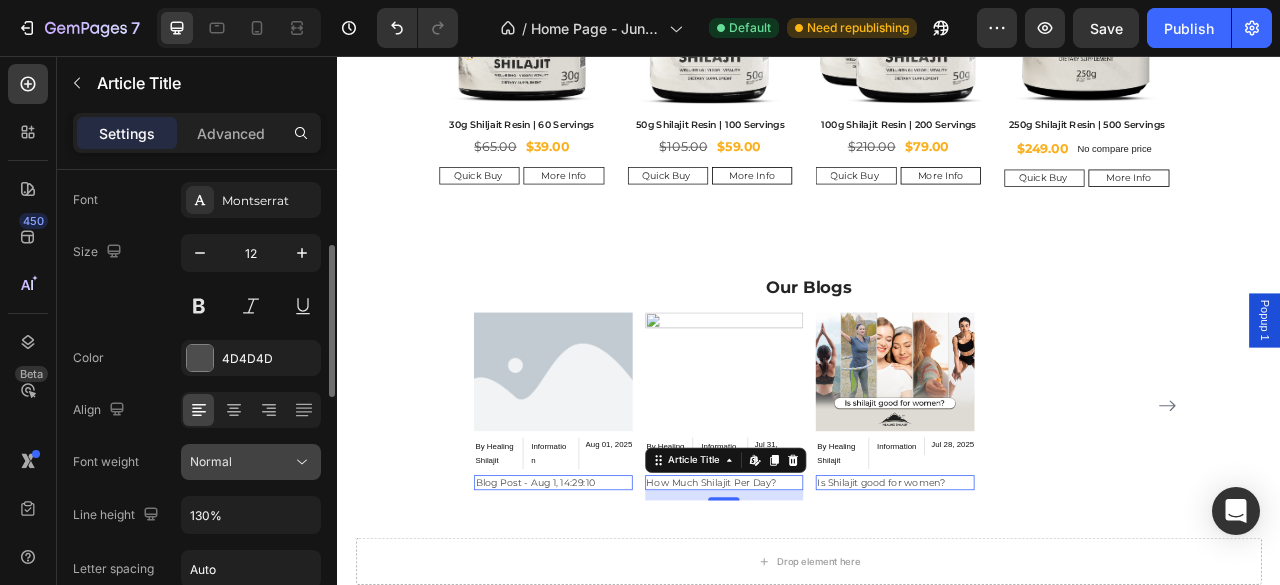 click on "Normal" 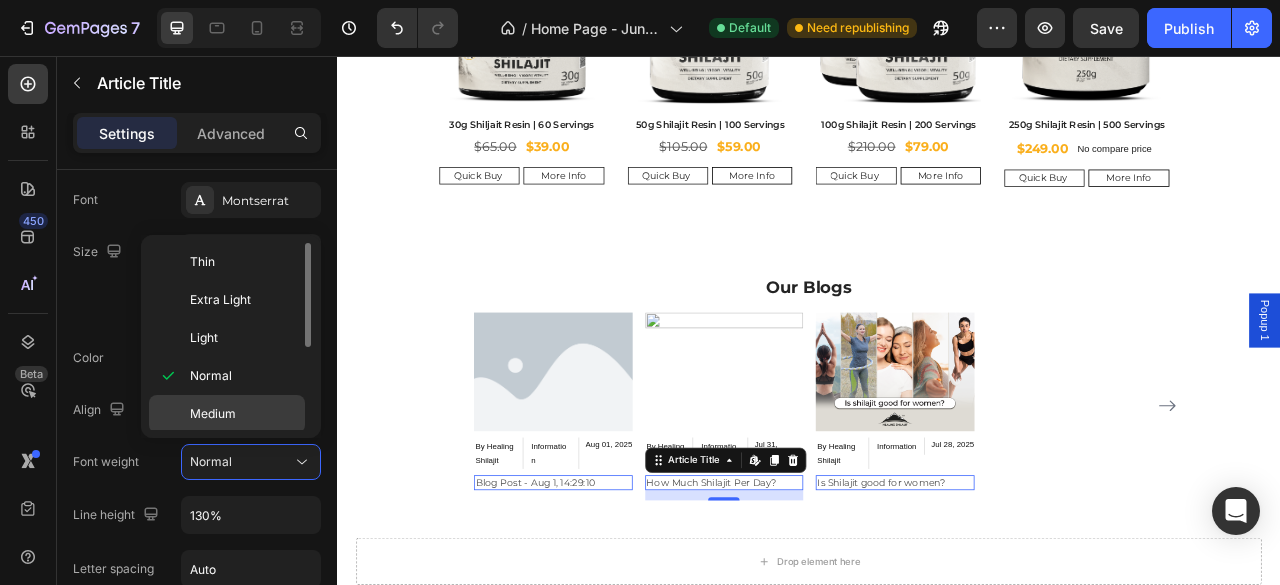 click on "Medium" at bounding box center [213, 414] 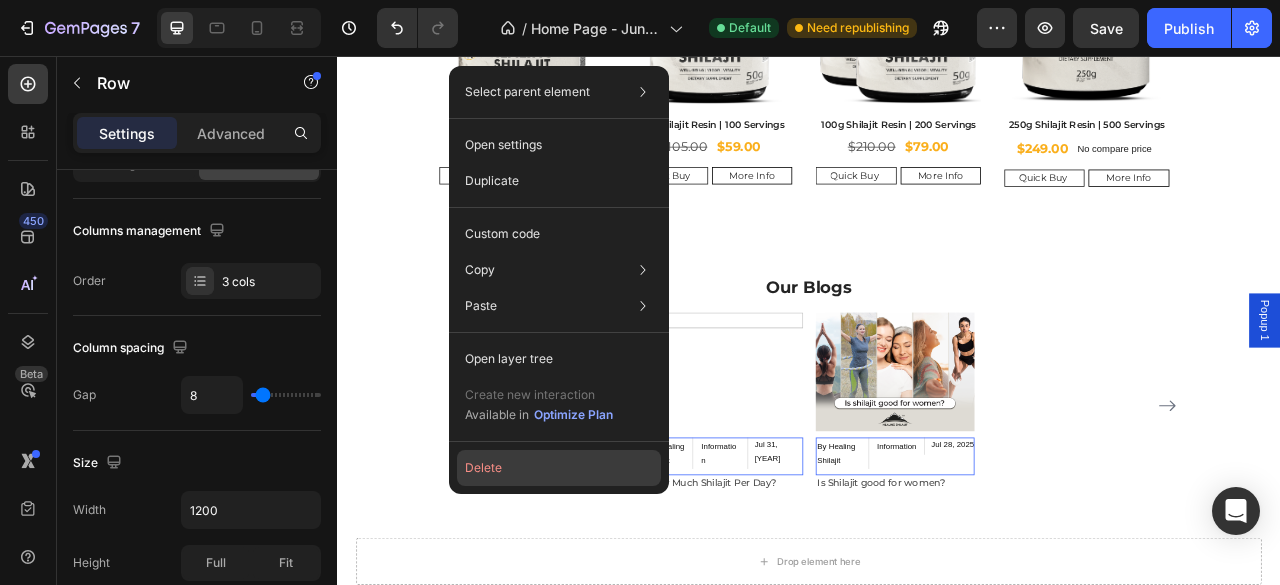 scroll, scrollTop: 0, scrollLeft: 0, axis: both 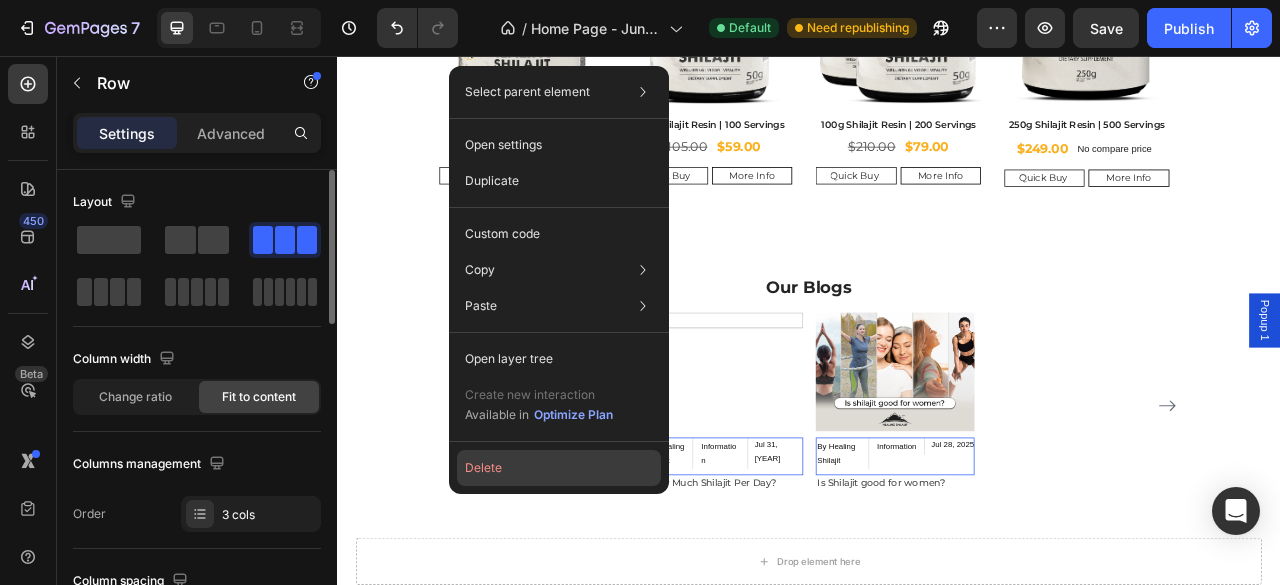 click on "Delete" 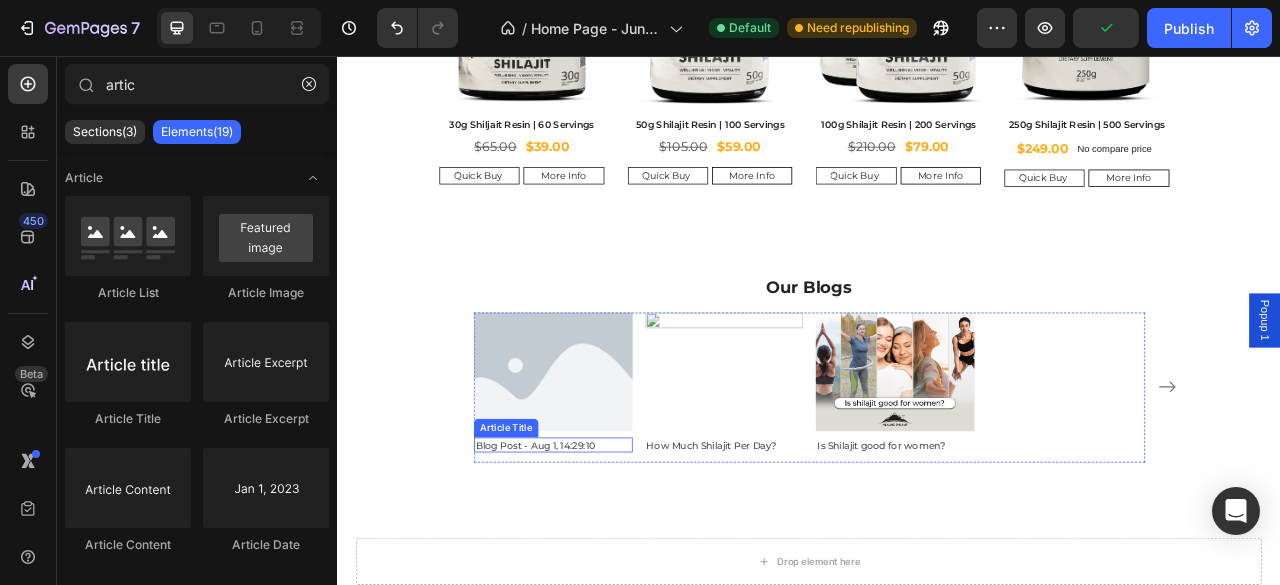 click on "Blog Post - Aug 1, 14:29:10" at bounding box center [611, 551] 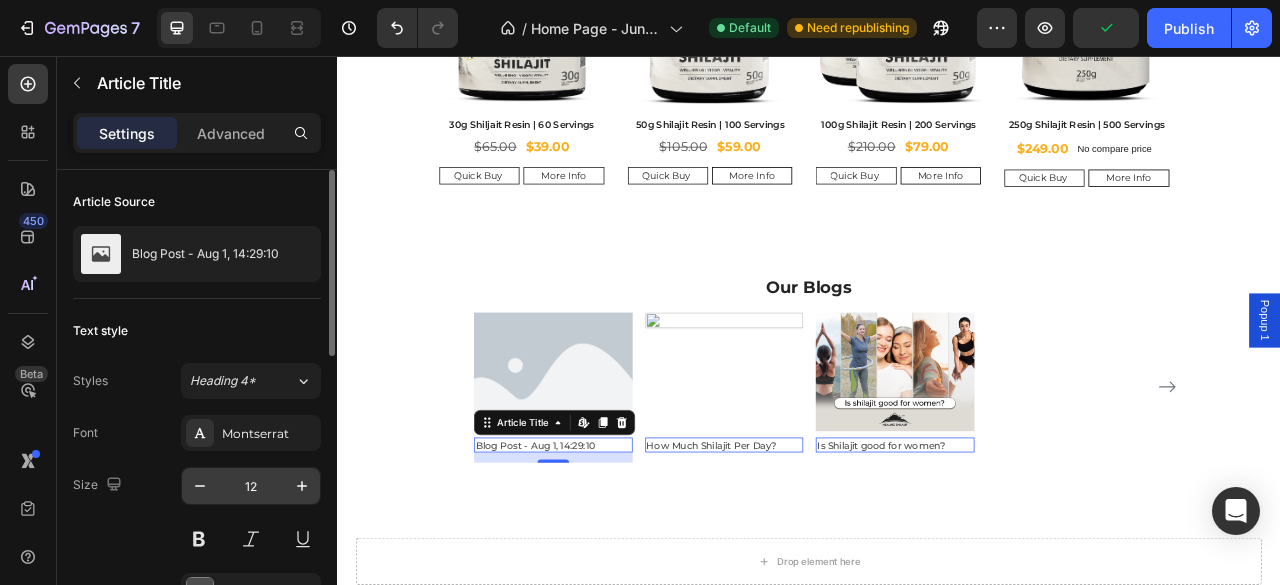 scroll, scrollTop: 200, scrollLeft: 0, axis: vertical 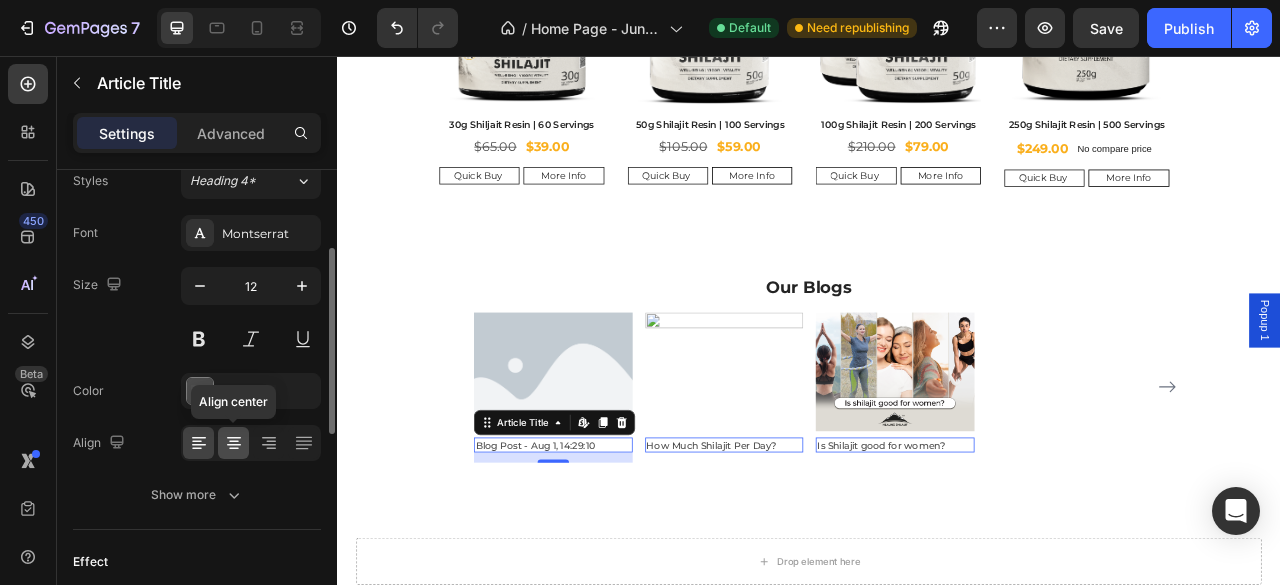 click 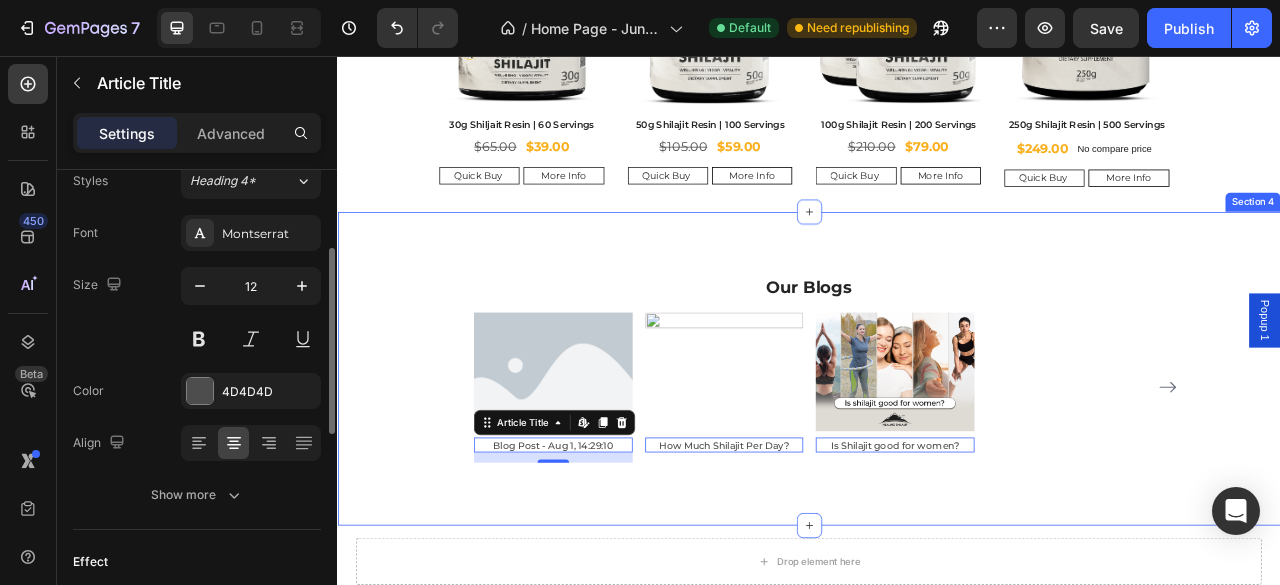 scroll, scrollTop: 133, scrollLeft: 0, axis: vertical 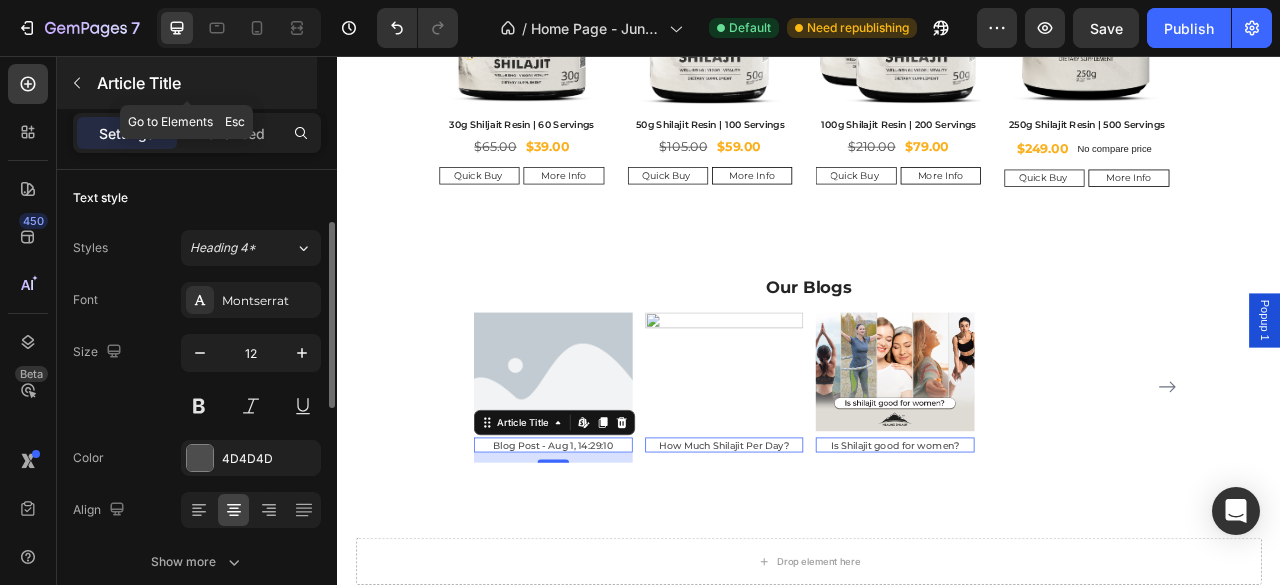 click at bounding box center (77, 83) 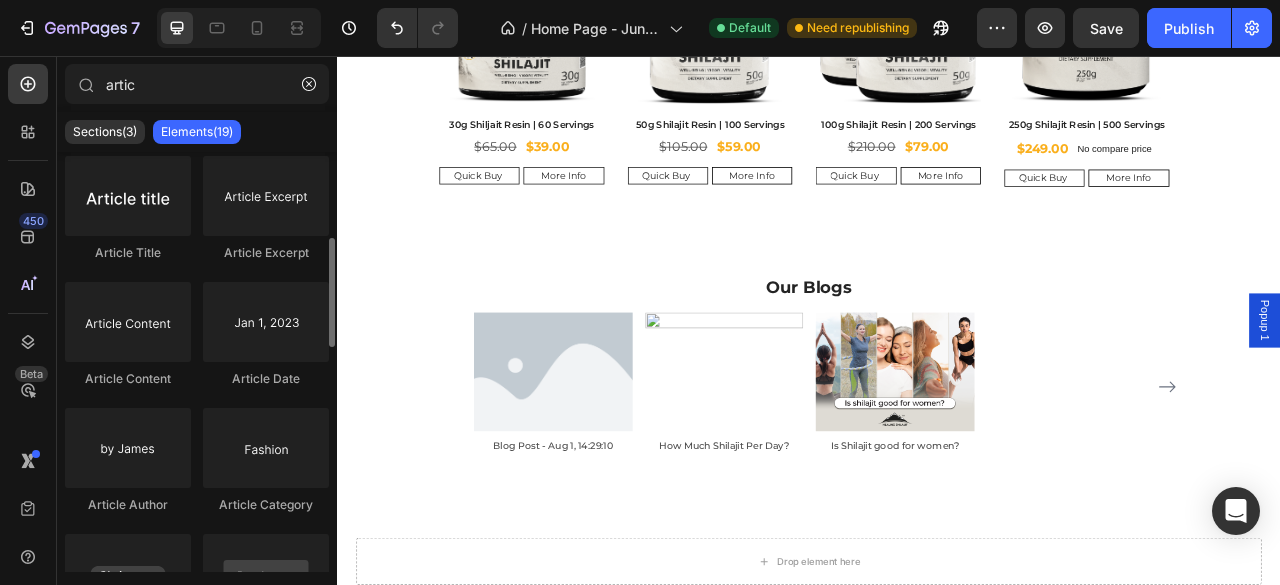 scroll, scrollTop: 366, scrollLeft: 0, axis: vertical 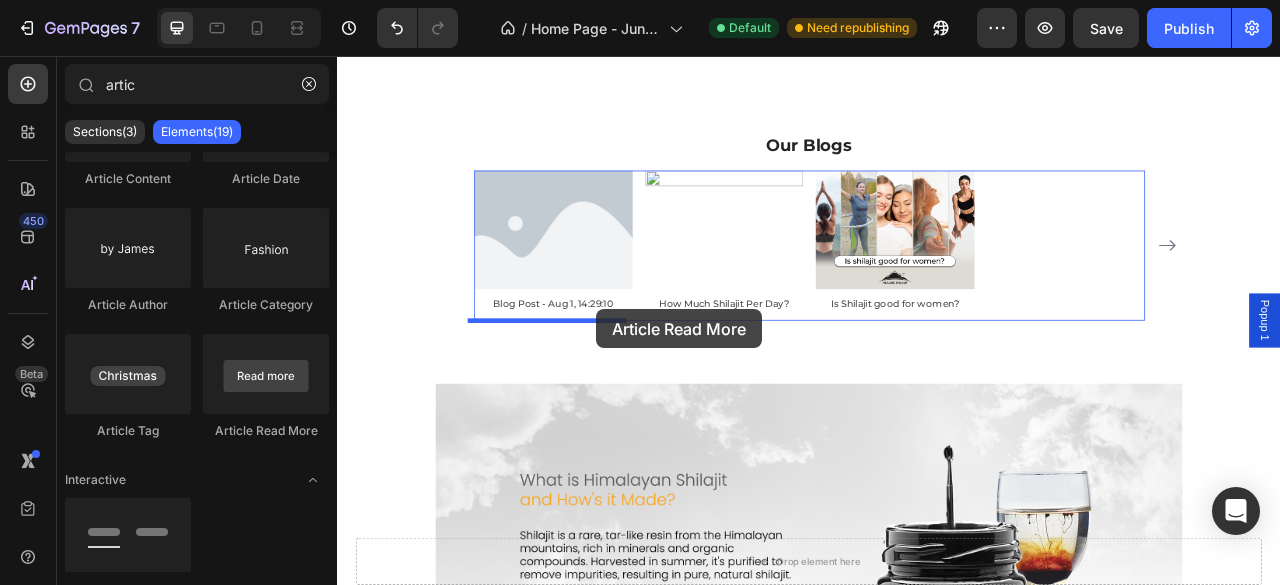 drag, startPoint x: 577, startPoint y: 447, endPoint x: 667, endPoint y: 378, distance: 113.40635 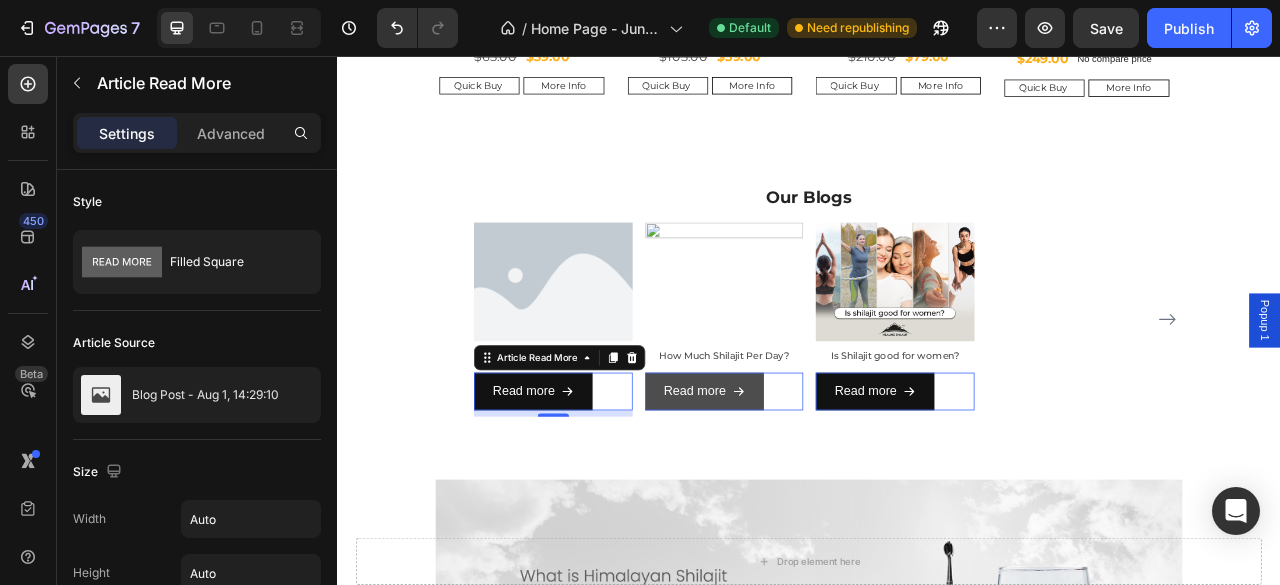scroll, scrollTop: 947, scrollLeft: 0, axis: vertical 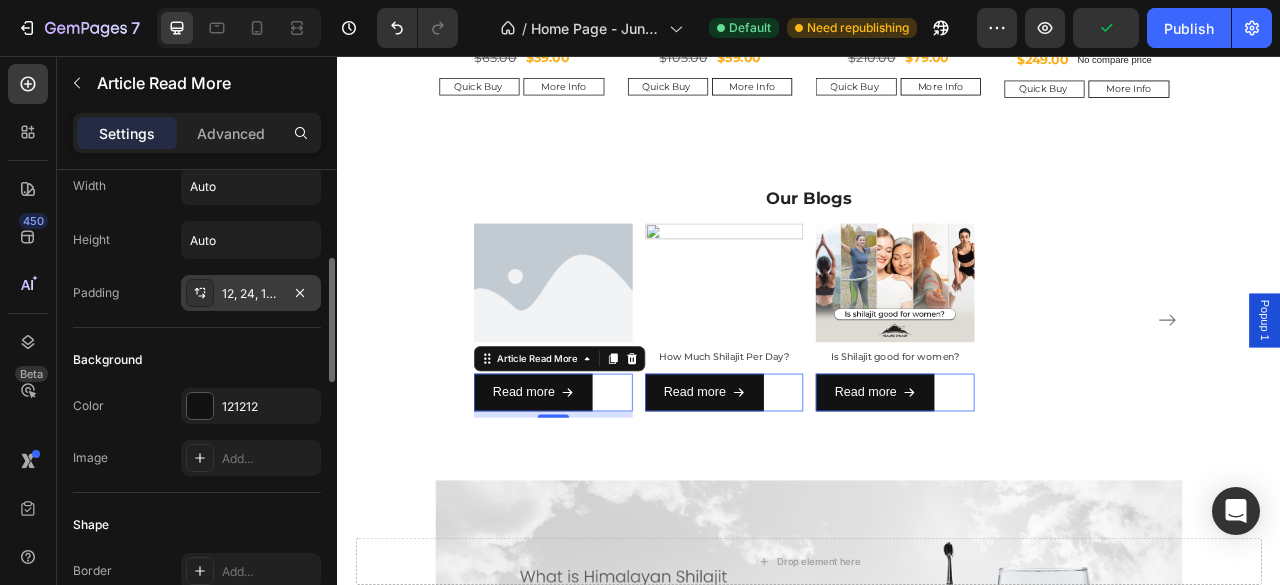 click on "12, 24, 12, 24" at bounding box center (251, 294) 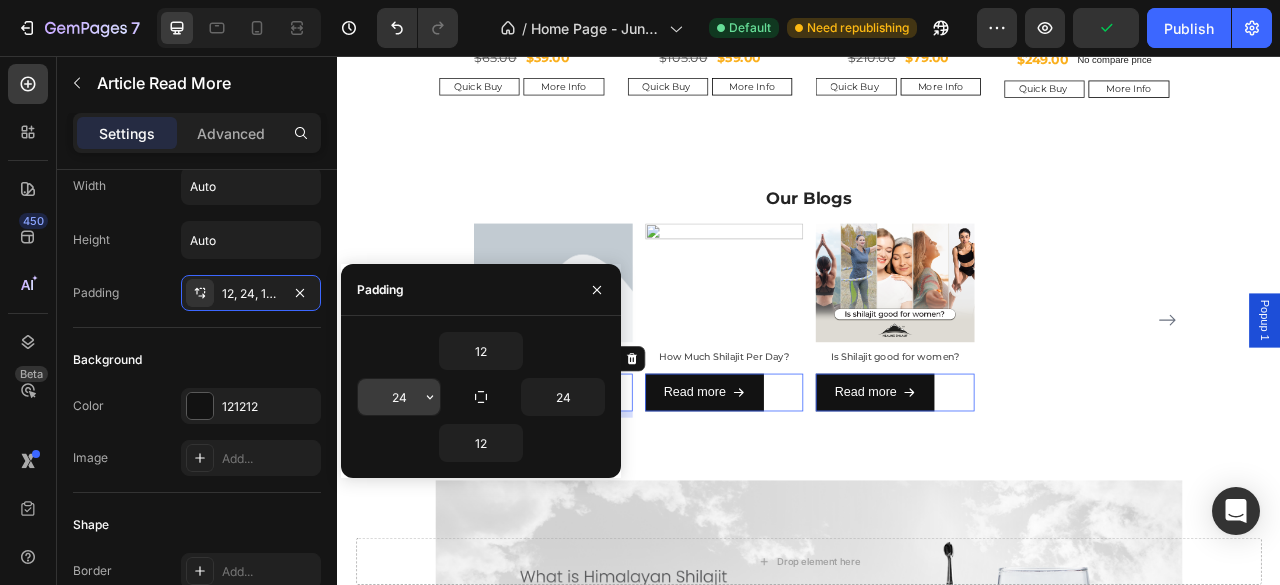 click on "24" at bounding box center [399, 397] 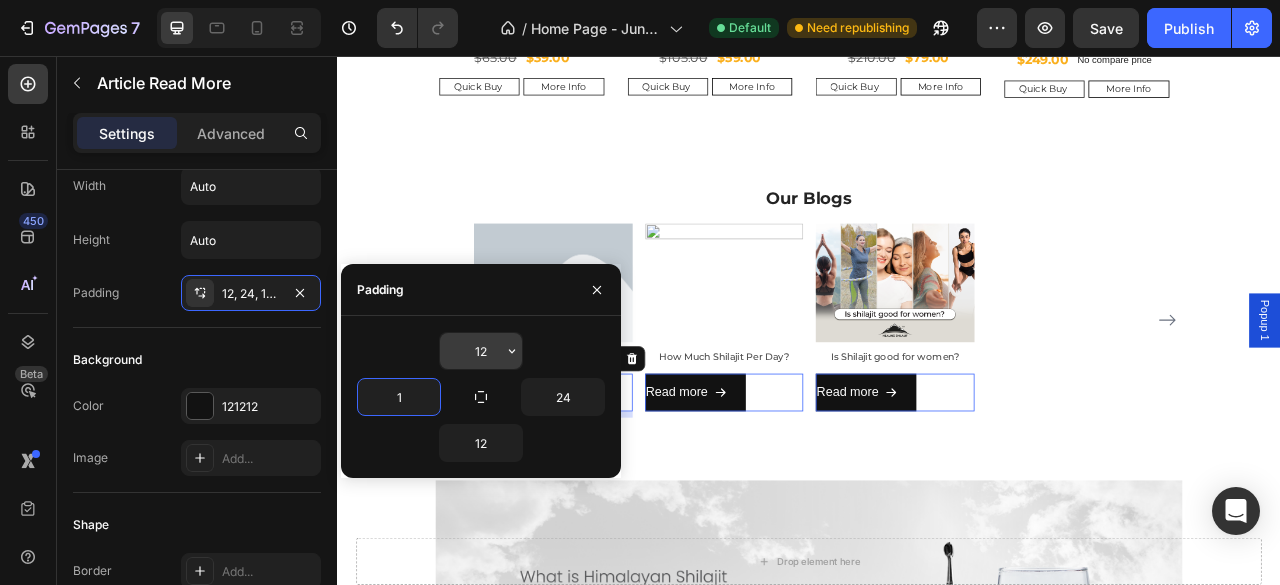 type on "1" 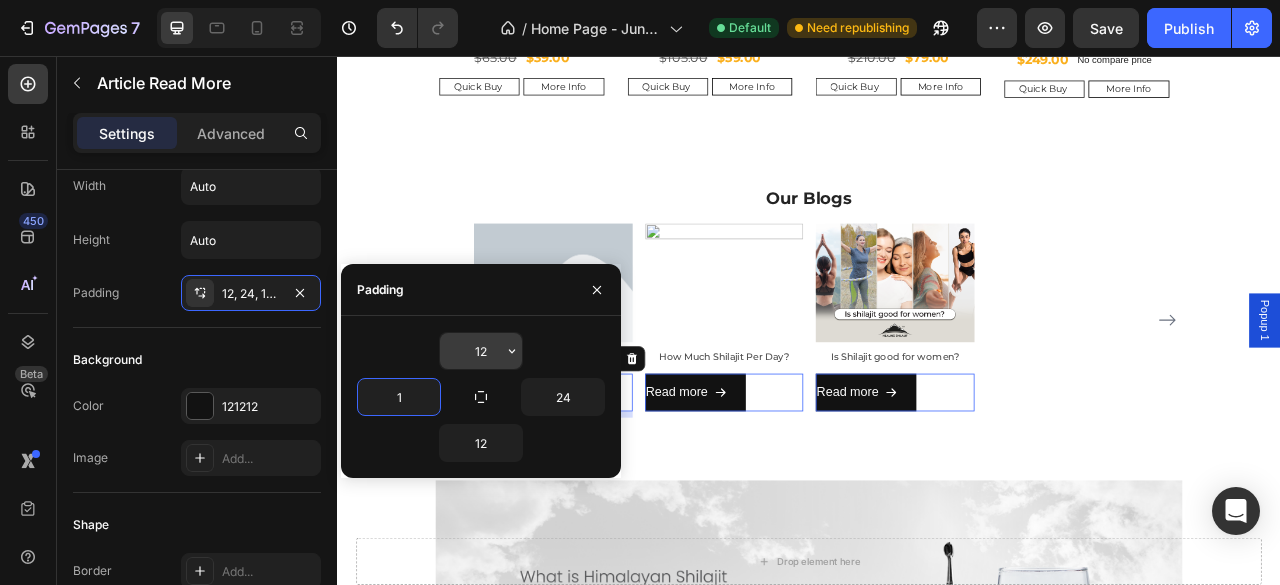 click on "12" at bounding box center (481, 351) 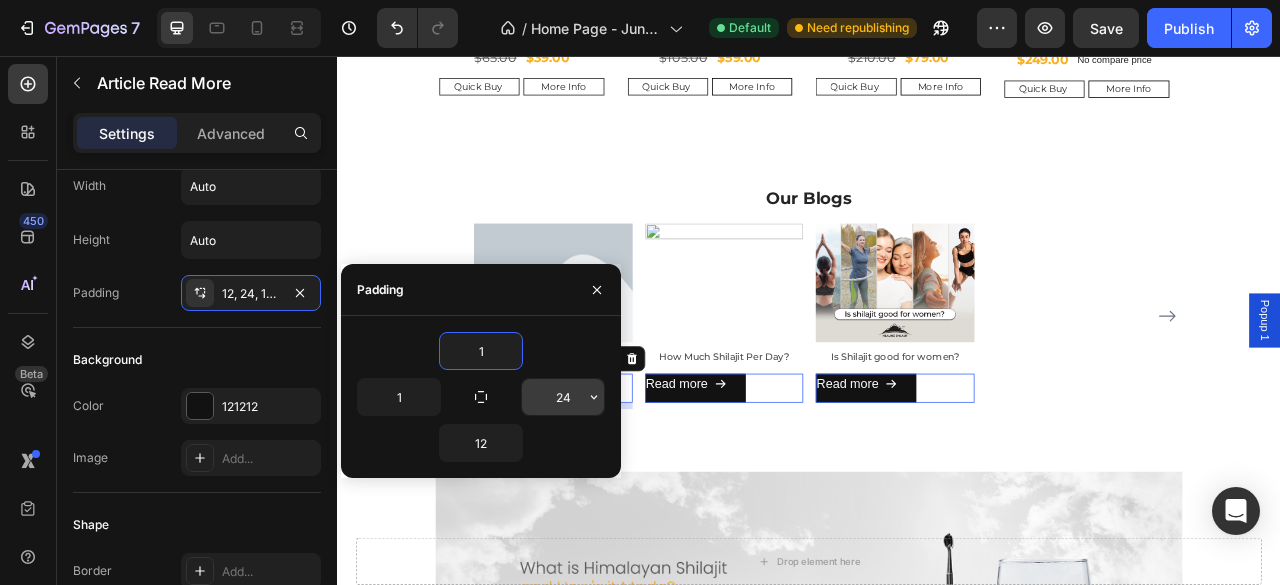 type on "1" 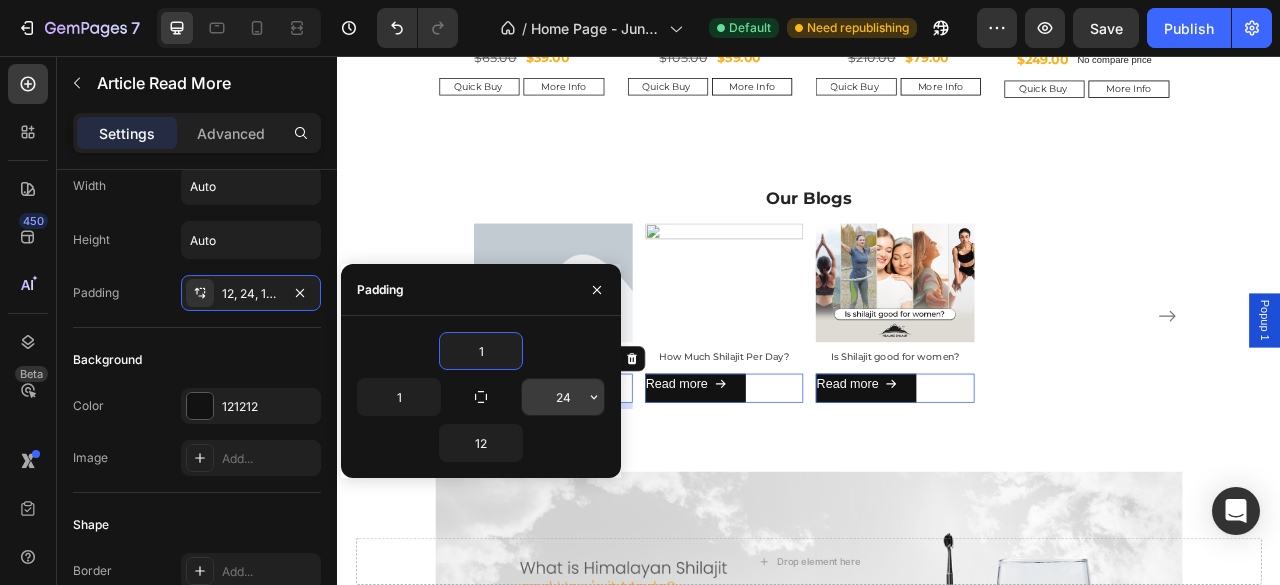 click on "24" at bounding box center [563, 397] 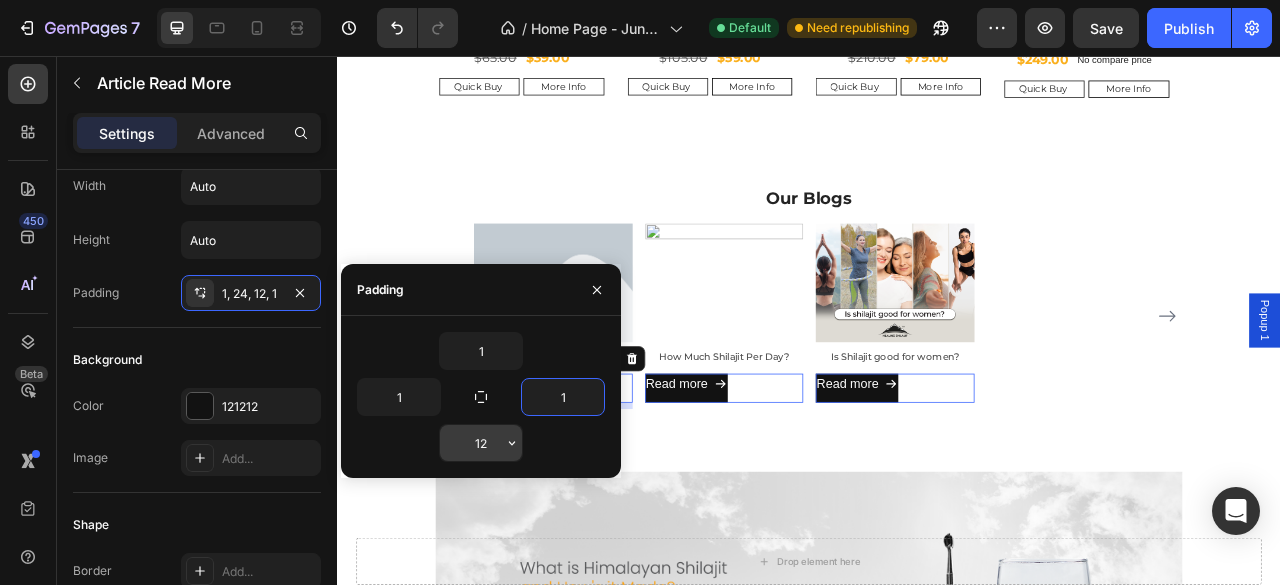 type on "1" 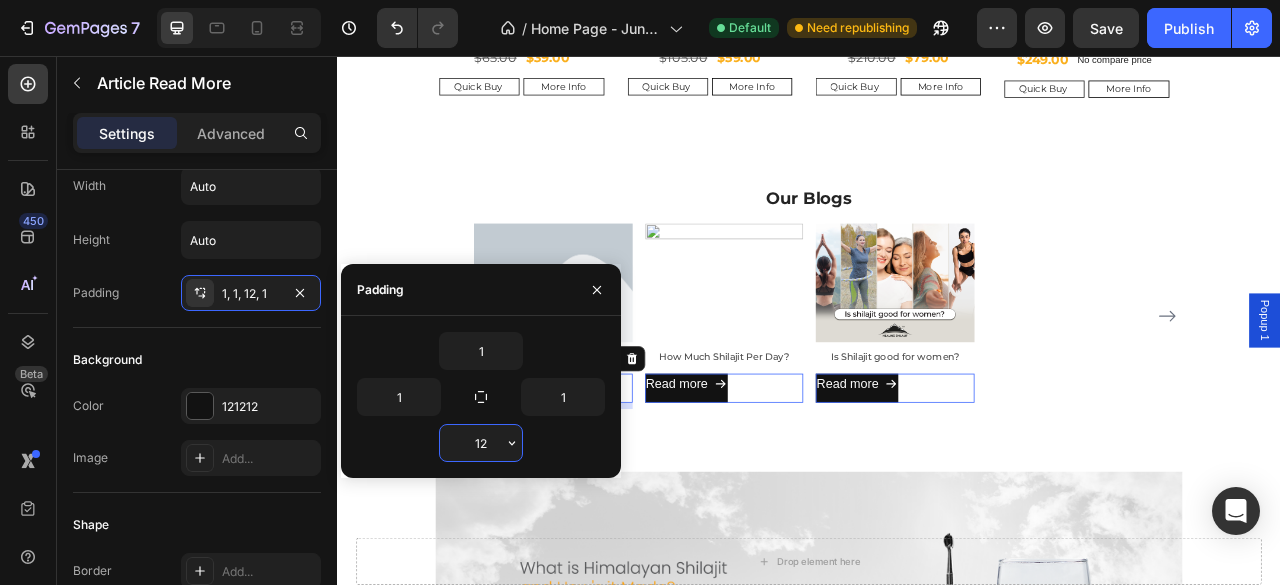 click on "12" at bounding box center [481, 443] 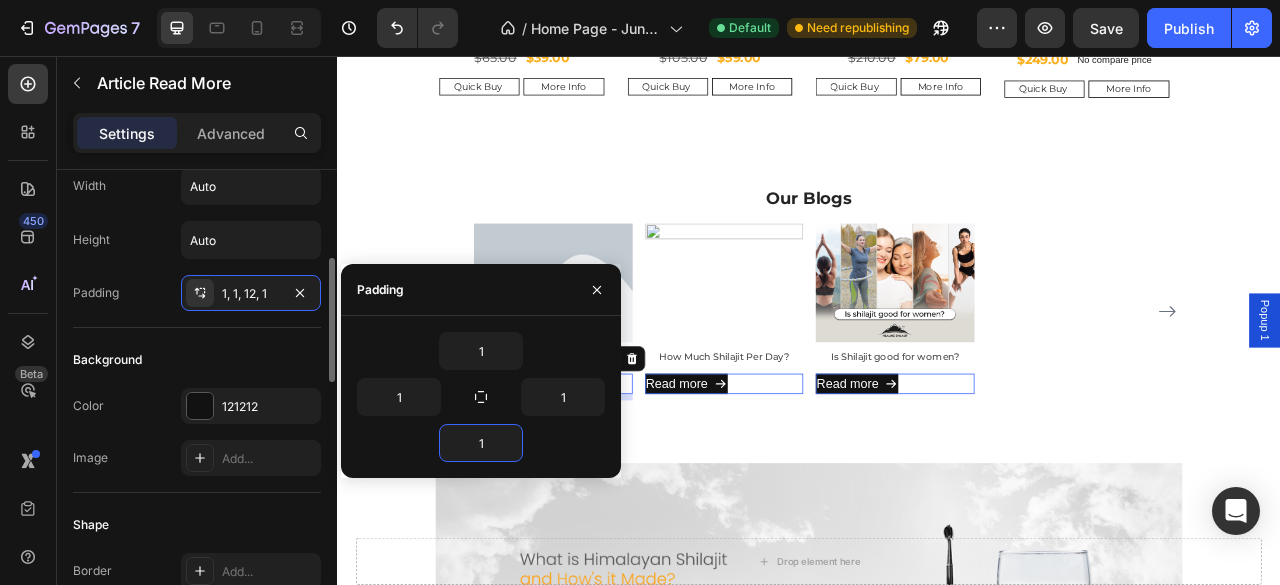 click on "Background Color 121212 Image Add..." 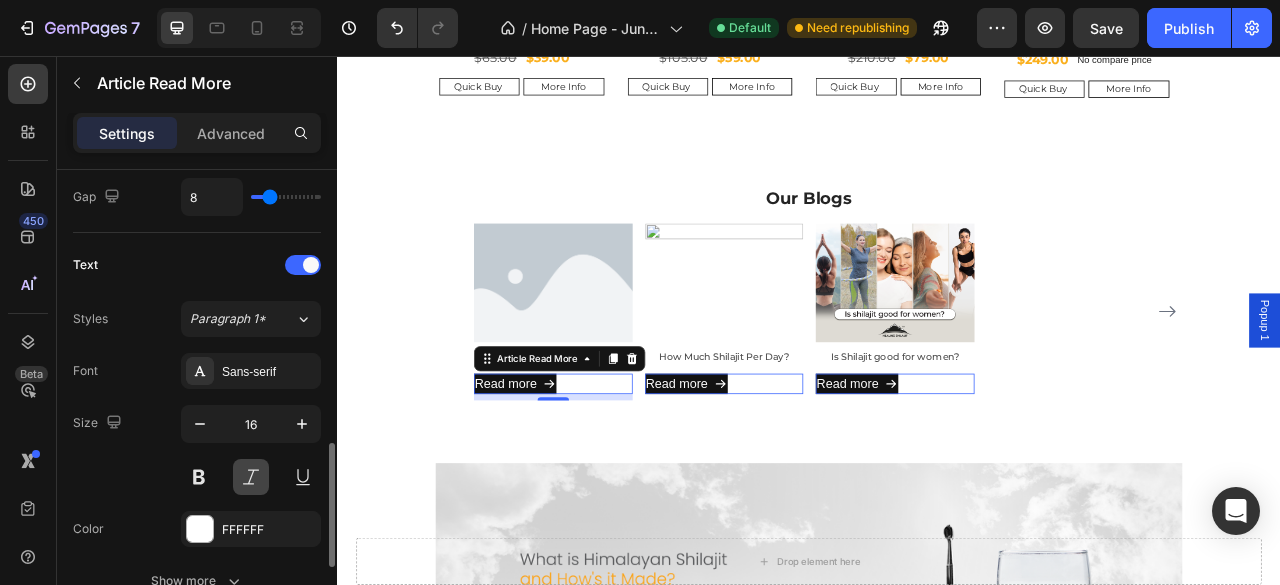 scroll, scrollTop: 1166, scrollLeft: 0, axis: vertical 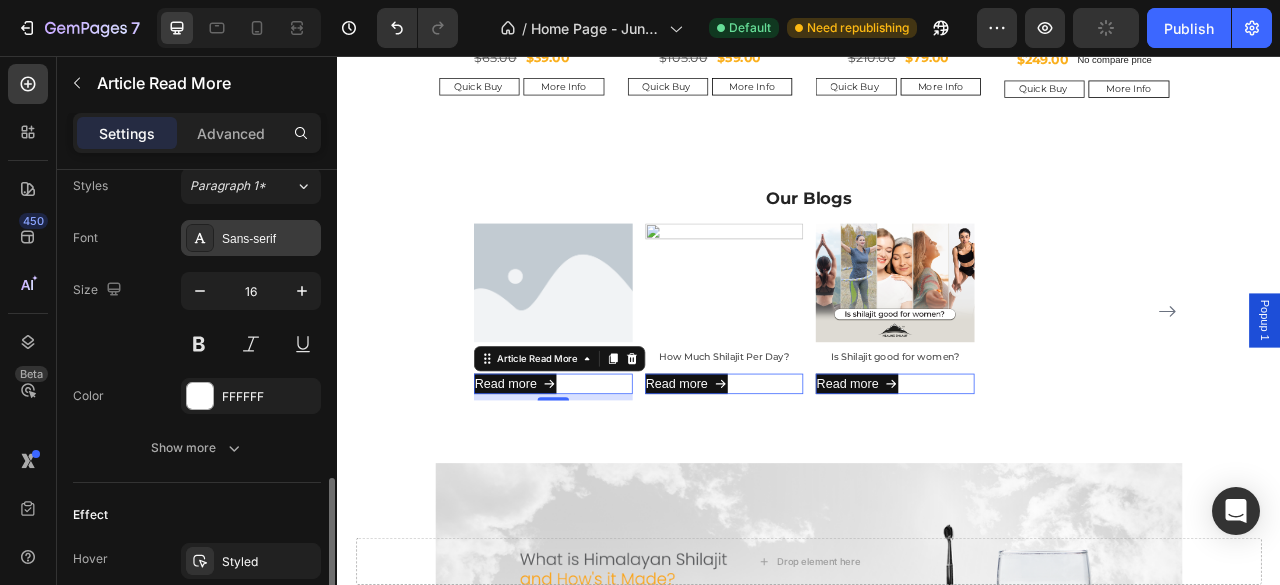 click on "Sans-serif" at bounding box center [251, 238] 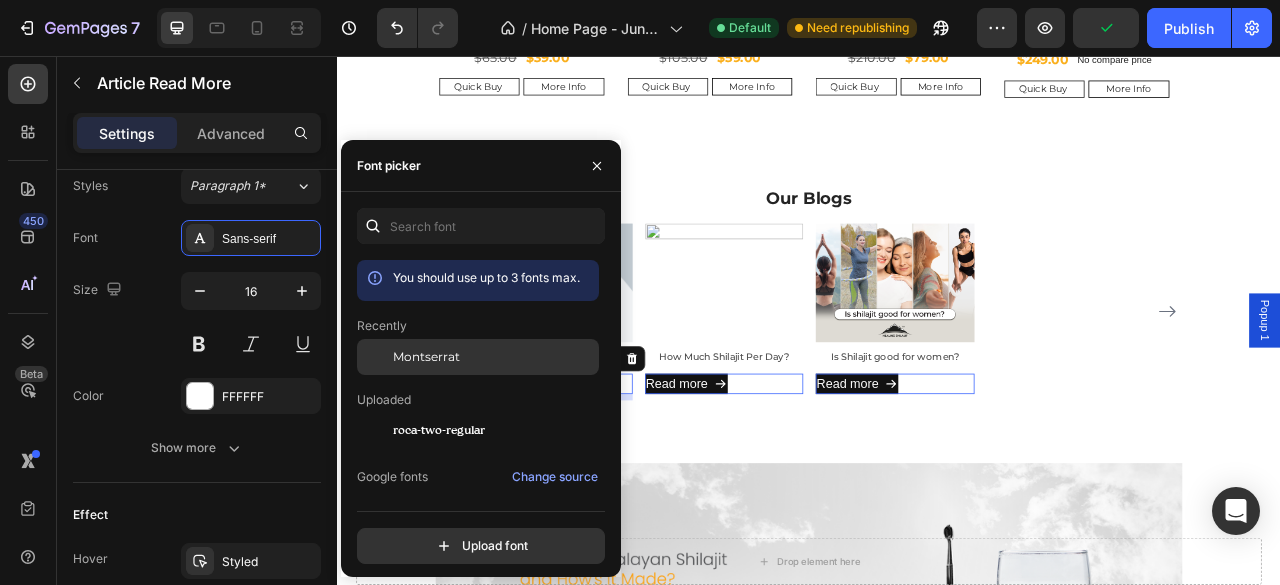 click on "Montserrat" at bounding box center (426, 357) 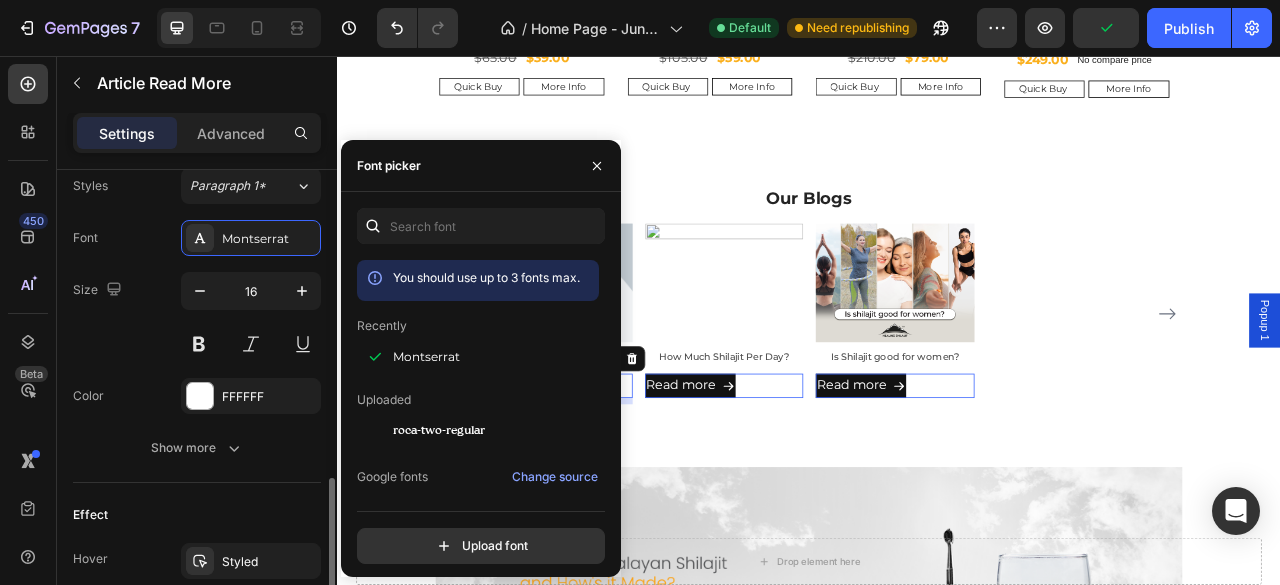 click on "Size 16" at bounding box center (197, 317) 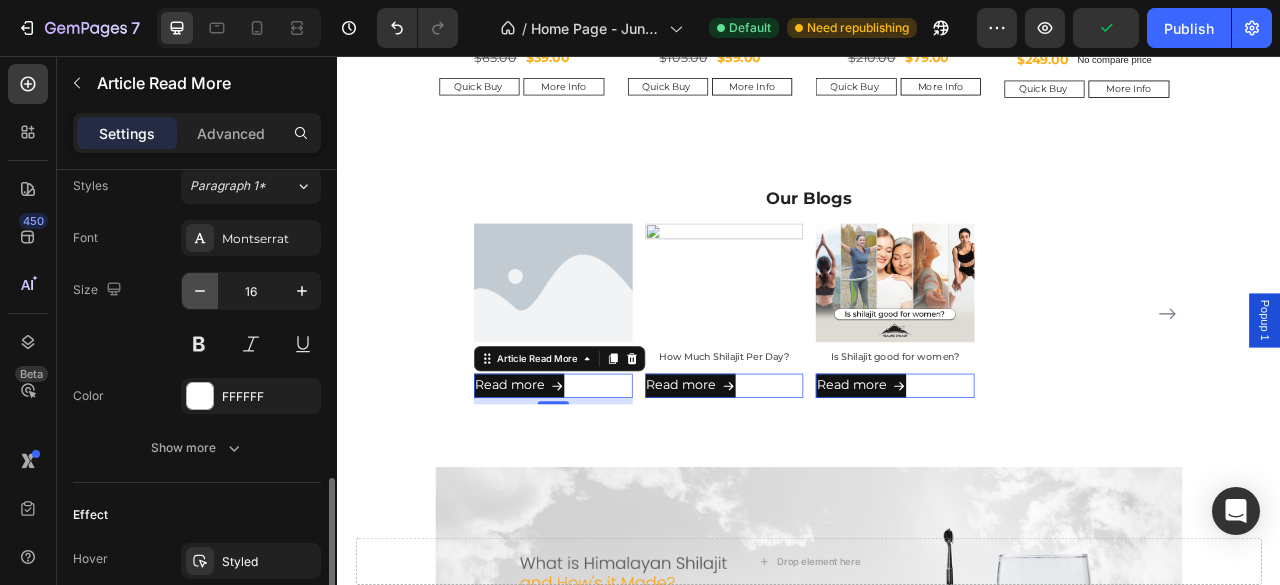 click at bounding box center (200, 291) 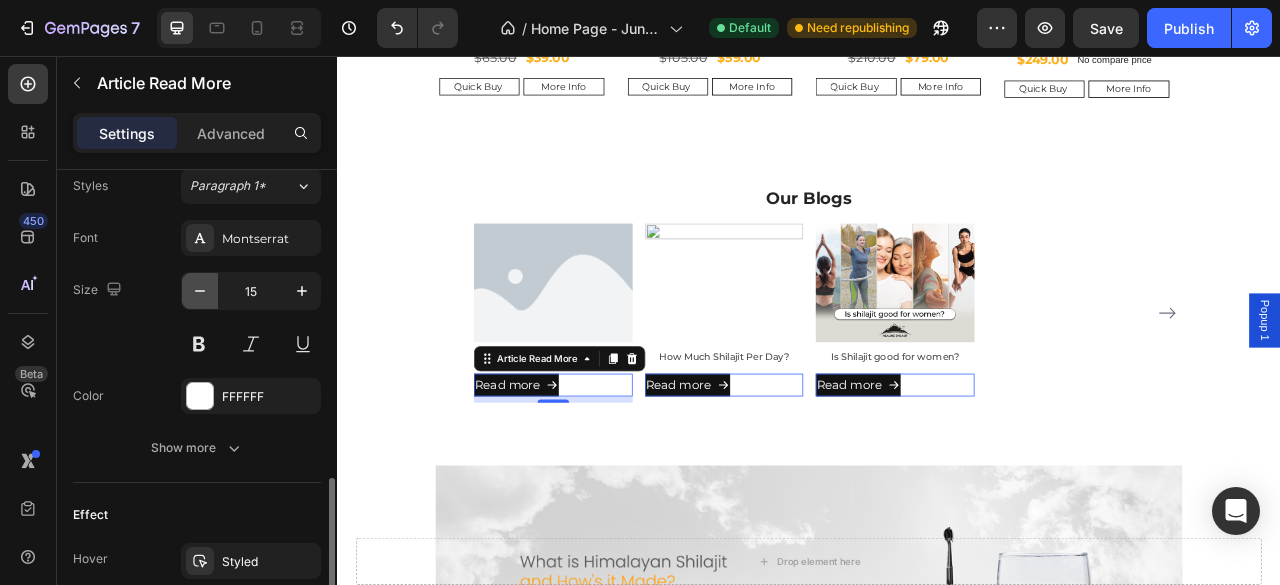 click at bounding box center (200, 291) 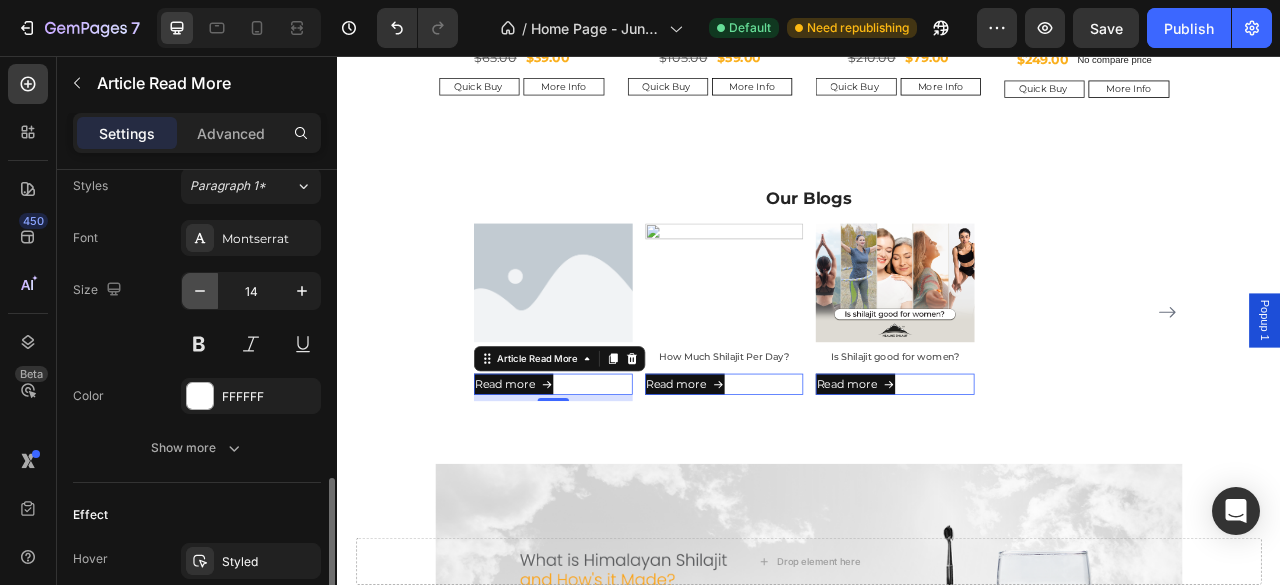 click at bounding box center [200, 291] 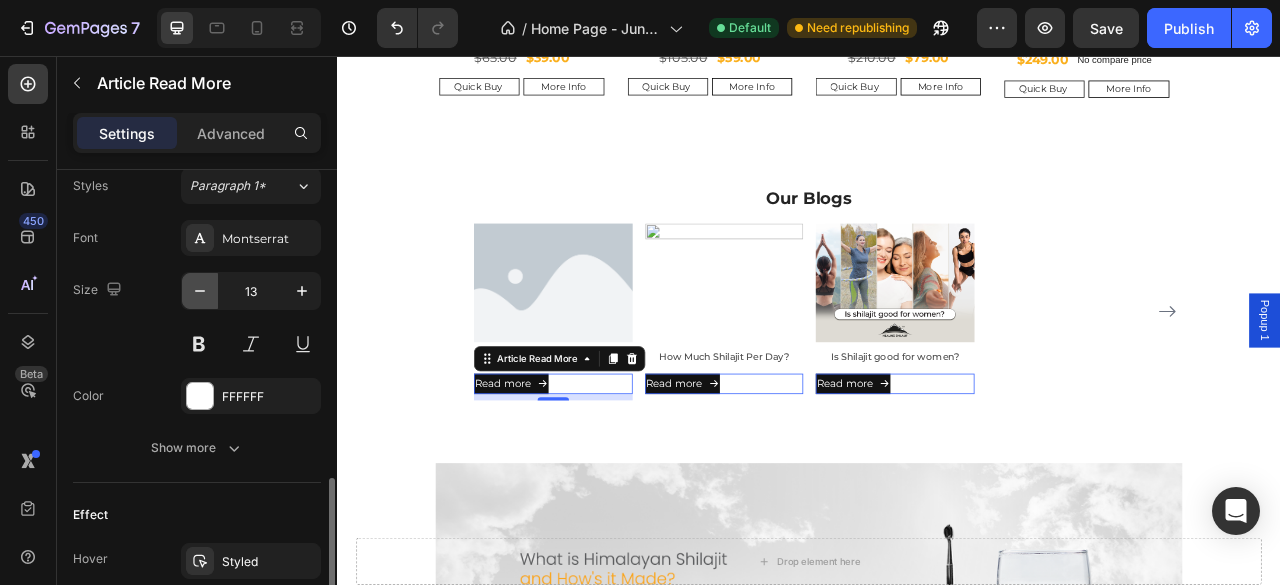 scroll, scrollTop: 1319, scrollLeft: 0, axis: vertical 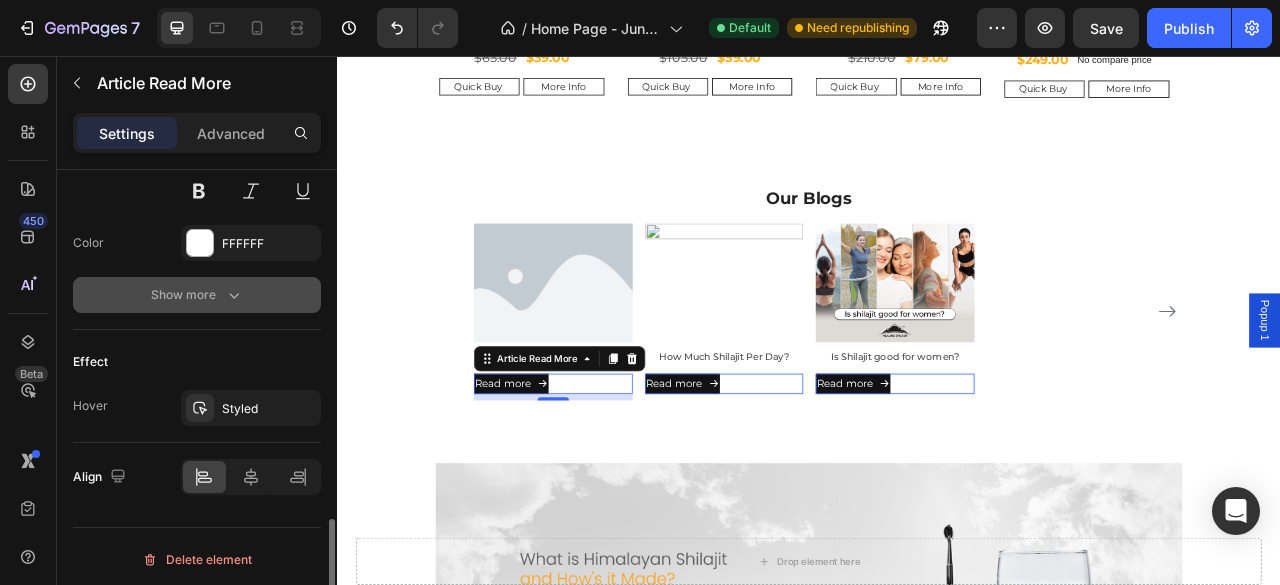click on "Show more" at bounding box center (197, 295) 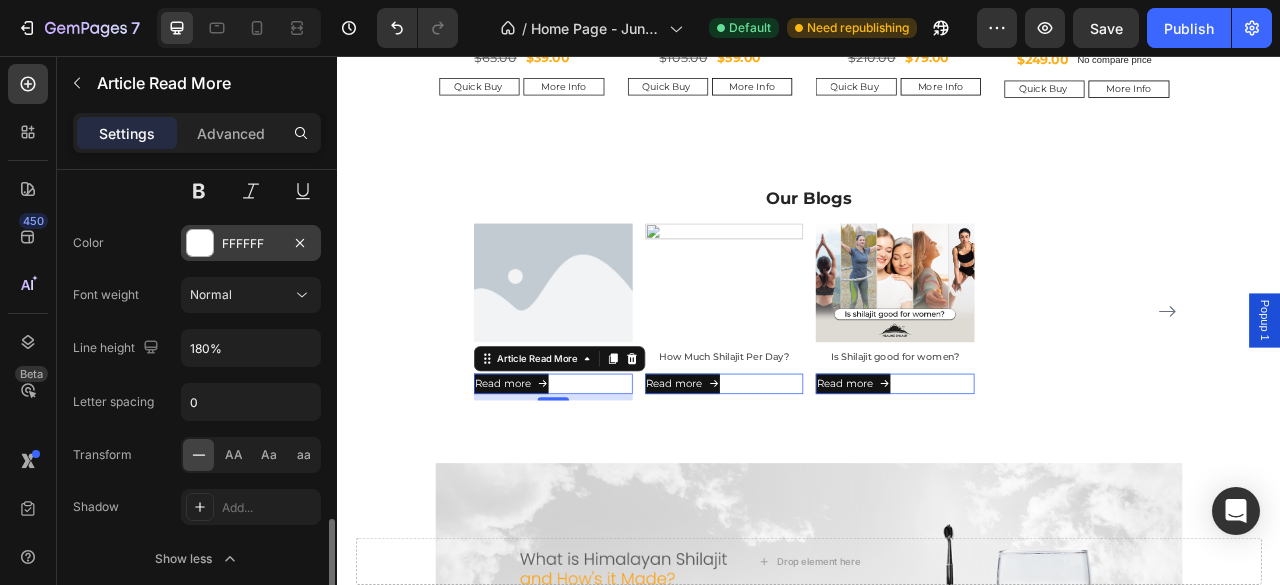 click at bounding box center [200, 243] 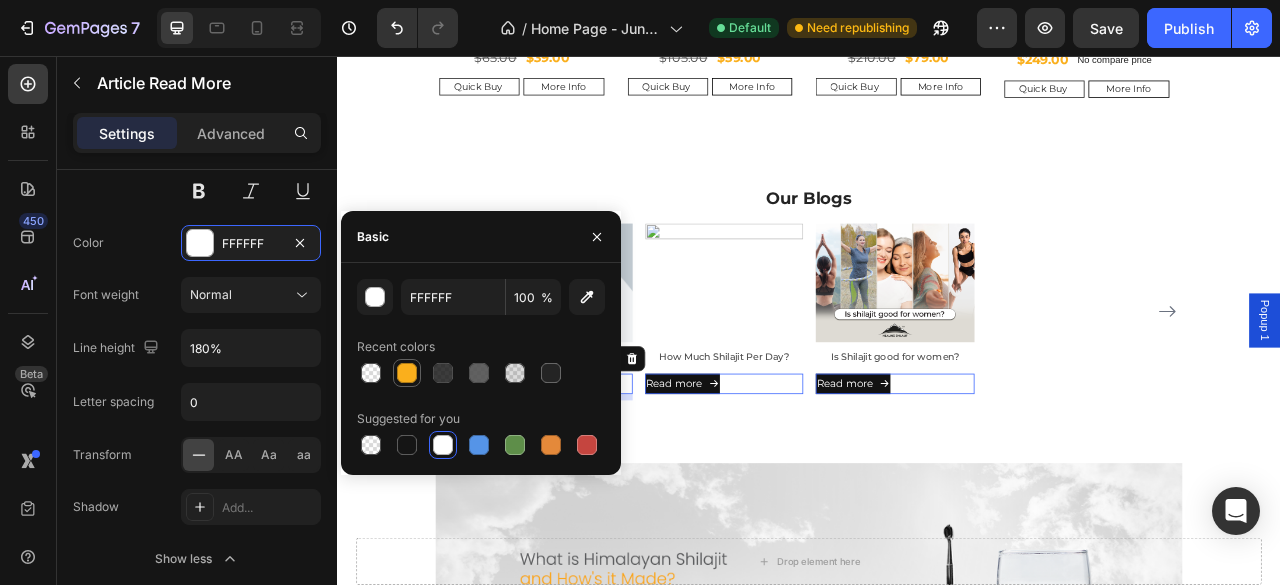 click at bounding box center [407, 373] 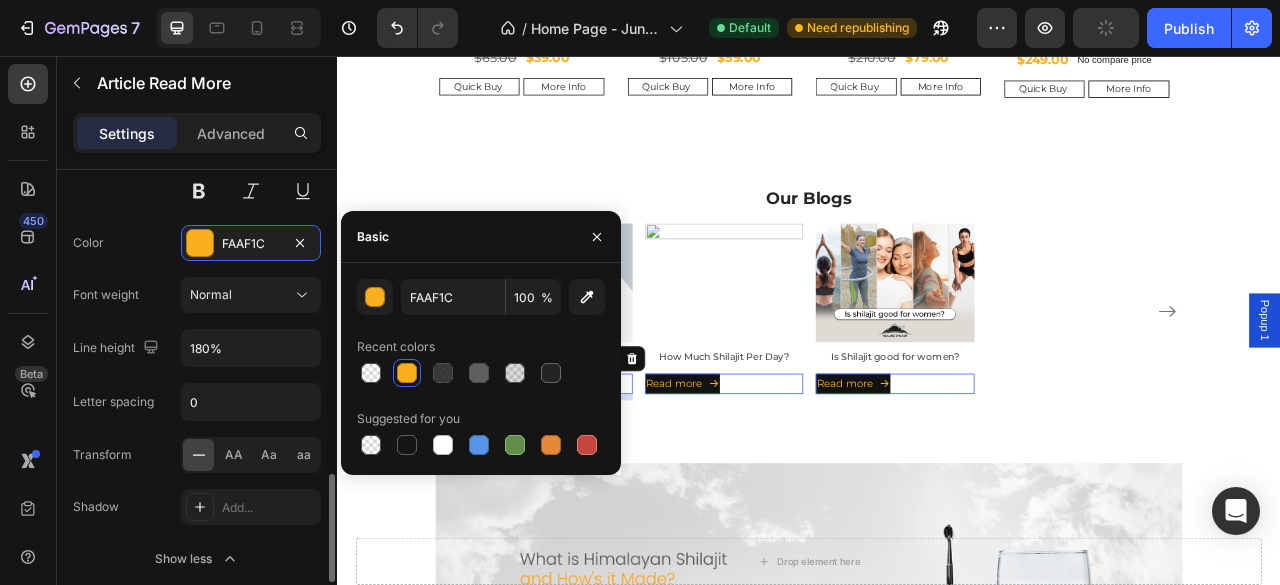 click on "Color FAAF1C" at bounding box center [197, 243] 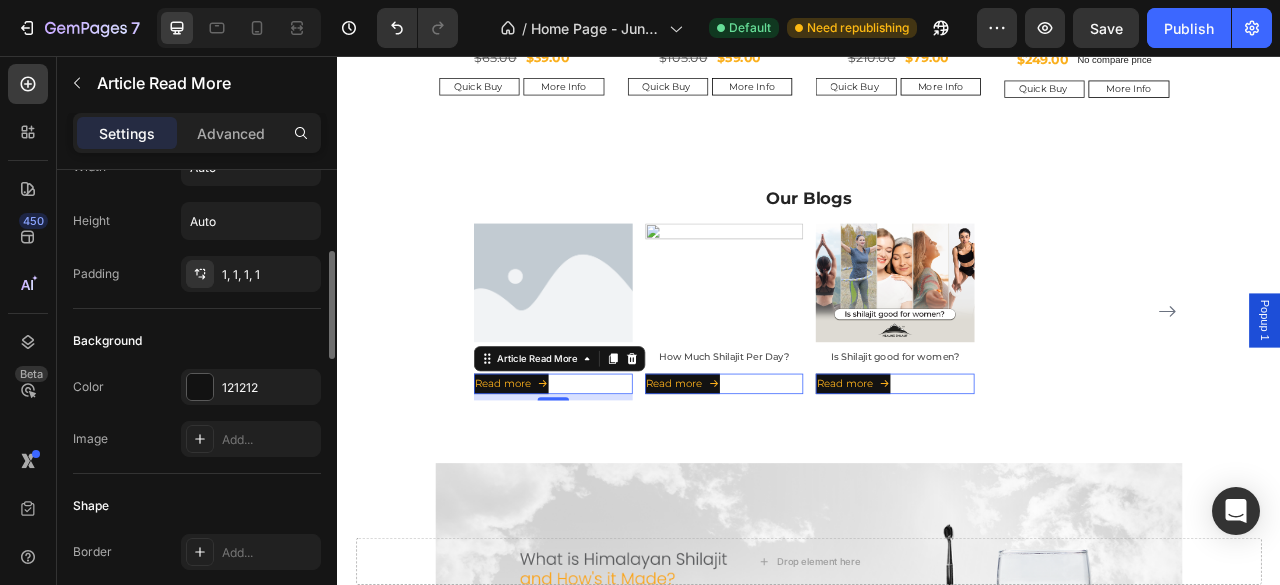 scroll, scrollTop: 319, scrollLeft: 0, axis: vertical 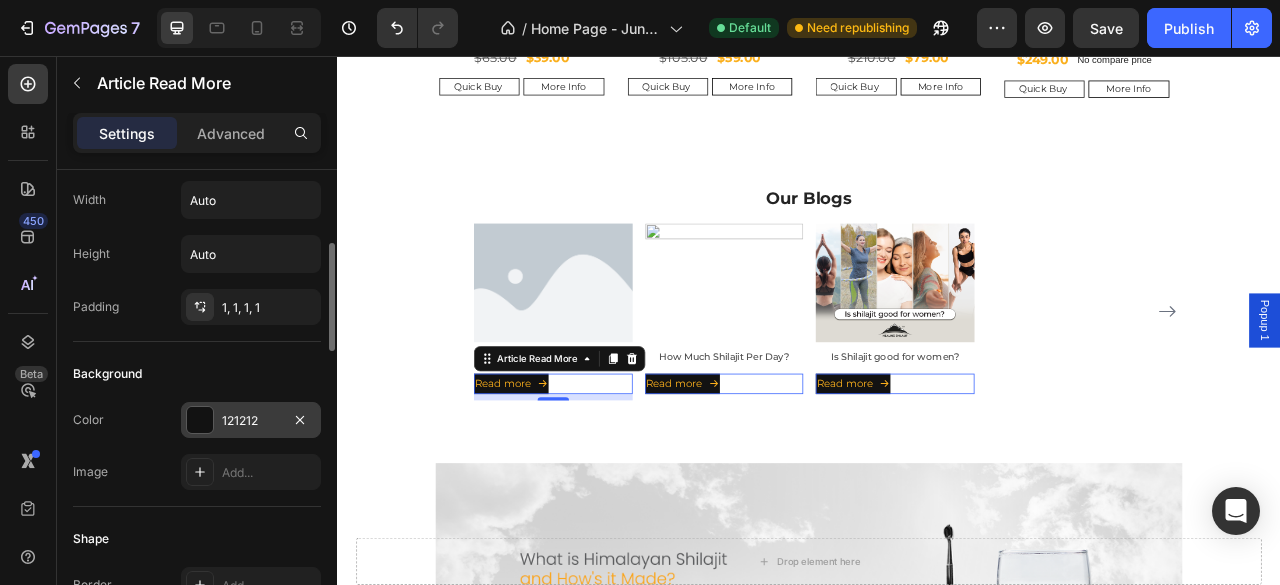 click at bounding box center (200, 420) 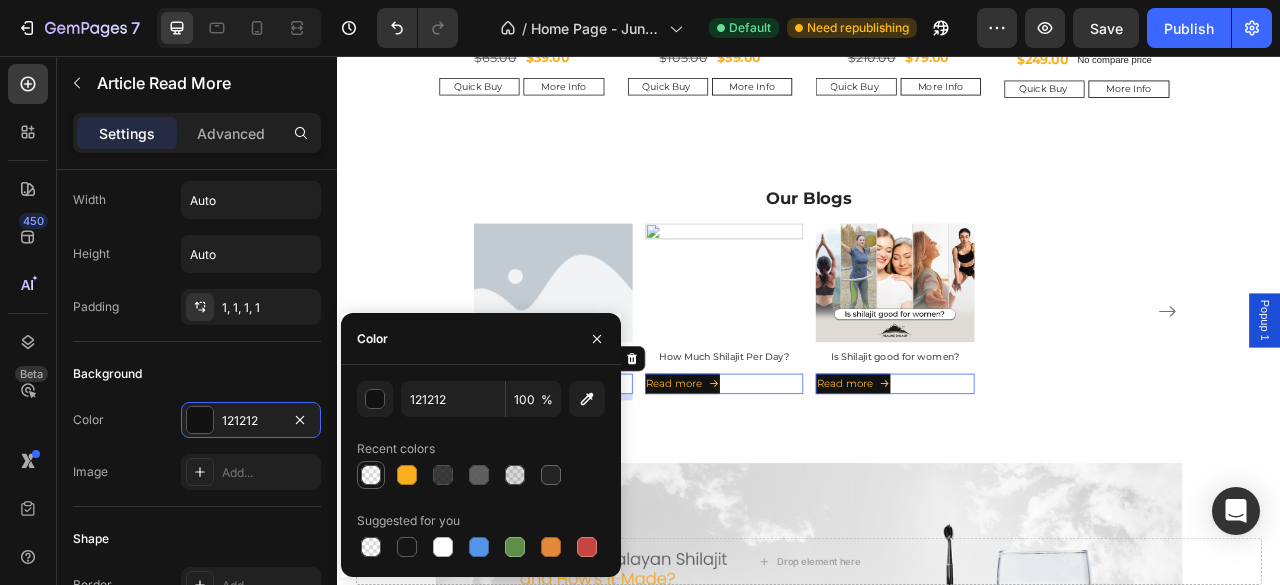 click at bounding box center [371, 475] 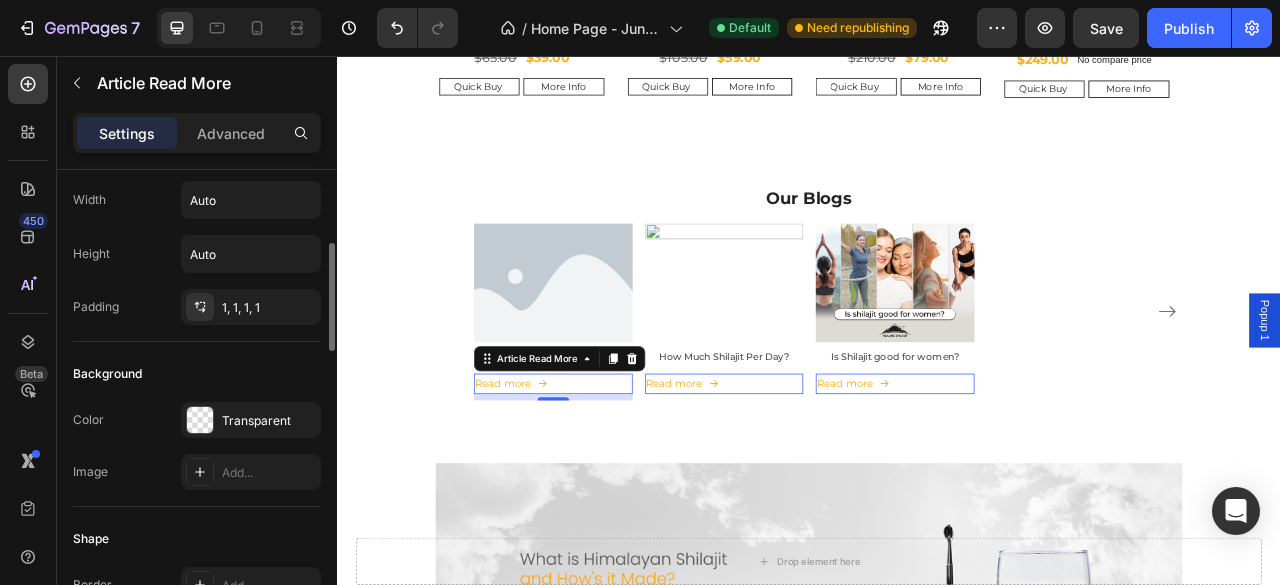 click on "Size Width Auto Height Auto Padding 1, 1, 1, 1" 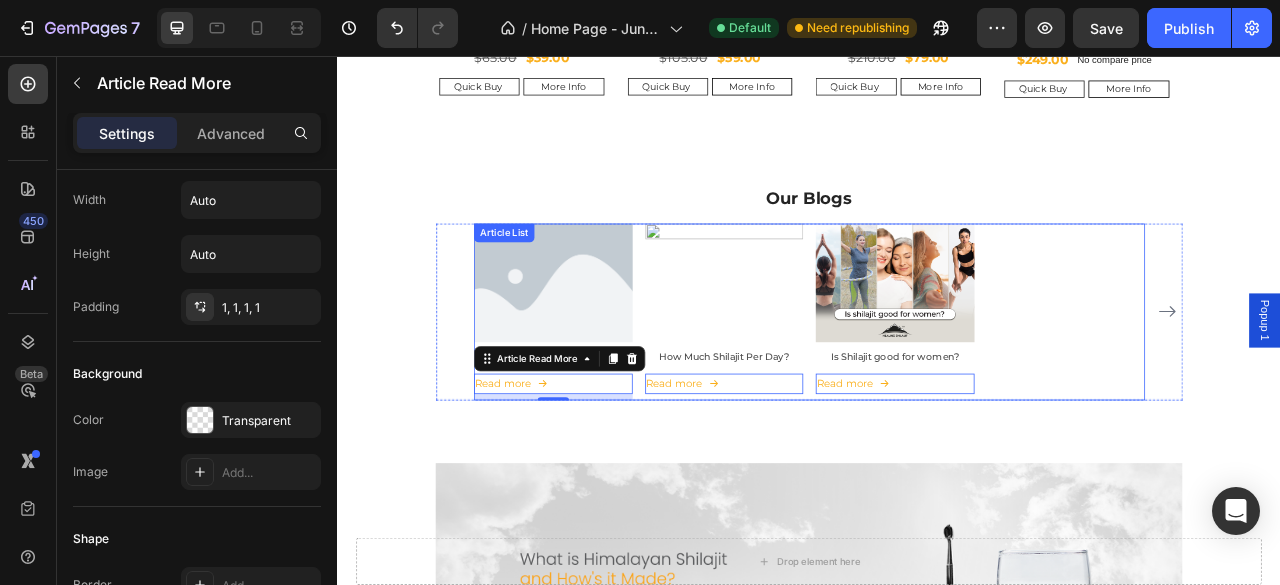 scroll, scrollTop: 914, scrollLeft: 0, axis: vertical 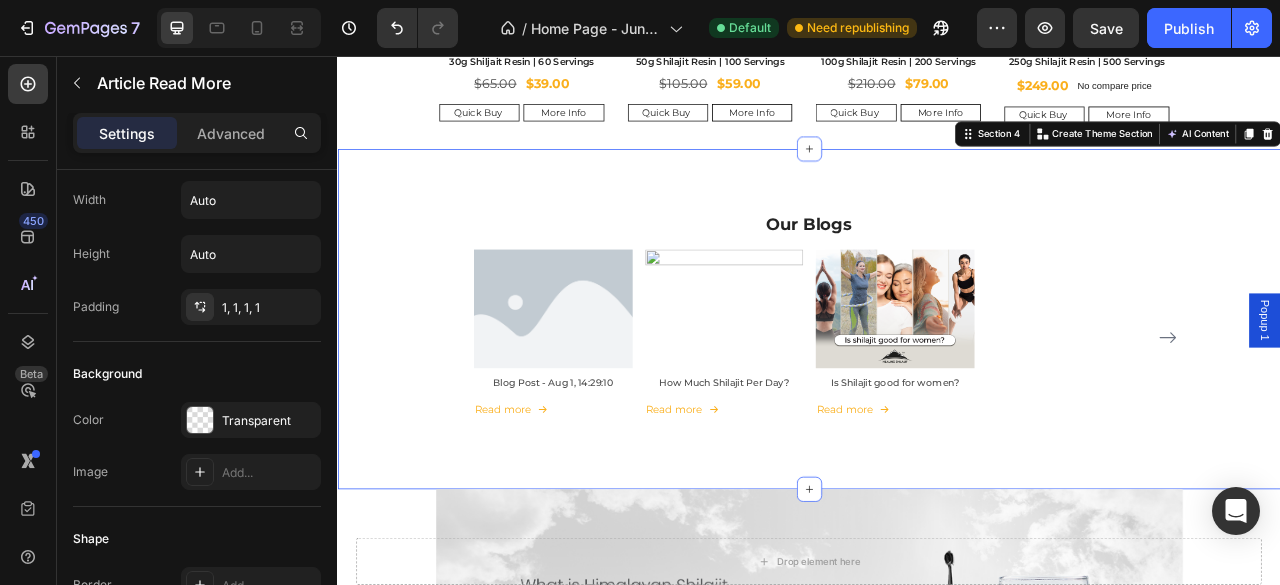click on "Our Blogs Heading
Article Image Blog Post - Aug 1, 14:29:10 Article Title Read more Article Read More Article List Article Image How Much Shilajit Per Day? Article Title Read more Article Read More Article List Article Image Is Shilajit good for women? Article Title Read more Article Read More Article List Article List
Drop element here
Carousel Row Section 4   You can create reusable sections Create Theme Section AI Content Write with GemAI What would you like to describe here? Tone and Voice Persuasive Product Show more Generate" at bounding box center (937, 390) 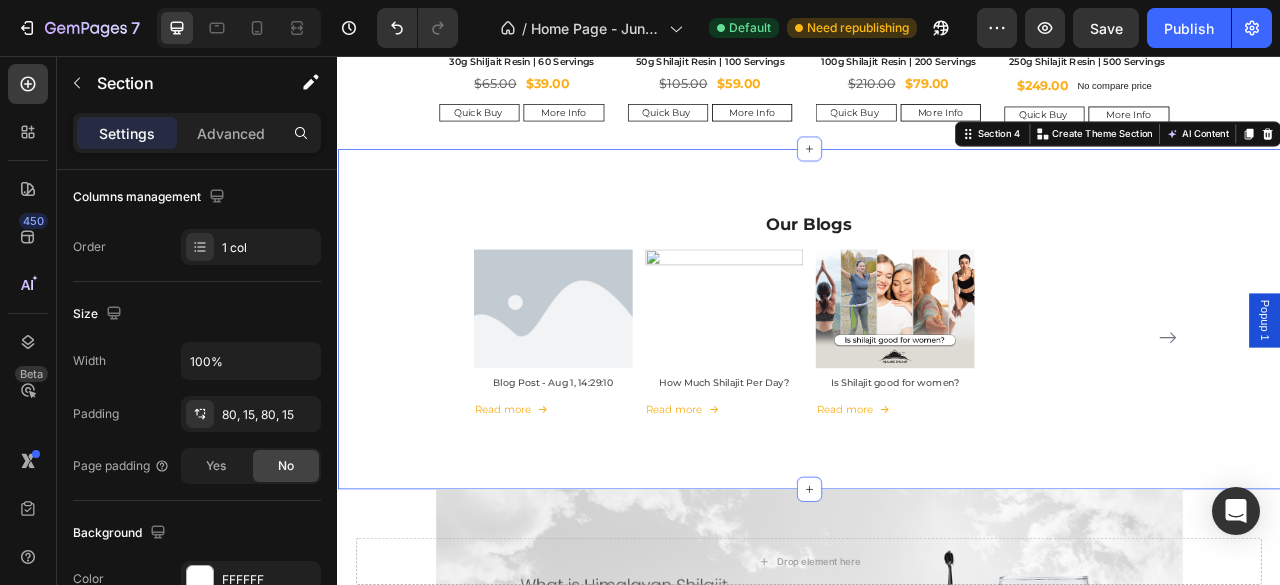 scroll, scrollTop: 0, scrollLeft: 0, axis: both 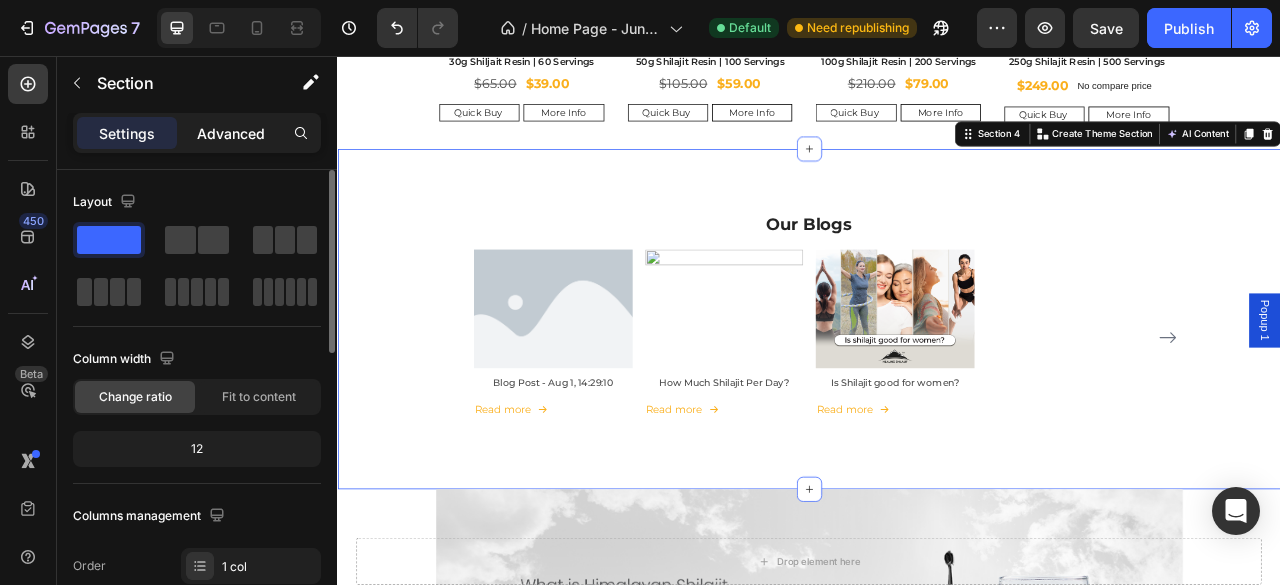 click on "Advanced" at bounding box center (231, 133) 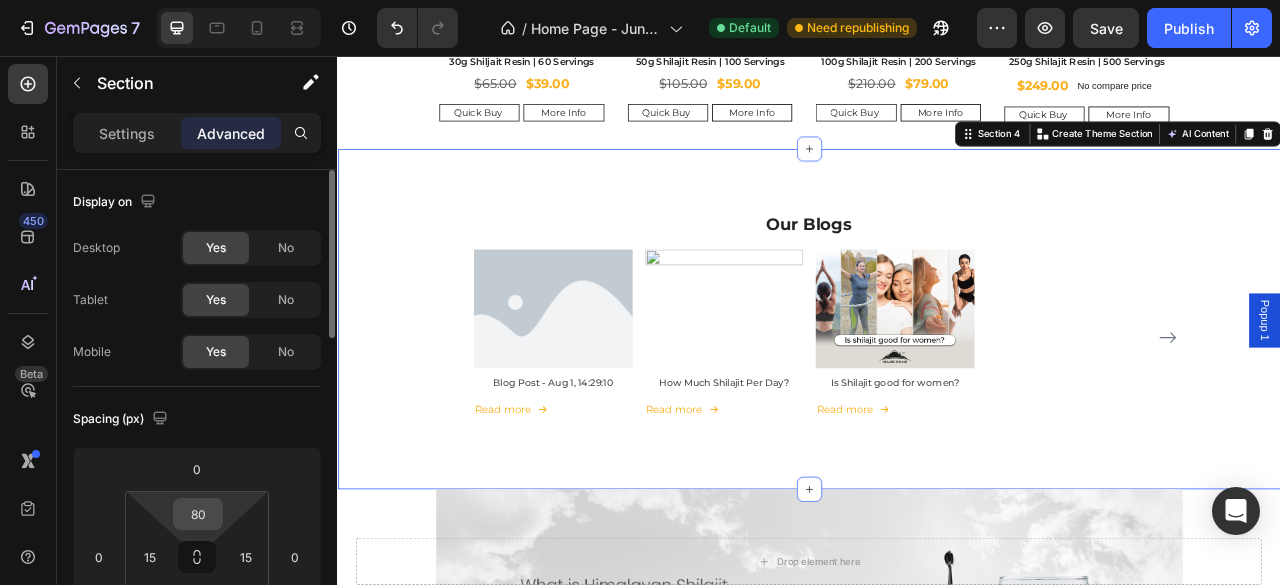 click on "80" at bounding box center (198, 514) 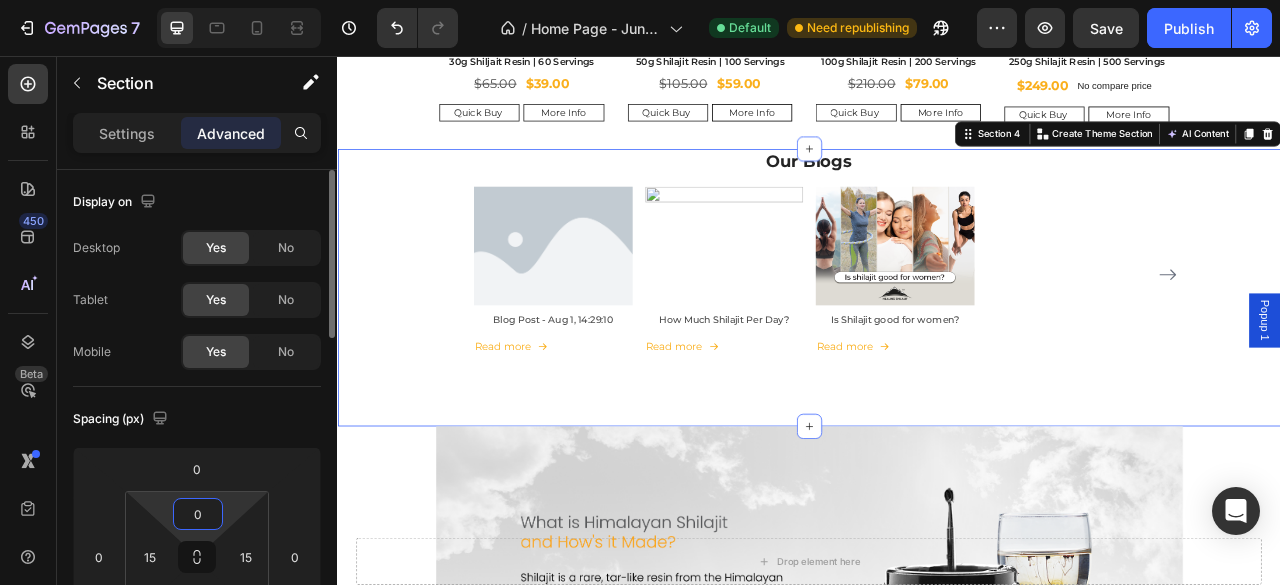 scroll, scrollTop: 100, scrollLeft: 0, axis: vertical 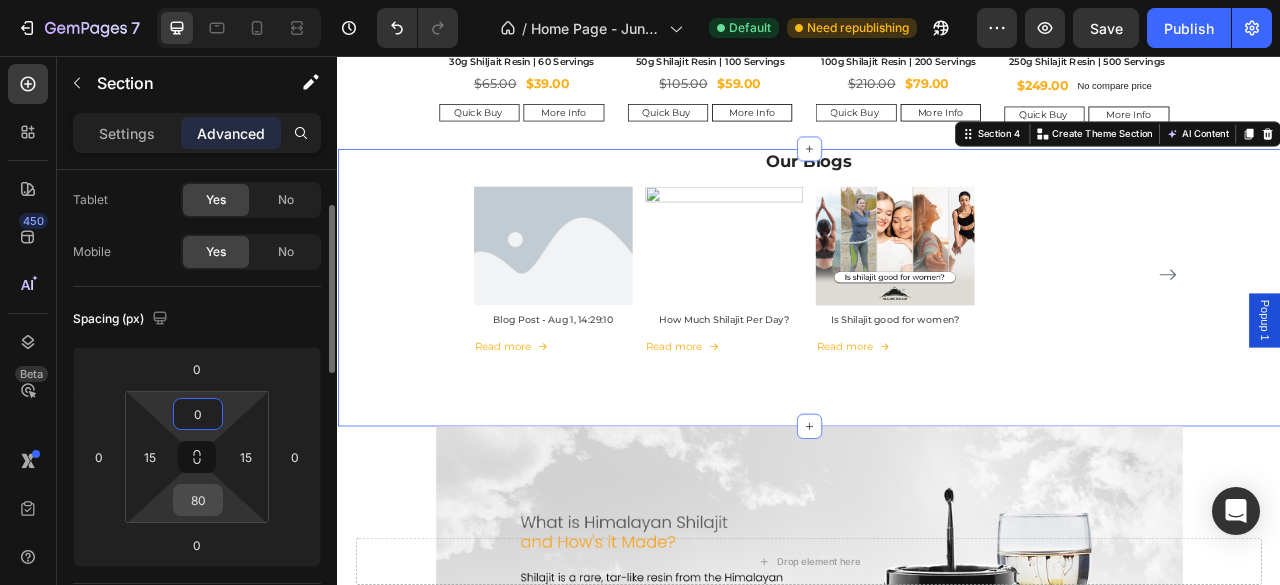 type on "0" 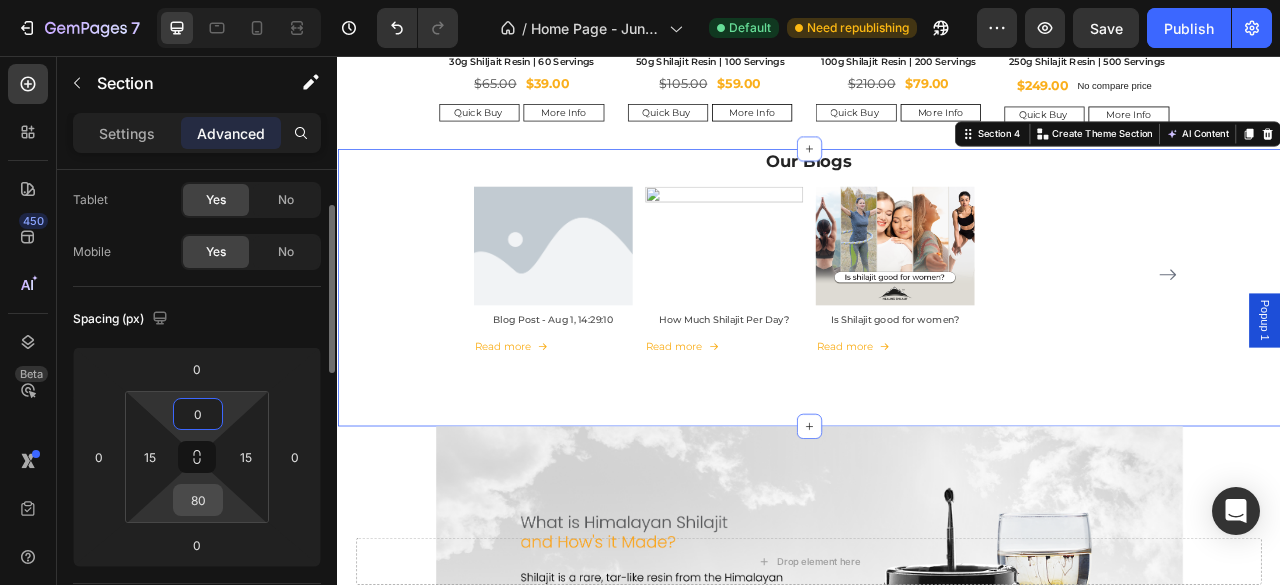 click on "80" at bounding box center [198, 500] 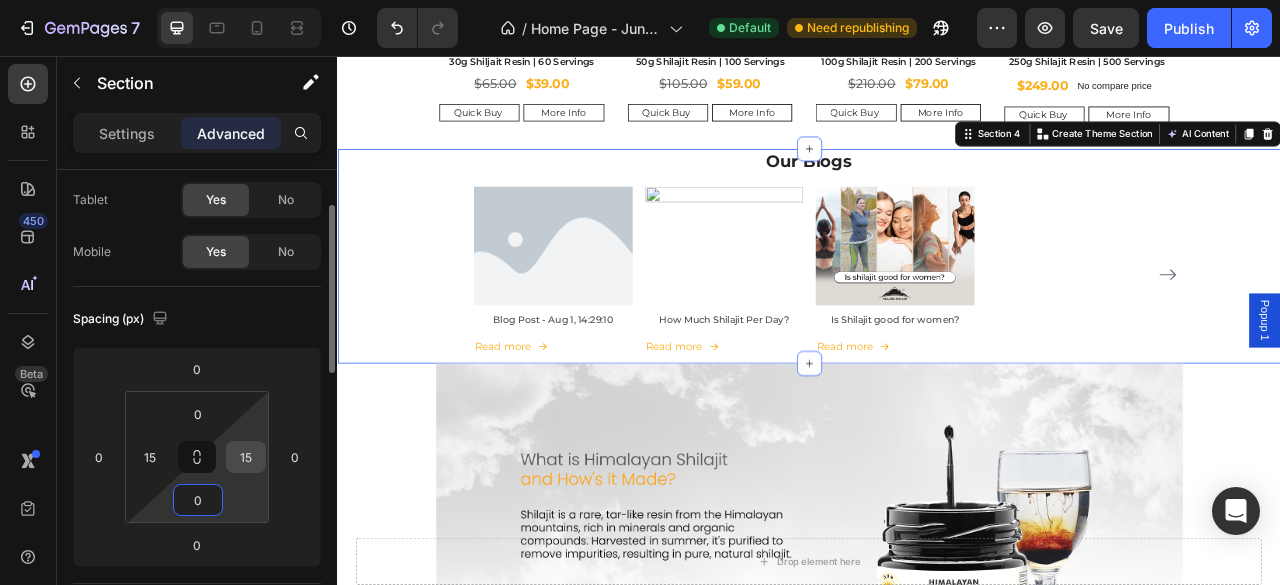 type on "0" 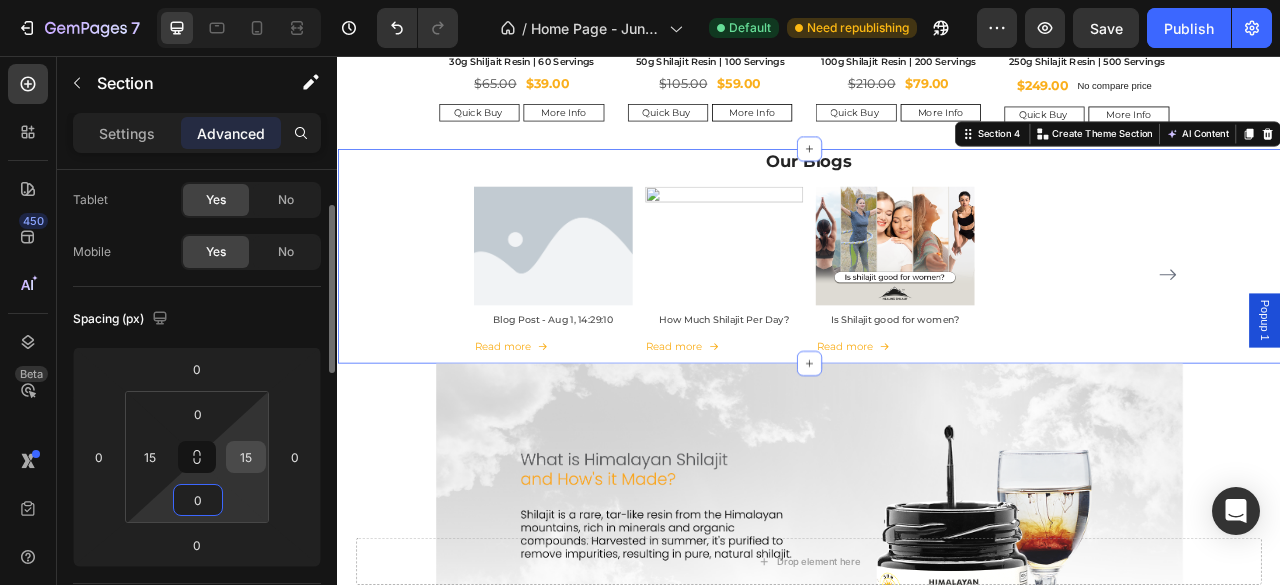 click on "15" at bounding box center [246, 457] 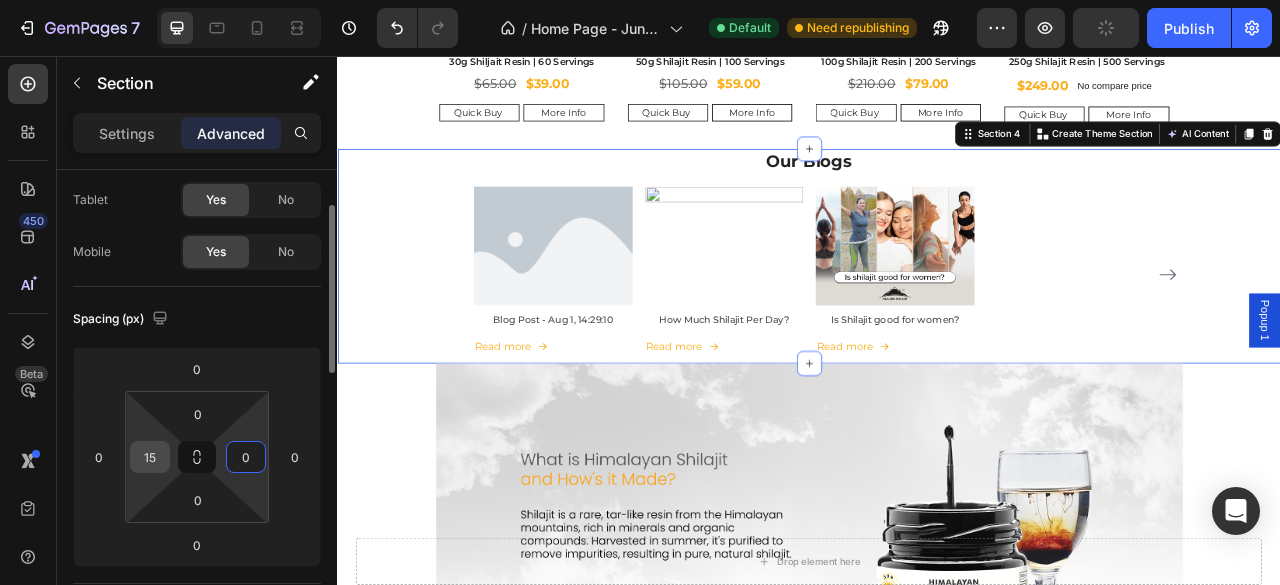 type on "0" 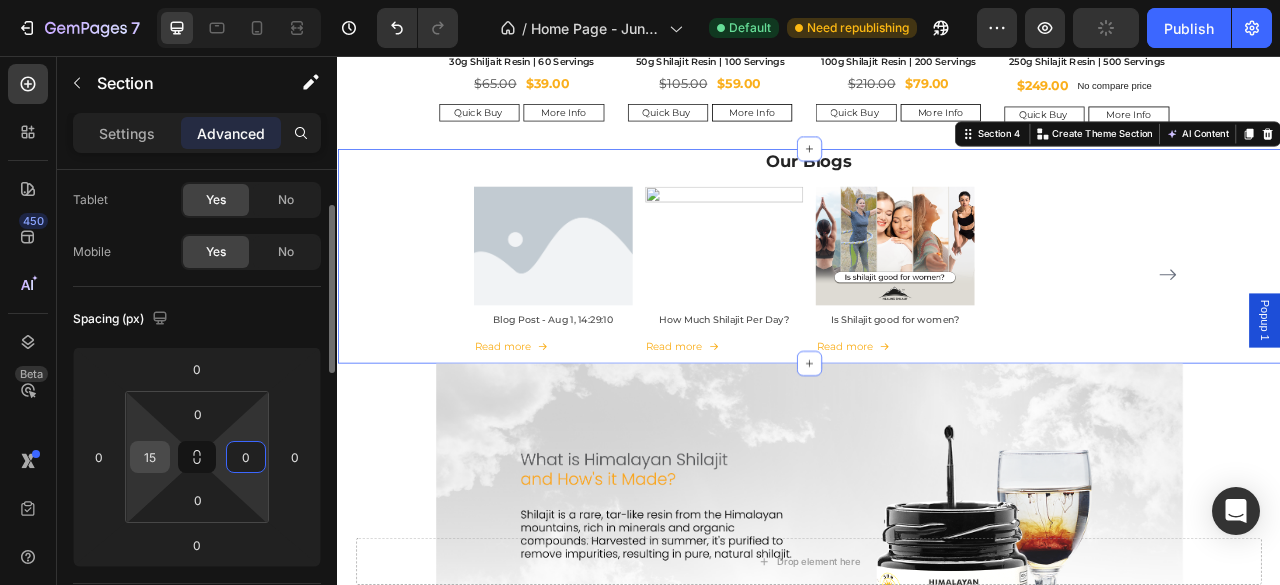click on "15" at bounding box center (150, 457) 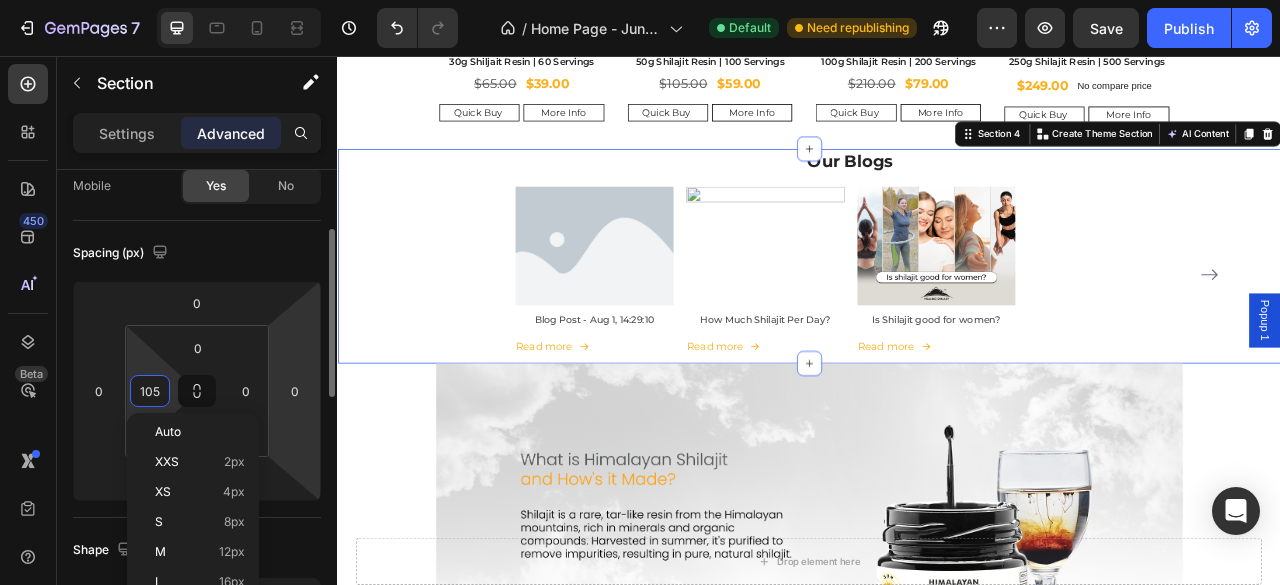 scroll, scrollTop: 200, scrollLeft: 0, axis: vertical 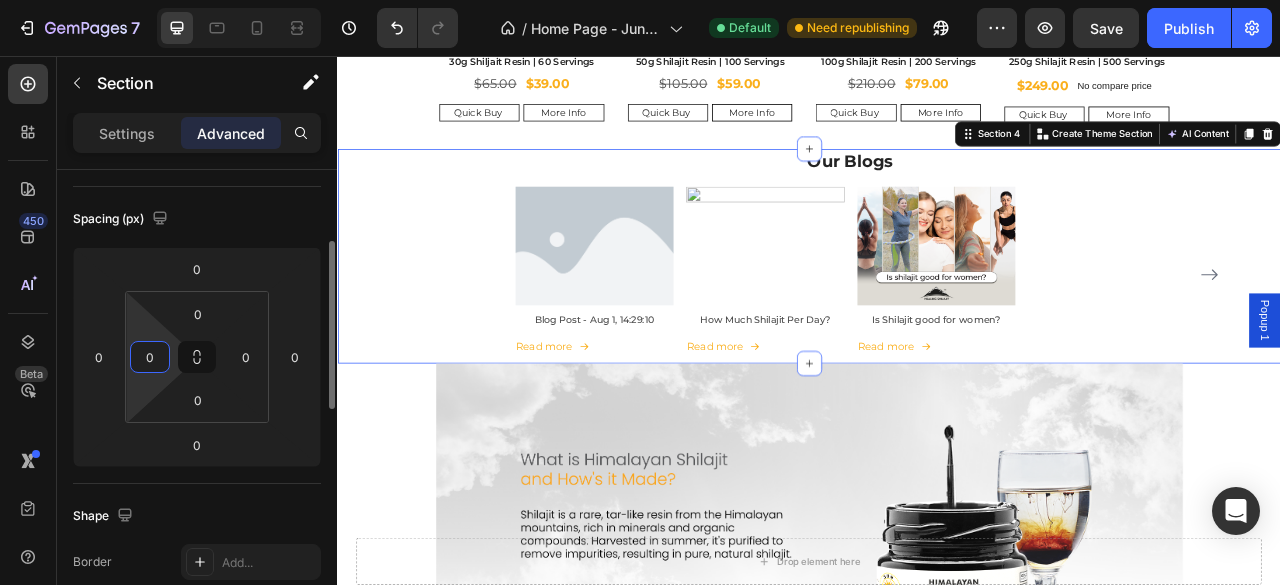 type on "0" 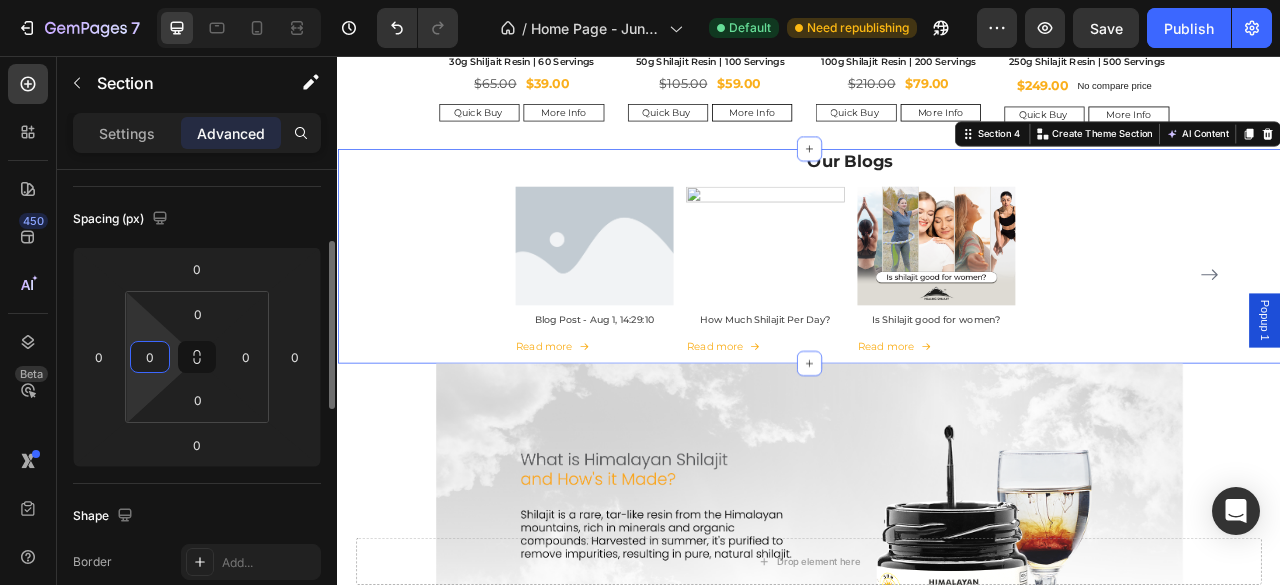 click on "Shape Border Add... Corner 20, 20, 20, 20 Shadow Add..." 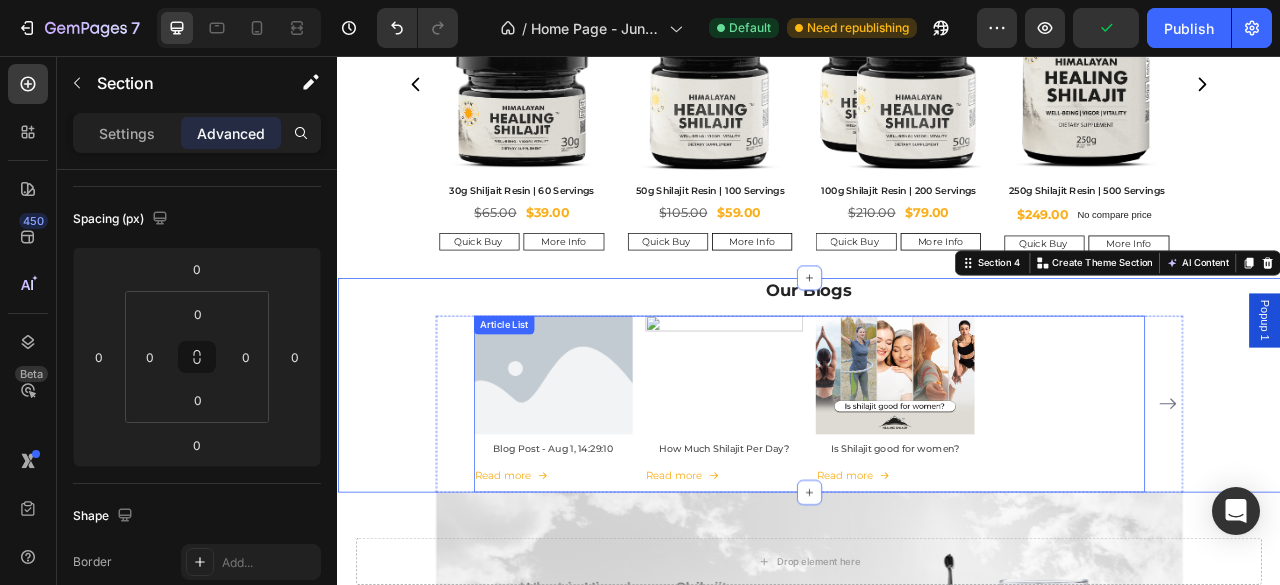 scroll, scrollTop: 747, scrollLeft: 0, axis: vertical 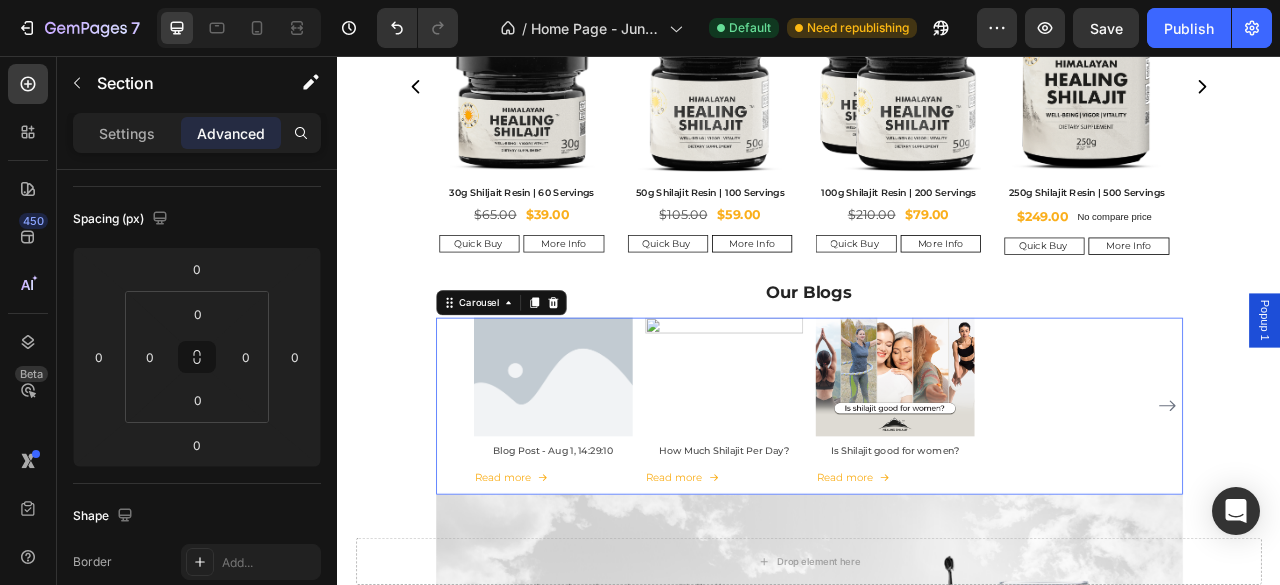 click 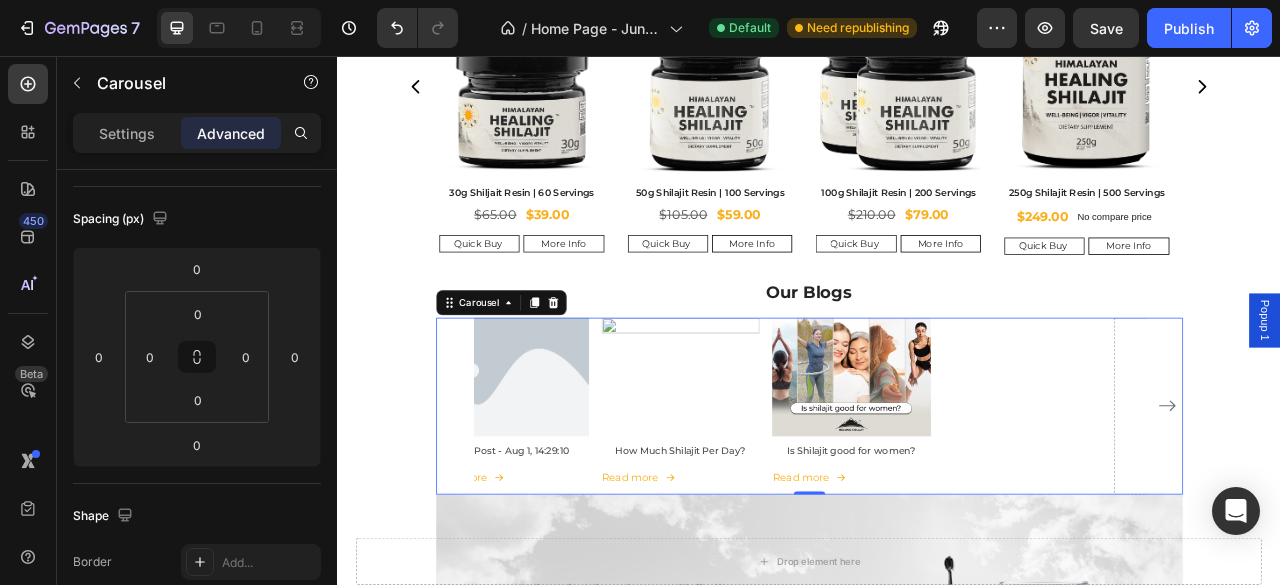 scroll, scrollTop: 0, scrollLeft: 0, axis: both 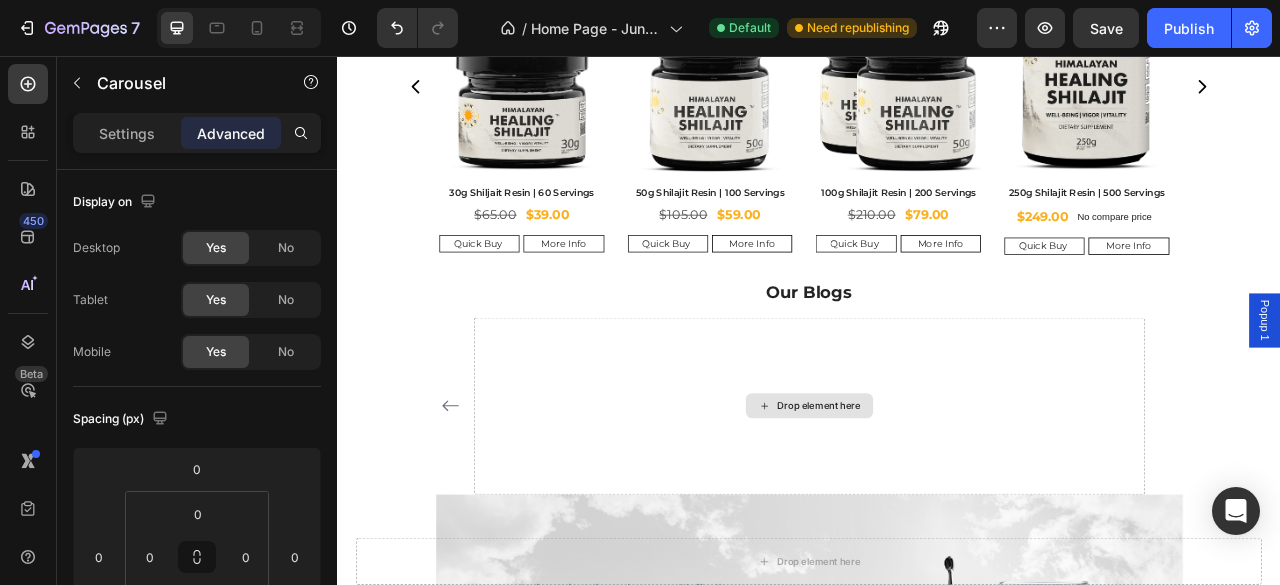 click on "Drop element here" at bounding box center [949, 501] 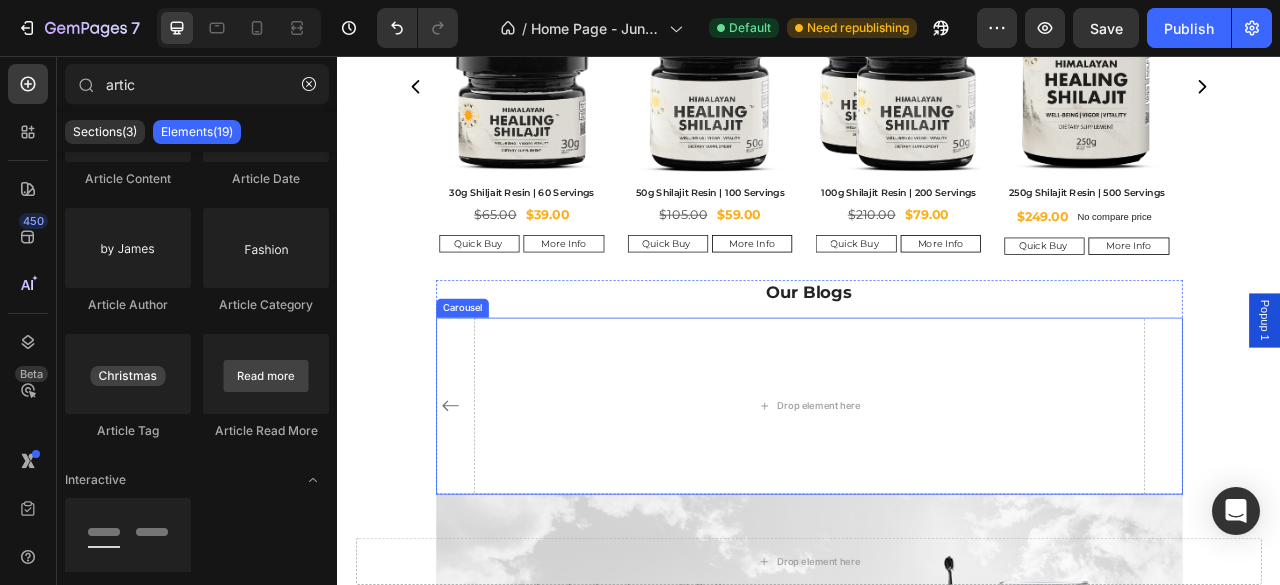 click at bounding box center (481, 501) 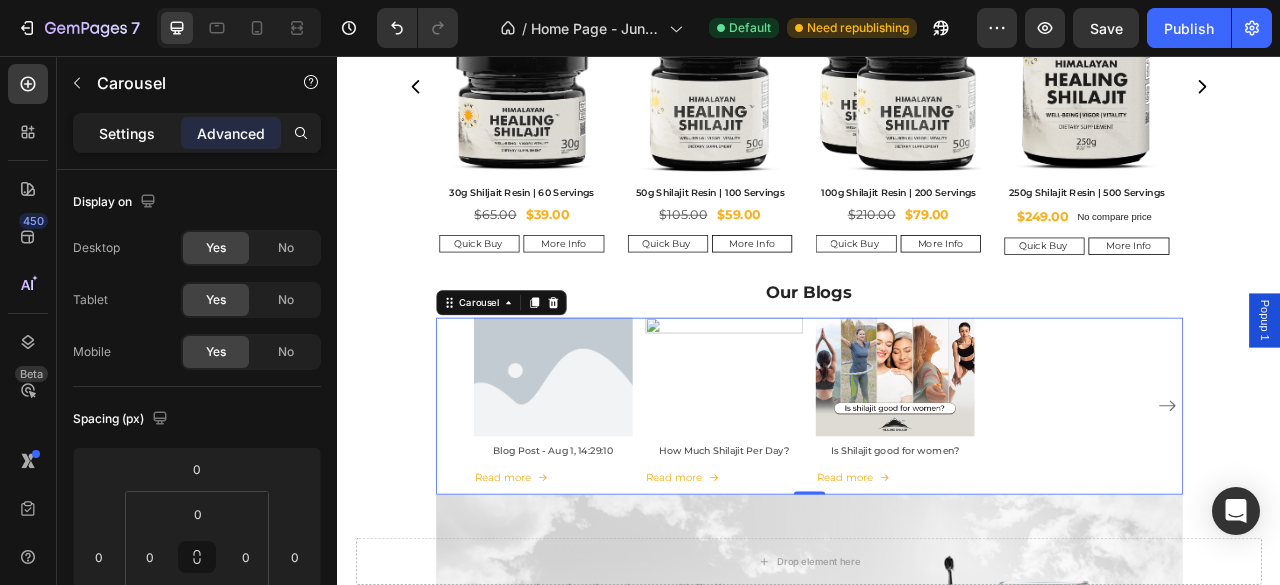 click on "Settings" at bounding box center [127, 133] 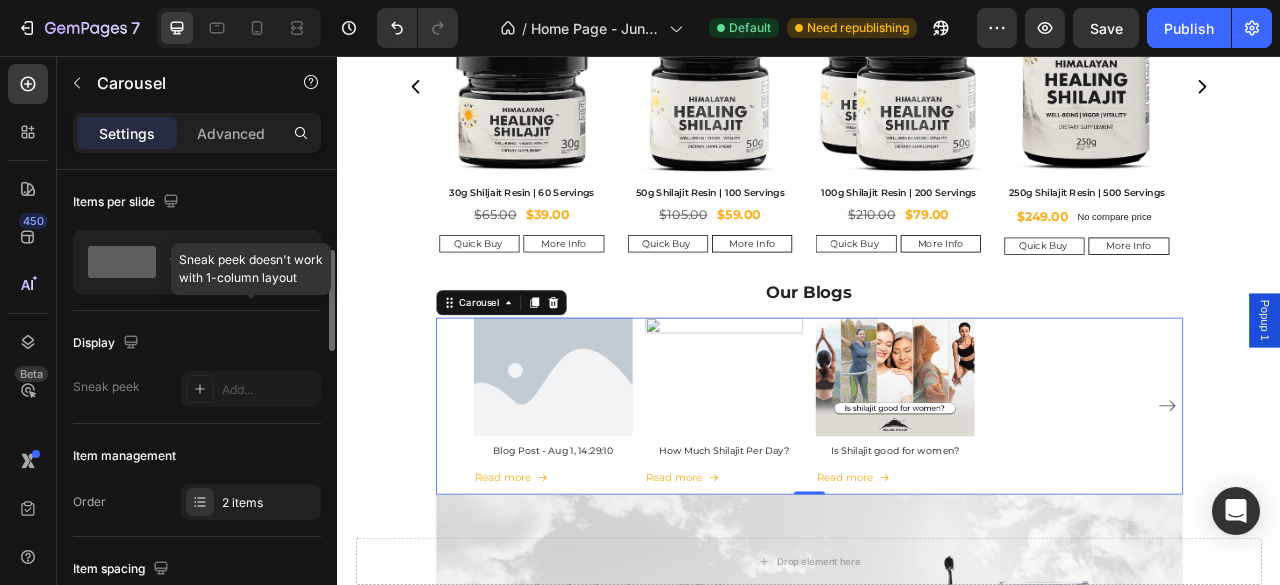 scroll, scrollTop: 133, scrollLeft: 0, axis: vertical 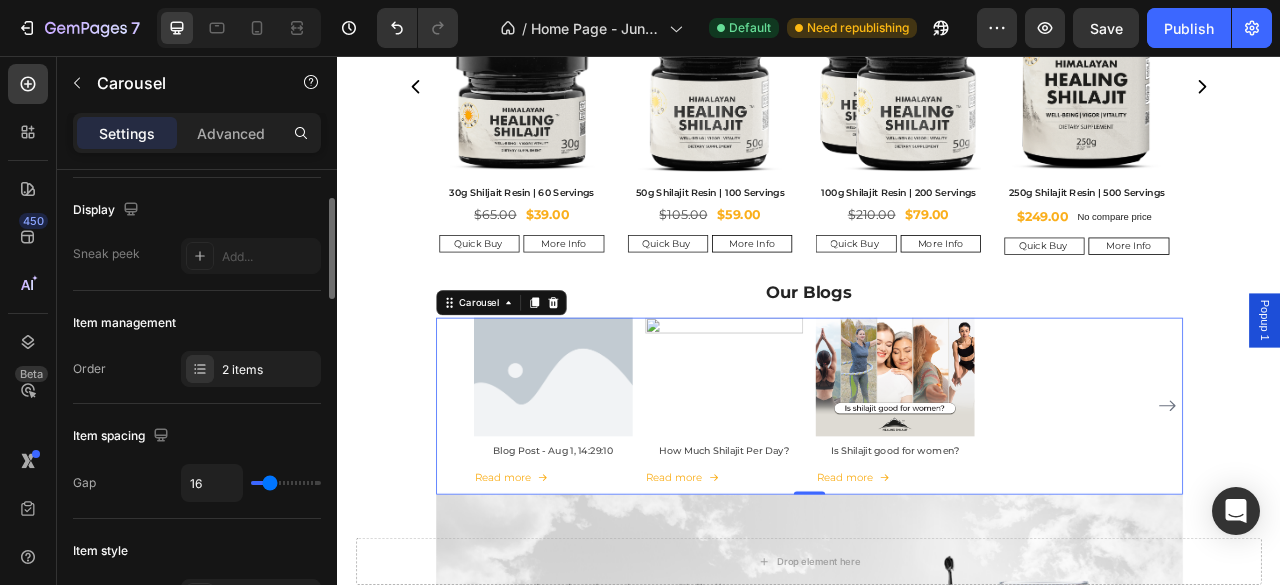 click on "Item management Order 2 items" 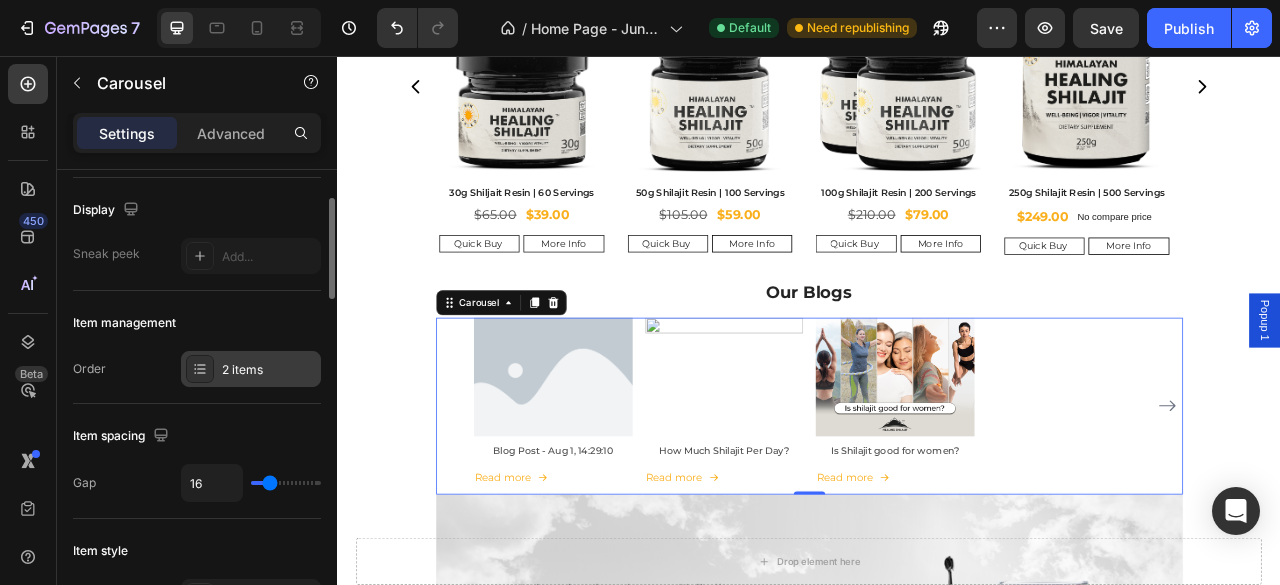click at bounding box center [200, 369] 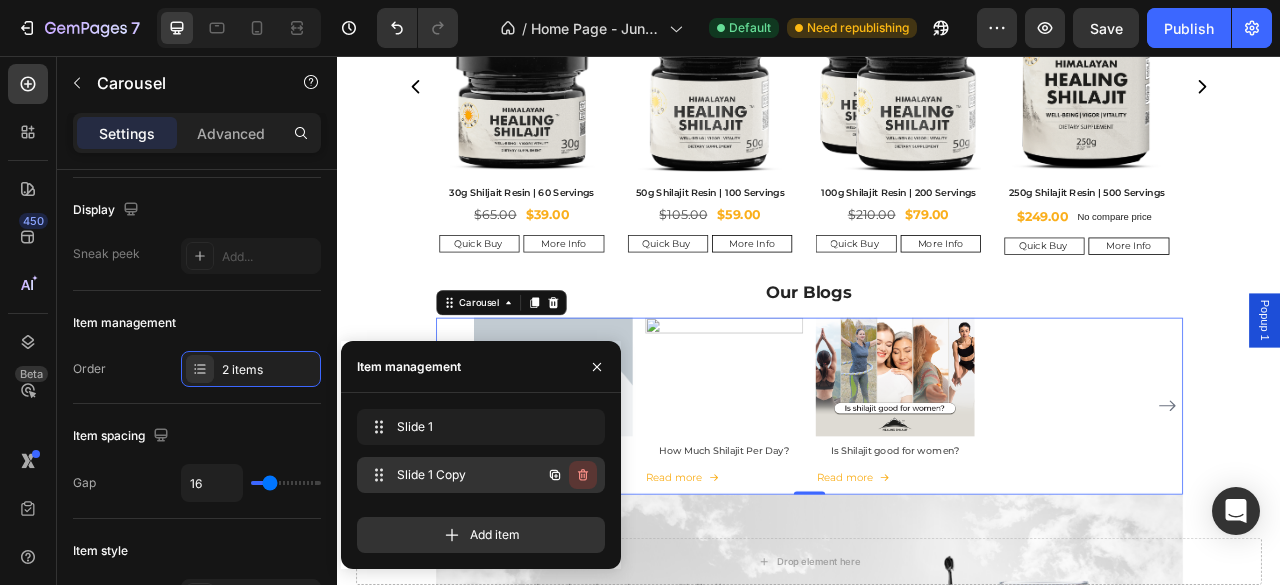click 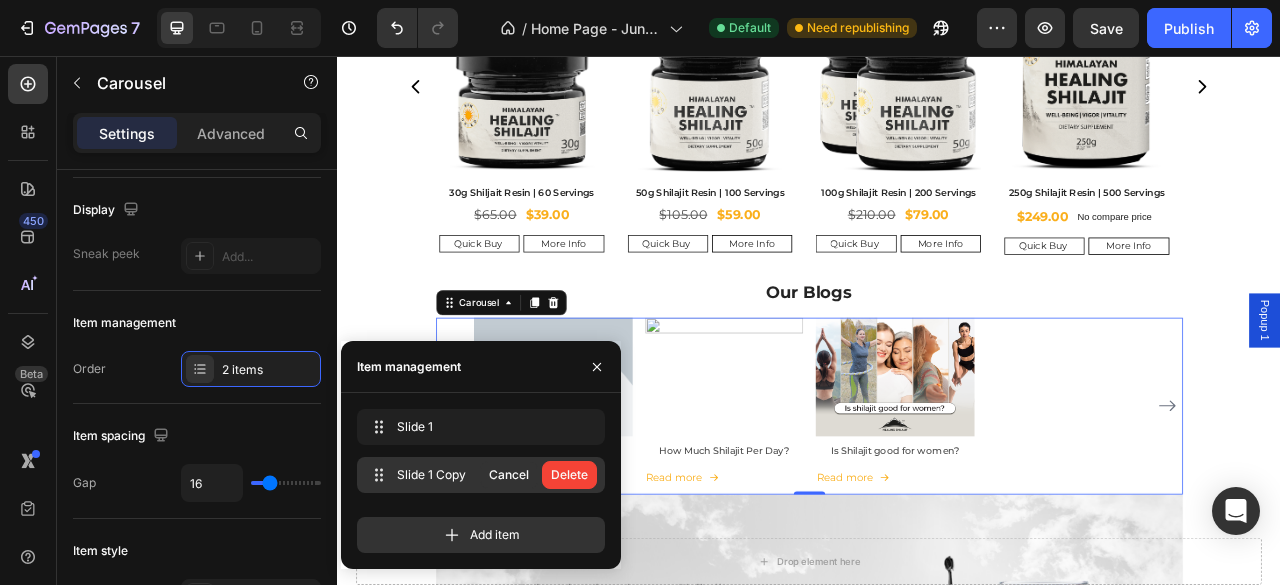 click on "Delete" at bounding box center (569, 475) 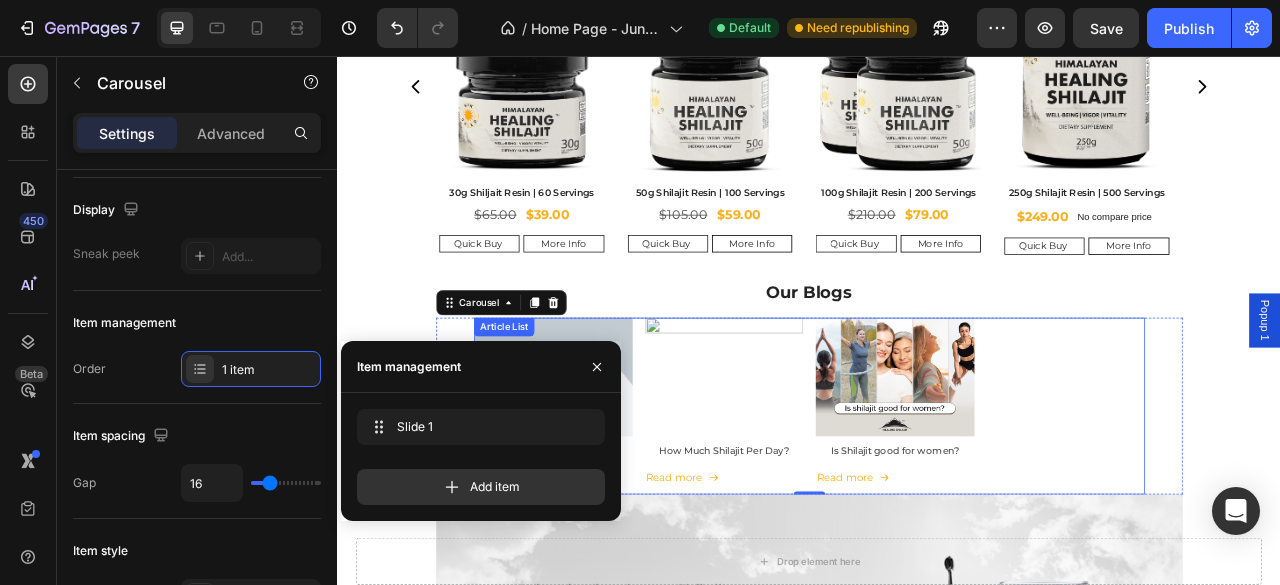 click on "Article Image Blog Post - Aug 1, 14:29:10 Article Title Read more Article Read More Article List Article Image How Much Shilajit Per Day? Article Title Read more Article Read More Article List Article Image Is Shilajit good for women? Article Title Read more Article Read More Article List" at bounding box center (937, 501) 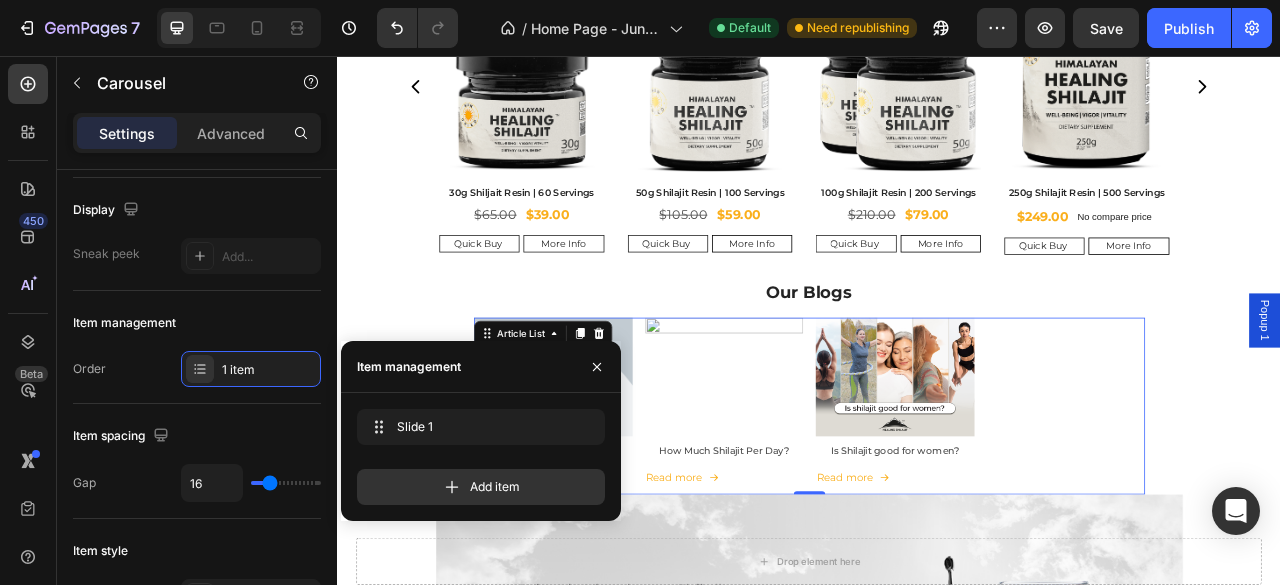 scroll, scrollTop: 0, scrollLeft: 0, axis: both 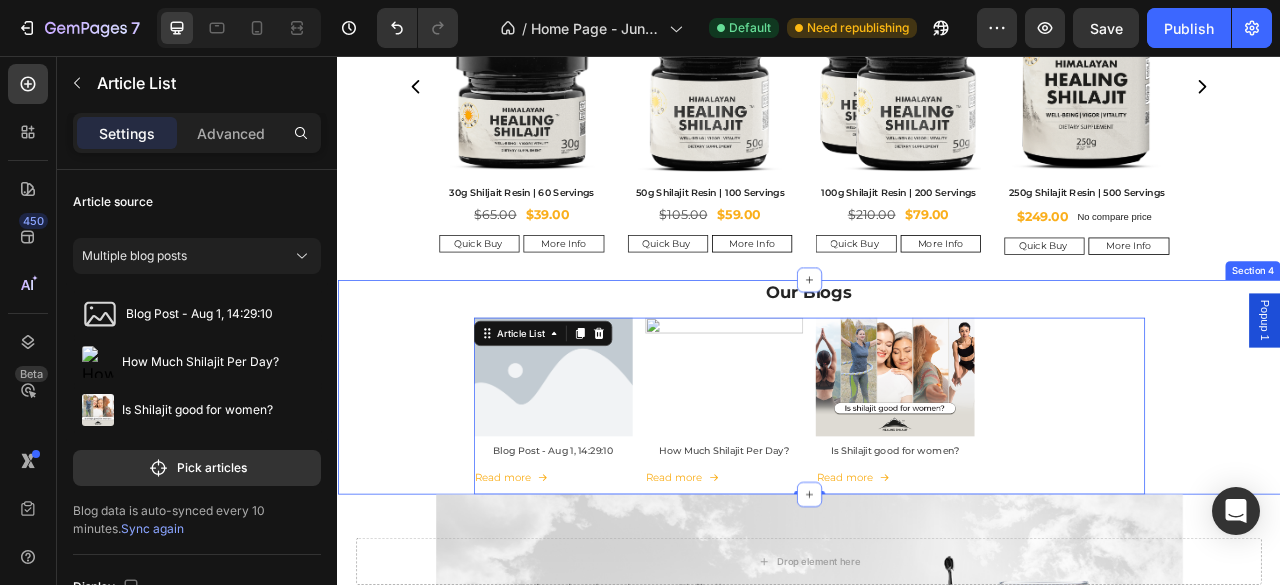 click on "Our Blogs Heading
Article Image Blog Post - Aug 1, 14:29:10 Article Title Read more Article Read More Article List   0 Article Image How Much Shilajit Per Day? Article Title Read more Article Read More Article List   0 Article Image Is Shilajit good for women? Article Title Read more Article Read More Article List   0 Article List   0
Carousel Row" at bounding box center [937, 477] 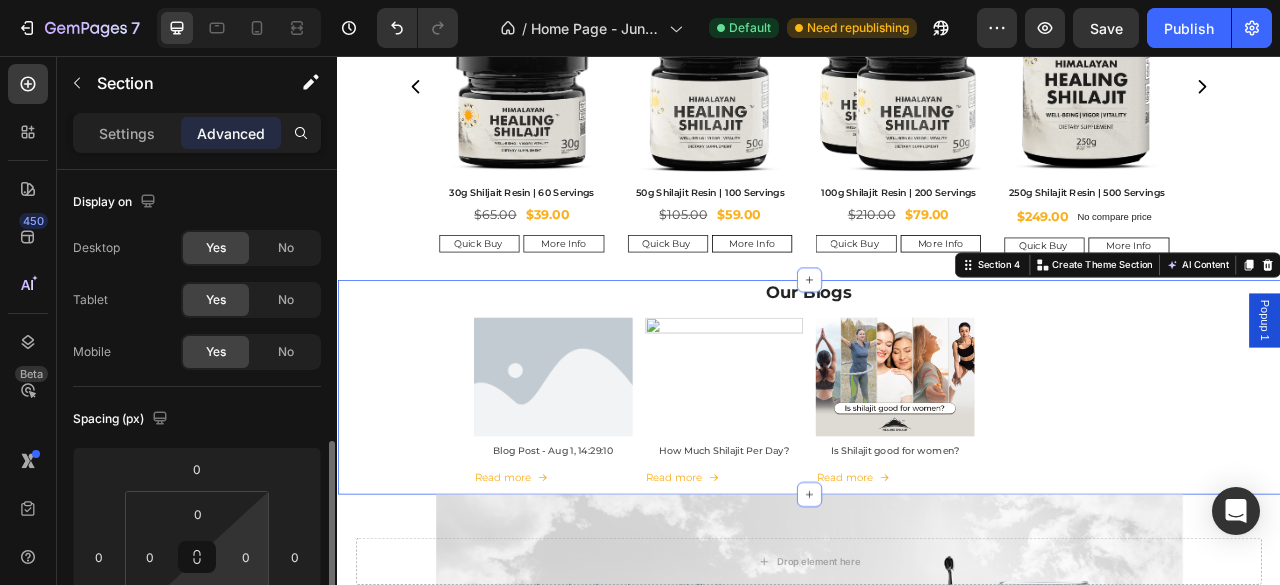 scroll, scrollTop: 200, scrollLeft: 0, axis: vertical 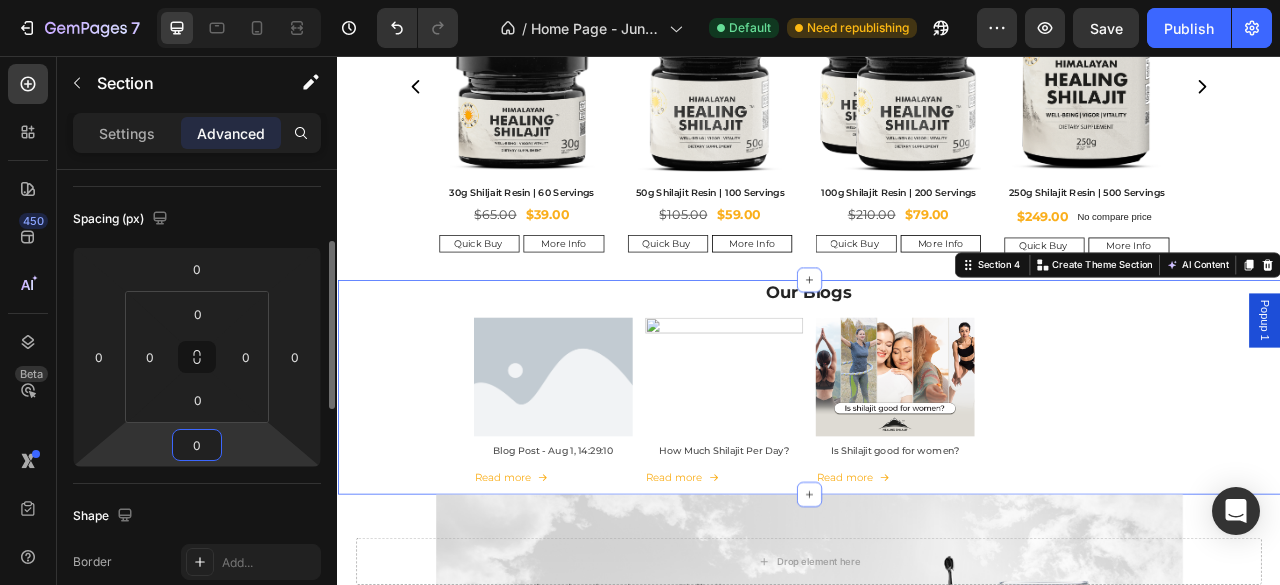 click on "0" at bounding box center (197, 445) 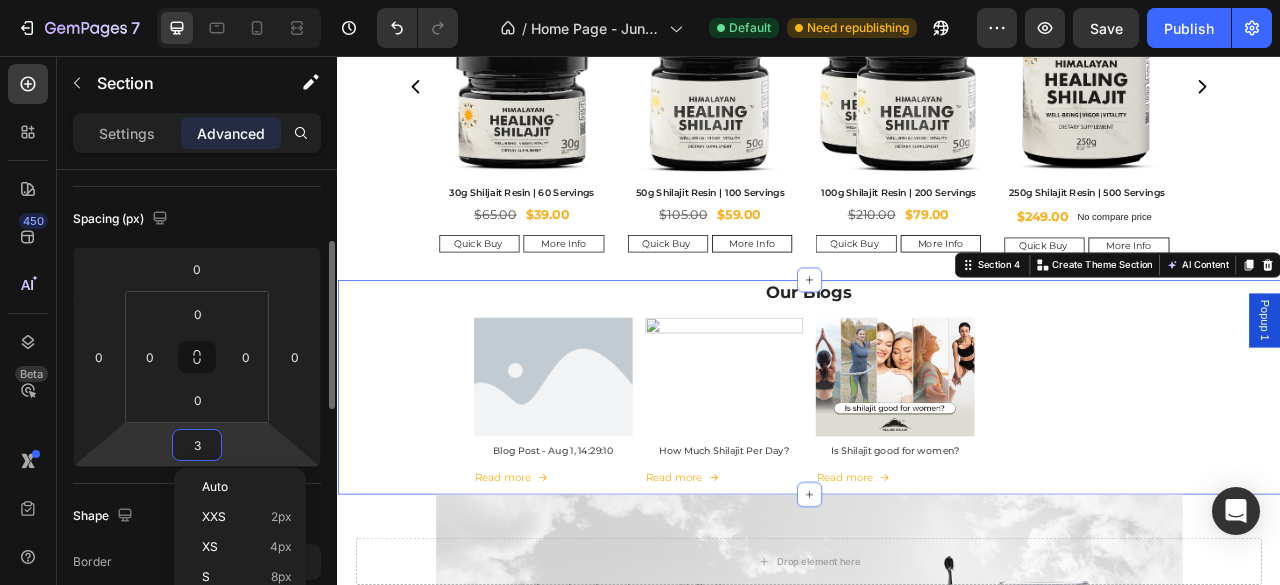 type on "32" 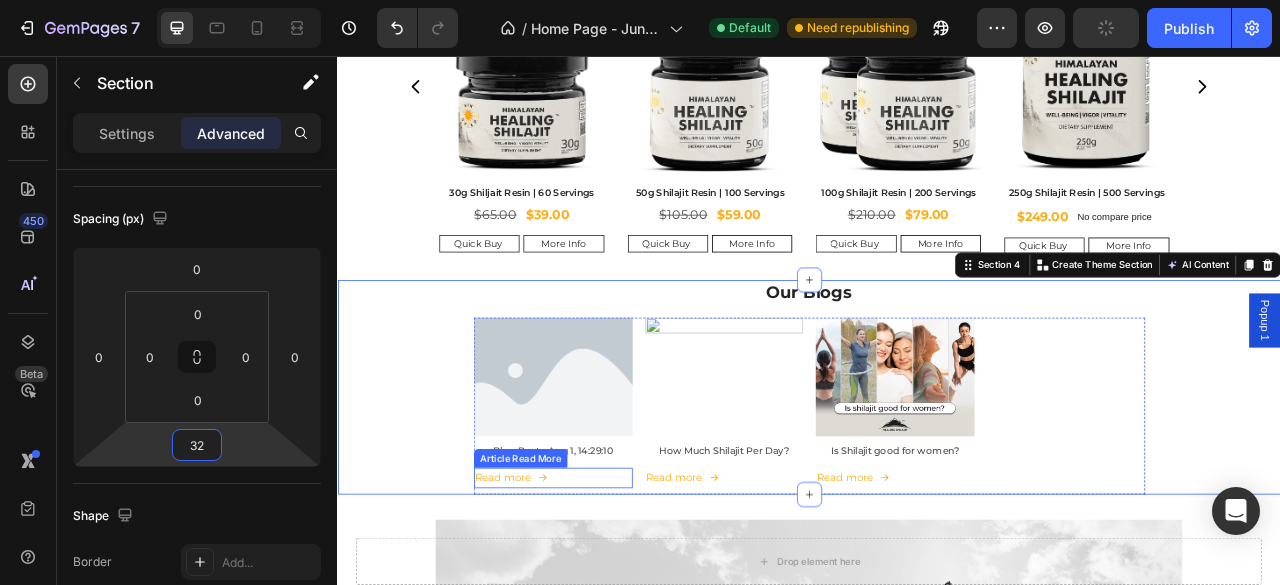 click on "Read more" at bounding box center (611, 592) 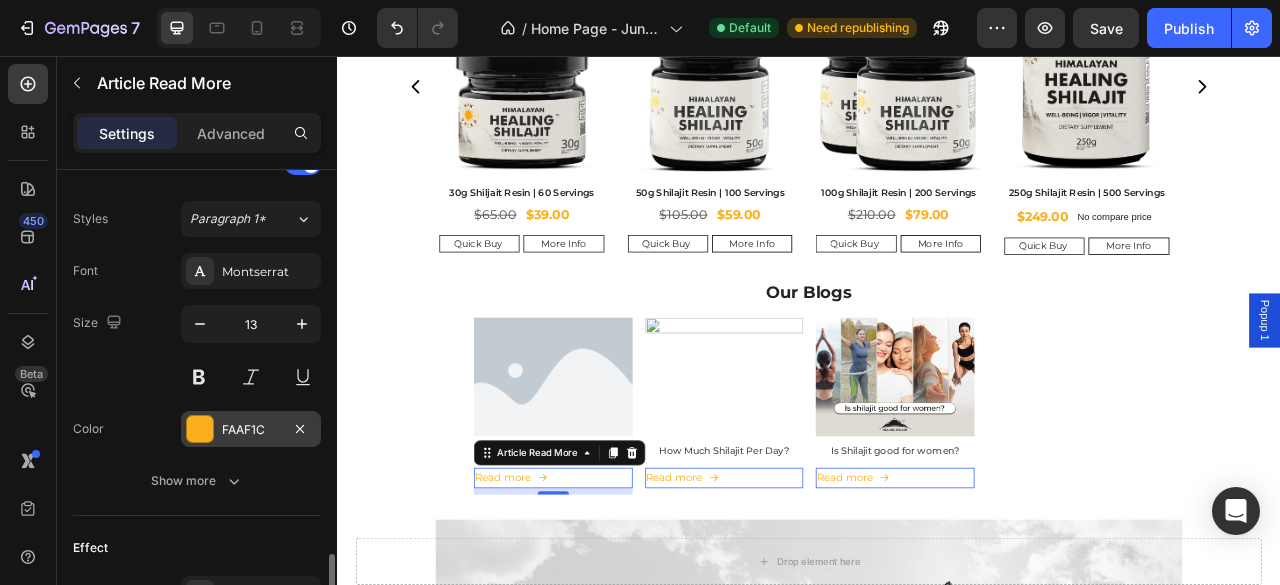 scroll, scrollTop: 1319, scrollLeft: 0, axis: vertical 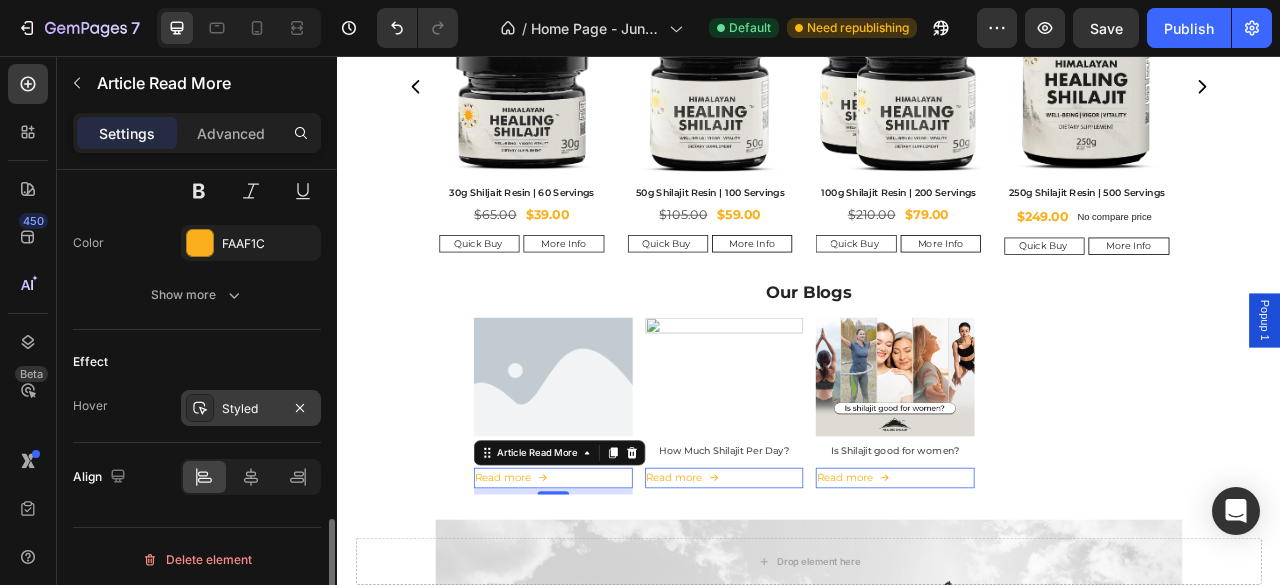 click on "Styled" at bounding box center (251, 408) 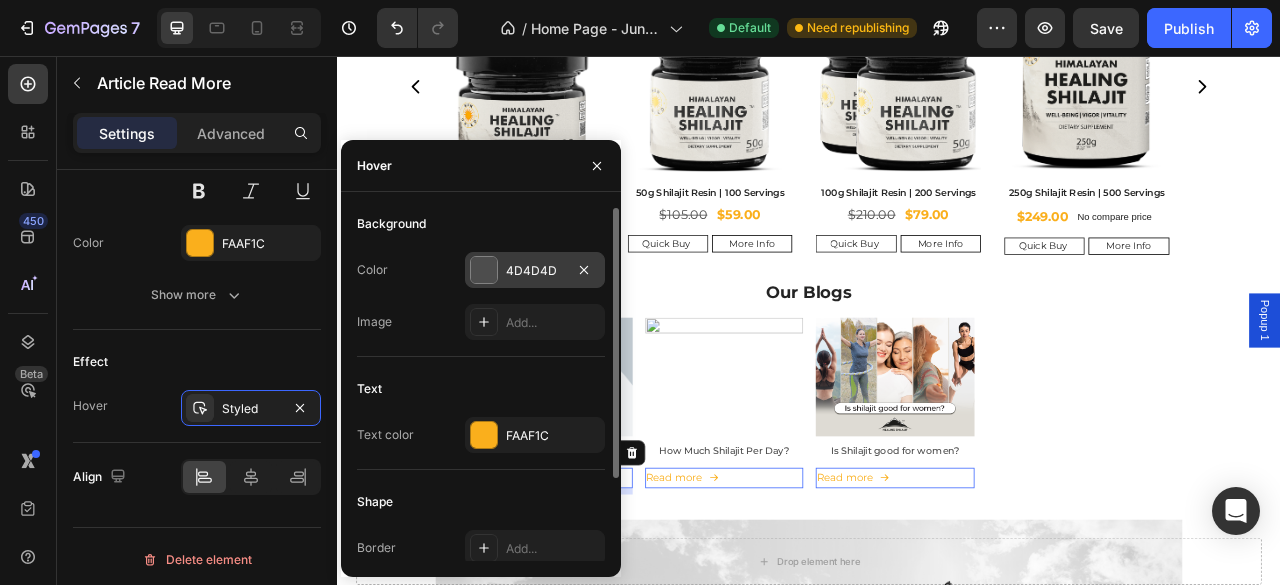 click at bounding box center (484, 270) 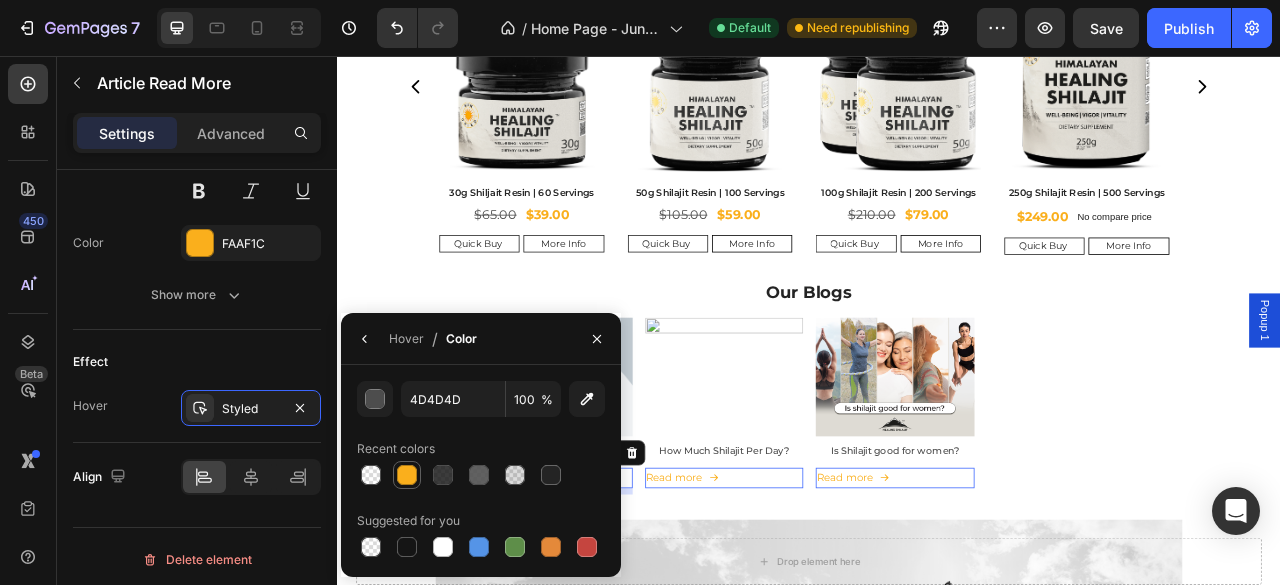 click at bounding box center [407, 475] 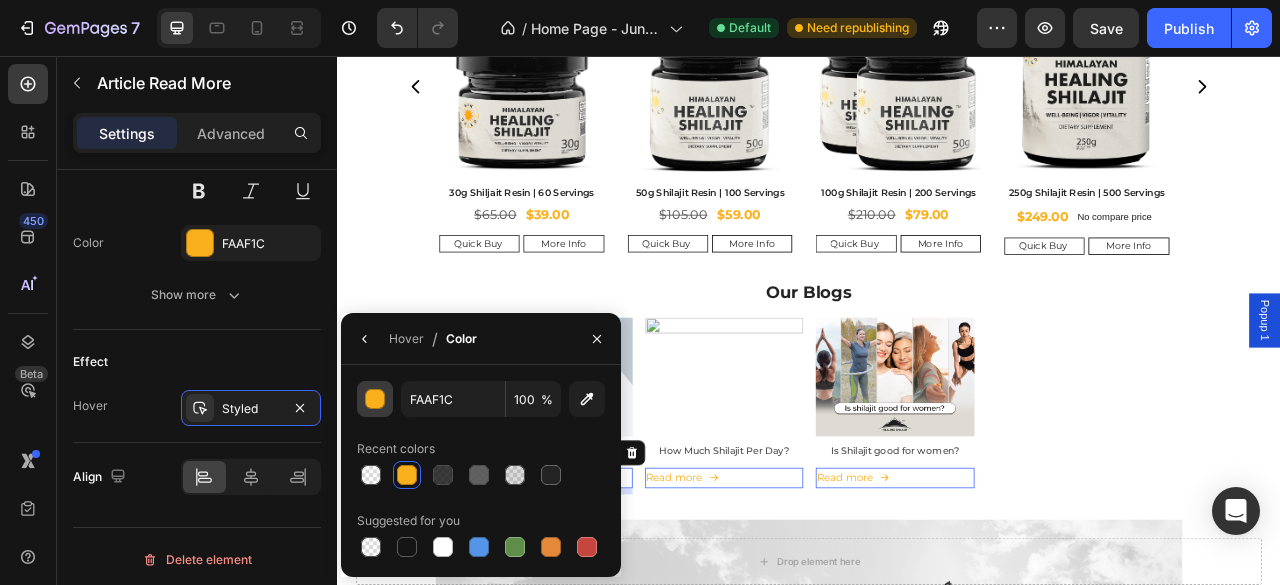 click at bounding box center (376, 400) 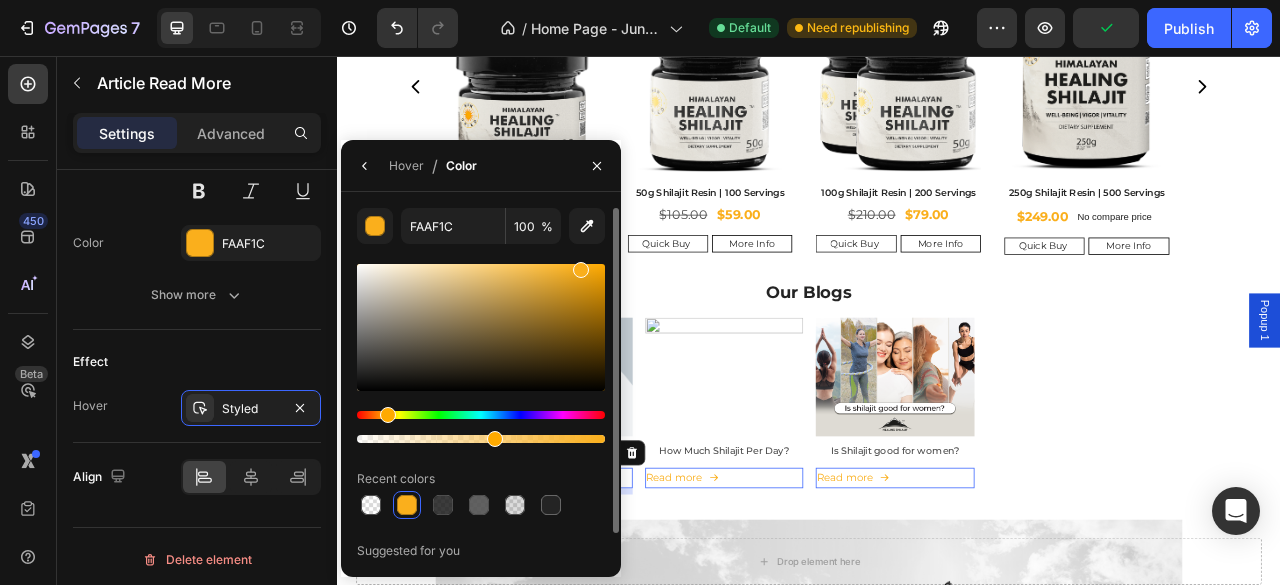 drag, startPoint x: 599, startPoint y: 436, endPoint x: 490, endPoint y: 436, distance: 109 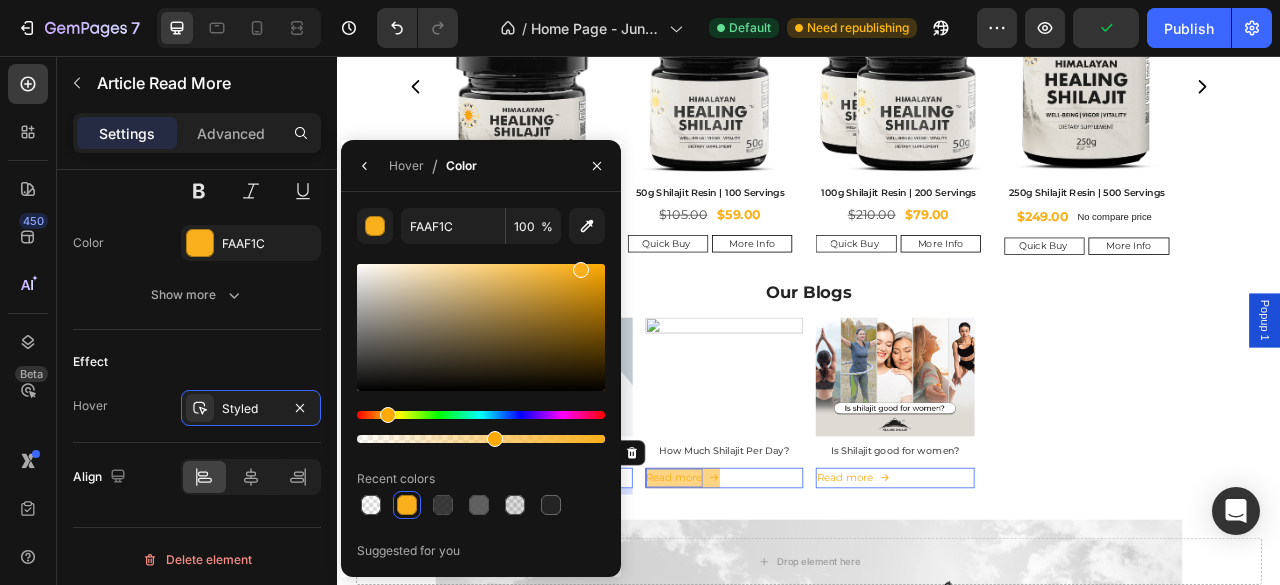 type on "54" 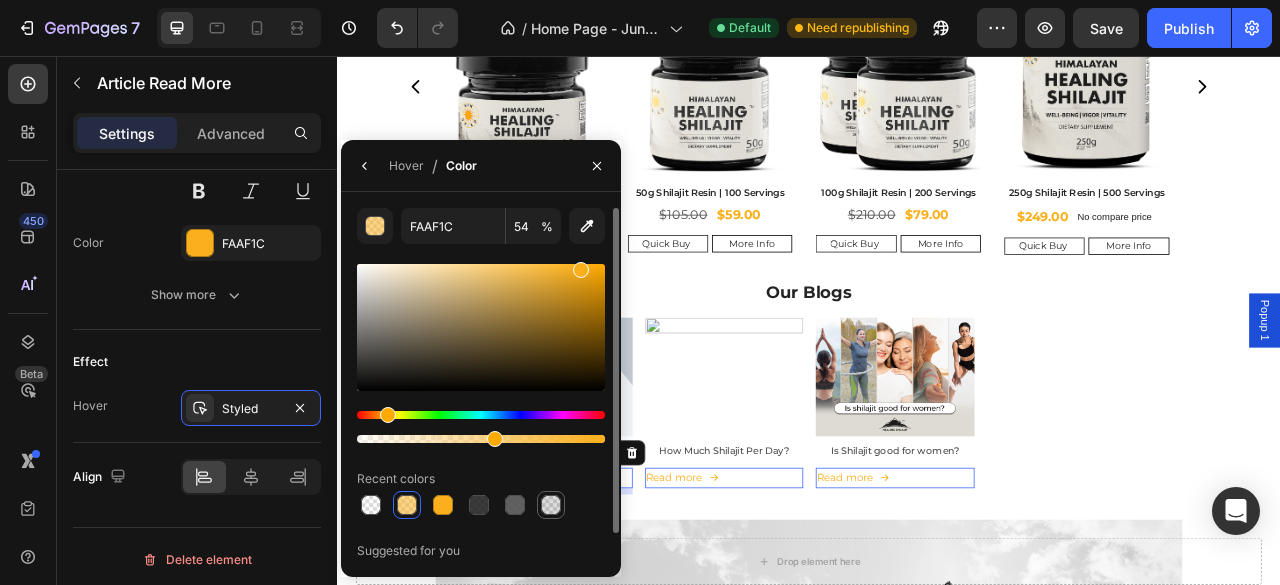 click at bounding box center [551, 505] 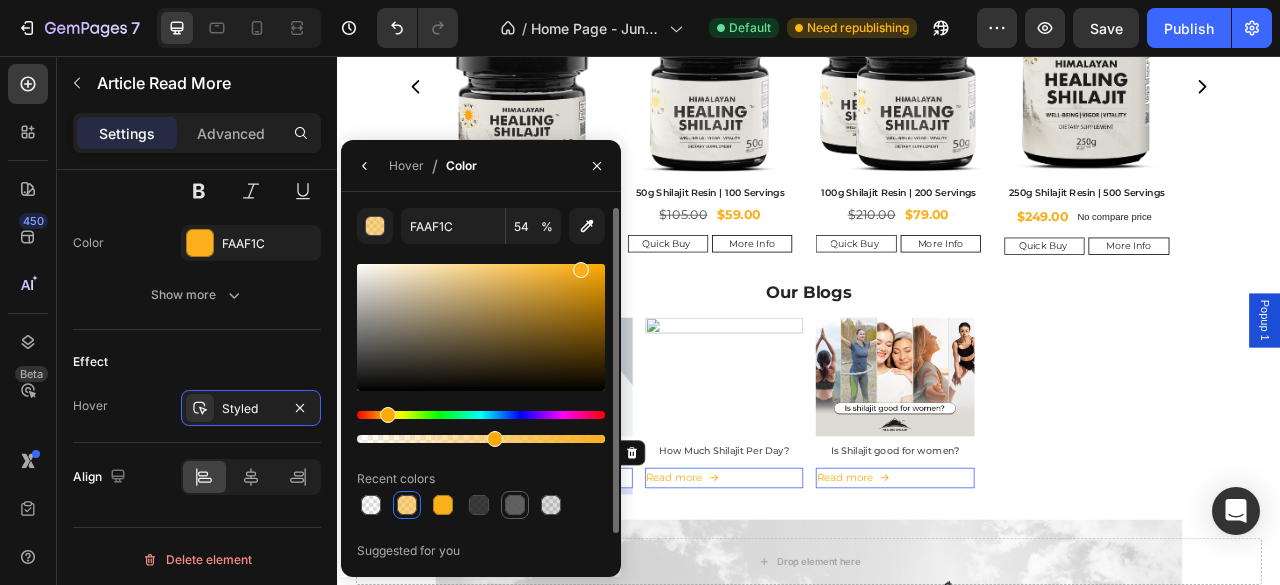 type on "121212" 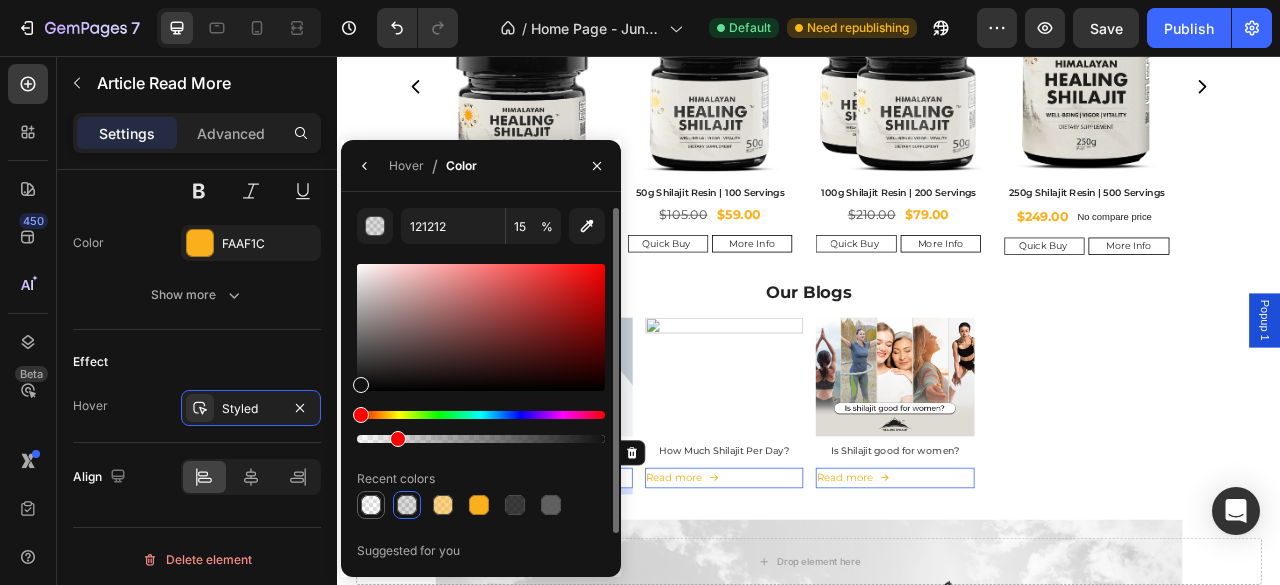 click on "121212 15 % Recent colors Suggested for you" at bounding box center (481, 399) 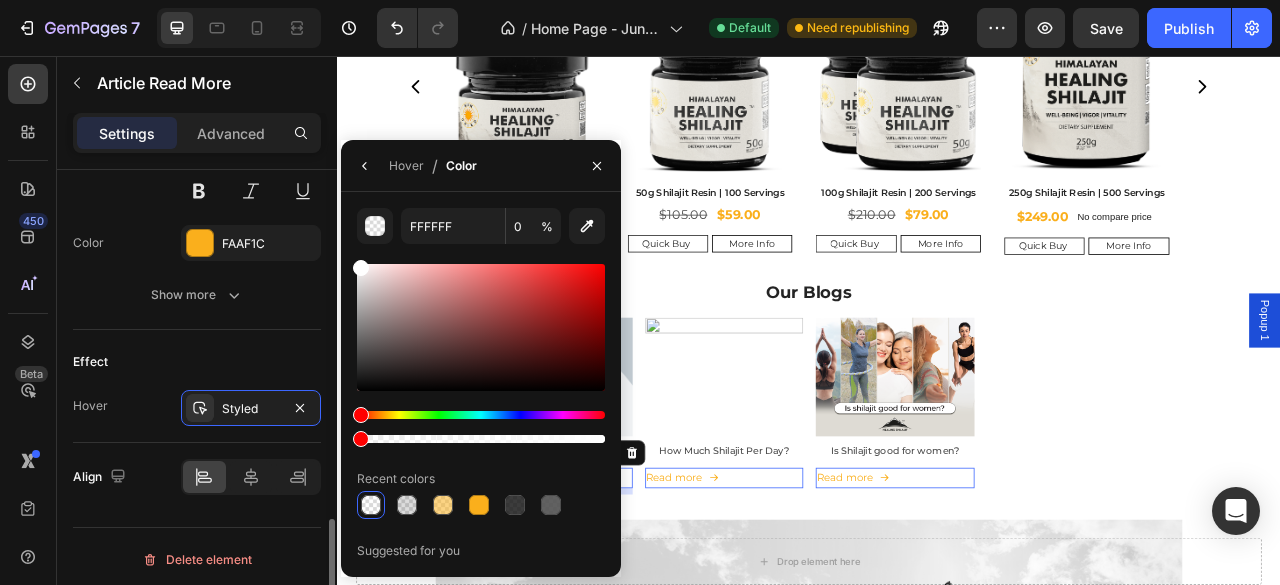 click on "Effect" at bounding box center (197, 362) 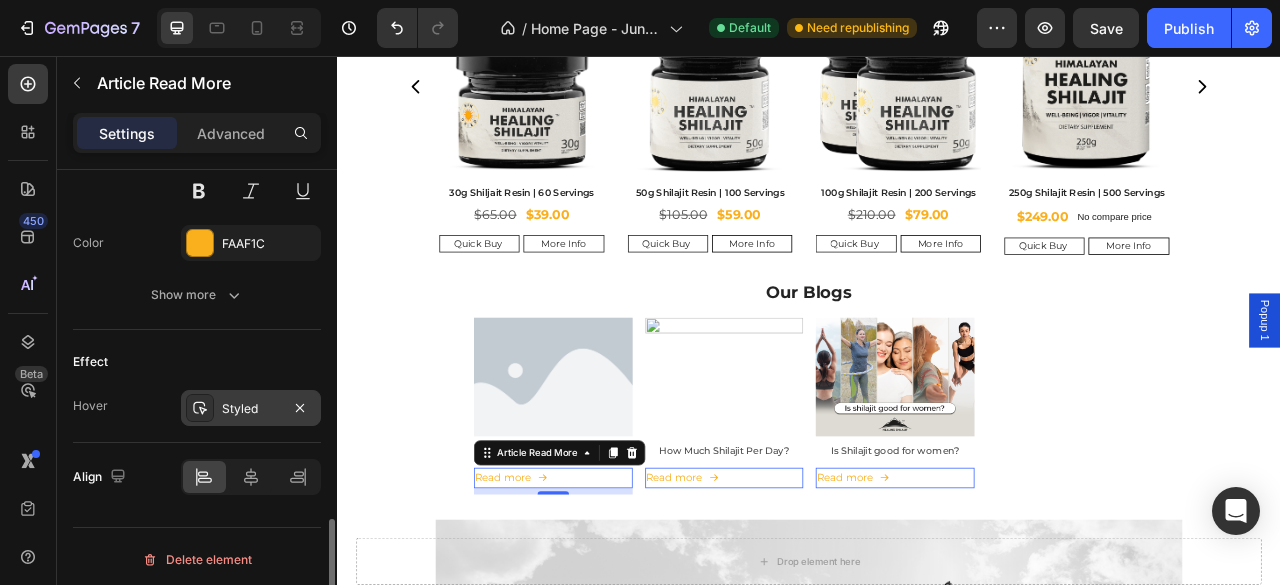 click on "Styled" at bounding box center [251, 409] 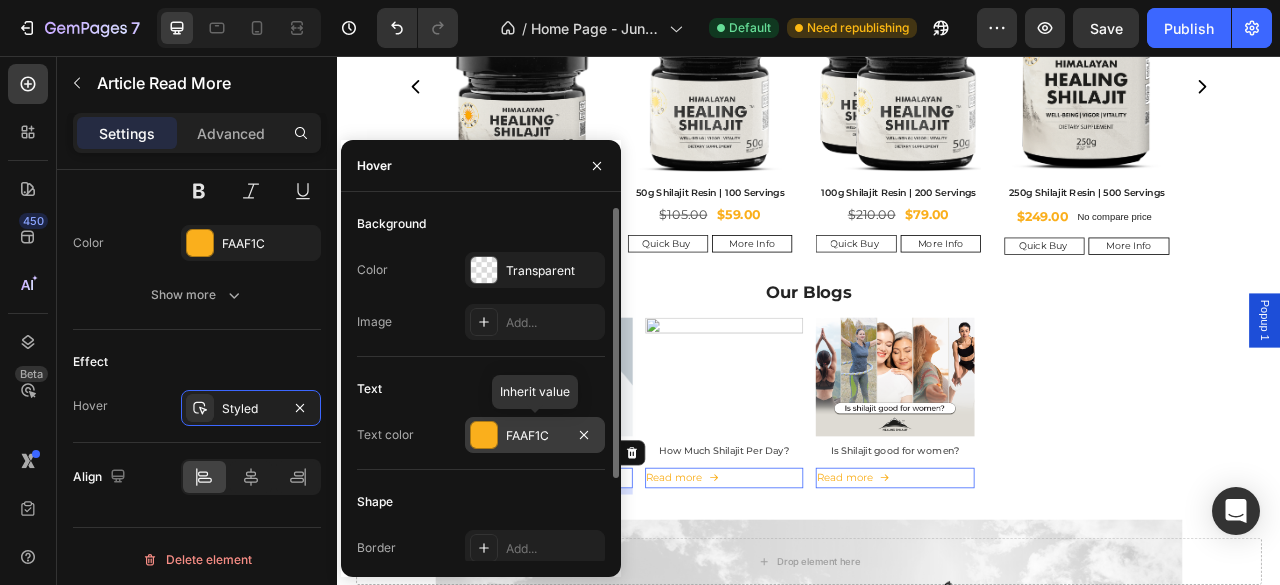 click on "FAAF1C" at bounding box center [535, 436] 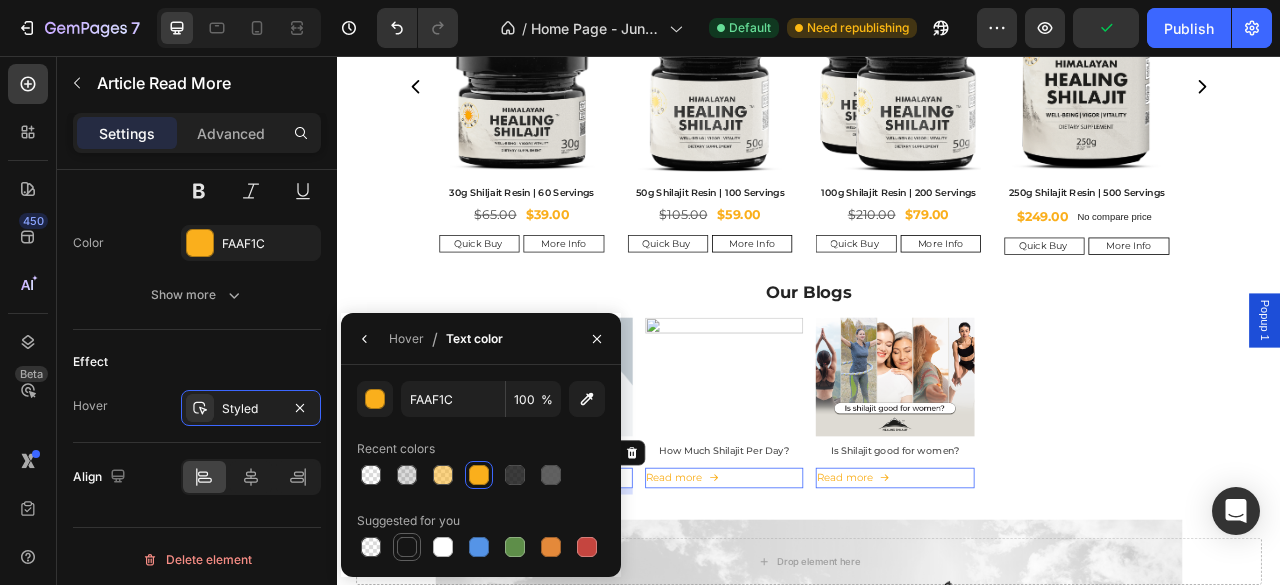 click at bounding box center [407, 547] 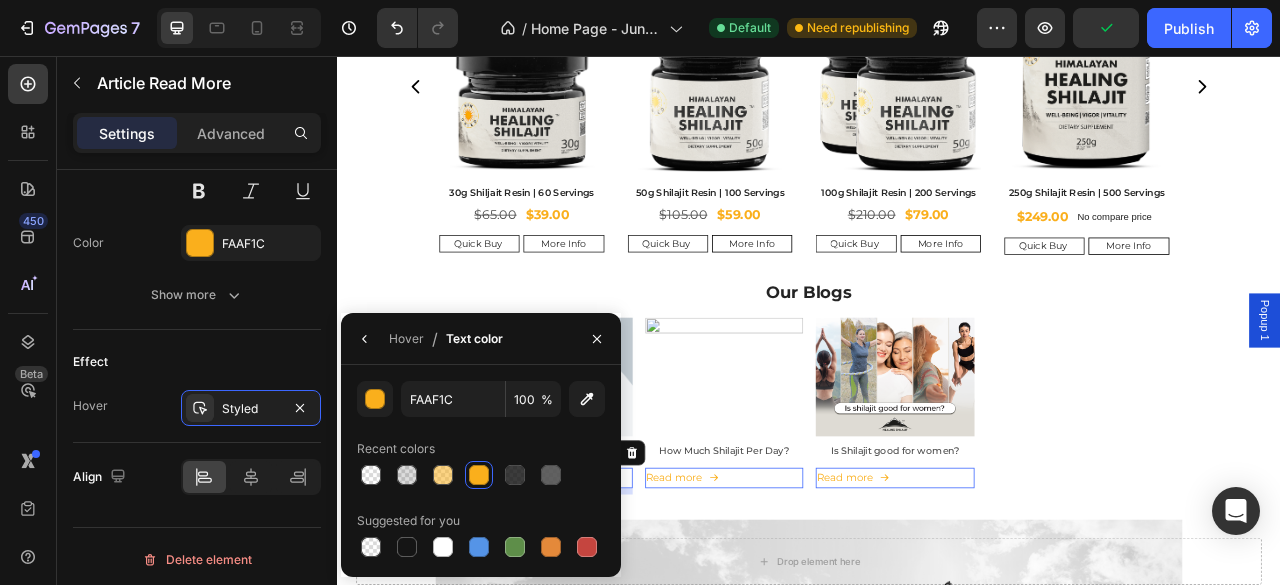 type on "151515" 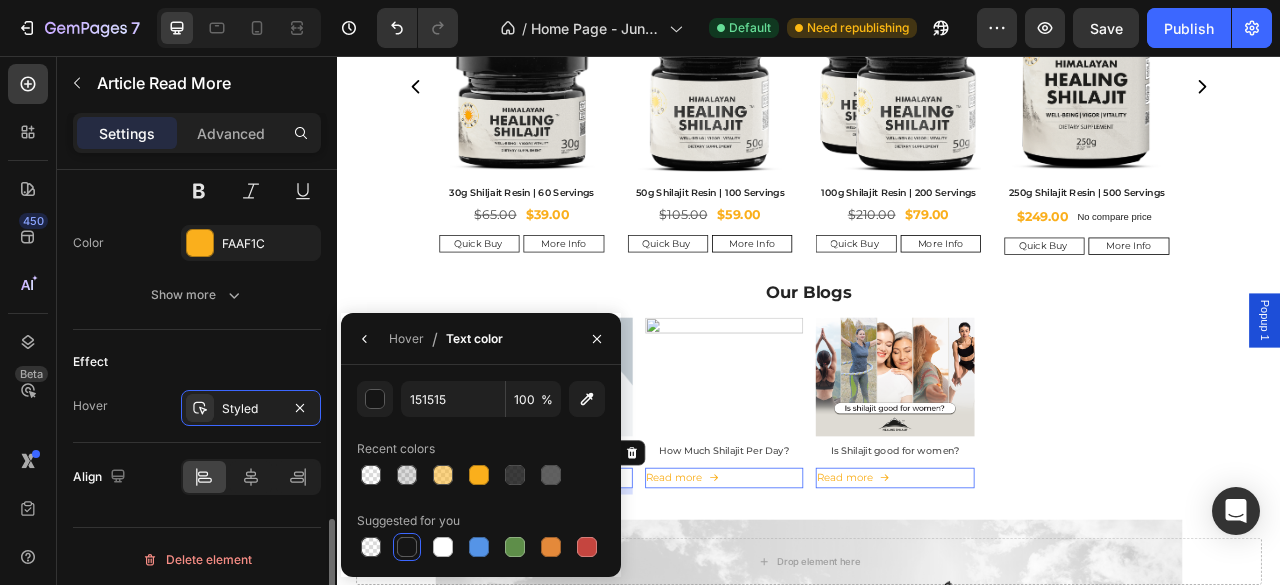 click on "Effect" at bounding box center [197, 362] 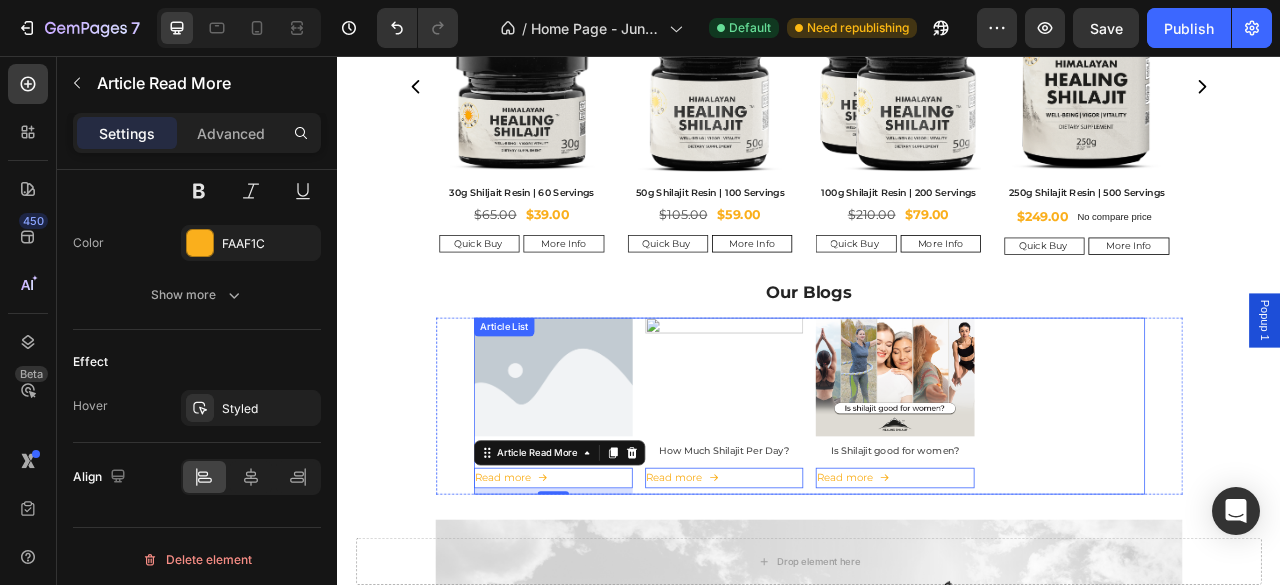 click on "Article Image Blog Post - Aug 1, 14:29:10 Article Title Read more Article Read More   8 Article List Article Image How Much Shilajit Per Day? Article Title Read more Article Read More   0 Article List Article Image Is Shilajit good for women? Article Title Read more Article Read More   0 Article List" at bounding box center (937, 501) 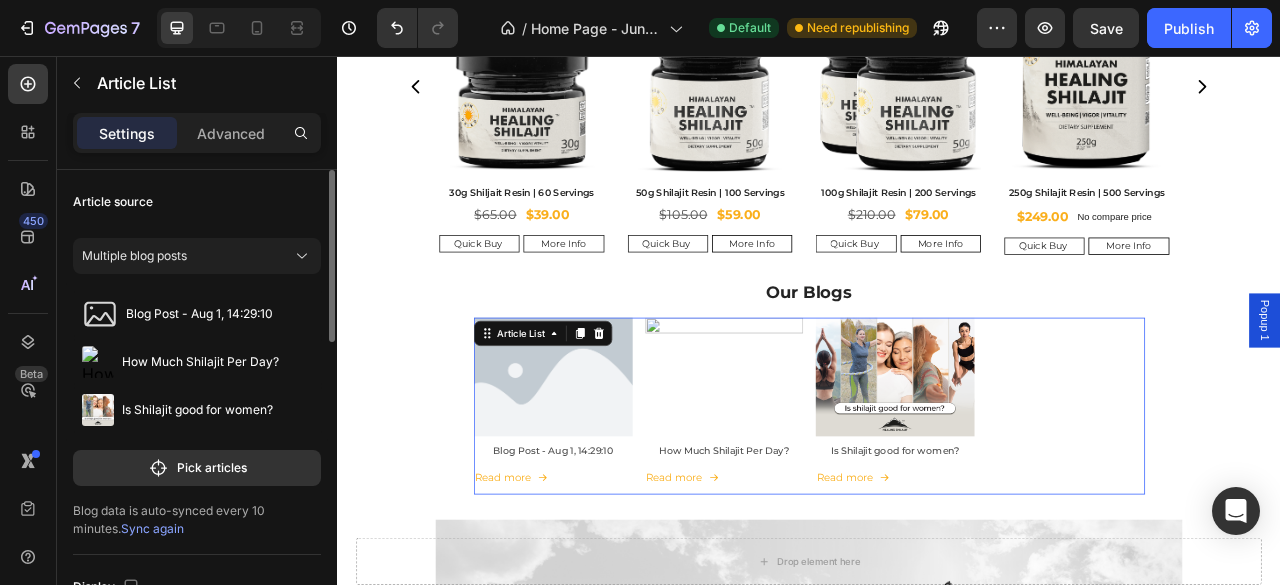 scroll, scrollTop: 0, scrollLeft: 0, axis: both 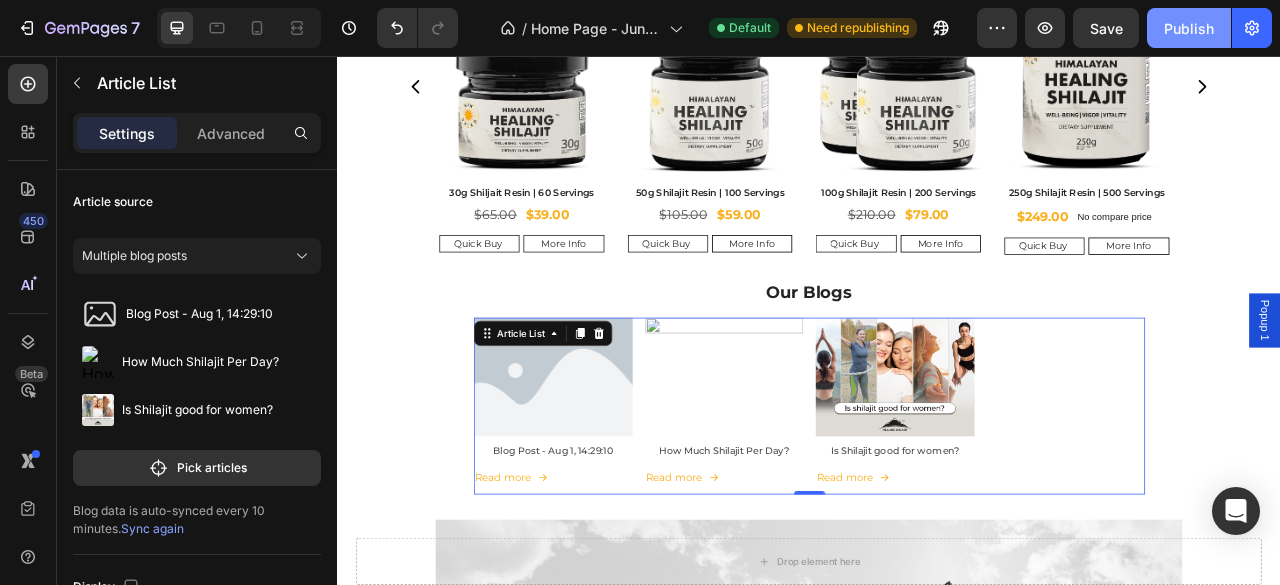 click on "Publish" at bounding box center (1189, 28) 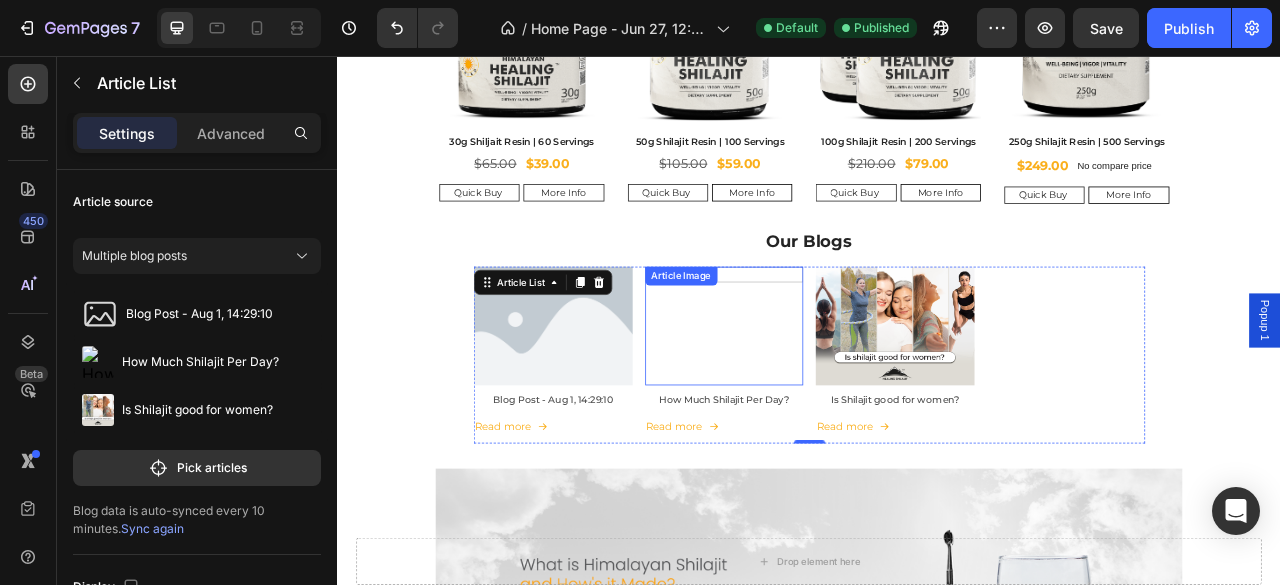 scroll, scrollTop: 814, scrollLeft: 0, axis: vertical 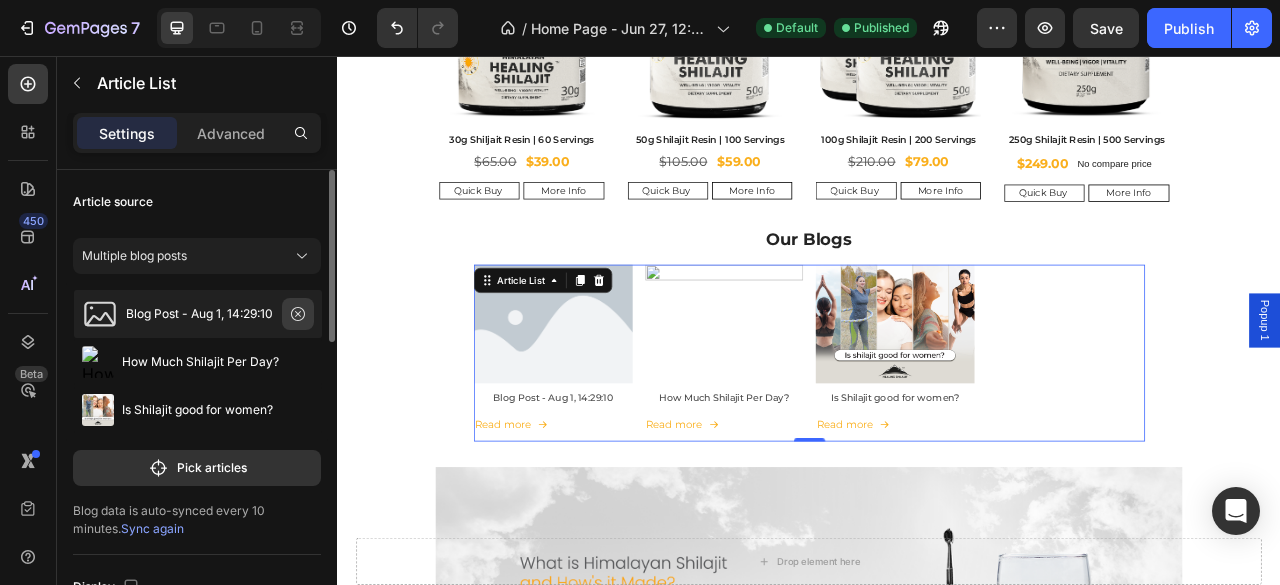 click 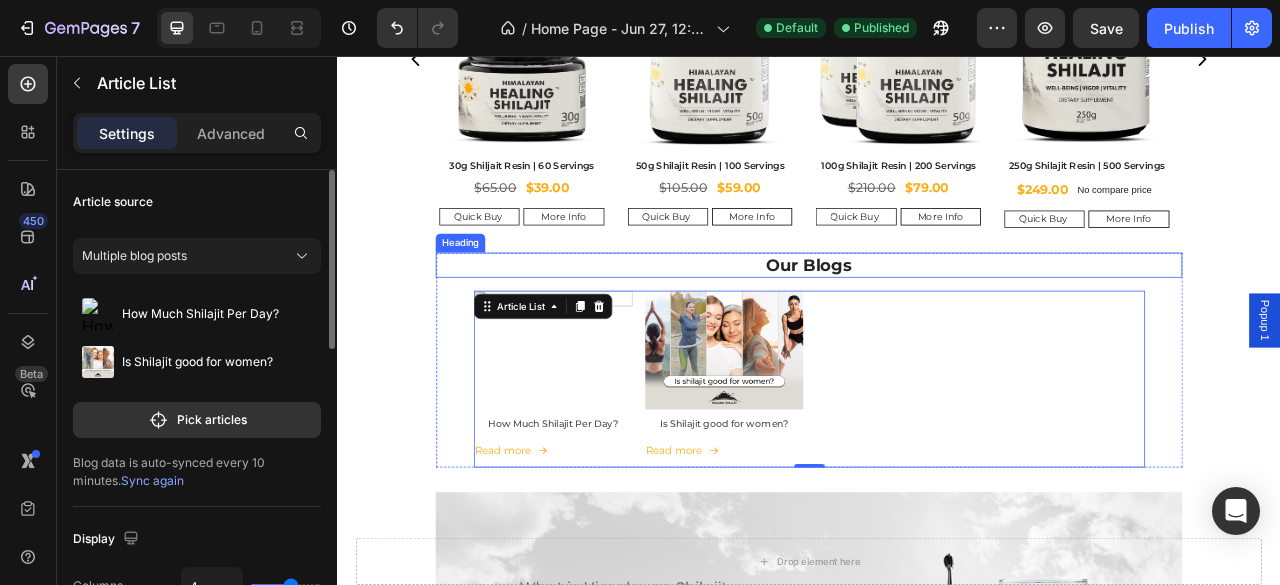 scroll, scrollTop: 780, scrollLeft: 0, axis: vertical 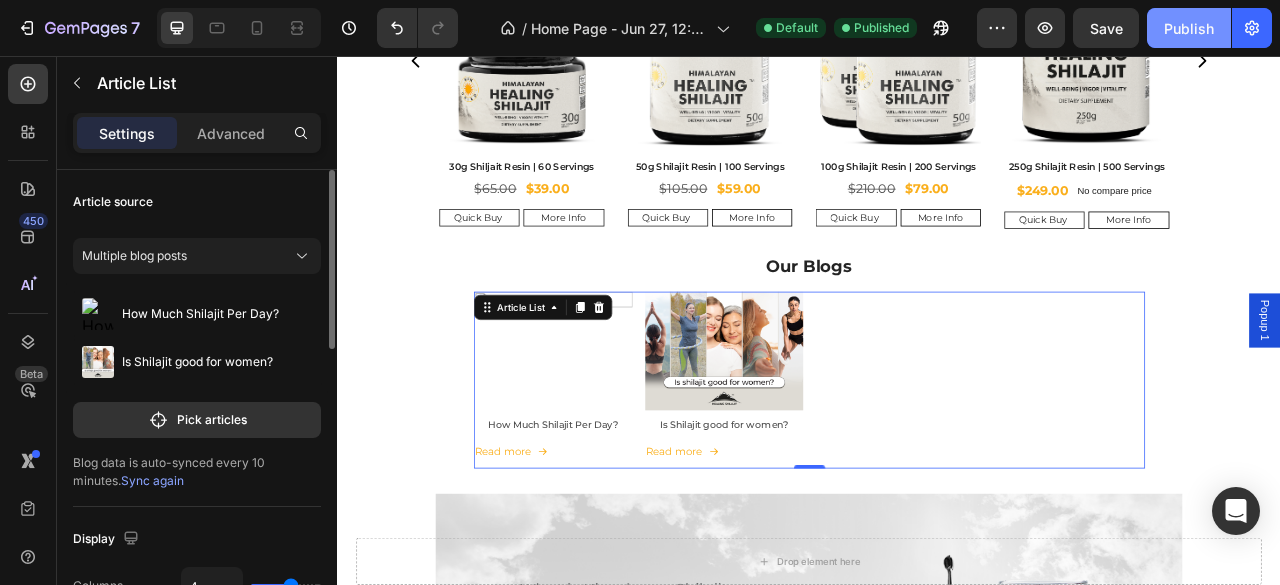 click on "Publish" at bounding box center [1189, 28] 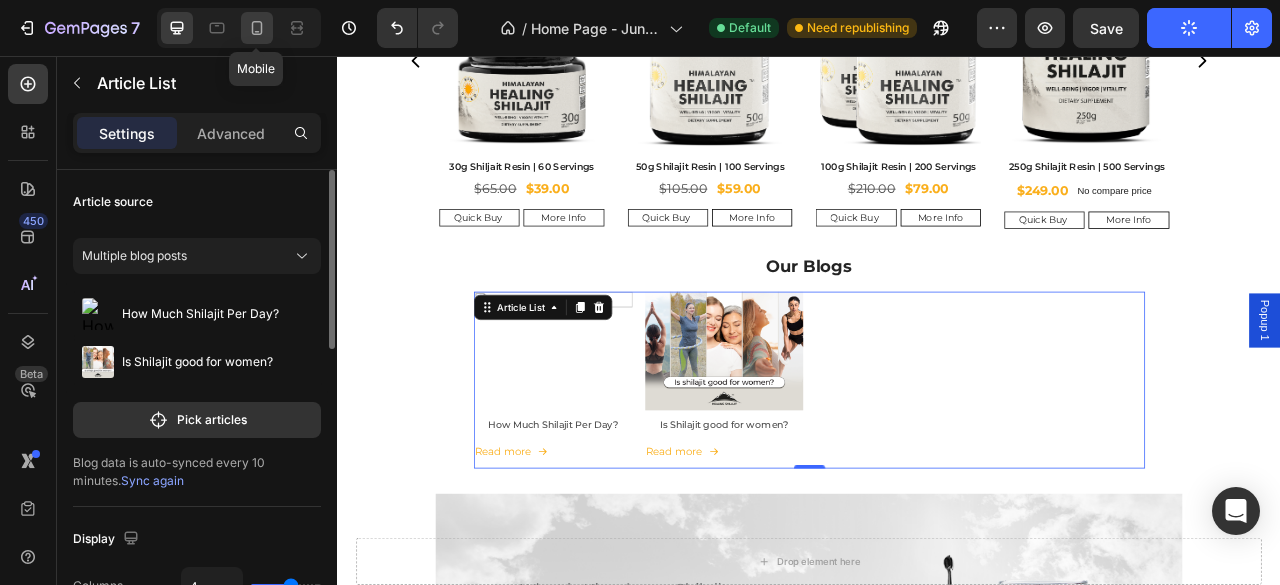 click 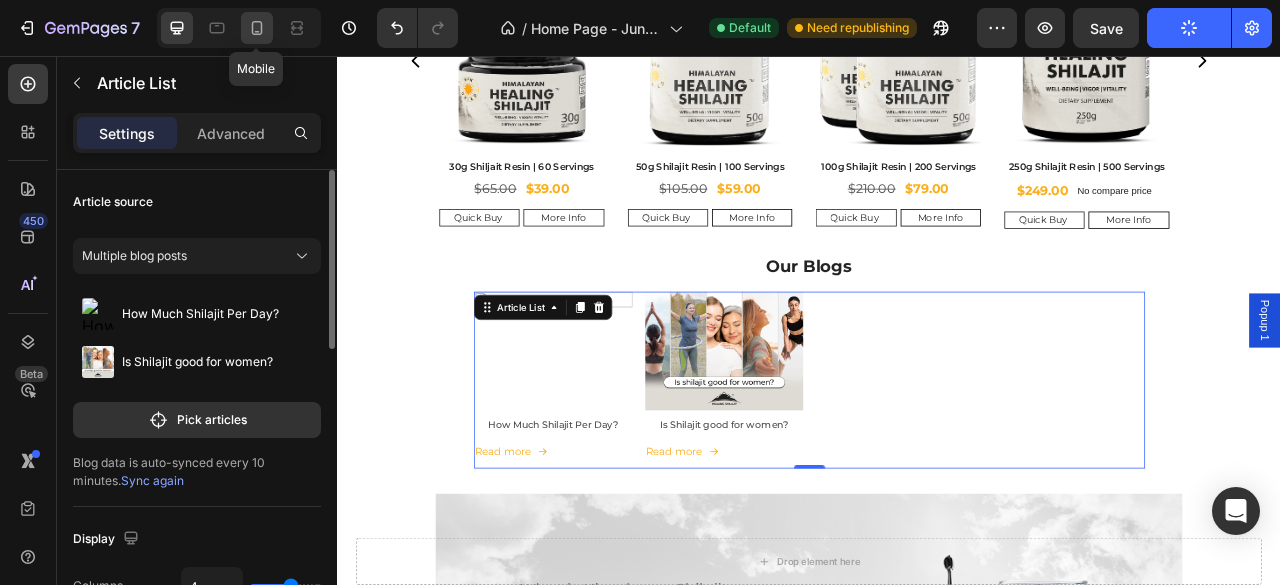 type on "100%" 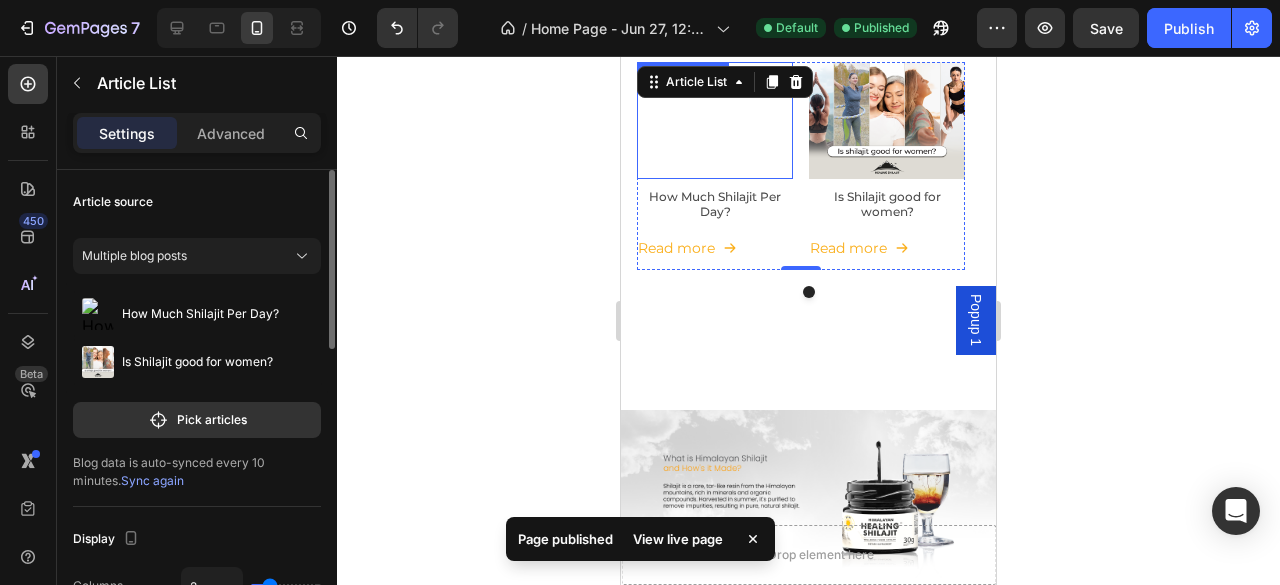 scroll, scrollTop: 1384, scrollLeft: 0, axis: vertical 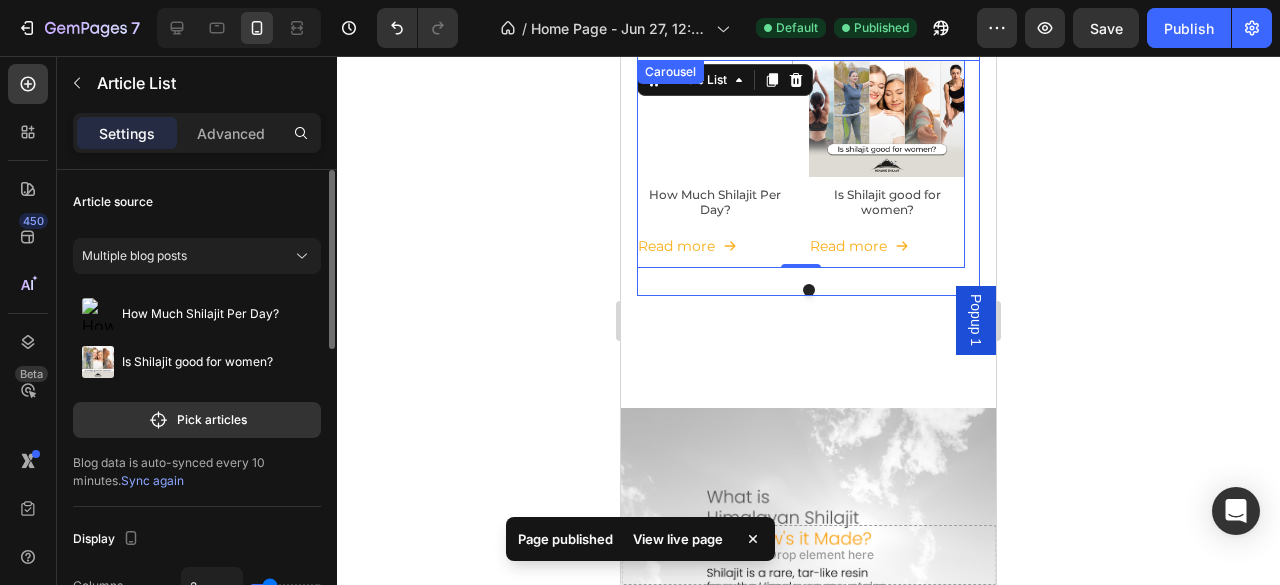 click at bounding box center (808, 290) 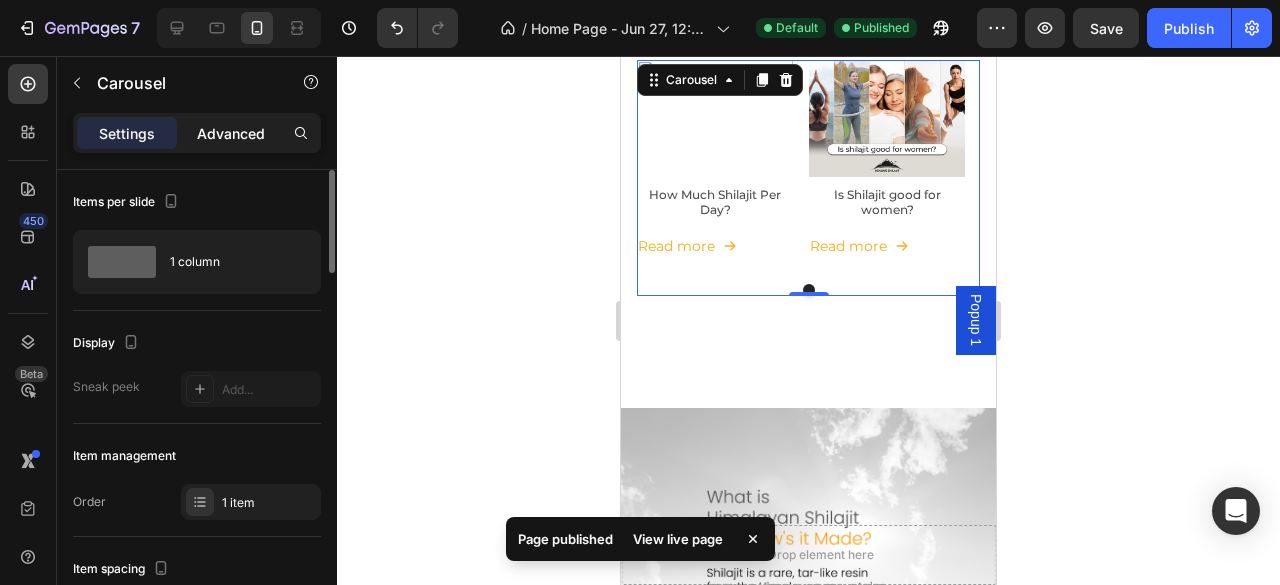 click on "Advanced" at bounding box center [231, 133] 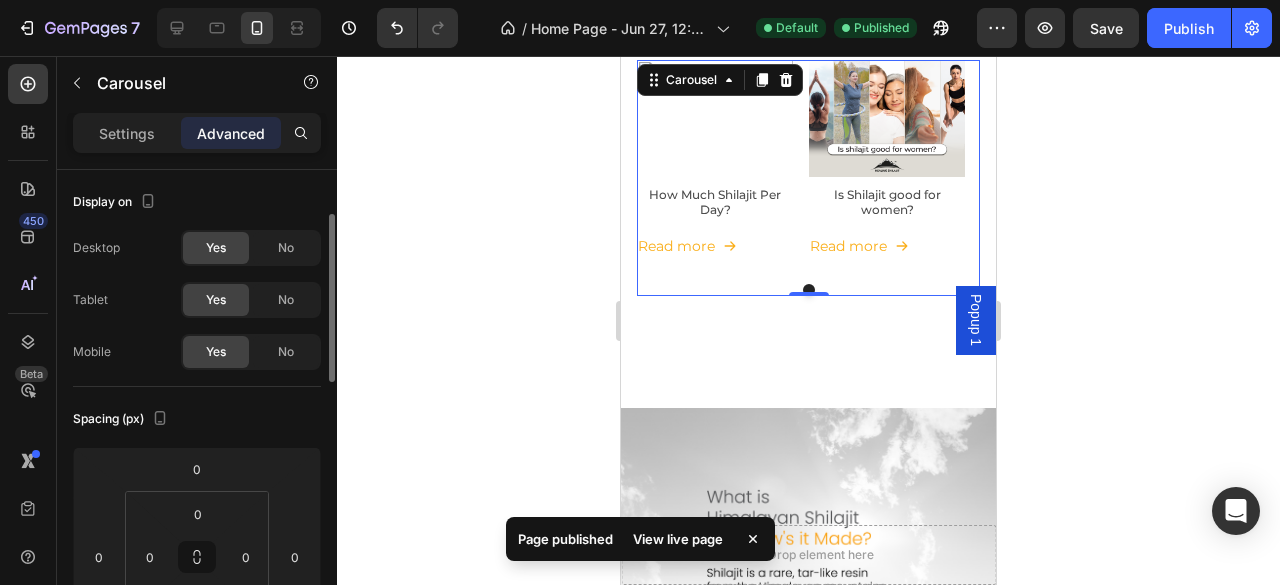 scroll, scrollTop: 100, scrollLeft: 0, axis: vertical 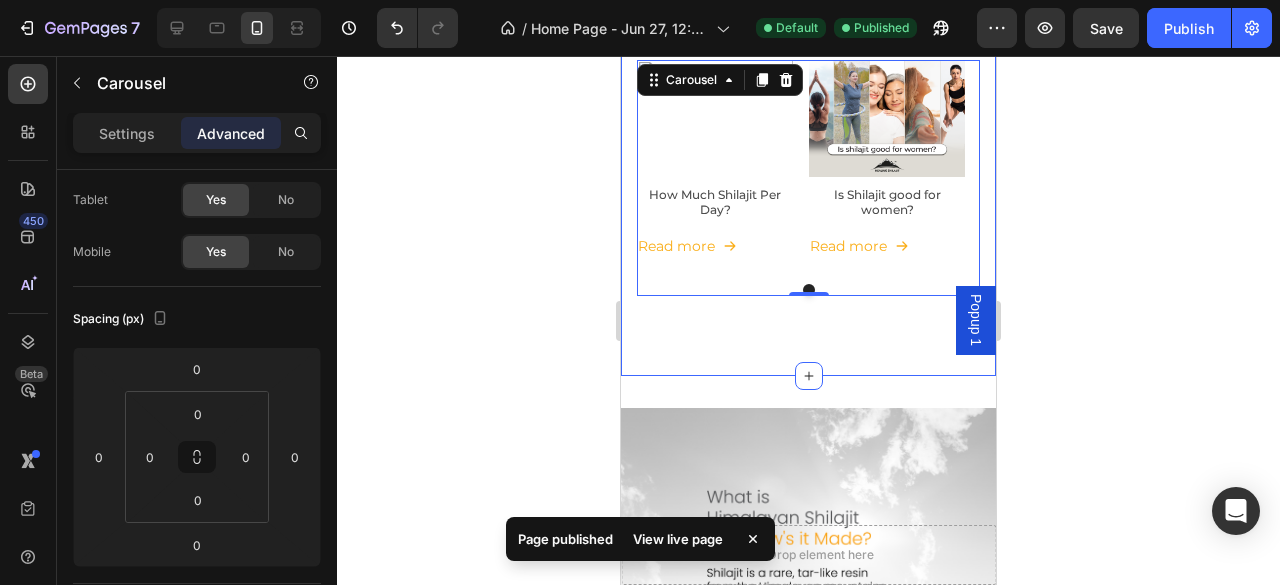 click on "Our Blogs Heading Article Image How Much Shilajit Per Day? Article Title Read more Article Read More Article List Article Image Is Shilajit good for women? Article Title Read more Article Read More Article List Article List Carousel   0 Row Section 4" at bounding box center (808, 154) 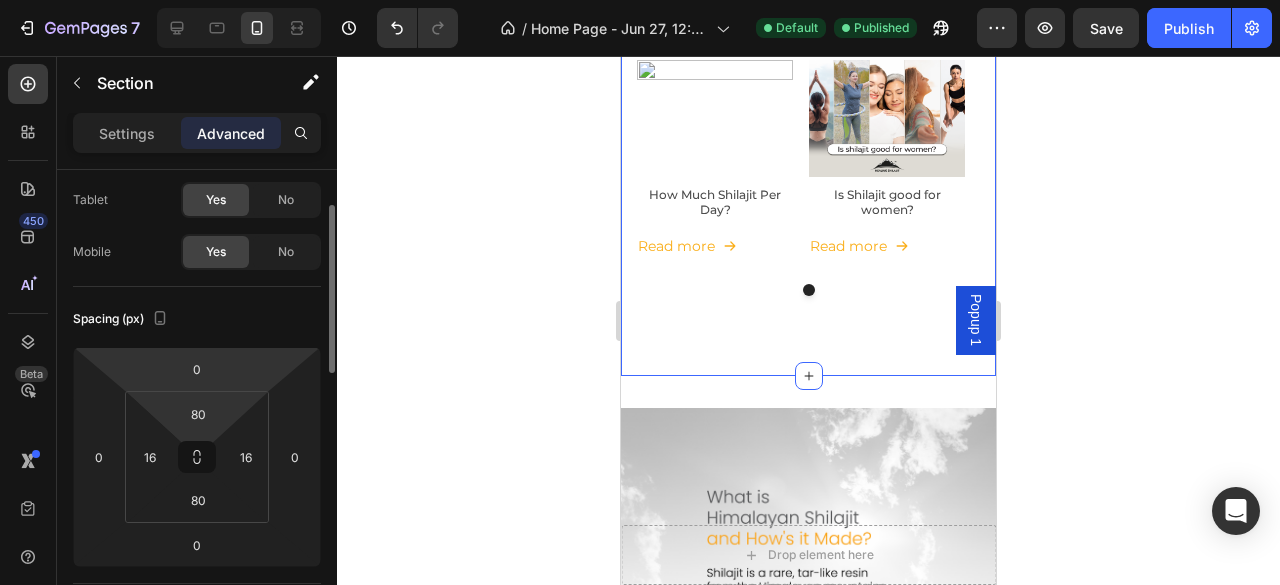 scroll, scrollTop: 133, scrollLeft: 0, axis: vertical 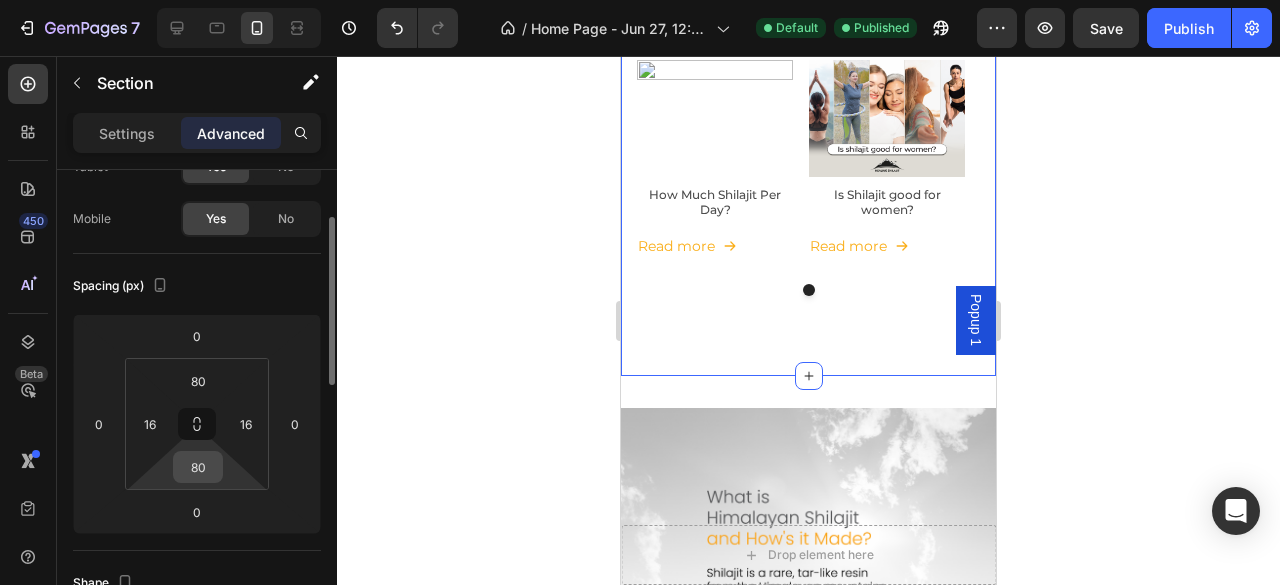 click on "80" at bounding box center [198, 467] 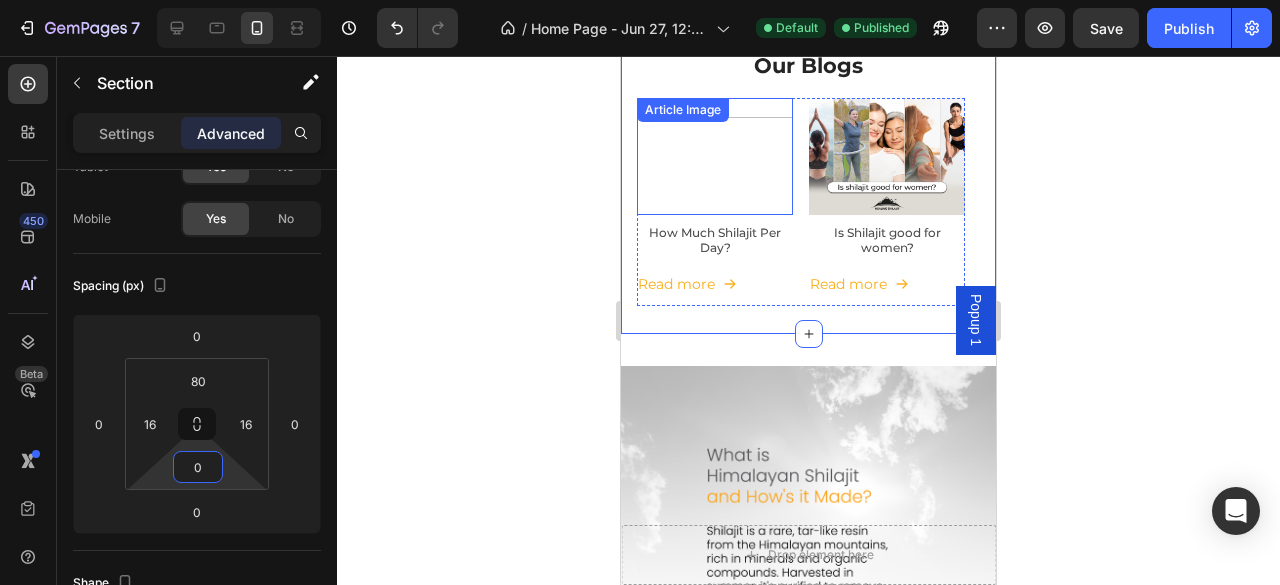 scroll, scrollTop: 1084, scrollLeft: 0, axis: vertical 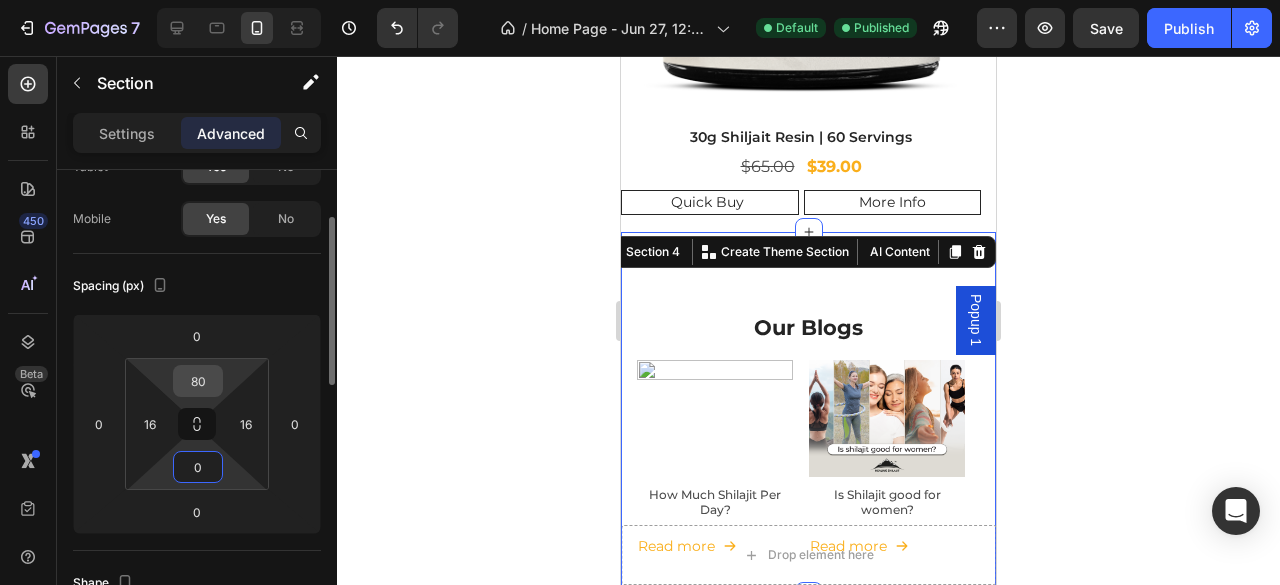 type on "0" 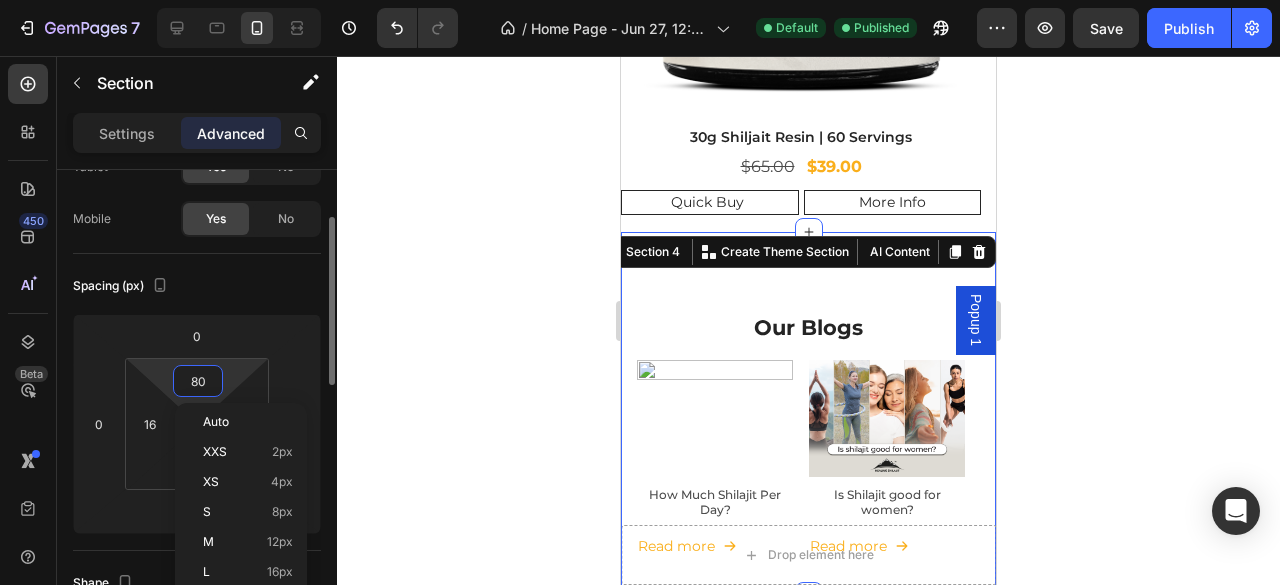 type on "0" 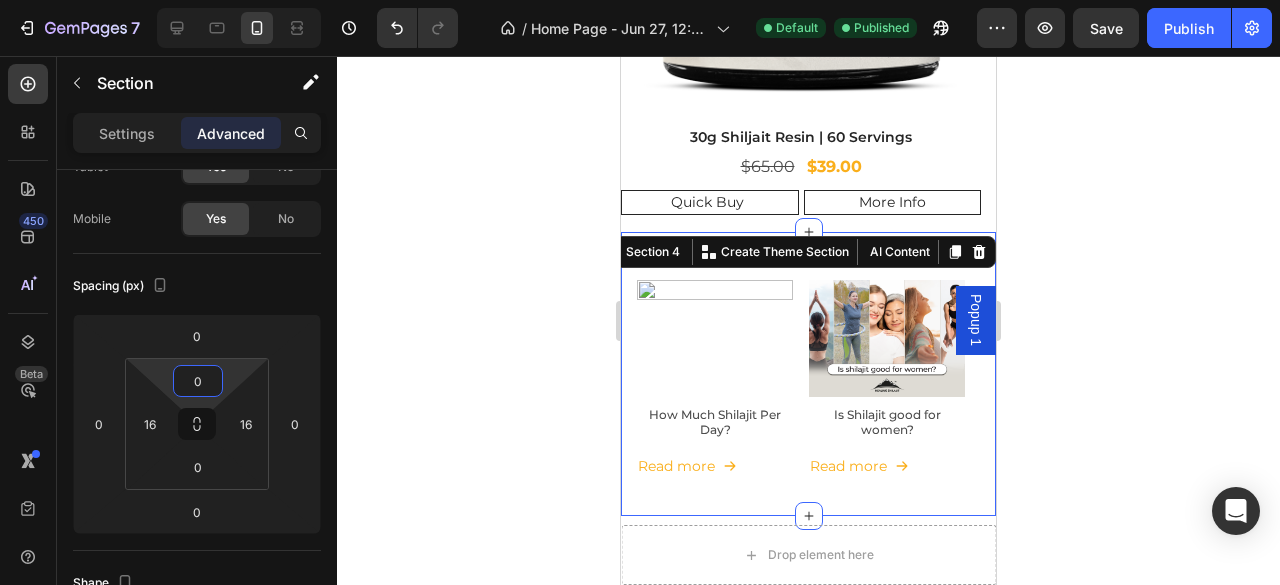 click 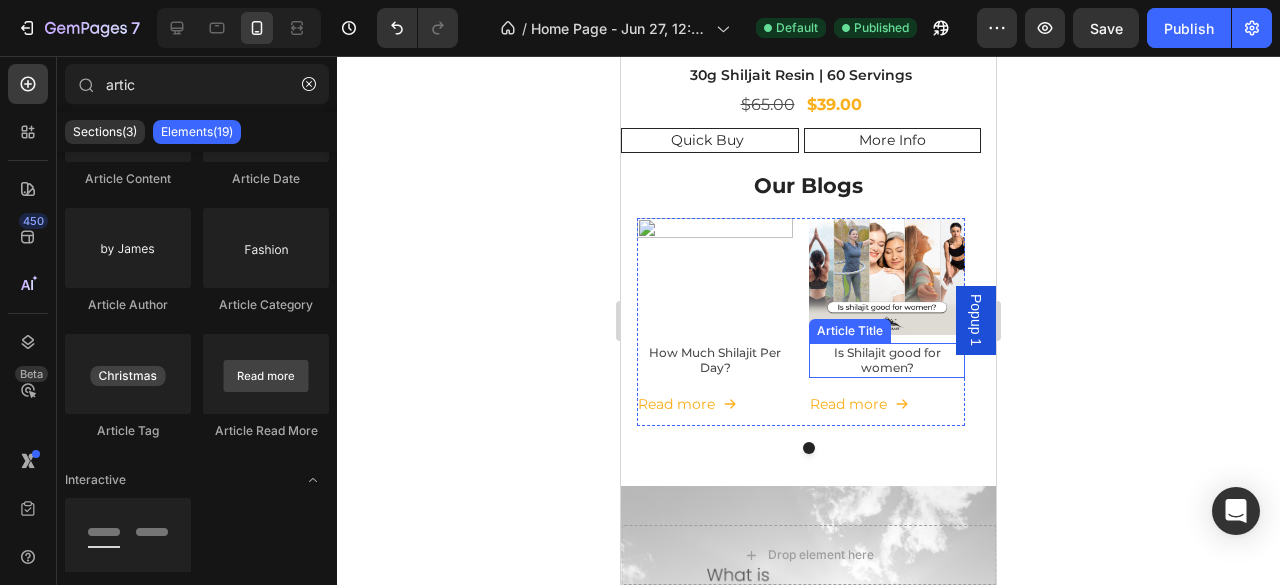 scroll, scrollTop: 1150, scrollLeft: 0, axis: vertical 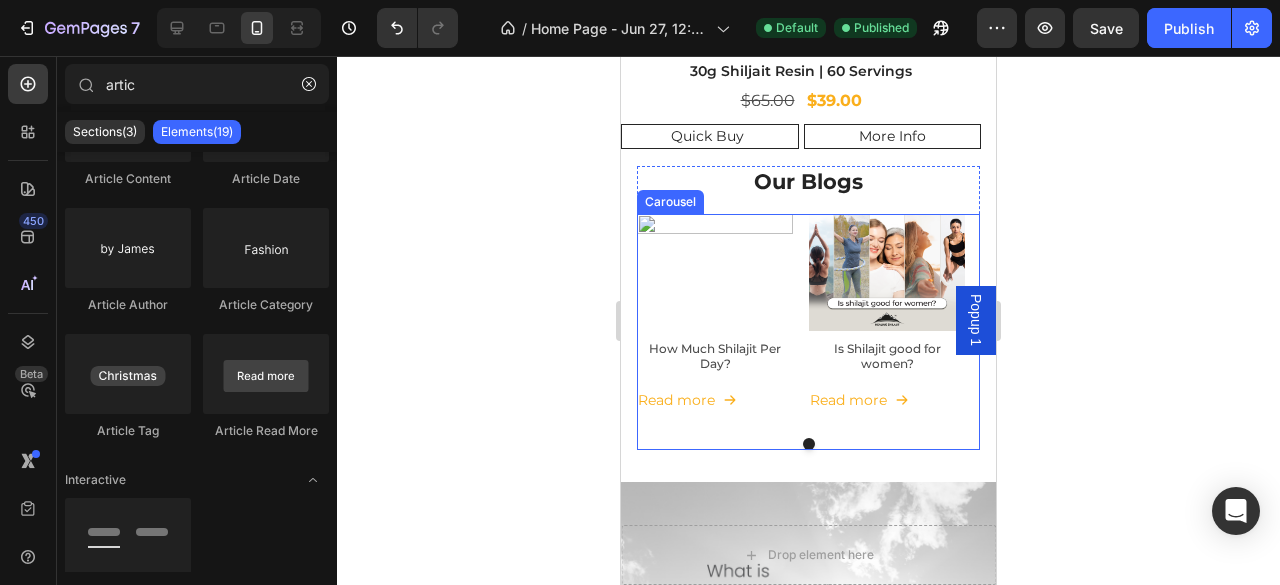 click at bounding box center [809, 444] 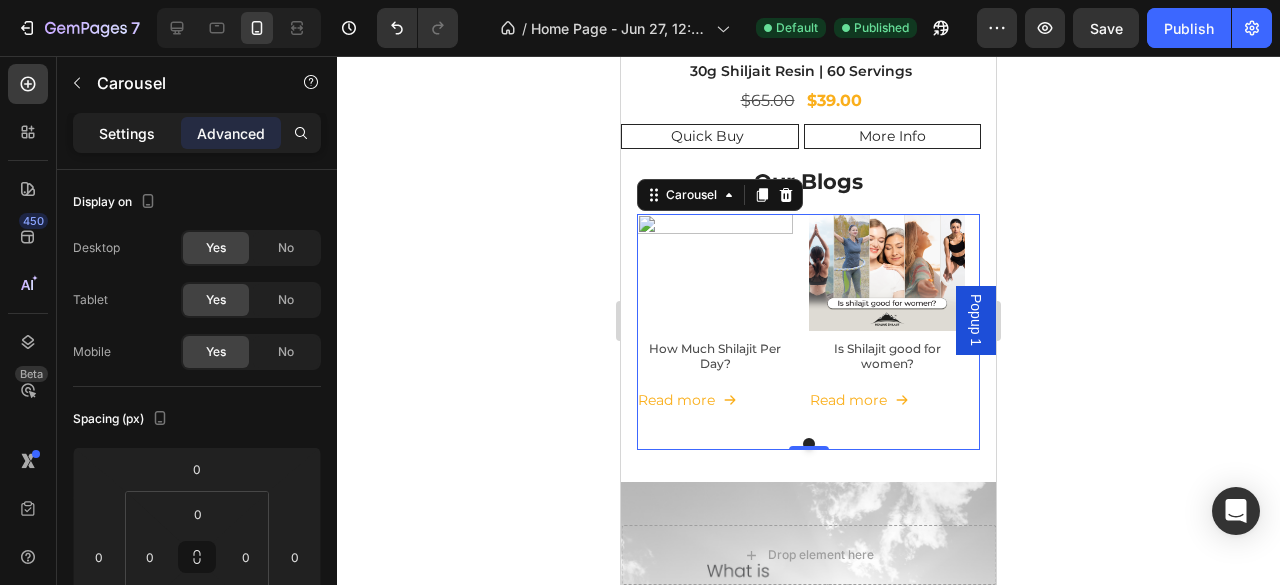 click on "Settings" at bounding box center (127, 133) 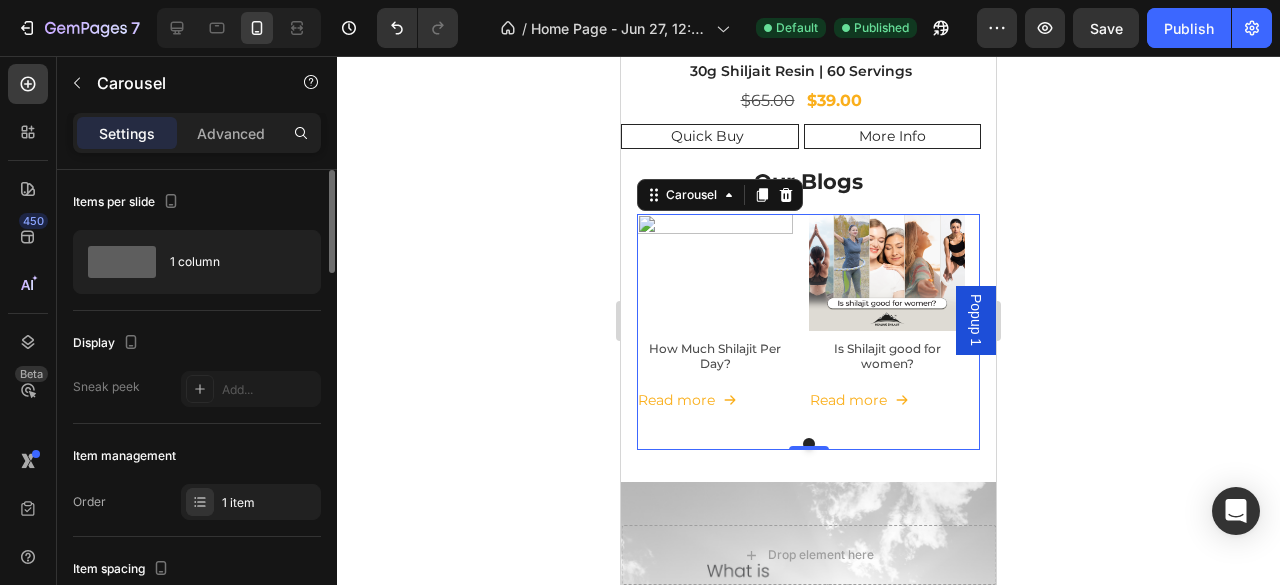scroll, scrollTop: 66, scrollLeft: 0, axis: vertical 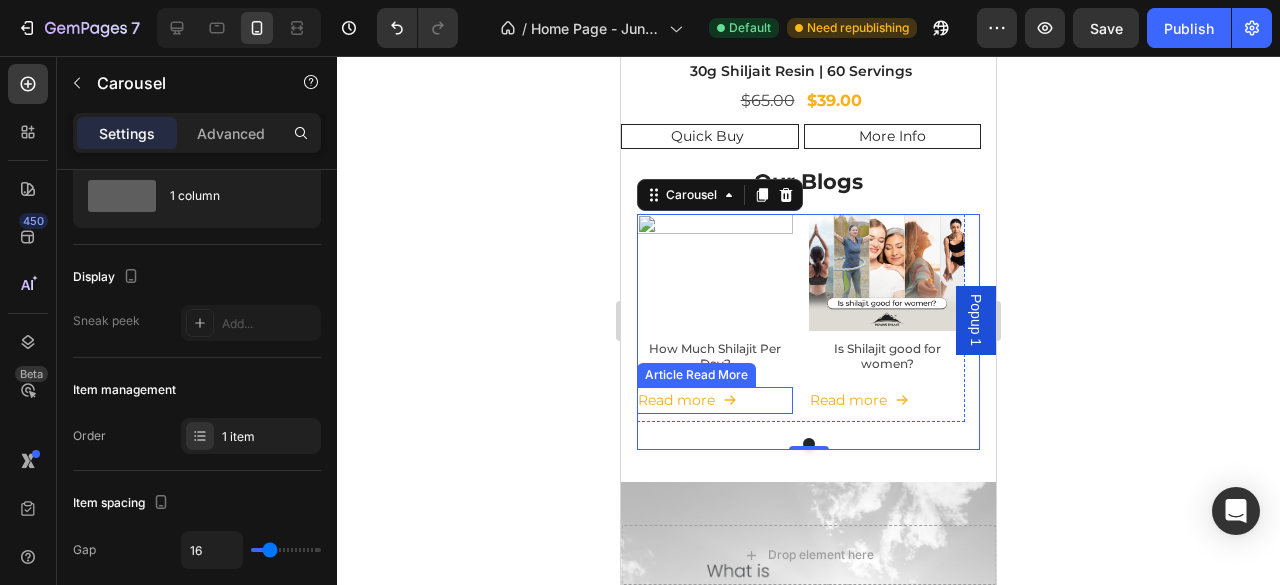 click on "Read more" at bounding box center [715, 400] 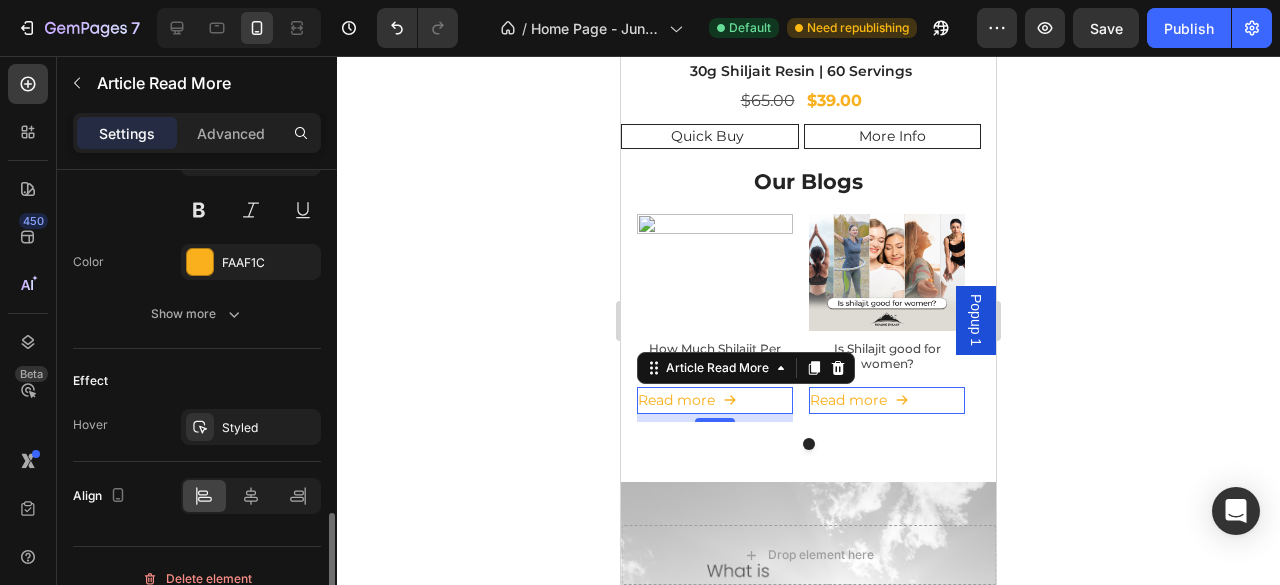 scroll, scrollTop: 1319, scrollLeft: 0, axis: vertical 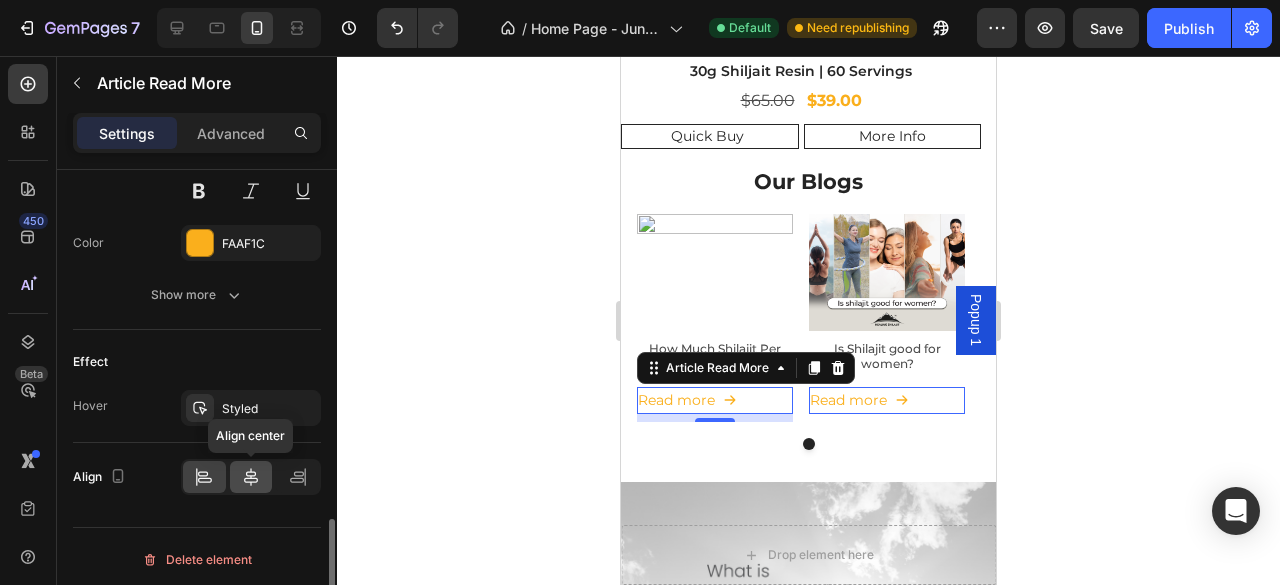 click 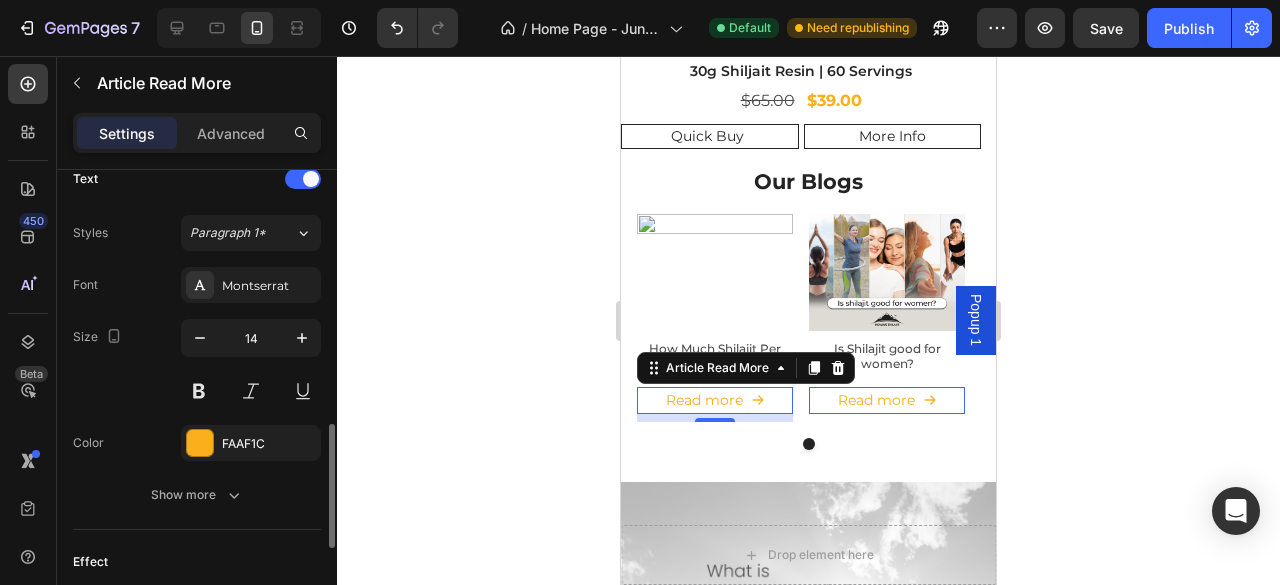scroll, scrollTop: 1086, scrollLeft: 0, axis: vertical 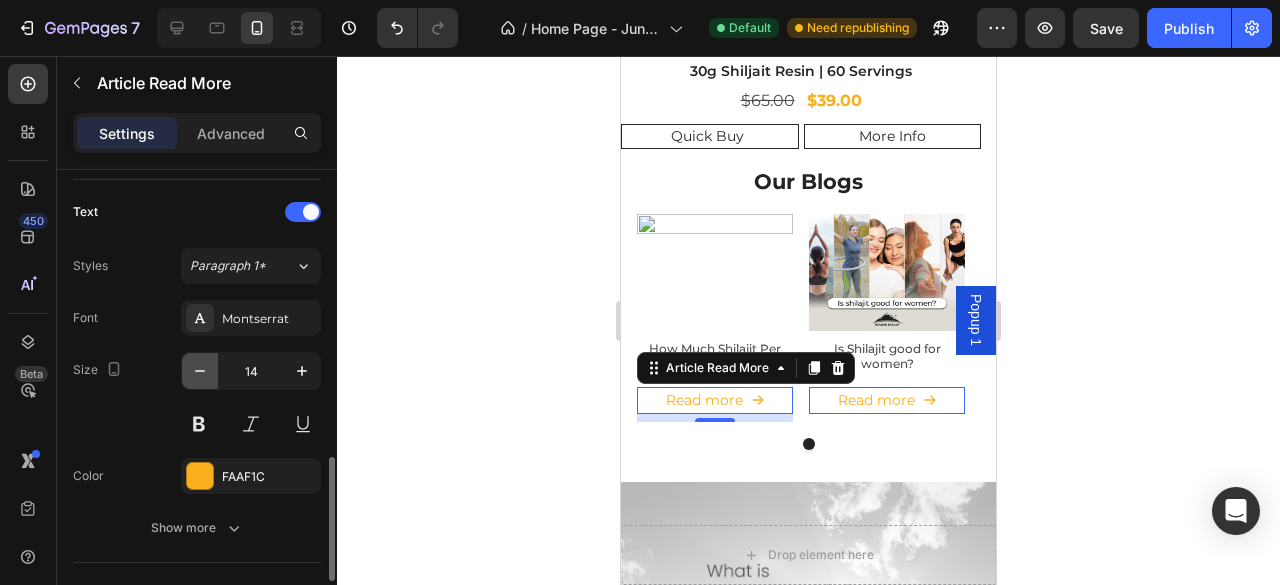 click 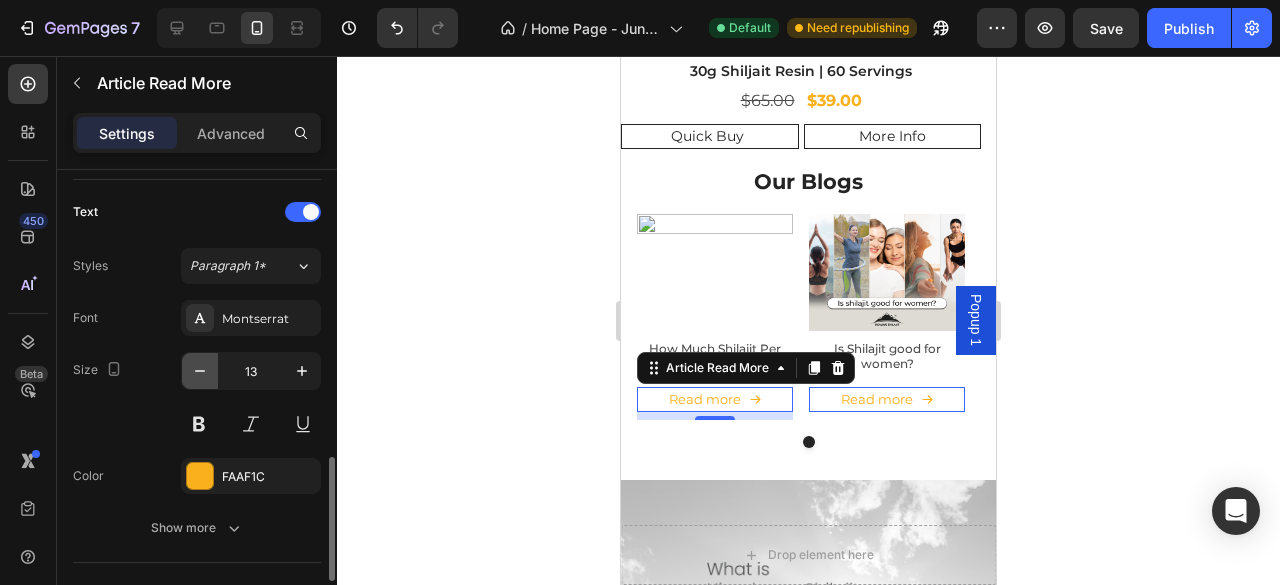 click 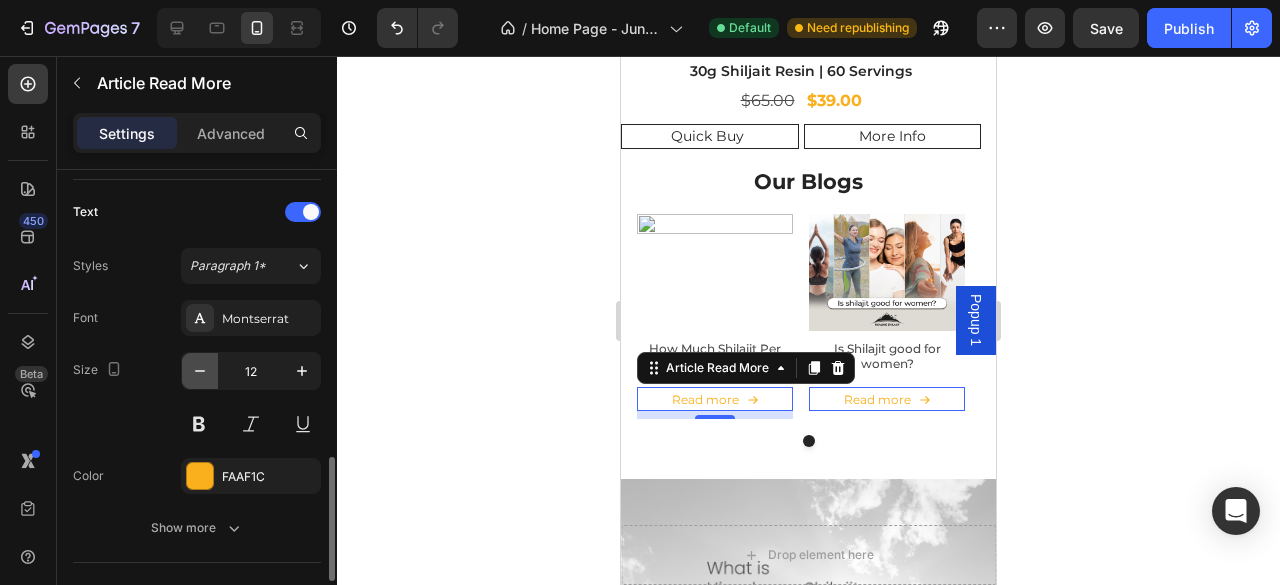 click 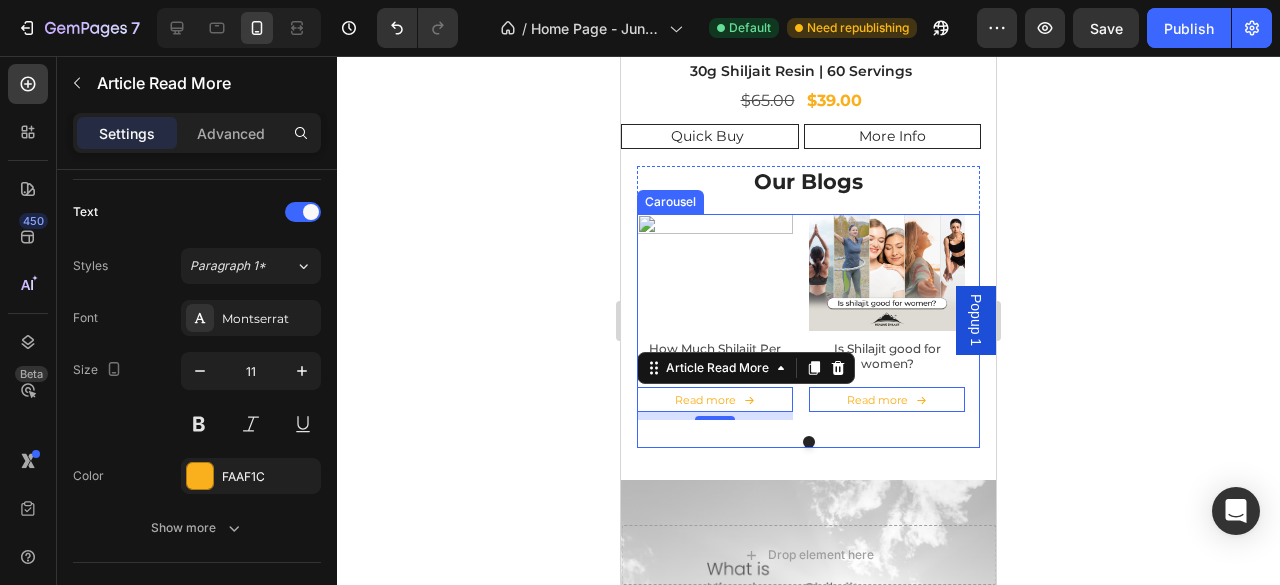 click at bounding box center [808, 442] 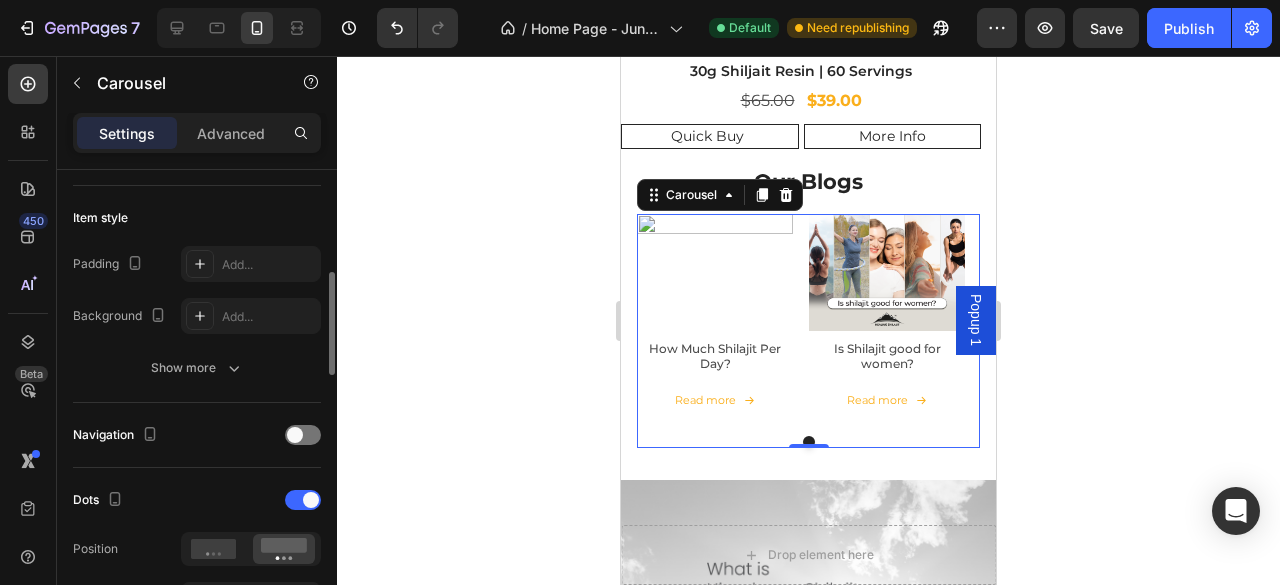 scroll, scrollTop: 533, scrollLeft: 0, axis: vertical 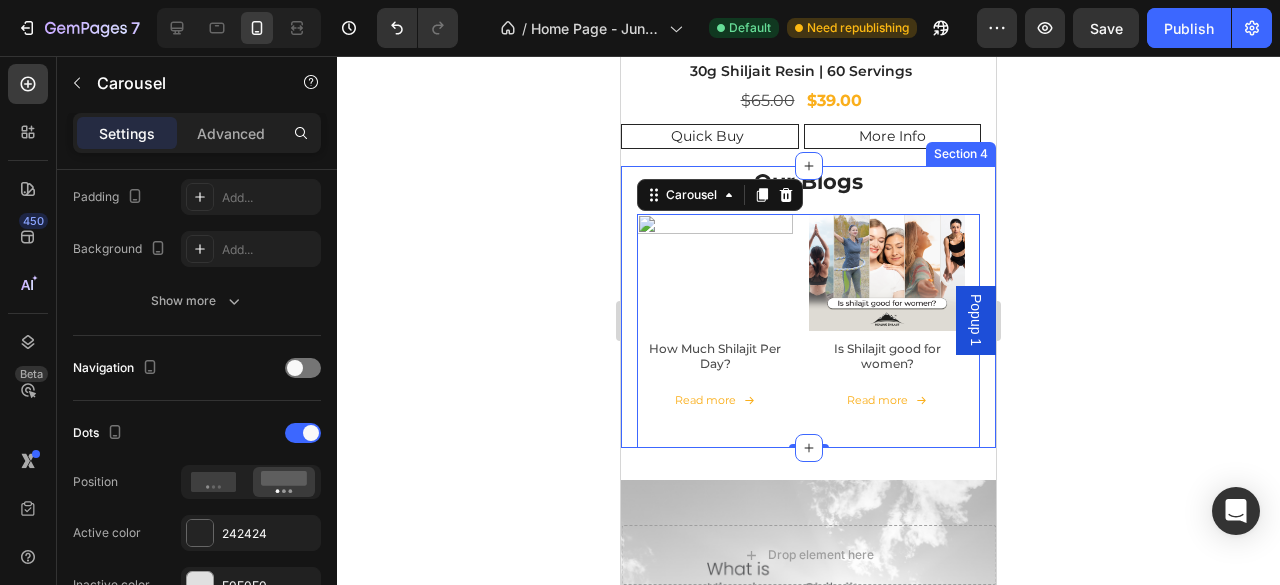click on "Our Blogs Heading Article Image How Much Shilajit Per Day? Article Title Read more Article Read More Article List Article Image Is Shilajit good for women? Article Title Read more Article Read More Article List Article List Carousel   0 Row Section 4" at bounding box center (808, 306) 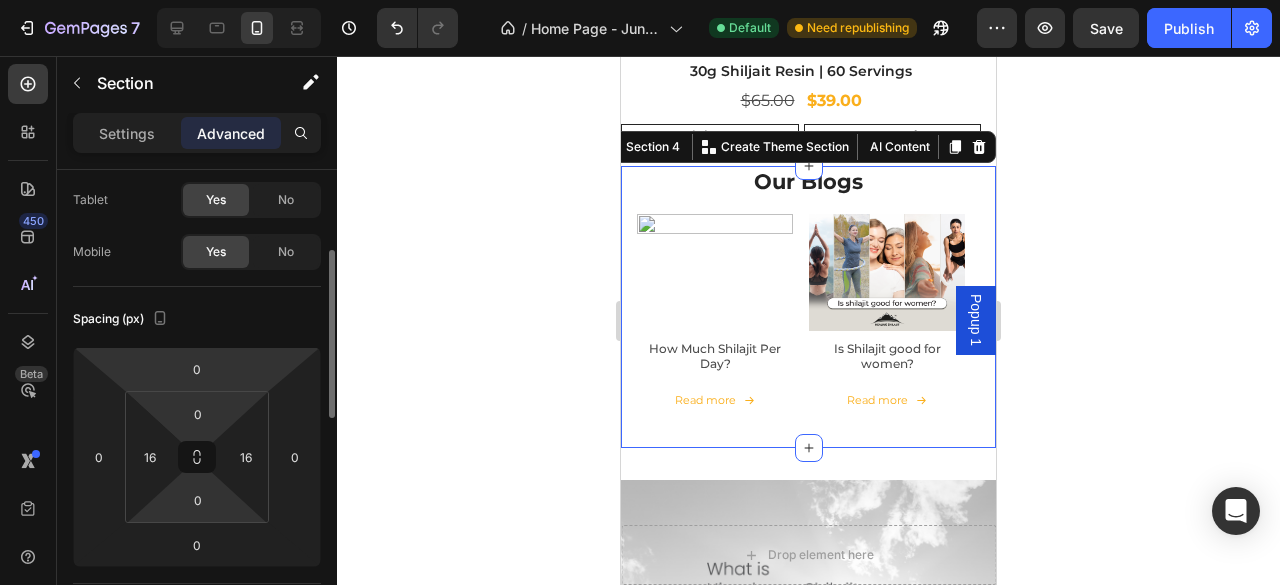 scroll, scrollTop: 133, scrollLeft: 0, axis: vertical 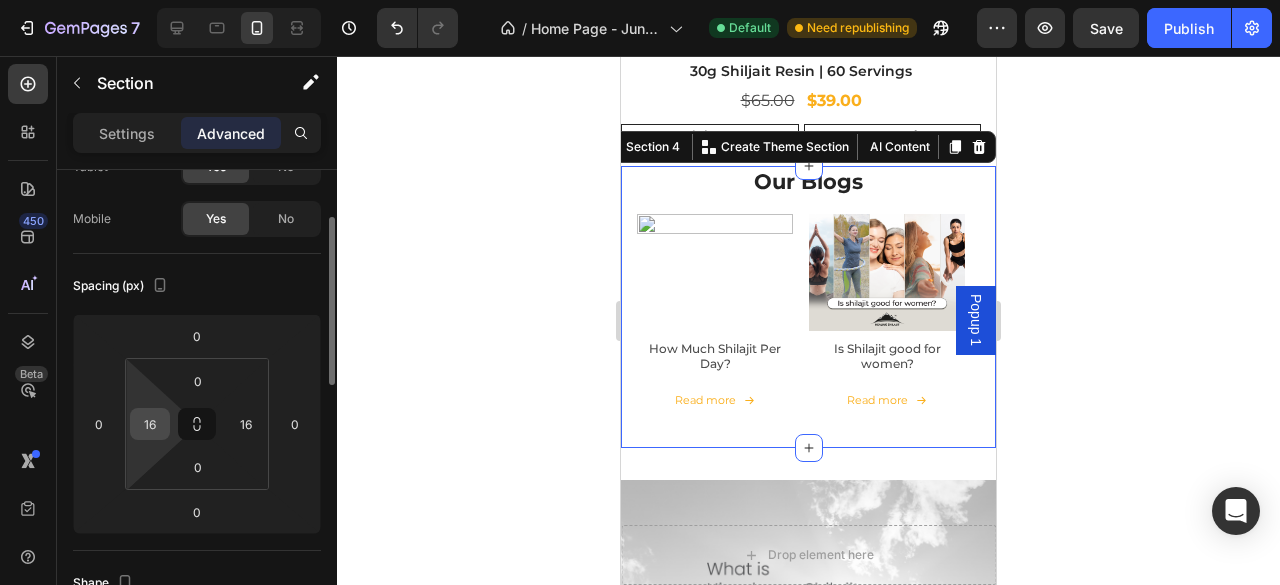 click on "16" at bounding box center (150, 424) 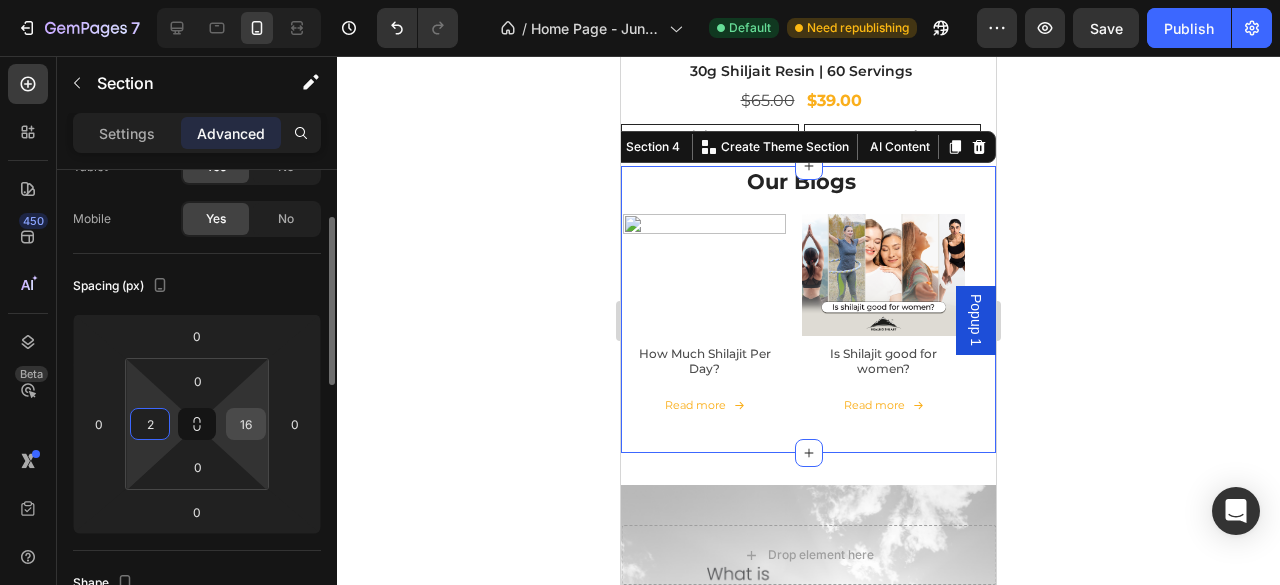 type on "2" 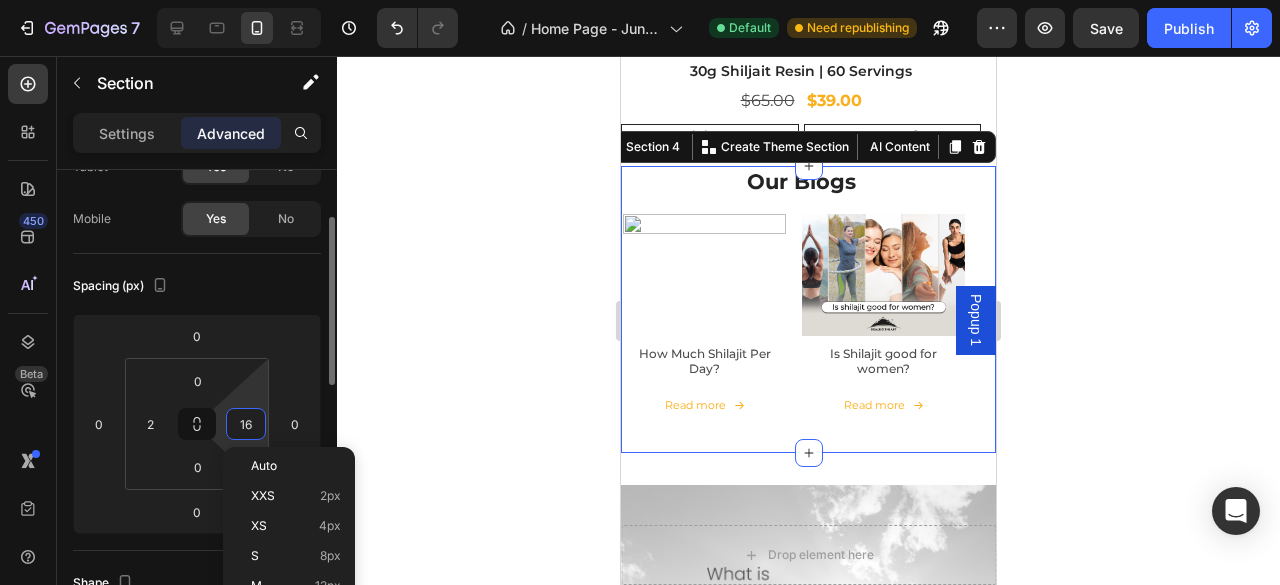 type on "2" 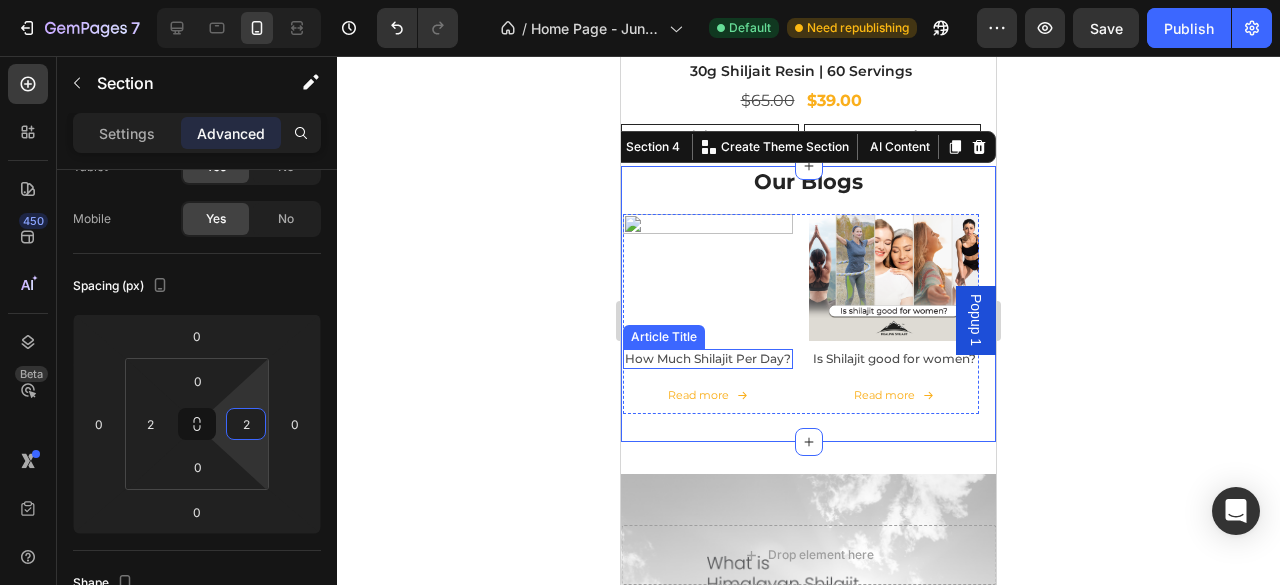 click on "How Much Shilajit Per Day?" at bounding box center (708, 359) 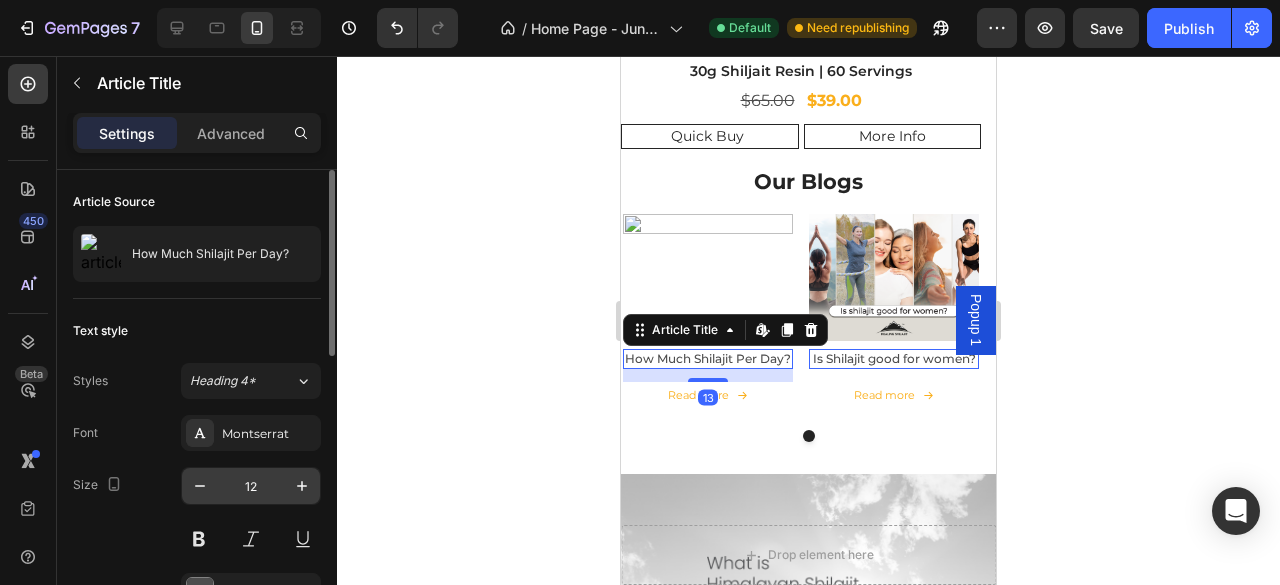 scroll, scrollTop: 66, scrollLeft: 0, axis: vertical 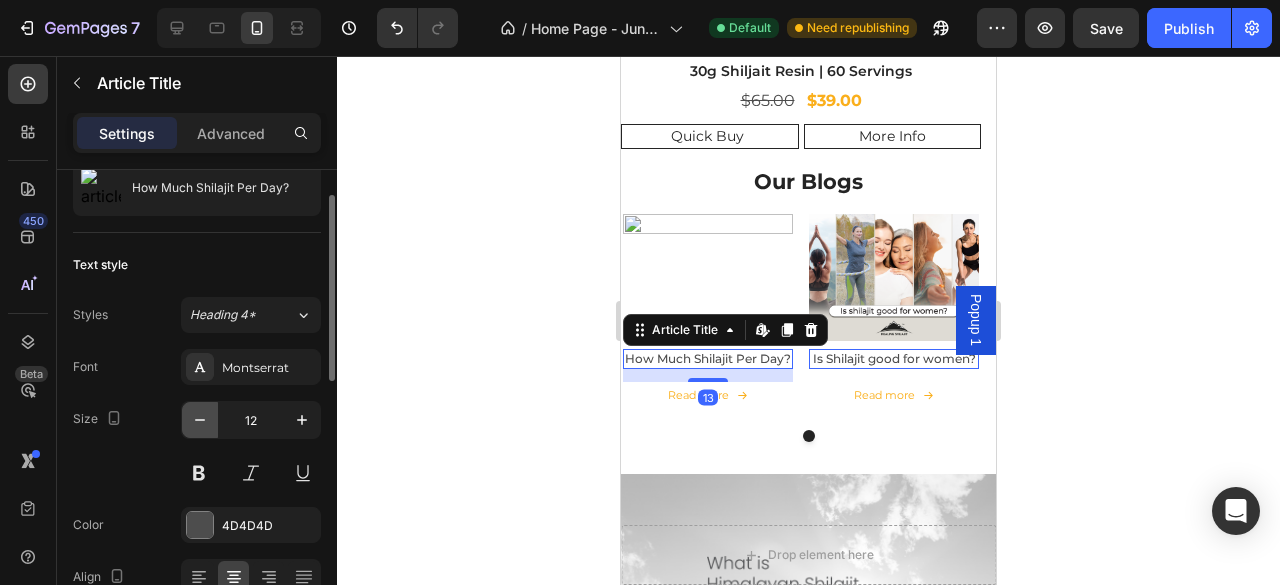 click 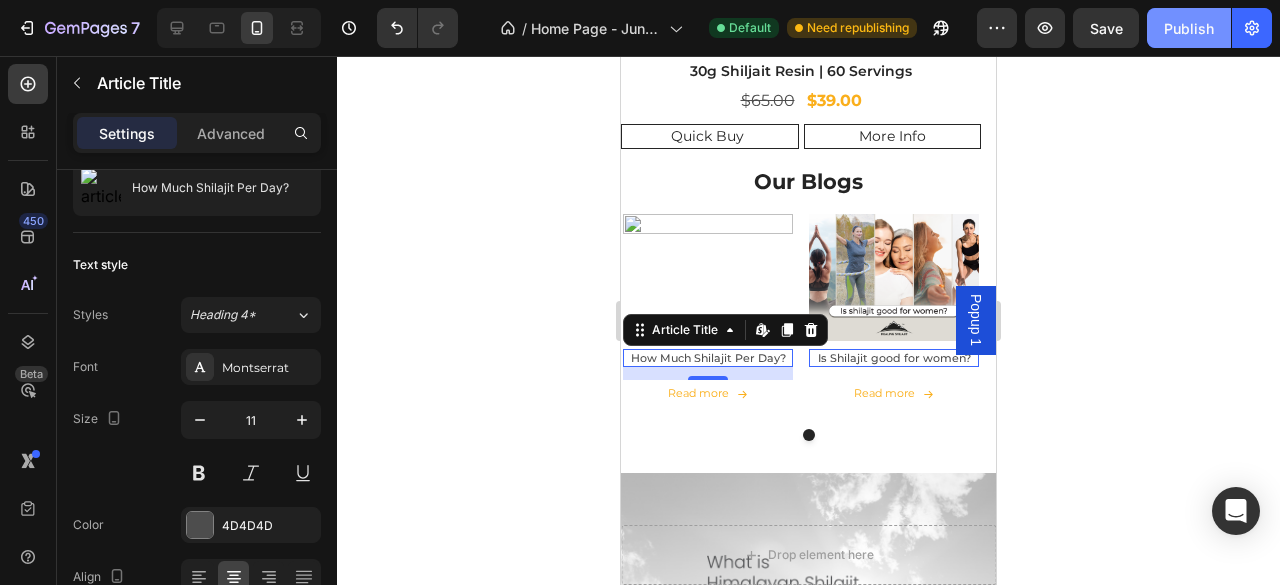 click on "Publish" at bounding box center (1189, 28) 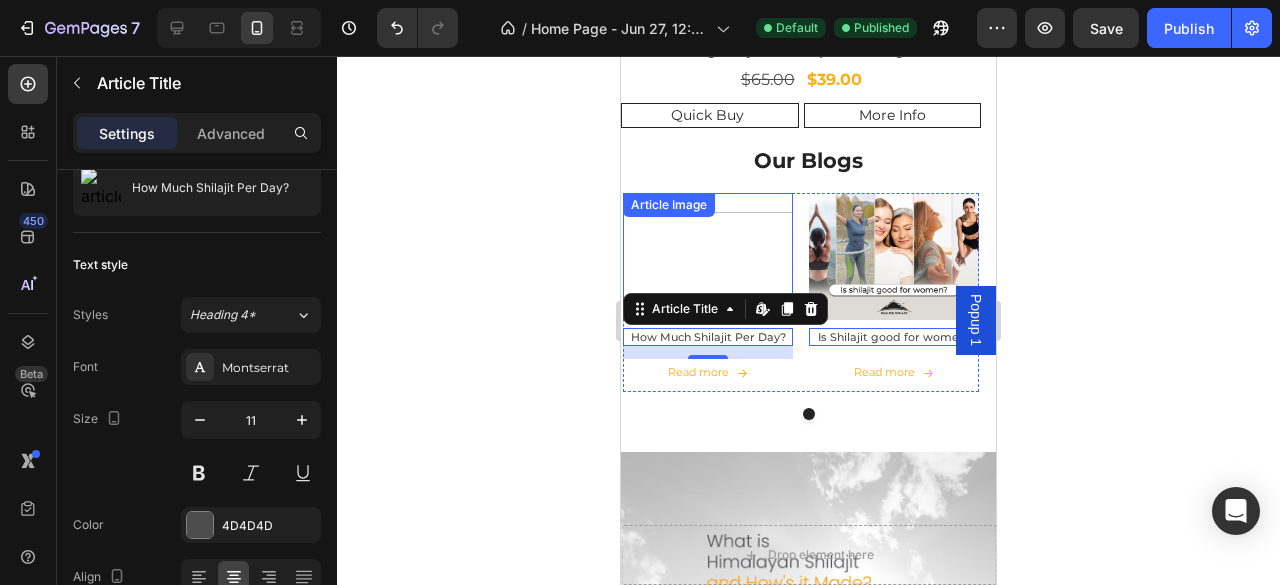 scroll, scrollTop: 1117, scrollLeft: 0, axis: vertical 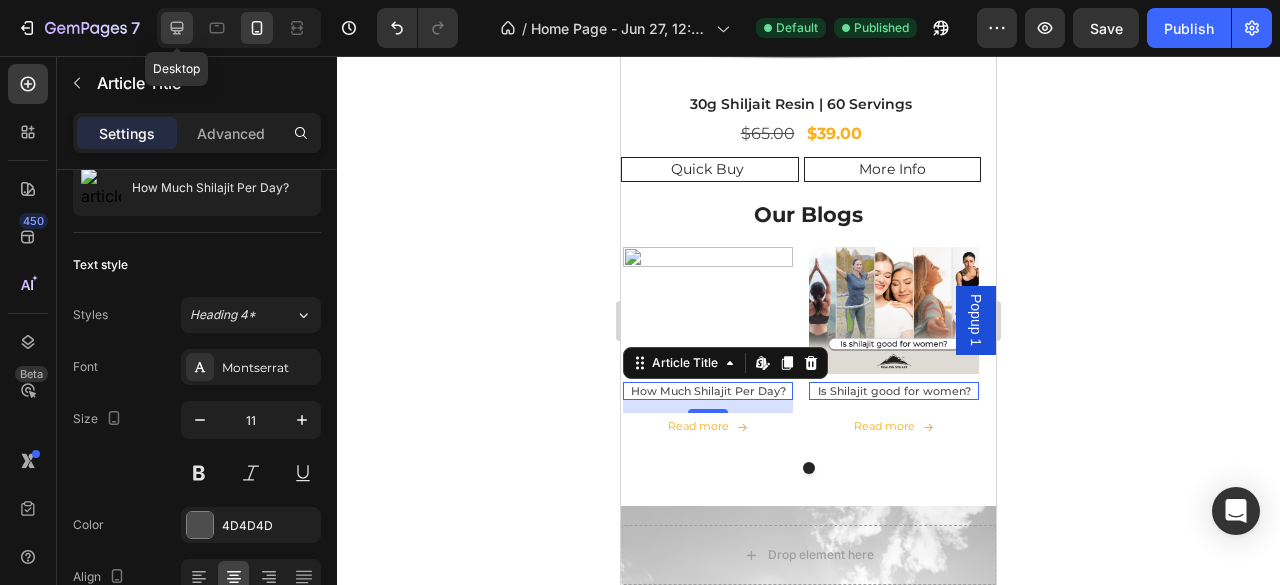 click 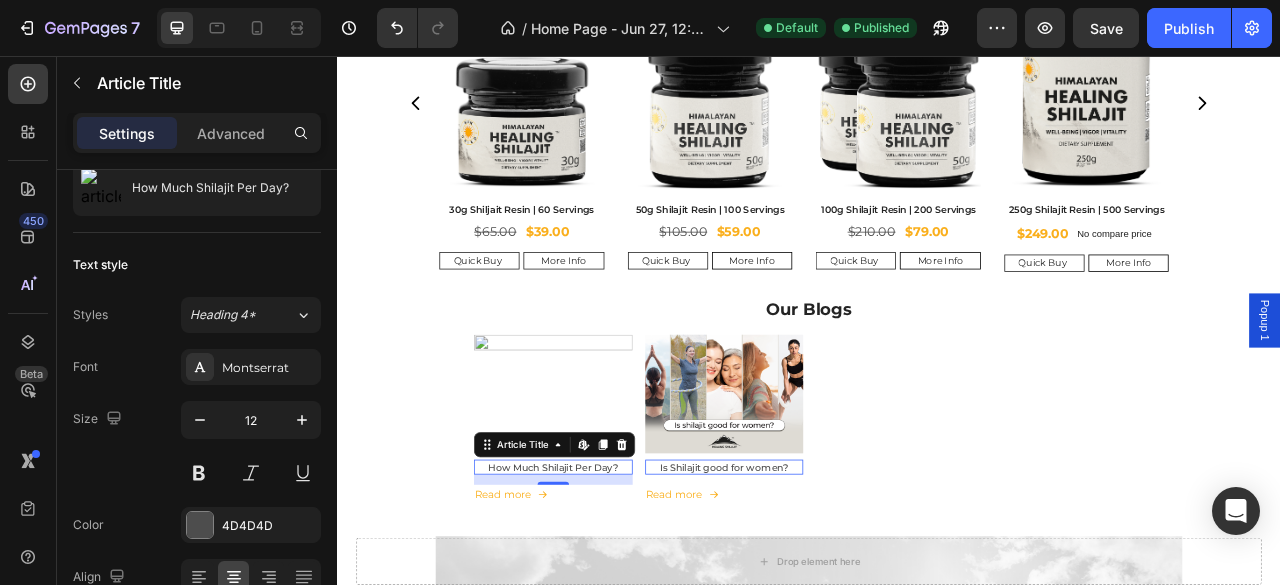scroll, scrollTop: 738, scrollLeft: 0, axis: vertical 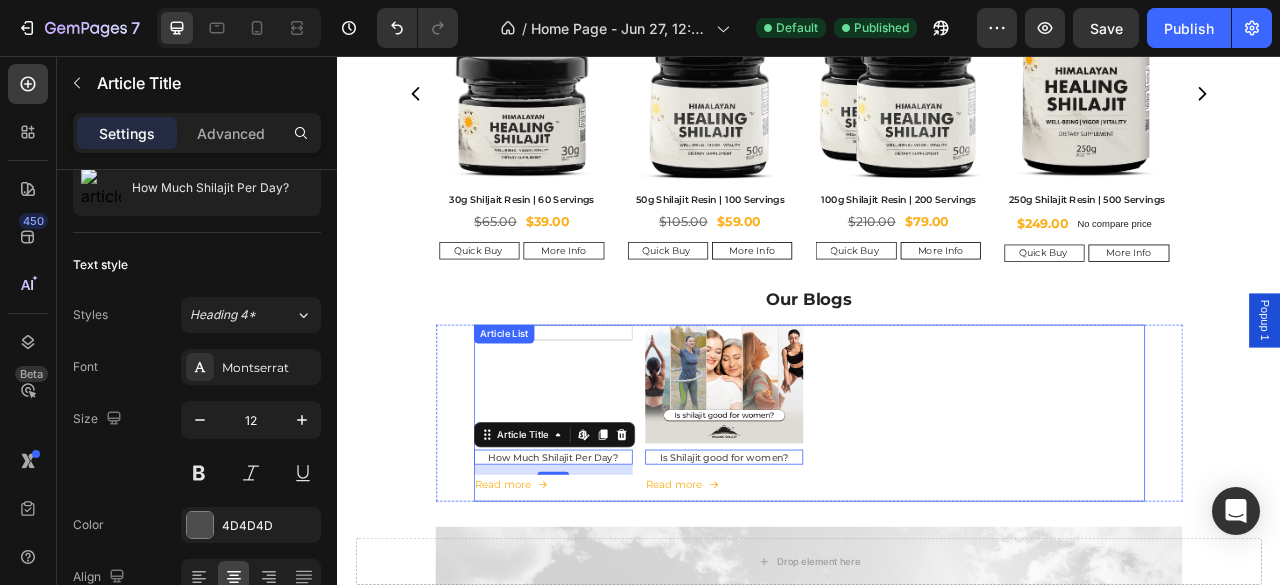 click on "Article Image How Much Shilajit Per Day? Article Title   Edit content in Shopify 13 Read more Article Read More Article List Article Image Is Shilajit good for women? Article Title   Edit content in Shopify 0 Read more Article Read More Article List" at bounding box center (937, 510) 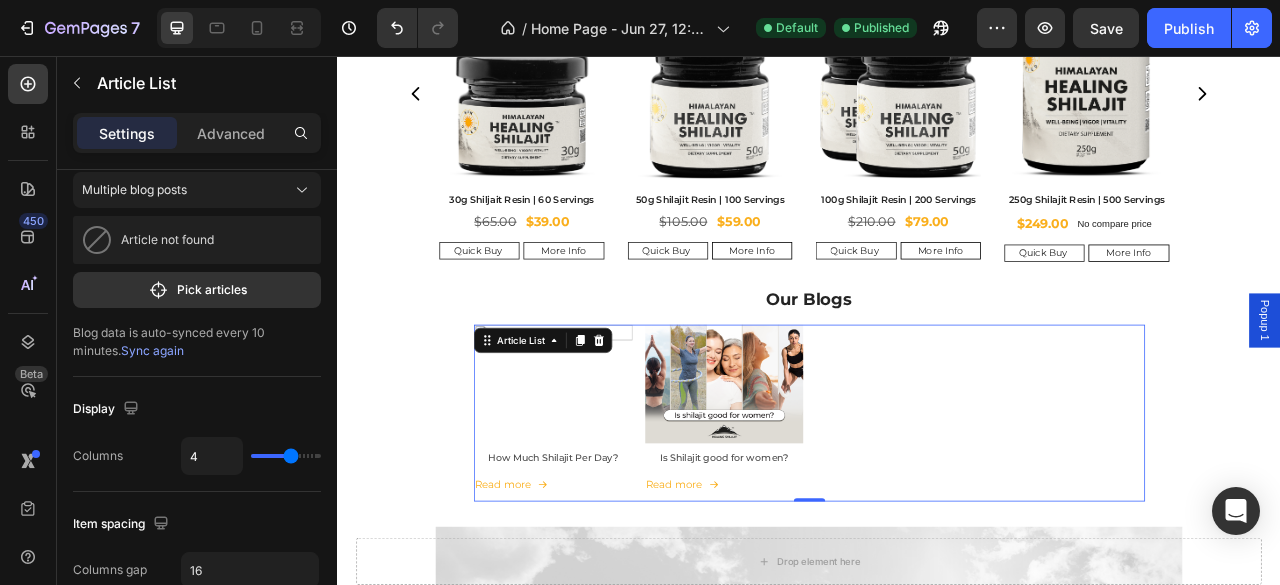 scroll, scrollTop: 0, scrollLeft: 0, axis: both 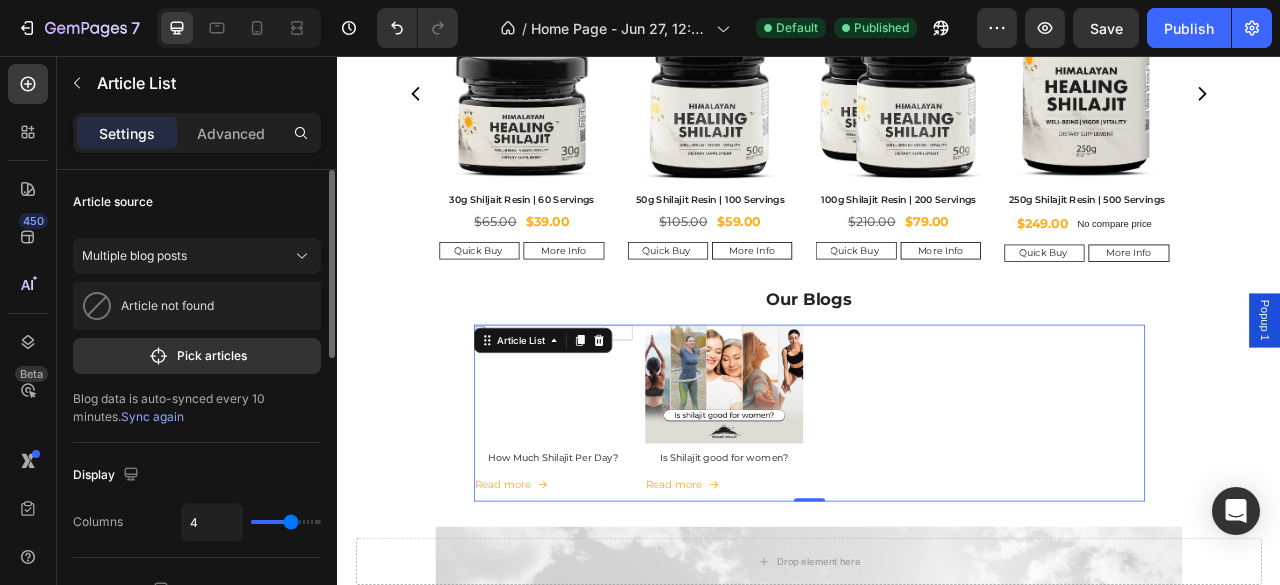 type on "3" 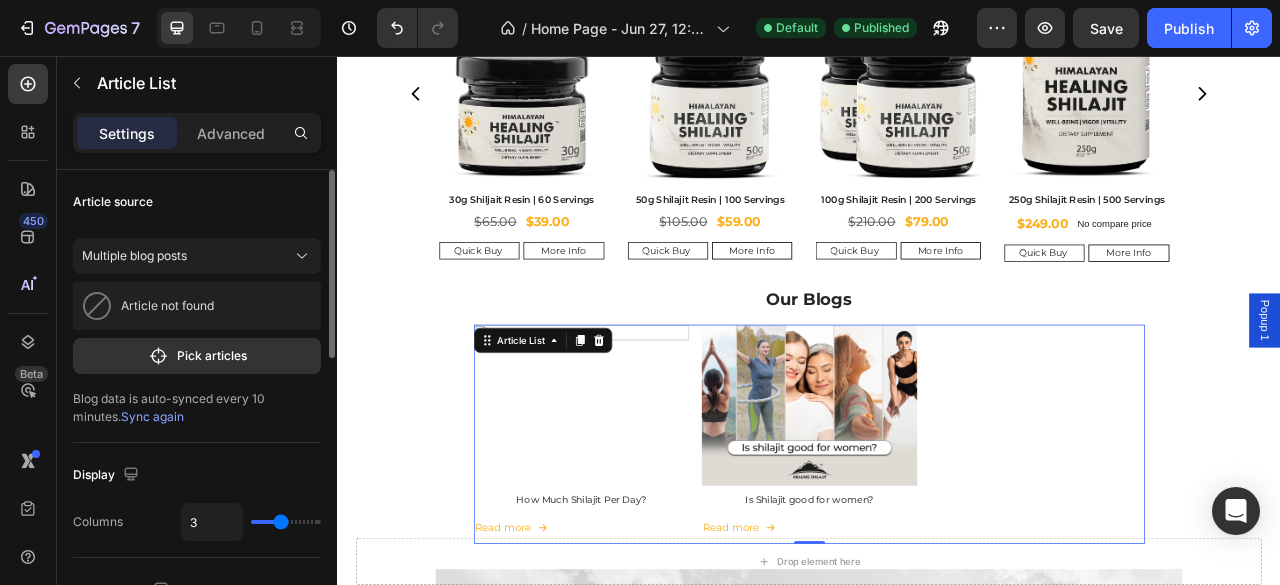 drag, startPoint x: 289, startPoint y: 522, endPoint x: 278, endPoint y: 522, distance: 11 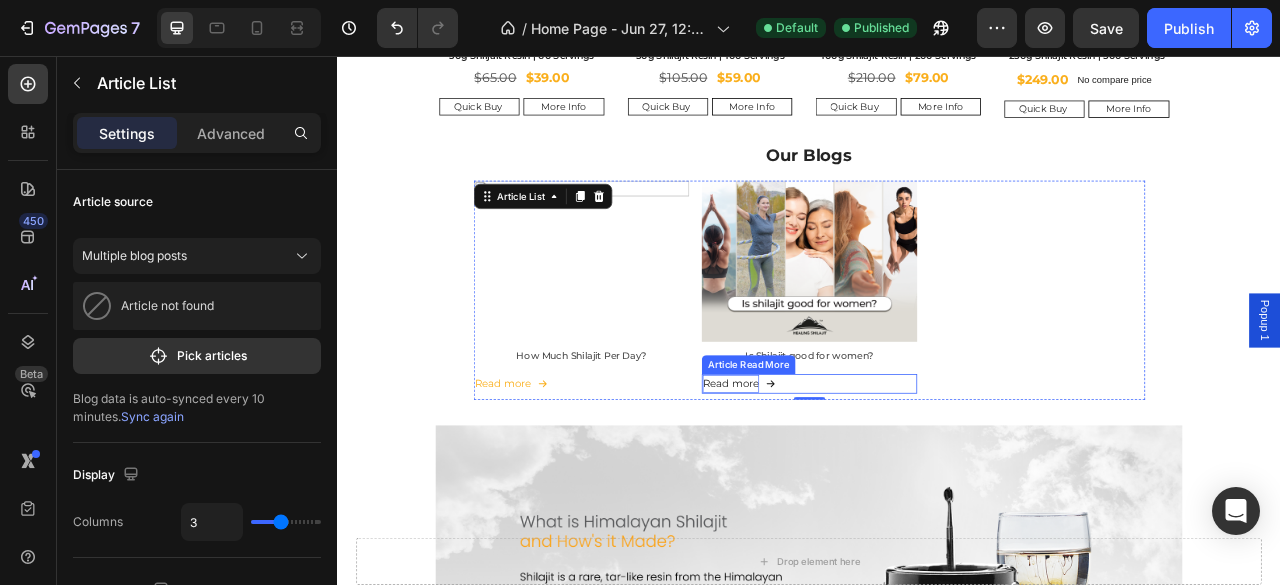 scroll, scrollTop: 938, scrollLeft: 0, axis: vertical 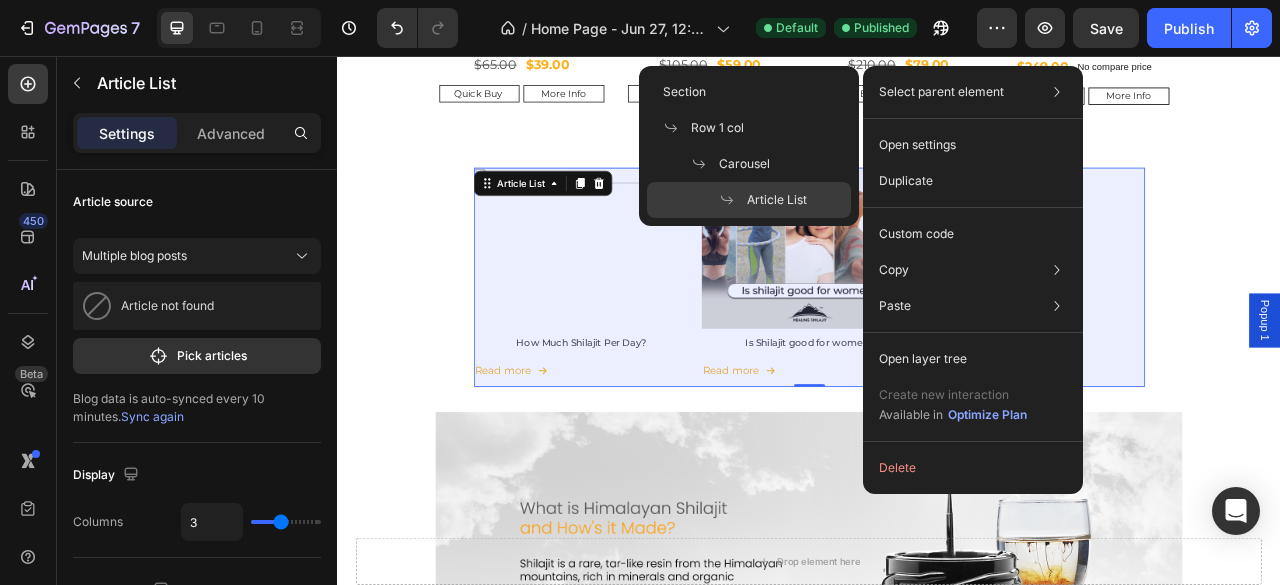 click on "Article List" at bounding box center [777, 200] 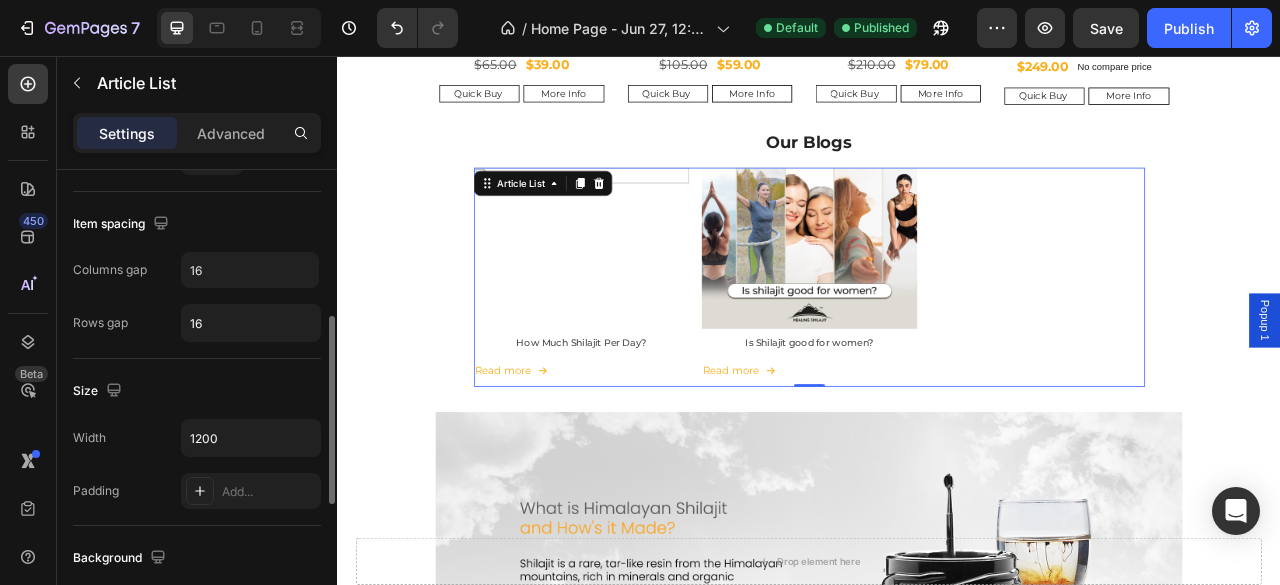 scroll, scrollTop: 400, scrollLeft: 0, axis: vertical 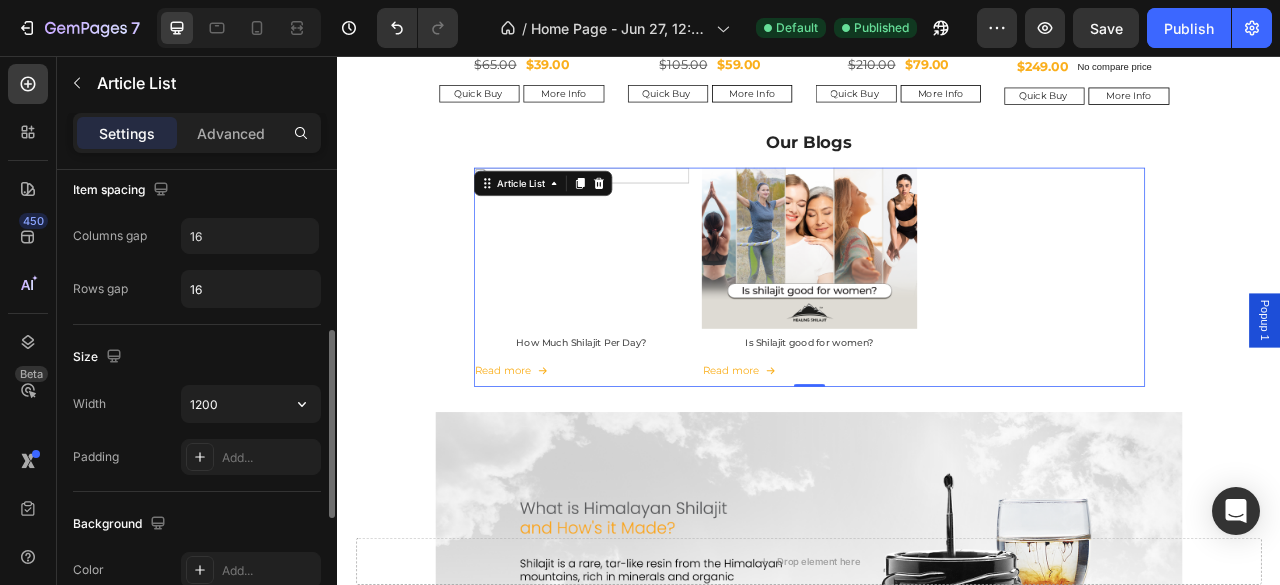 click on "1200" at bounding box center [251, 404] 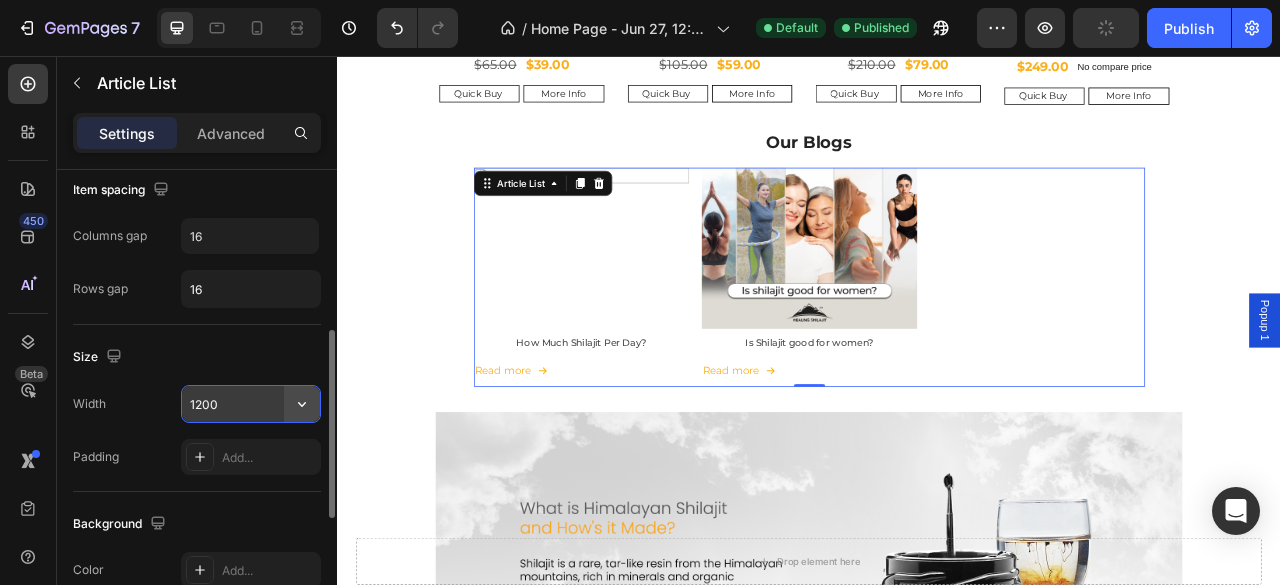 click 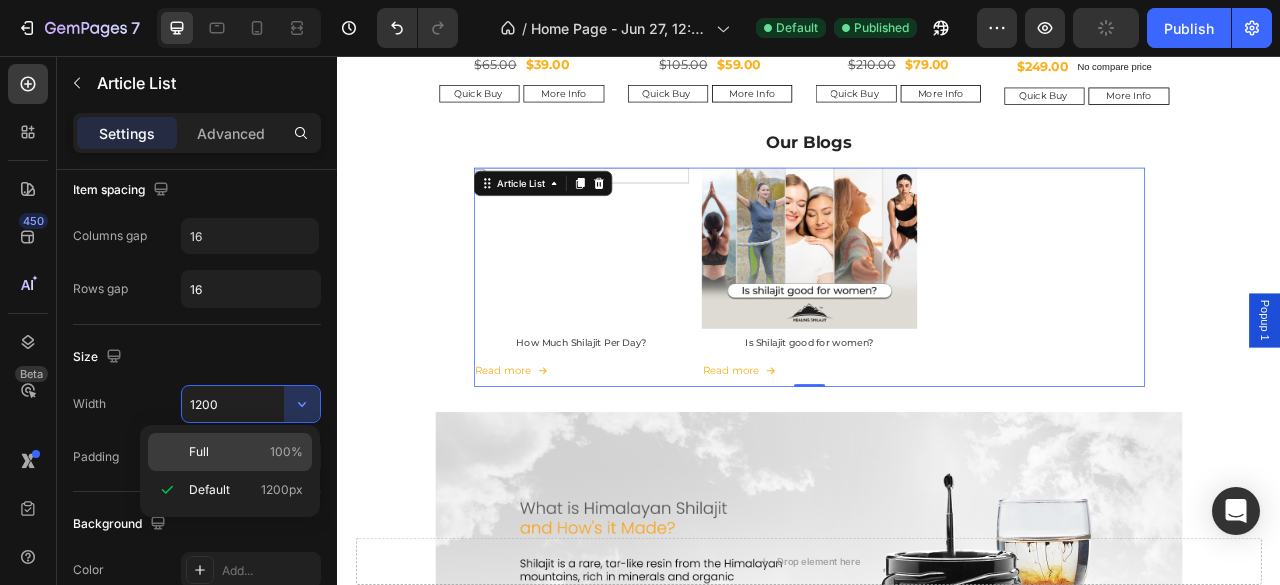 click on "Full 100%" 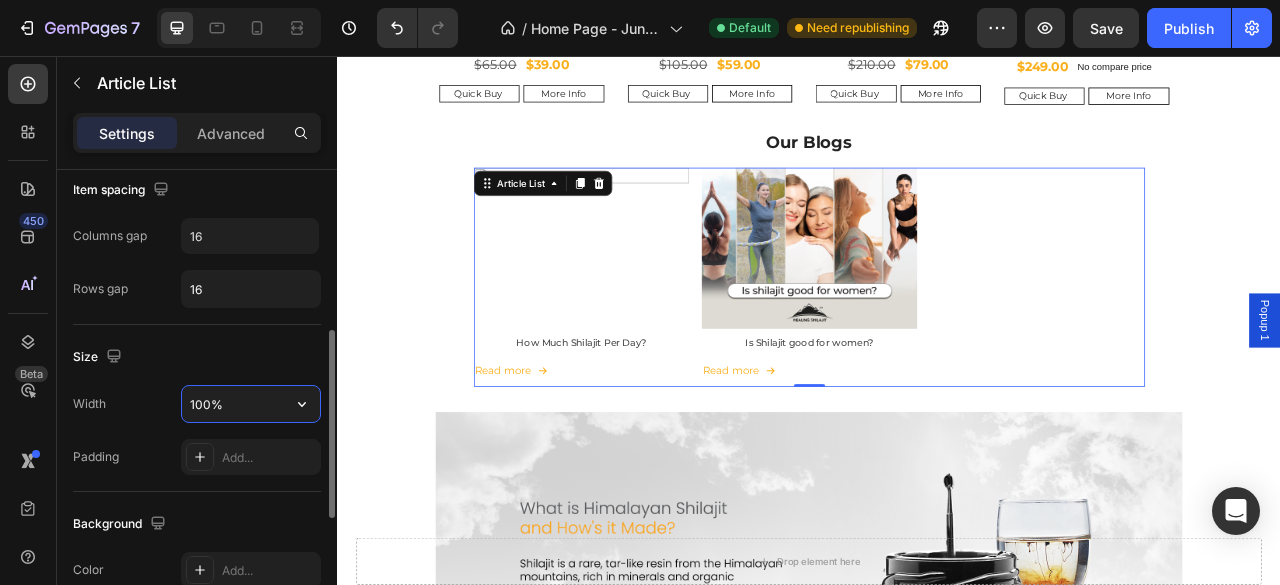 click on "100%" at bounding box center (251, 404) 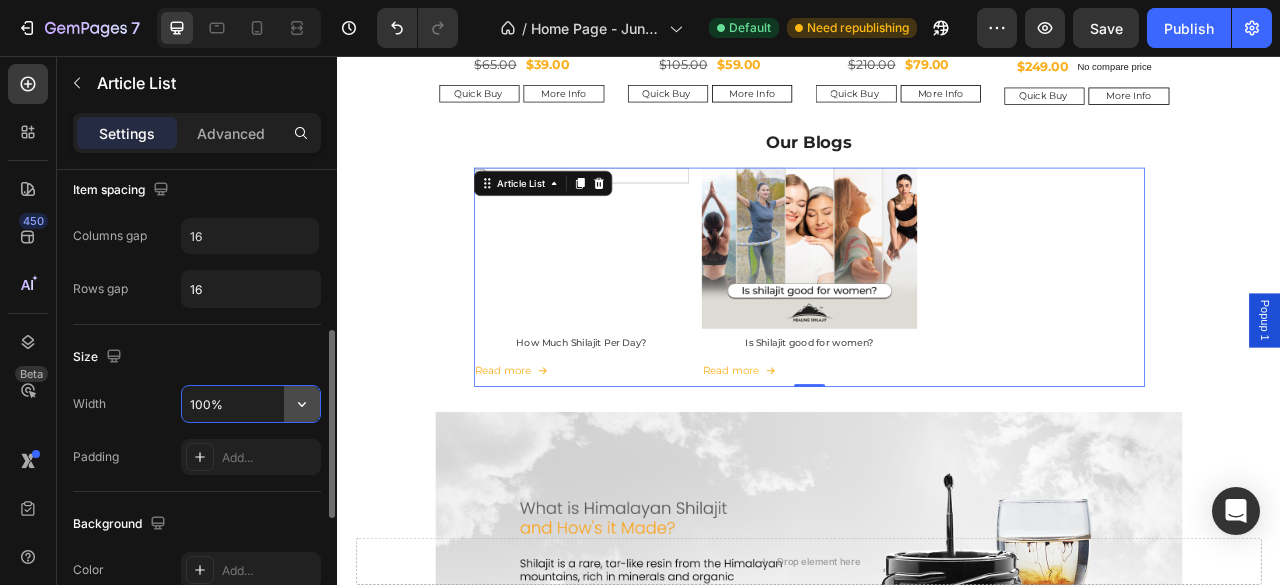 click 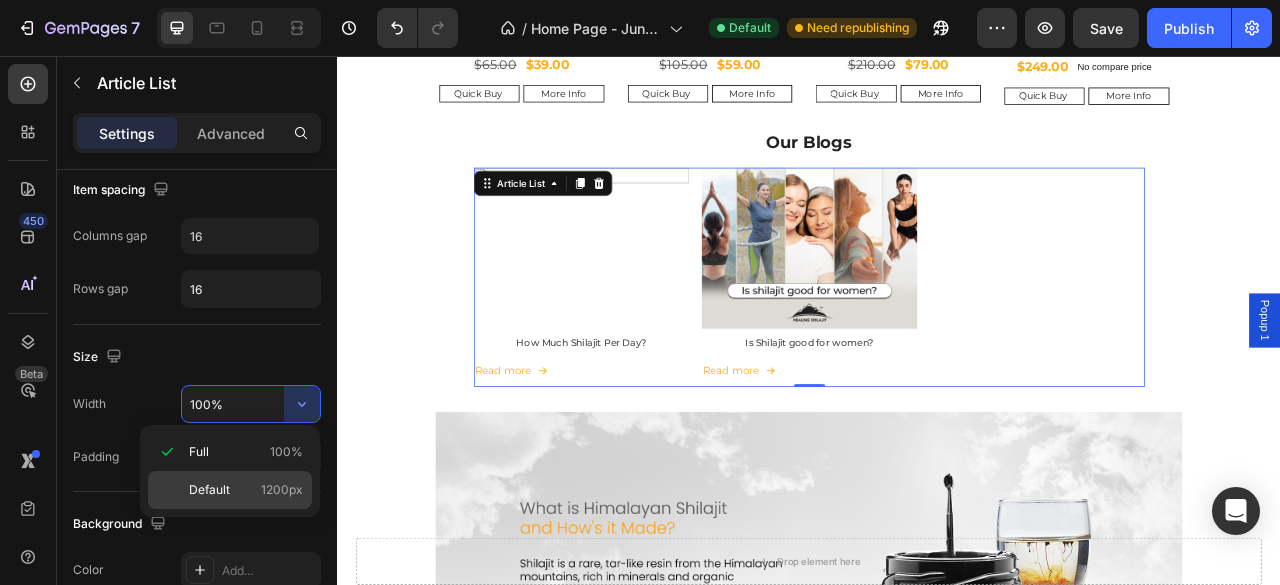 click on "Default 1200px" at bounding box center [246, 490] 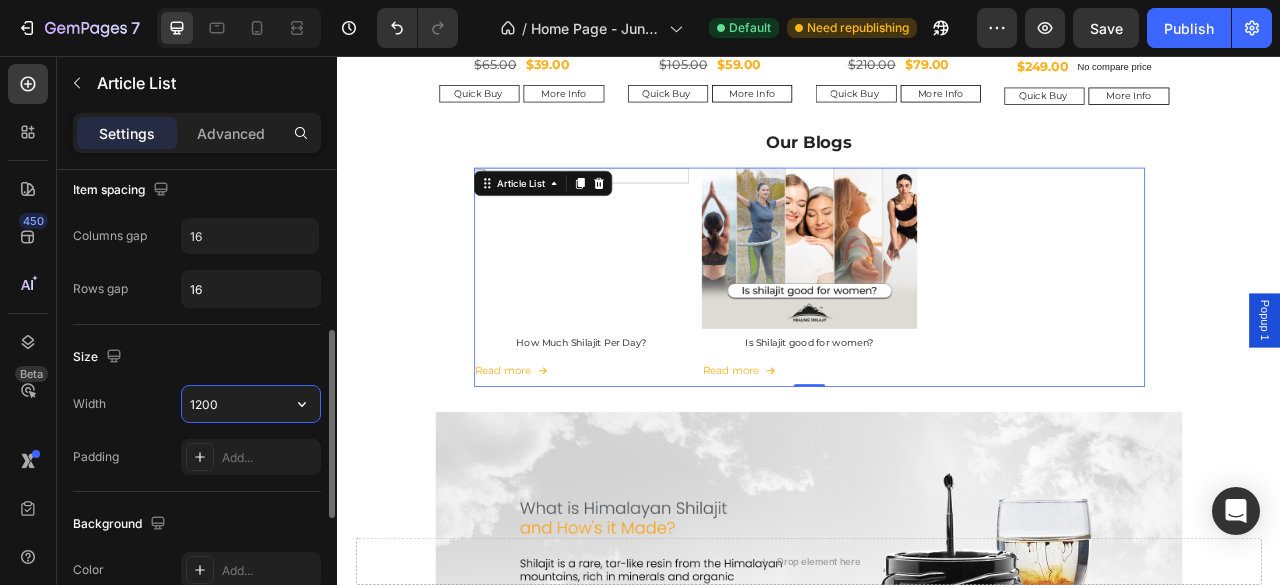 click on "1200" at bounding box center [251, 404] 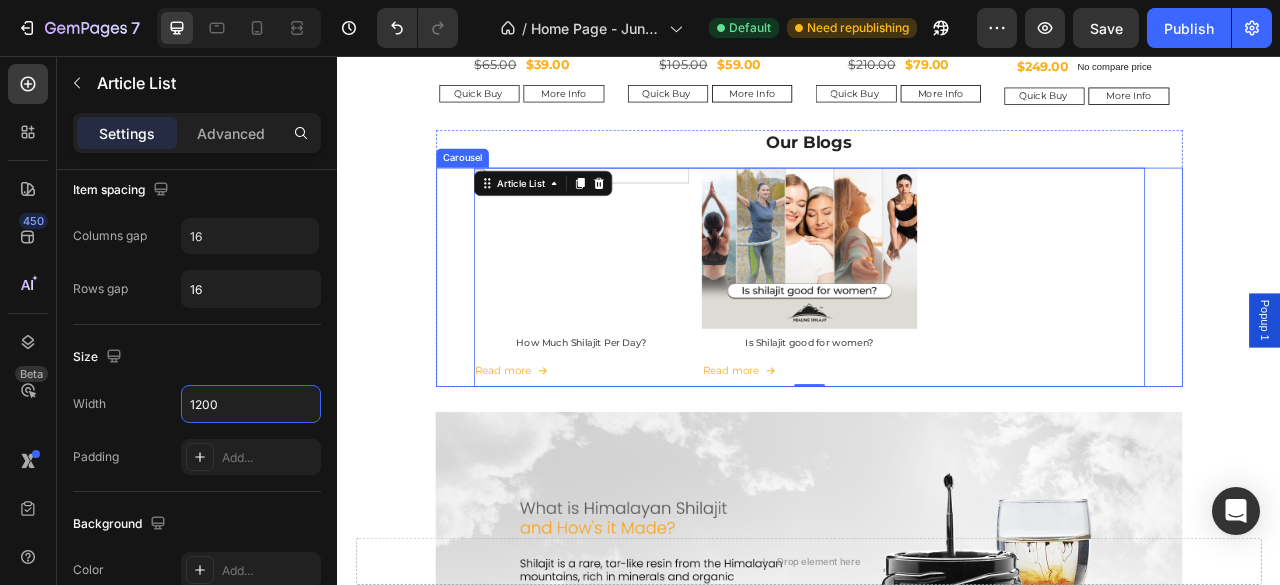 click on "Article Image How Much Shilajit Per Day? Article Title Read more Article Read More Article List   0 Article Image Is Shilajit good for women? Article Title Read more Article Read More Article List   0 Article List   0" at bounding box center [937, 338] 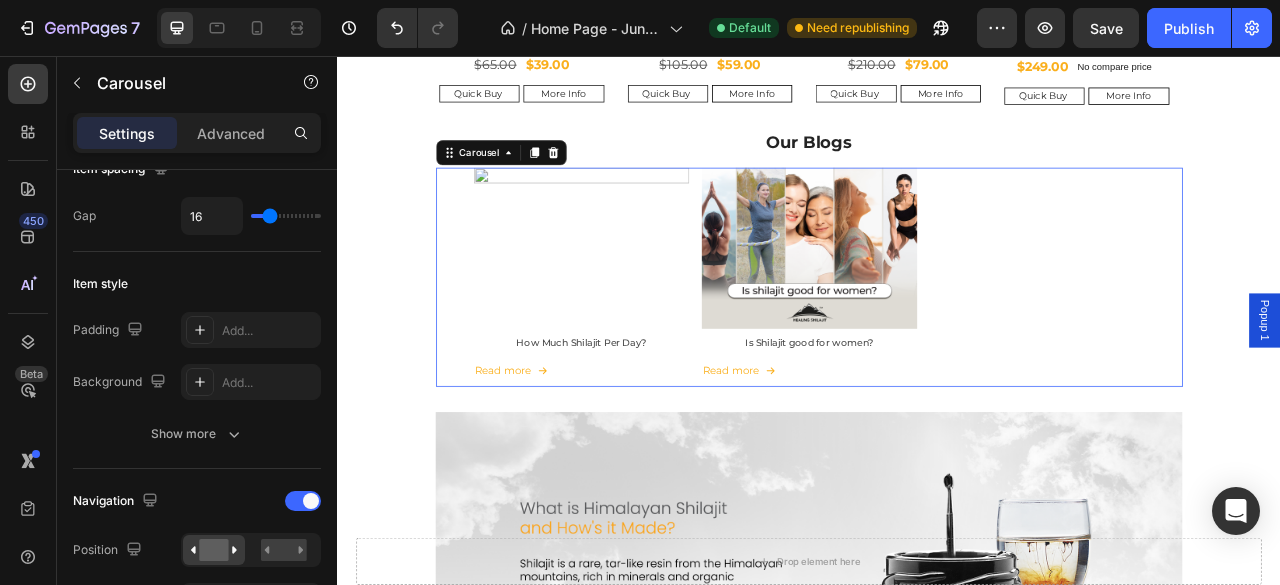 scroll, scrollTop: 0, scrollLeft: 0, axis: both 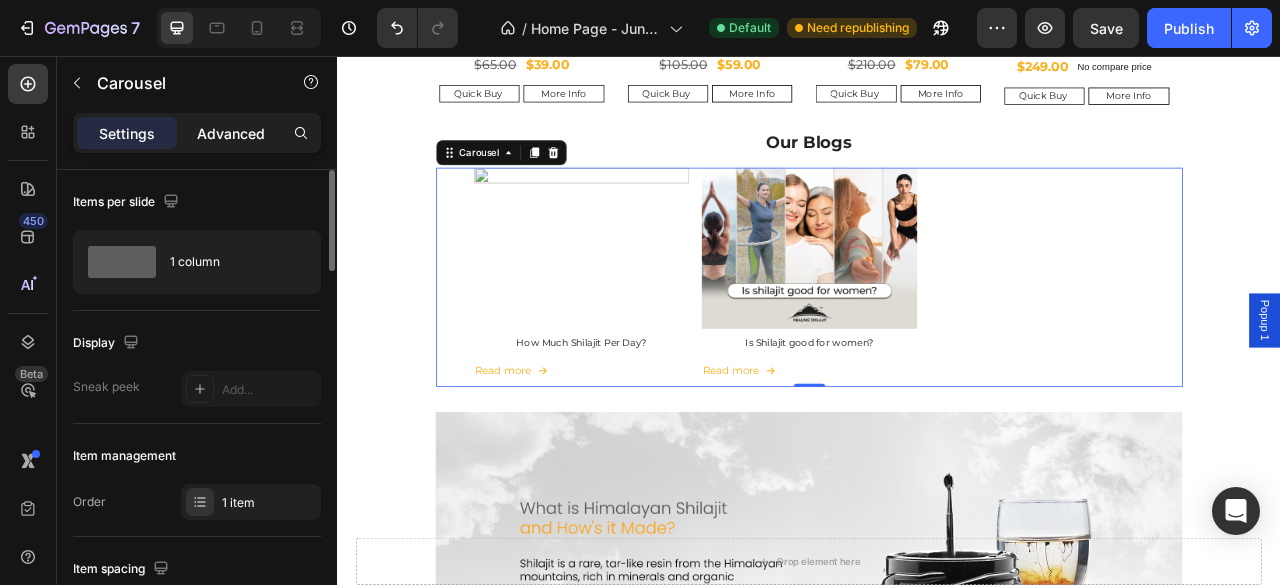 click on "Advanced" at bounding box center (231, 133) 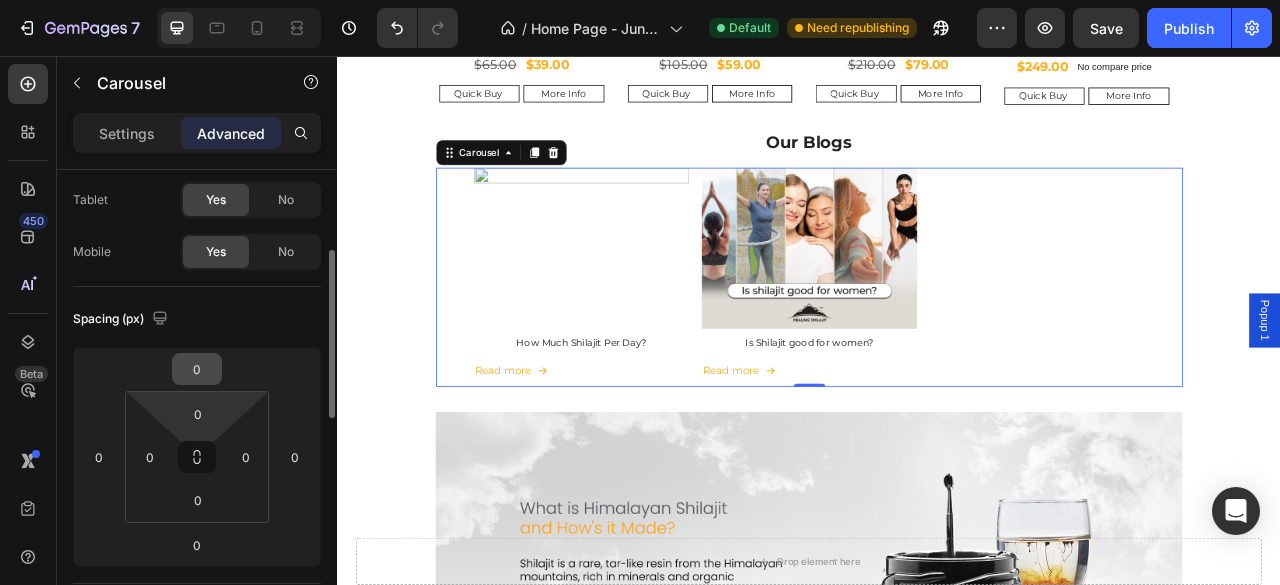 scroll, scrollTop: 133, scrollLeft: 0, axis: vertical 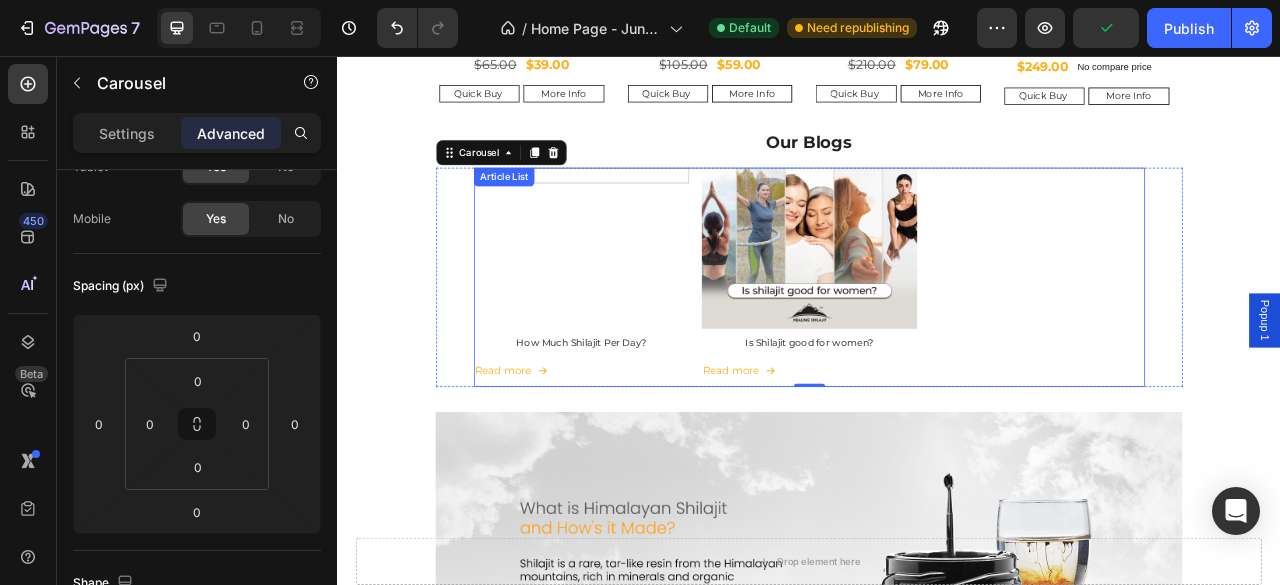 click on "Article Image How Much Shilajit Per Day? Article Title Read more Article Read More Article List Article Image Is Shilajit good for women? Article Title Read more Article Read More Article List" at bounding box center [937, 338] 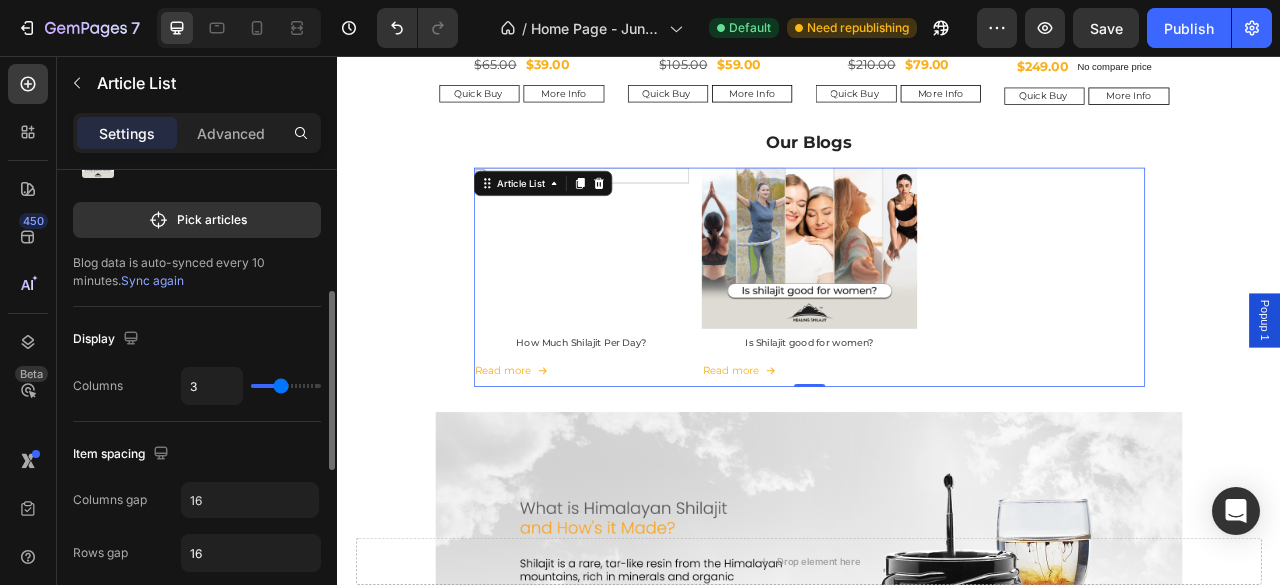 scroll, scrollTop: 300, scrollLeft: 0, axis: vertical 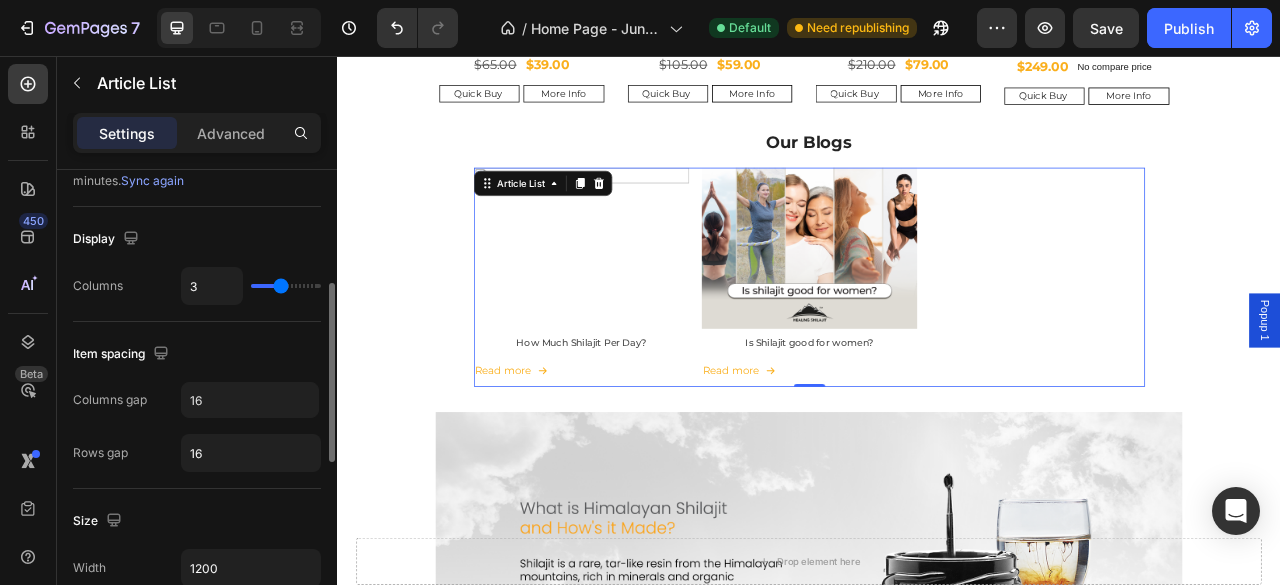 drag, startPoint x: 218, startPoint y: 373, endPoint x: 208, endPoint y: 377, distance: 10.770329 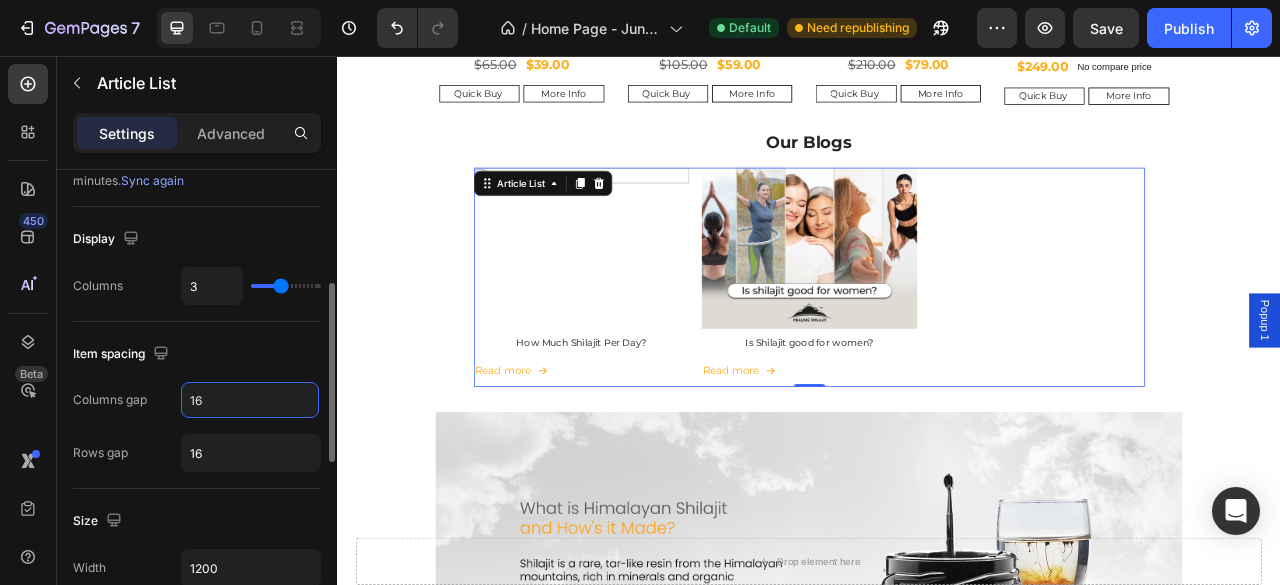 click on "16" at bounding box center [250, 400] 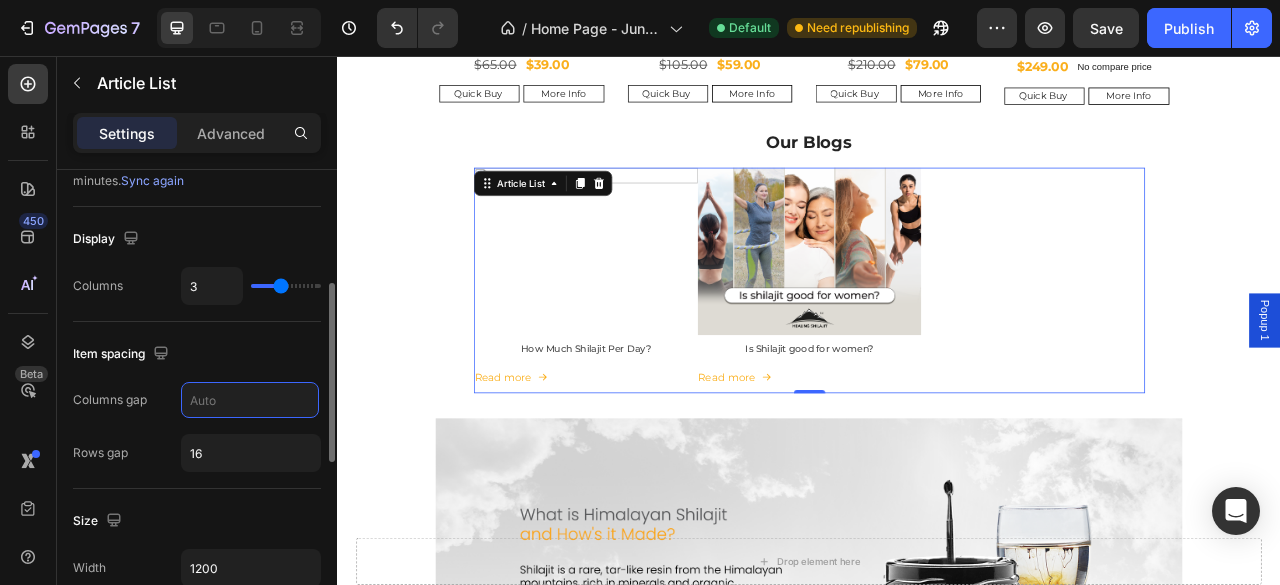 type on "3" 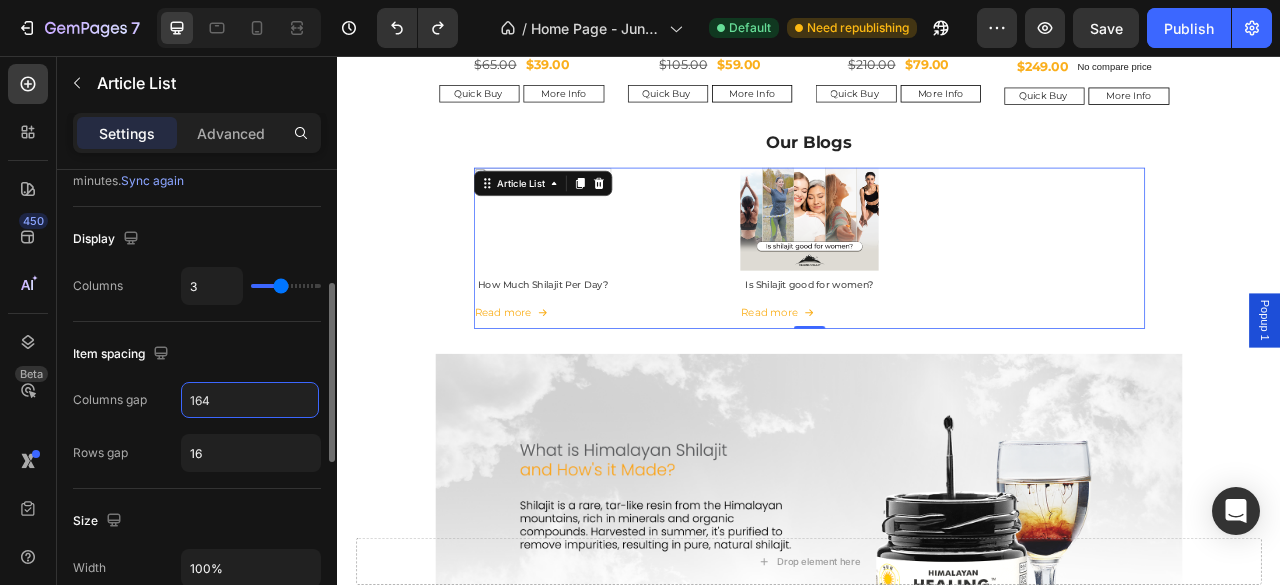 type on "163" 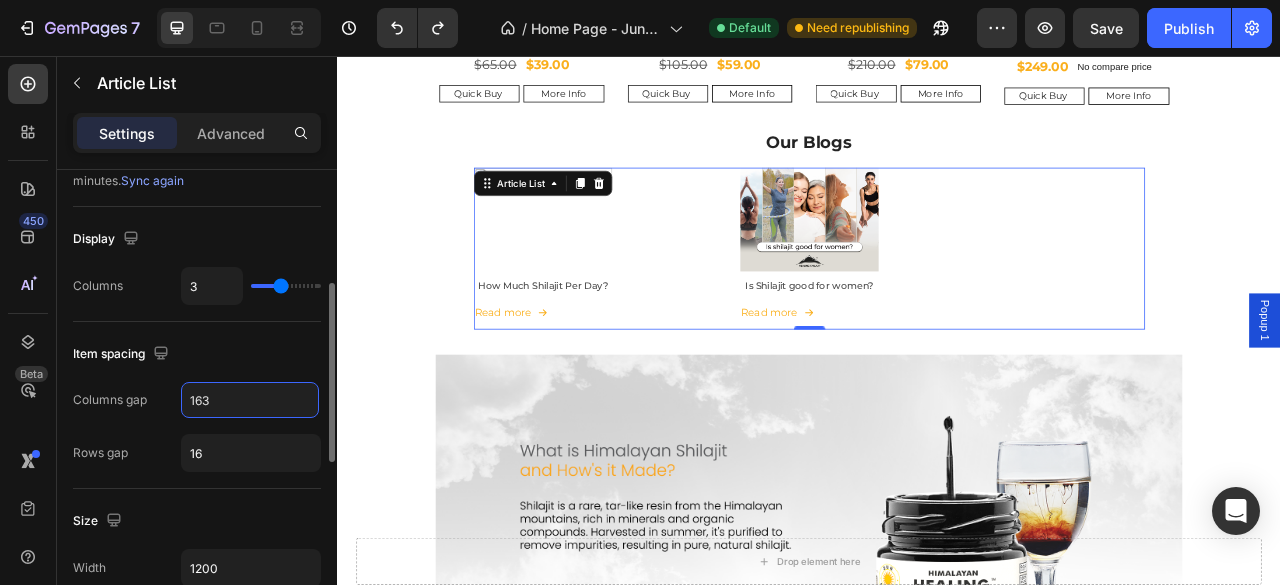 type on "160" 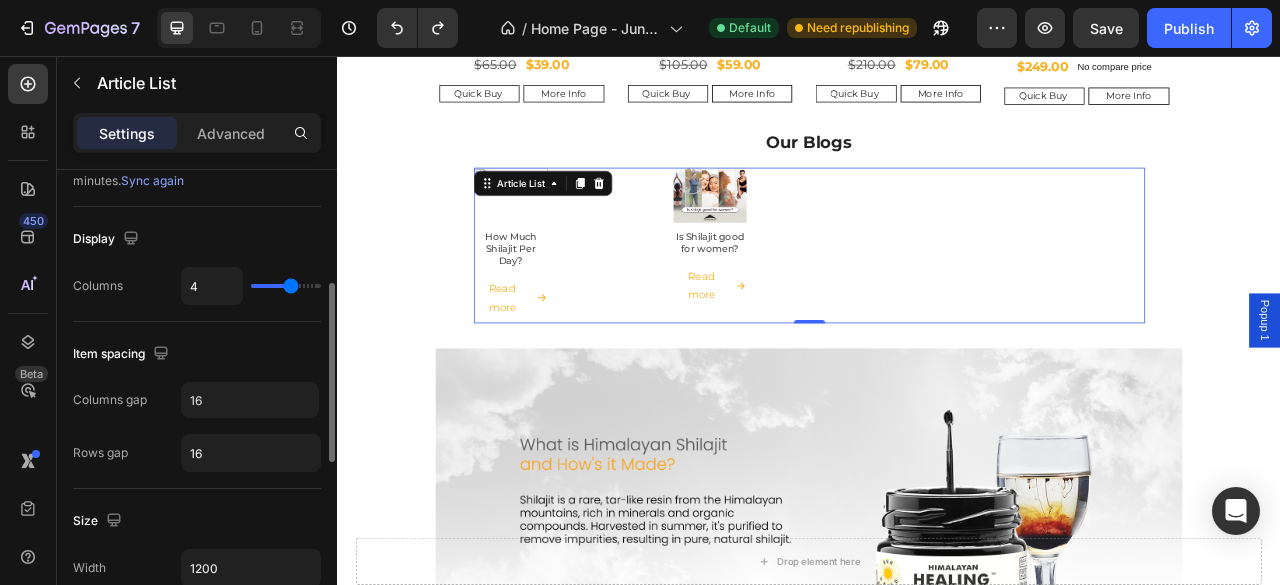 click on "Item spacing" at bounding box center [197, 354] 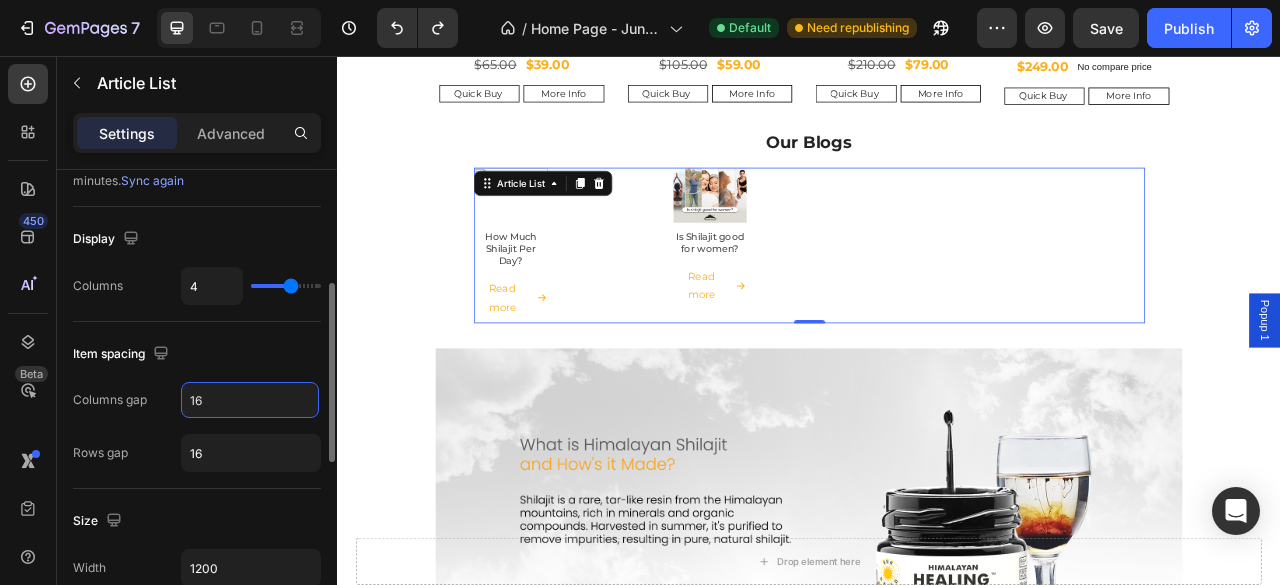 click on "16" at bounding box center [250, 400] 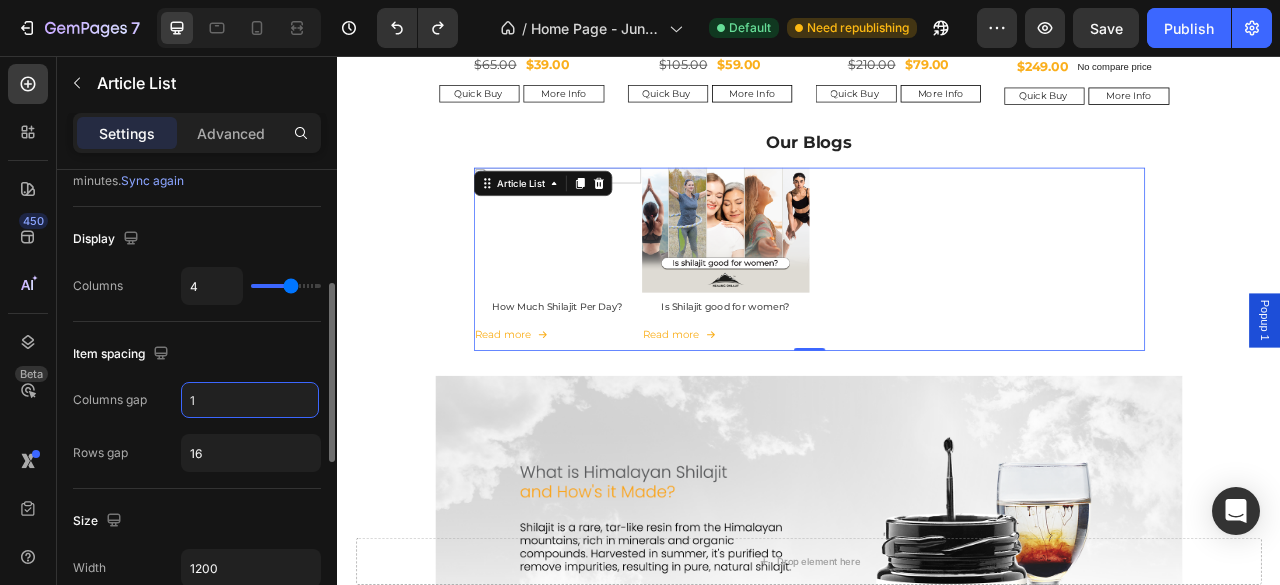 type on "16" 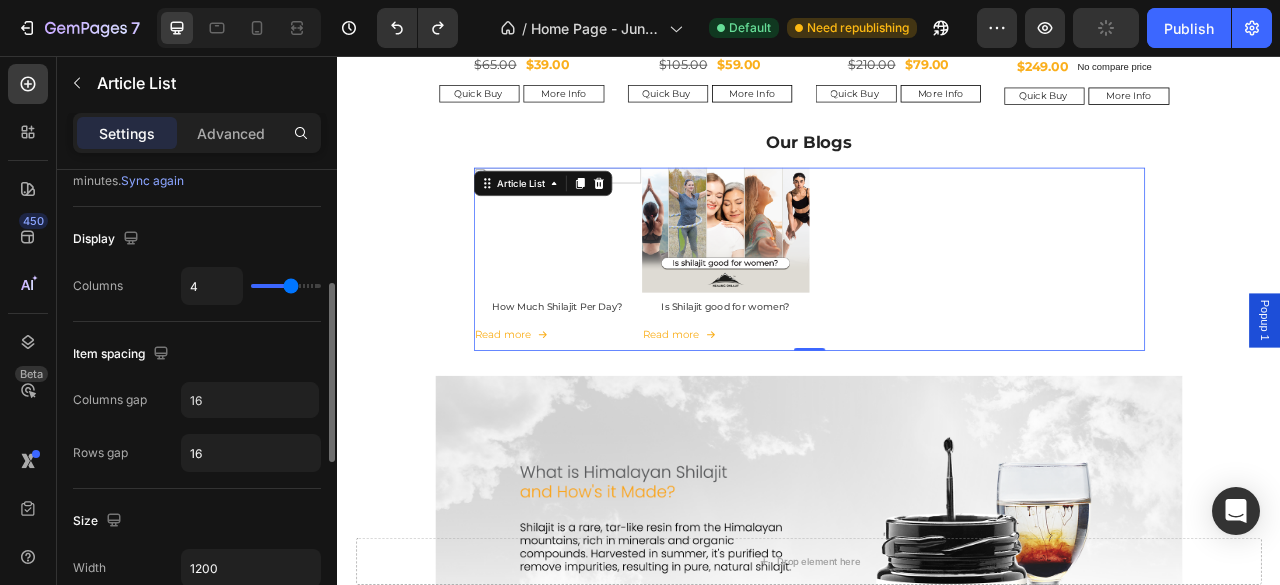 click on "Item spacing" at bounding box center [197, 354] 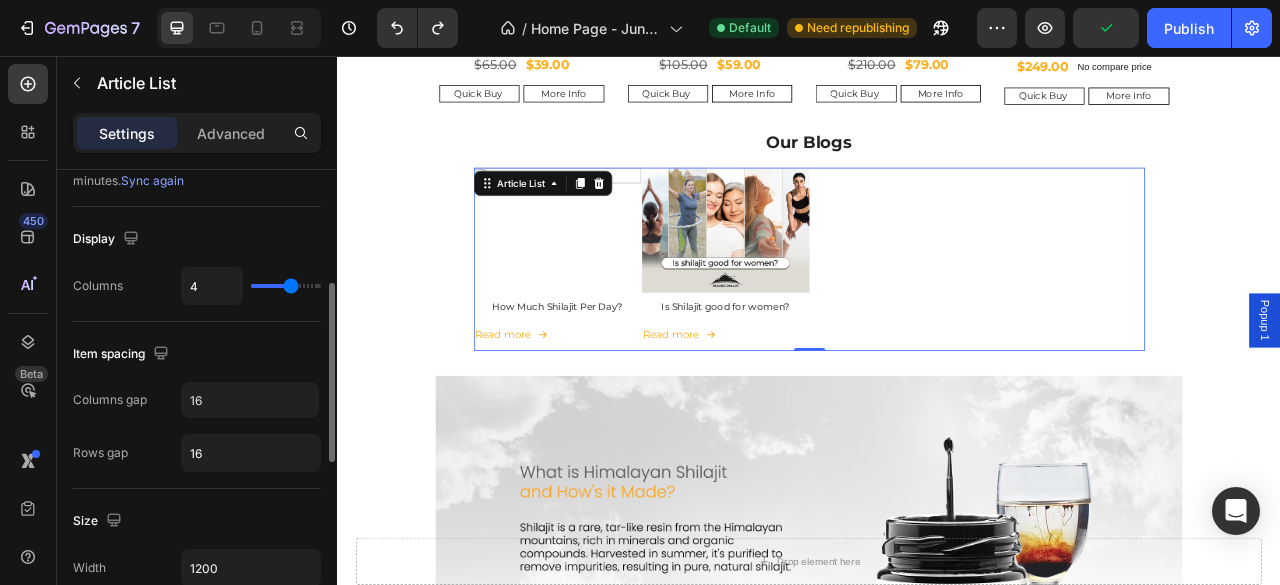 type on "5" 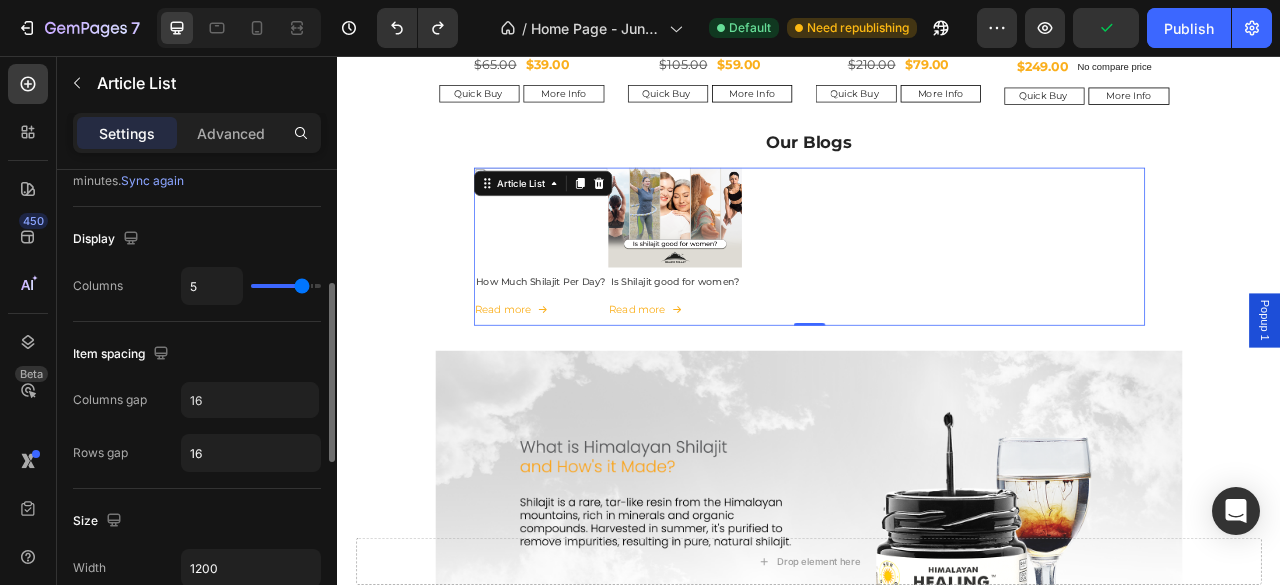 type on "4" 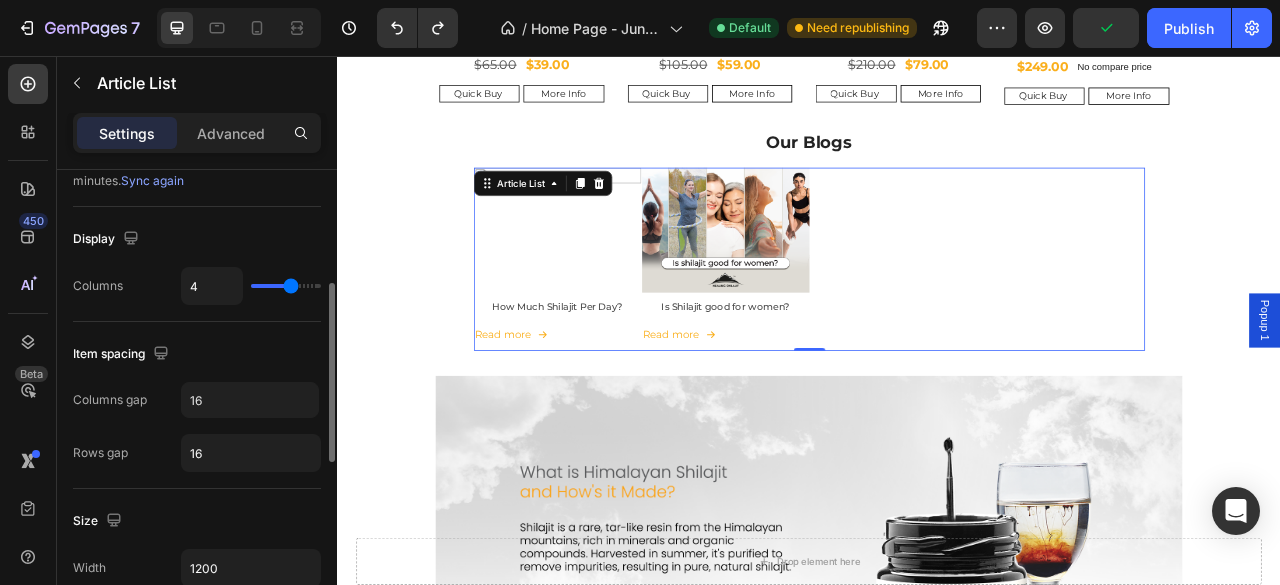 type on "3" 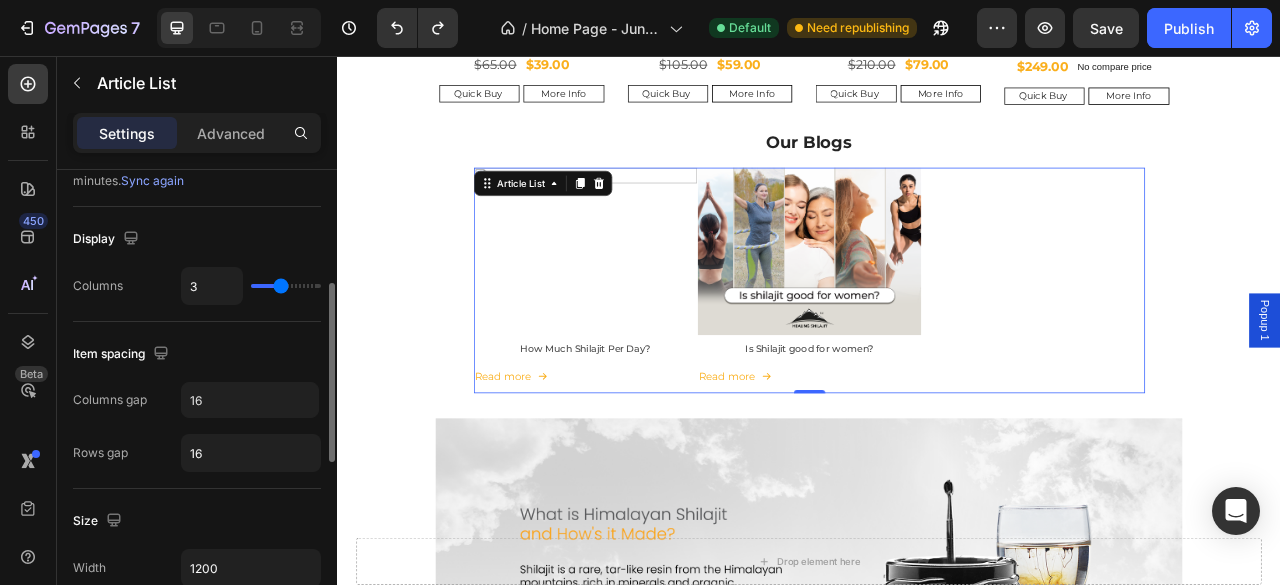 drag, startPoint x: 292, startPoint y: 285, endPoint x: 278, endPoint y: 285, distance: 14 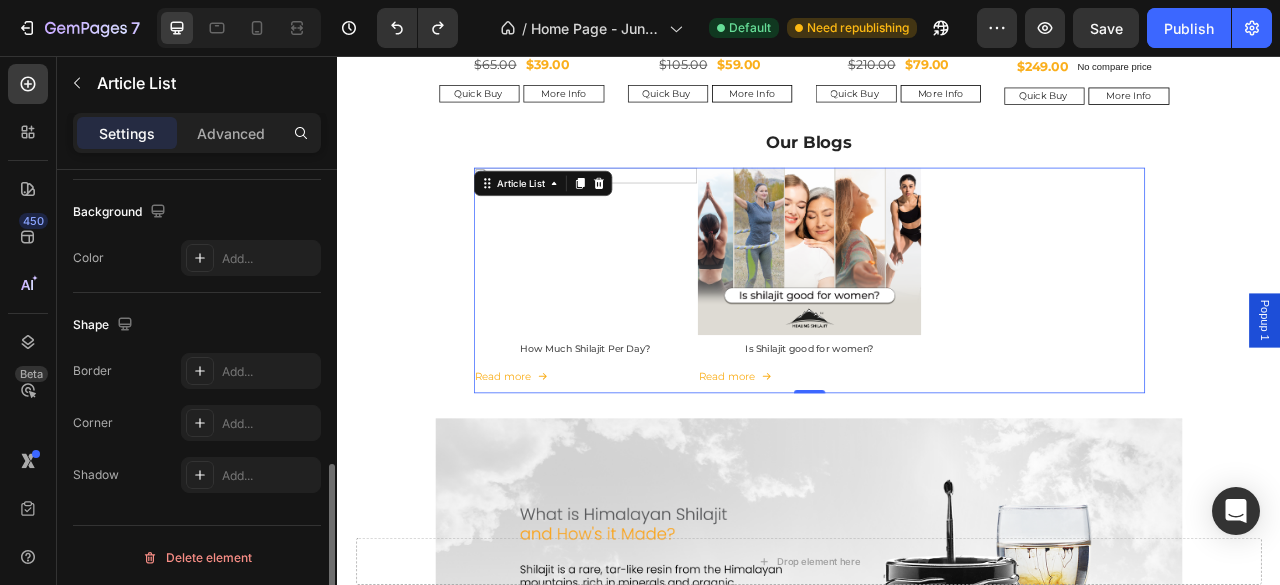 scroll, scrollTop: 776, scrollLeft: 0, axis: vertical 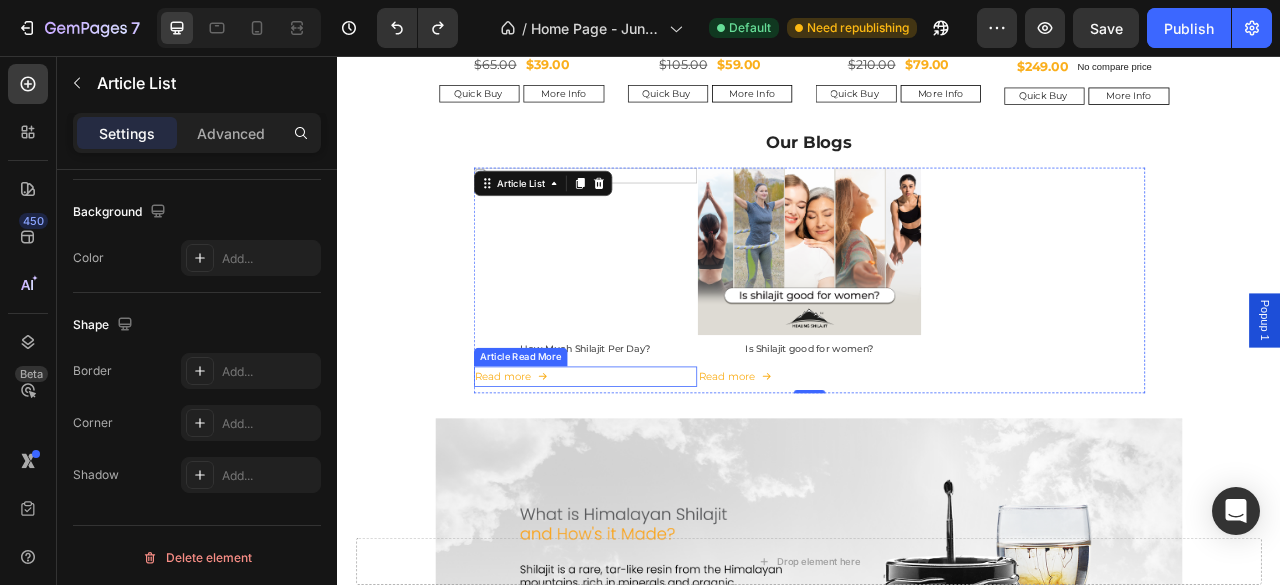click on "Read more" at bounding box center (652, 463) 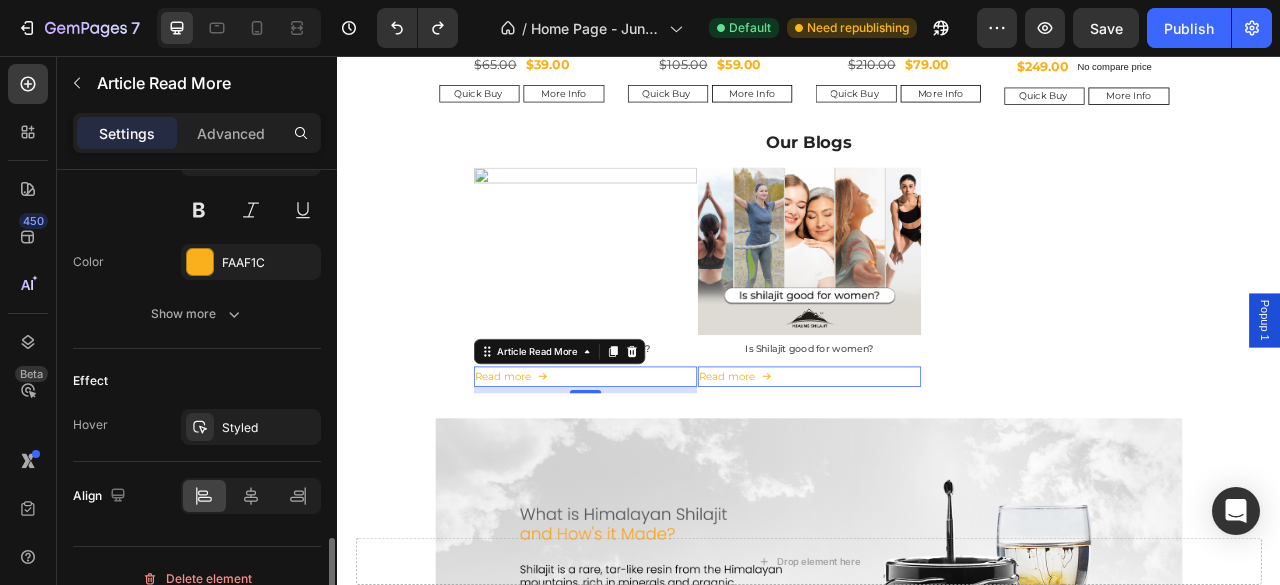scroll, scrollTop: 1319, scrollLeft: 0, axis: vertical 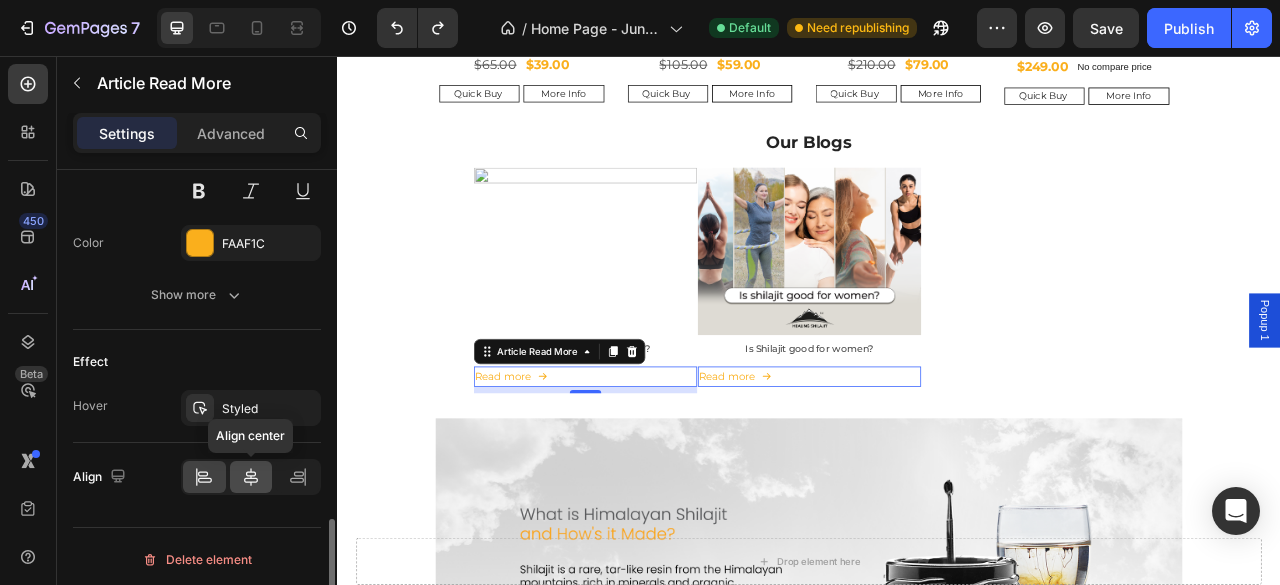 click 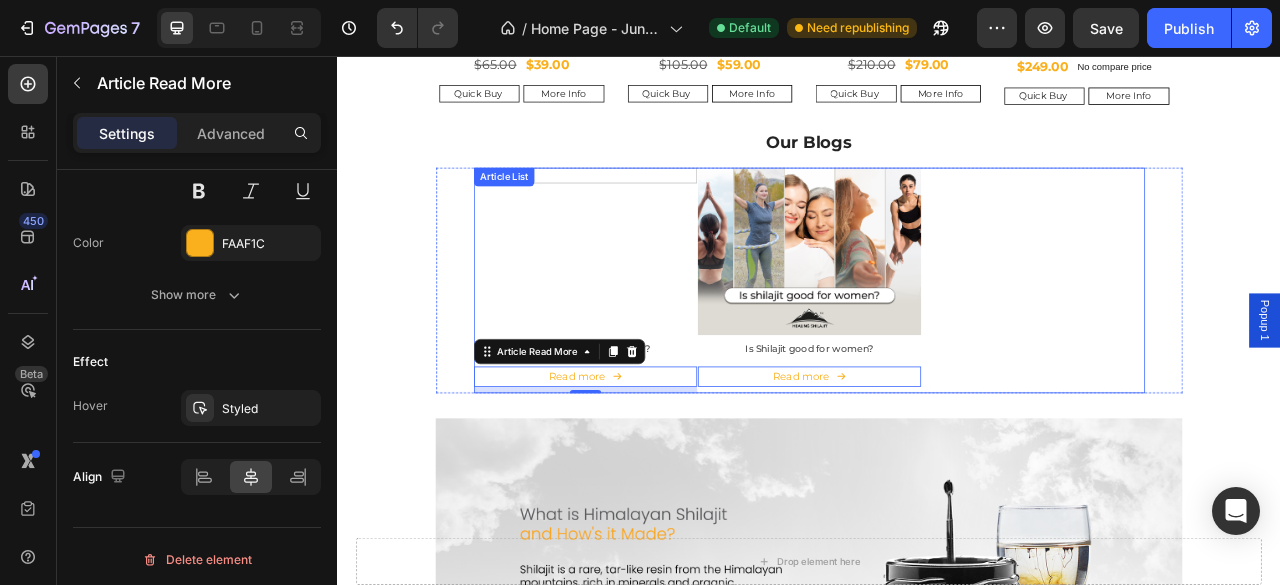 click on "Article Image How Much Shilajit Per Day? Article Title Read more Article Read More   8 Article List Article Image Is Shilajit good for women? Article Title Read more Article Read More   0 Article List" at bounding box center (937, 341) 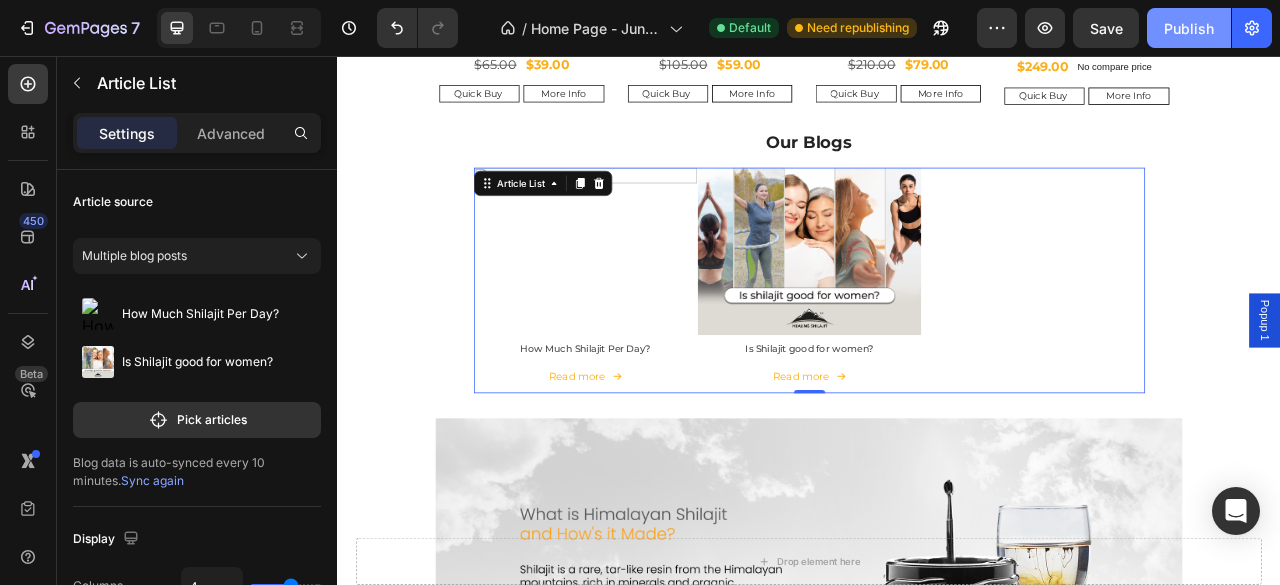 click on "Publish" at bounding box center (1189, 28) 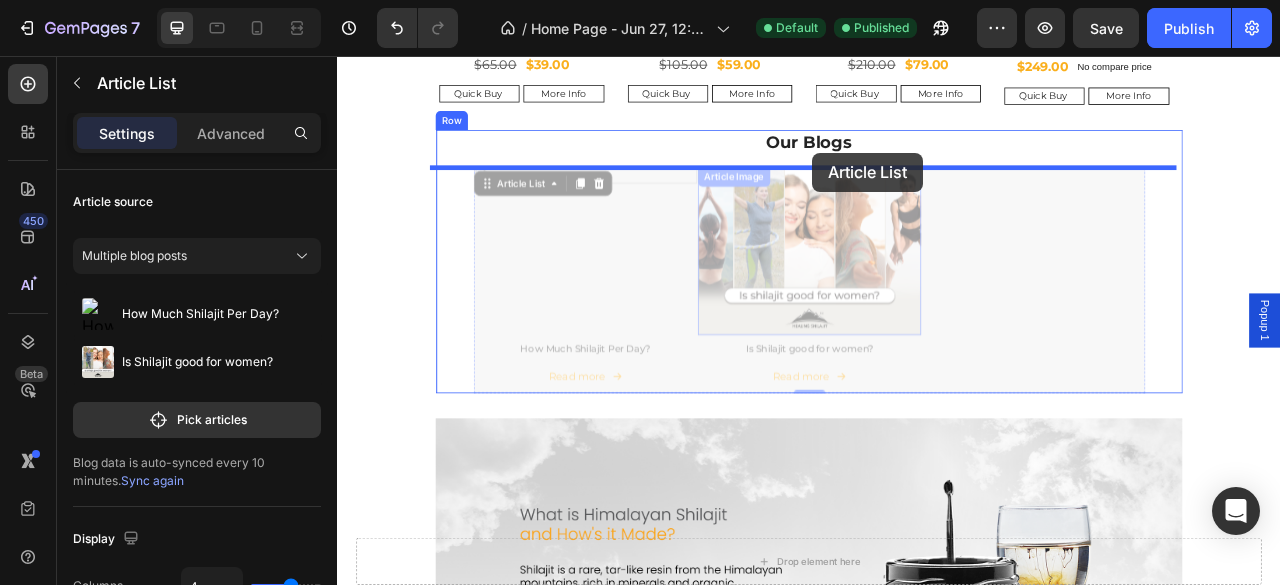 drag, startPoint x: 1123, startPoint y: 422, endPoint x: 942, endPoint y: 179, distance: 303.00165 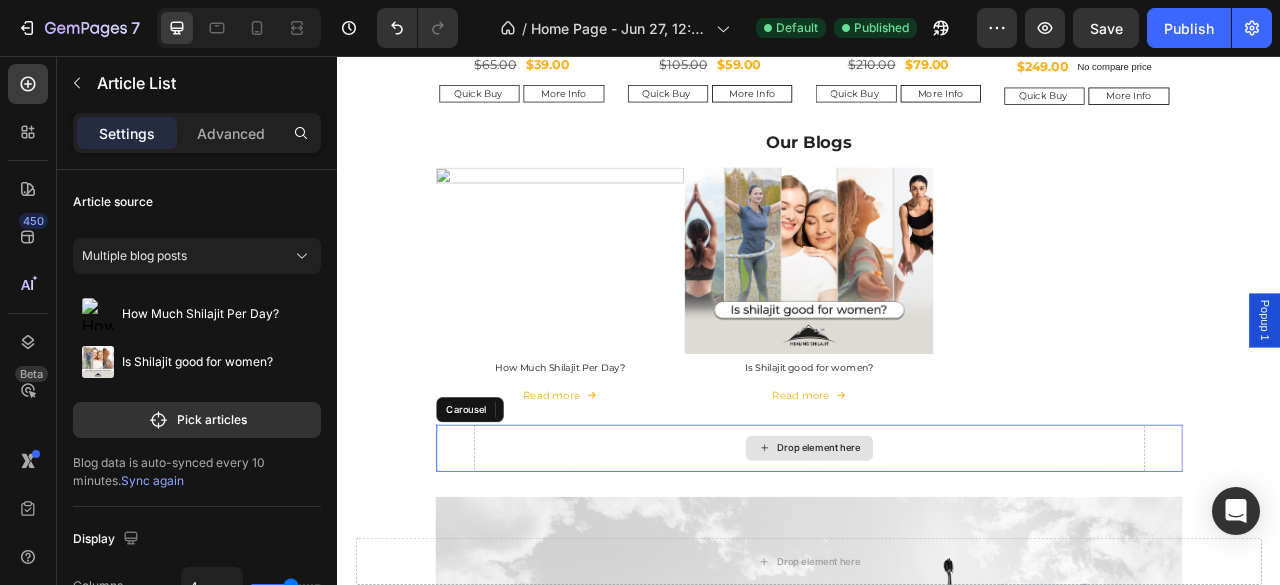 click on "Drop element here" at bounding box center [937, 555] 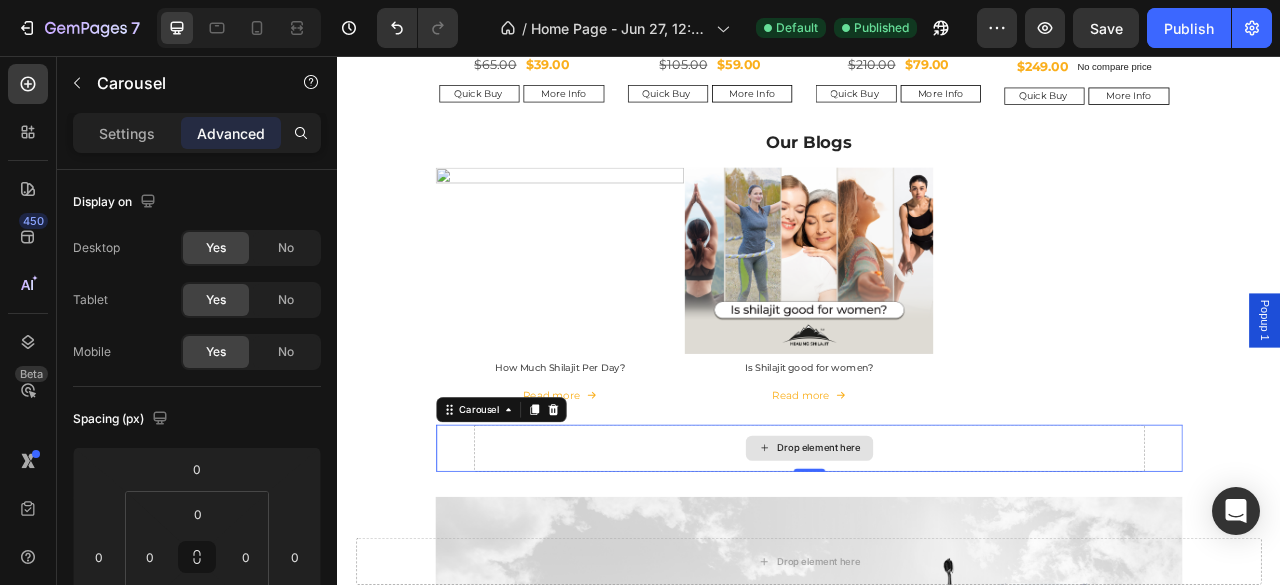 drag, startPoint x: 1033, startPoint y: 545, endPoint x: 1022, endPoint y: 554, distance: 14.21267 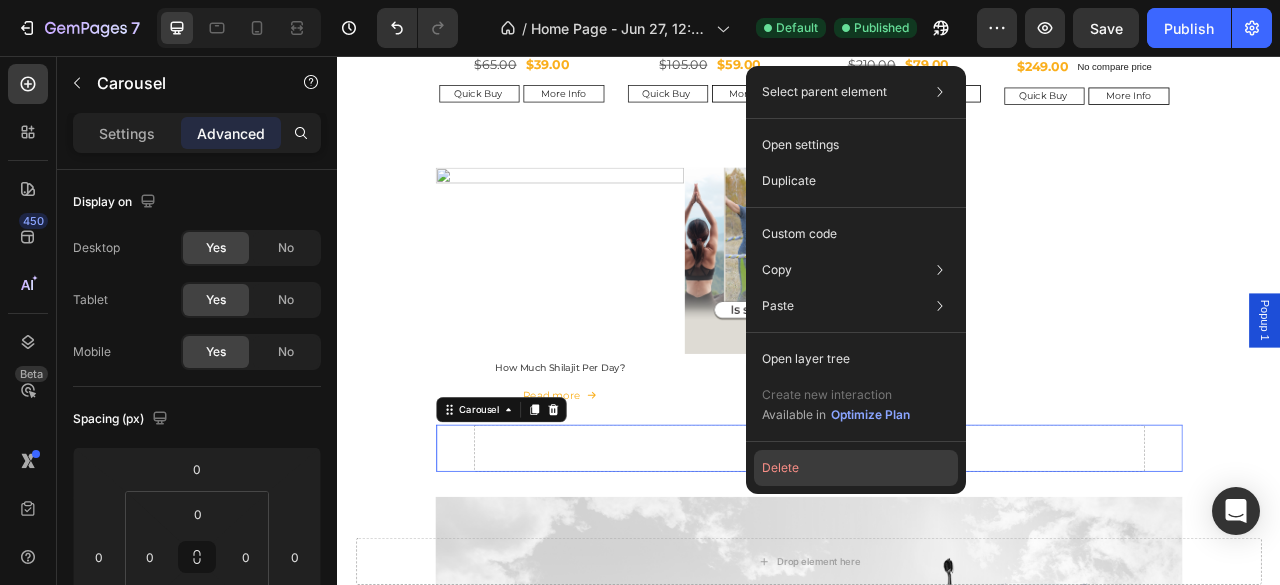 click on "Delete" 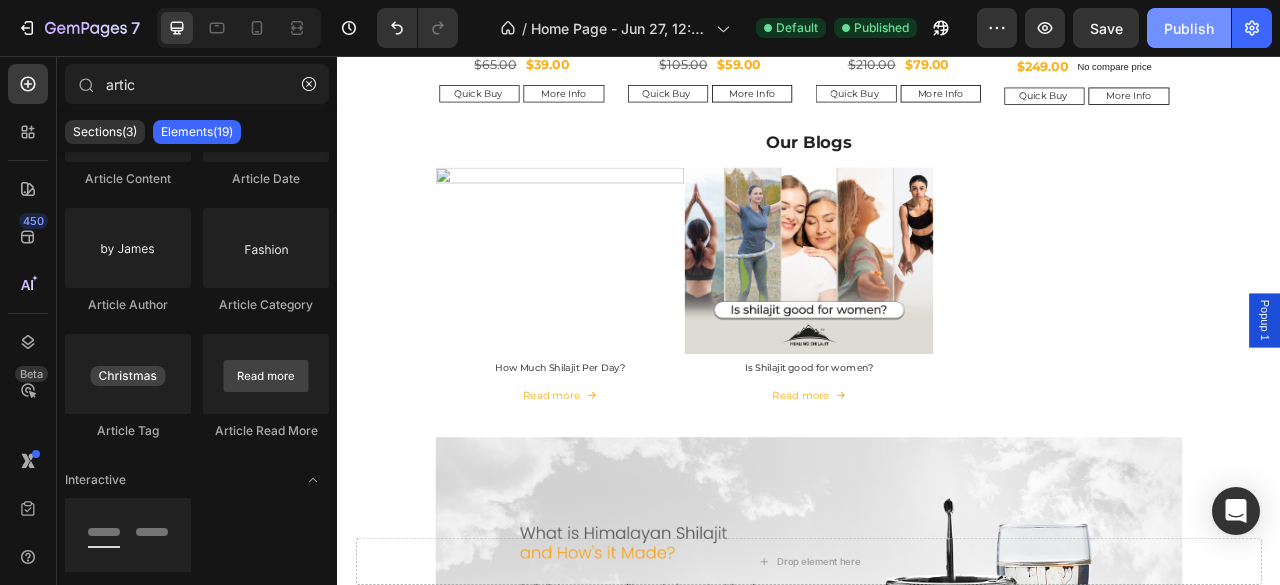 click on "Publish" 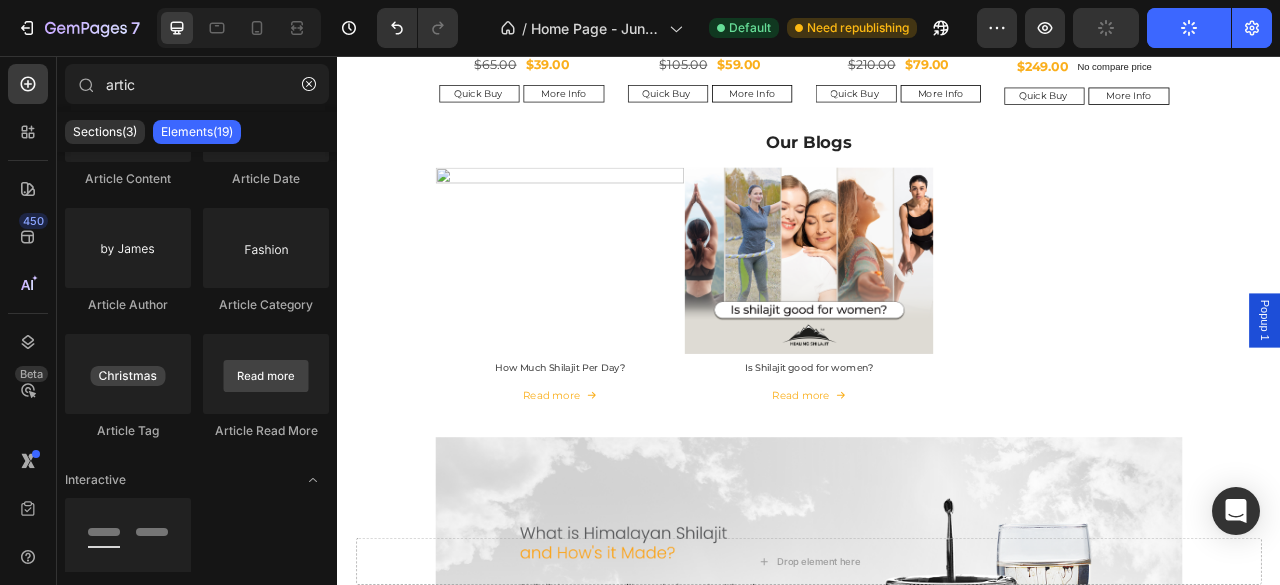 scroll, scrollTop: 0, scrollLeft: 0, axis: both 